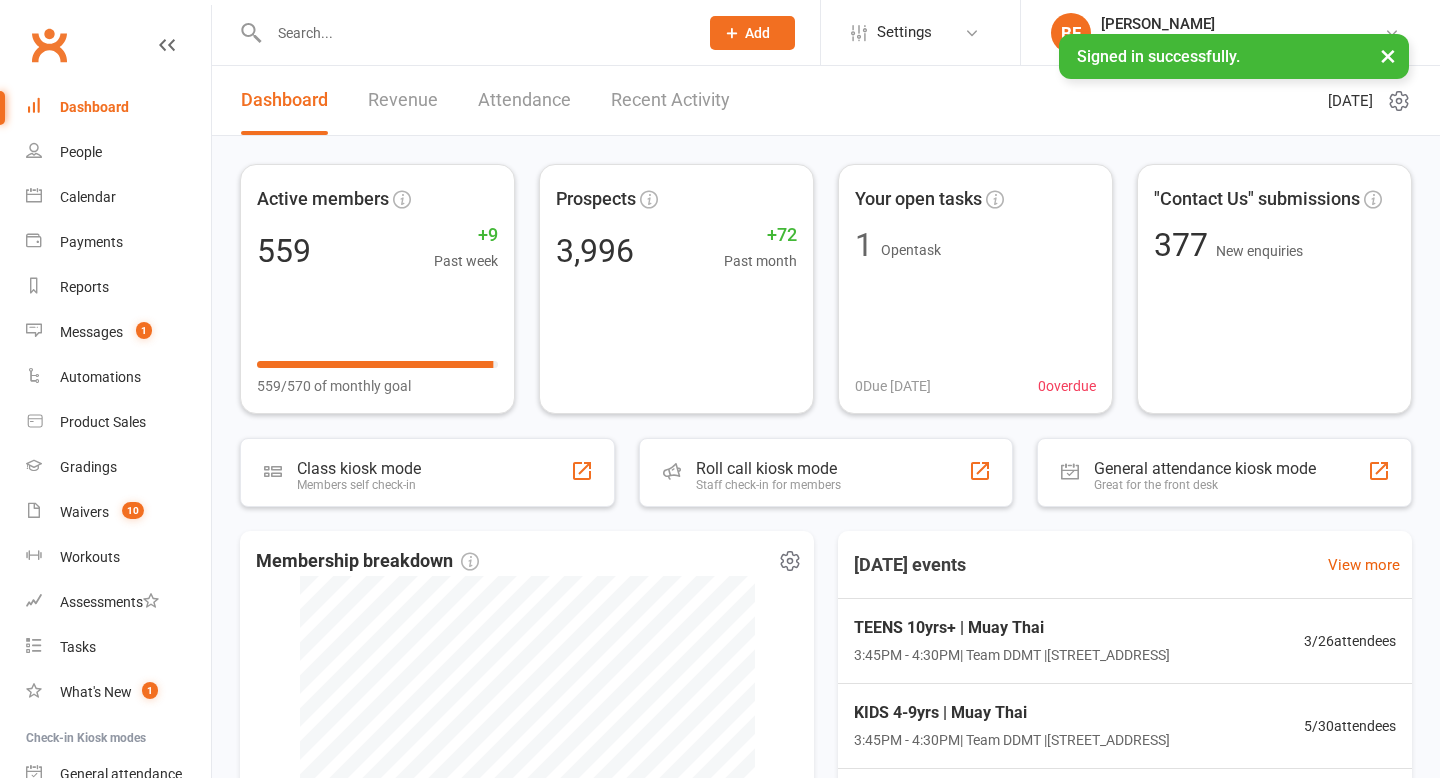 scroll, scrollTop: 0, scrollLeft: 0, axis: both 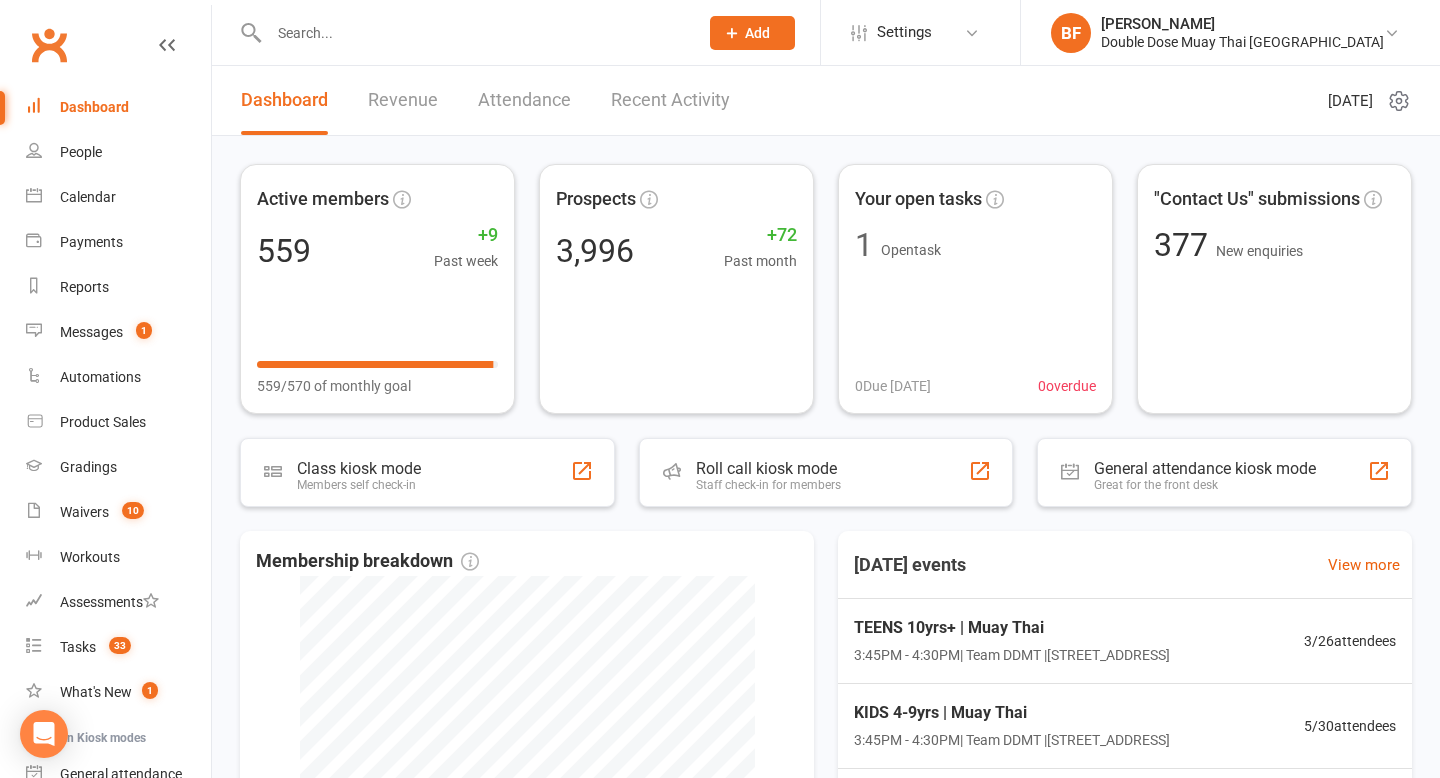 click at bounding box center (473, 33) 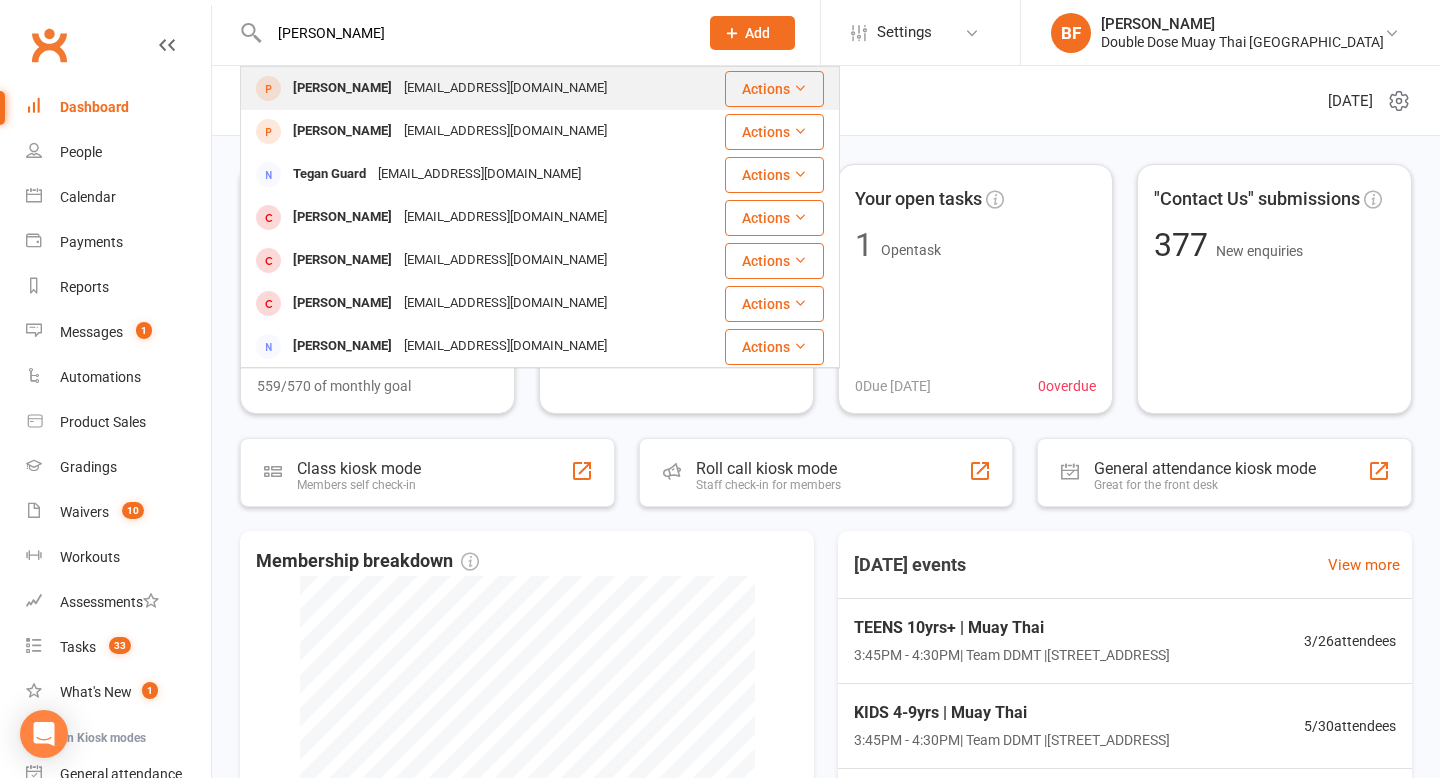 type on "[PERSON_NAME]" 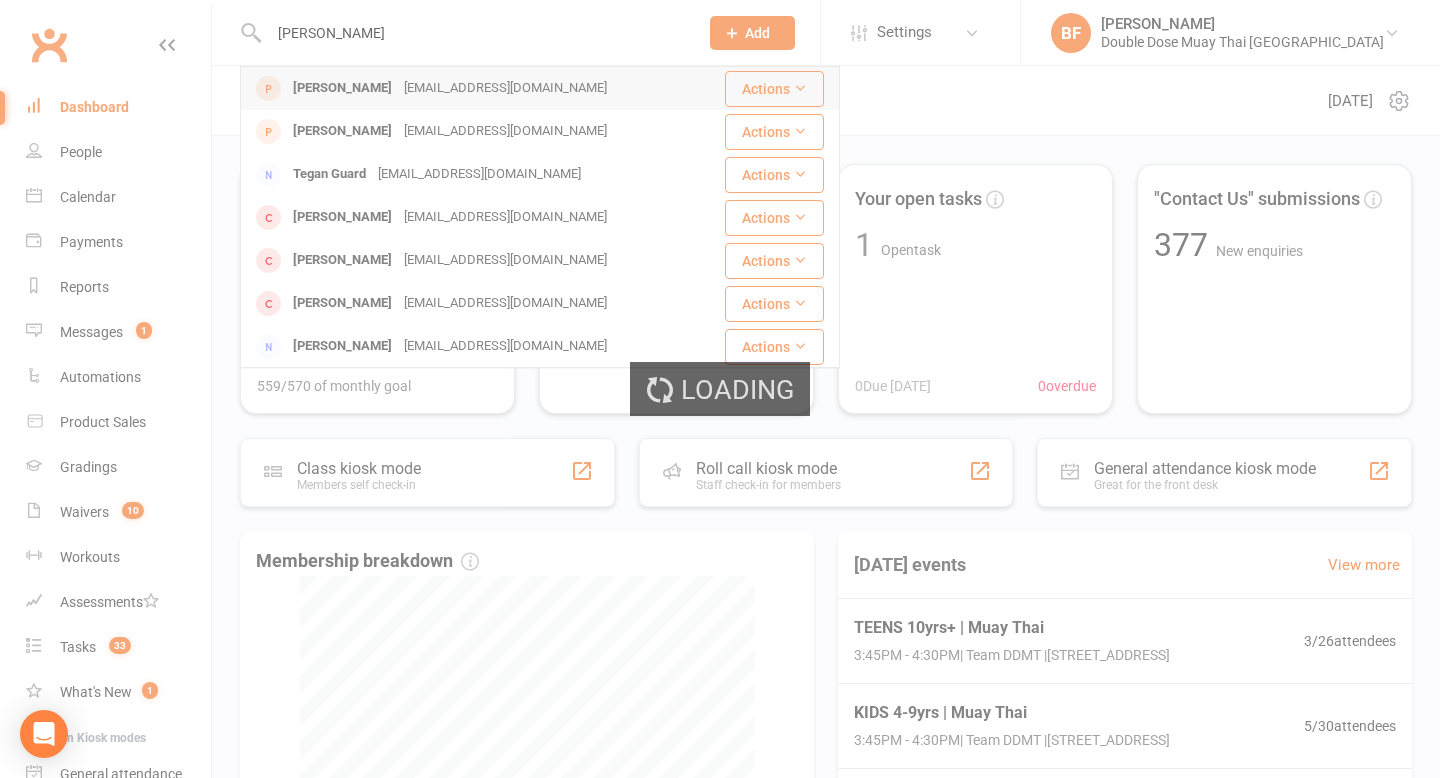type 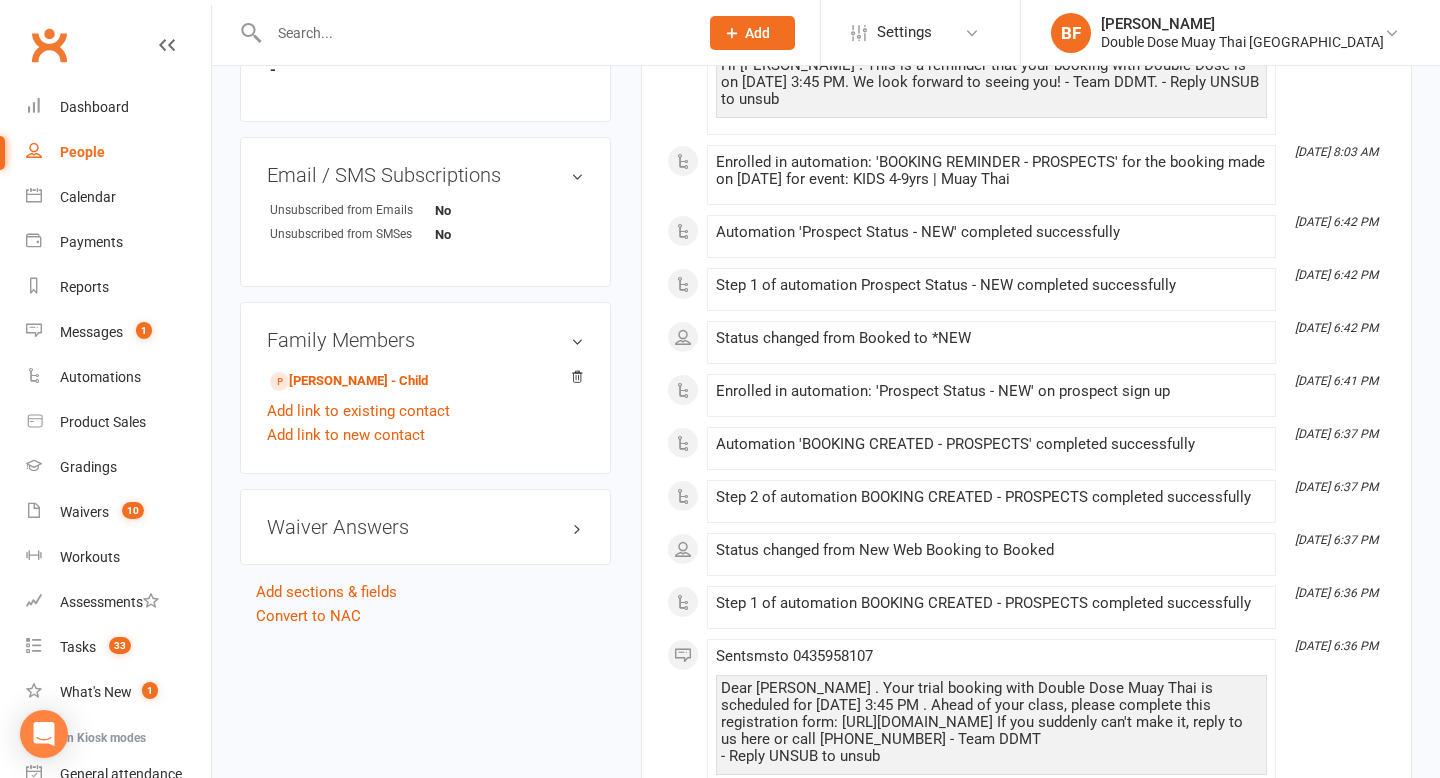 scroll, scrollTop: 1055, scrollLeft: 0, axis: vertical 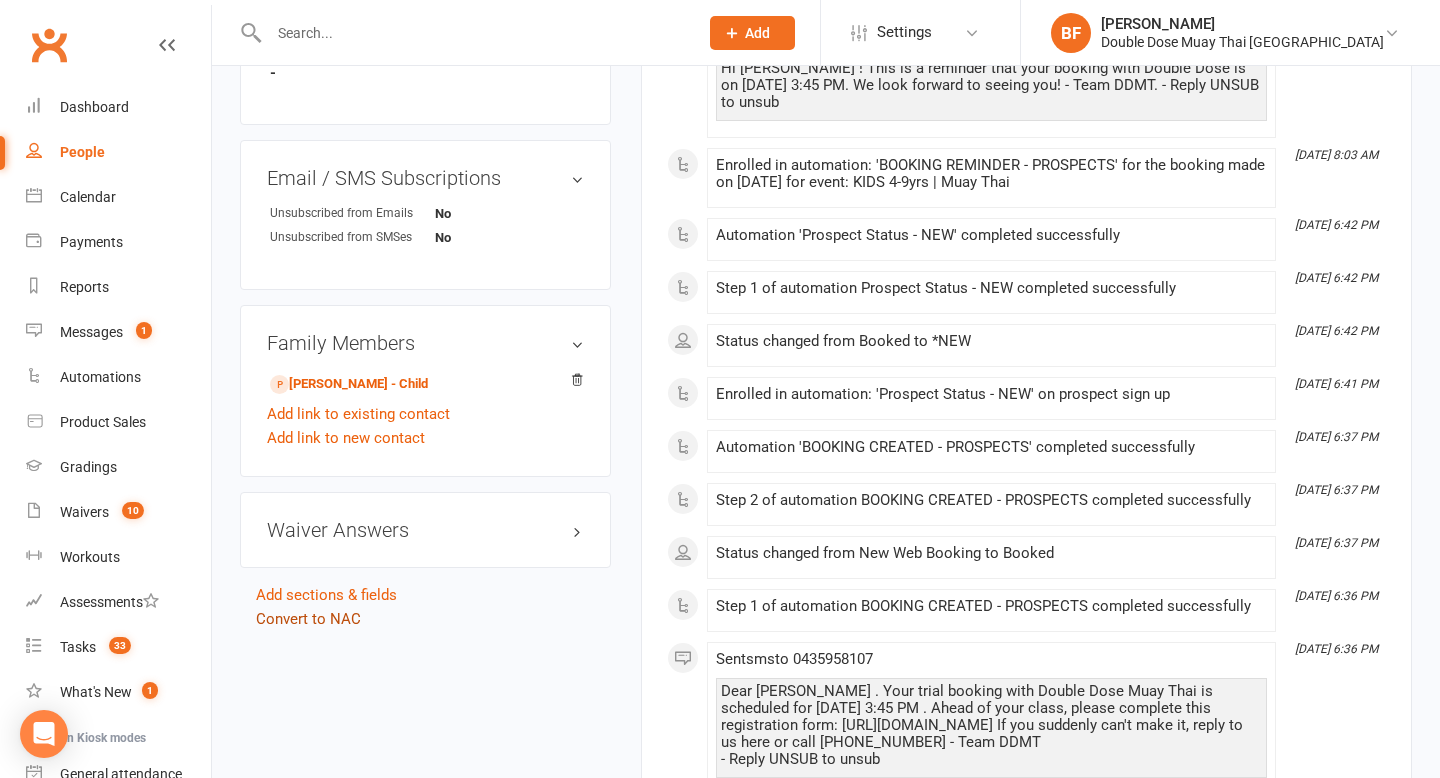 click on "Convert to NAC" at bounding box center (308, 619) 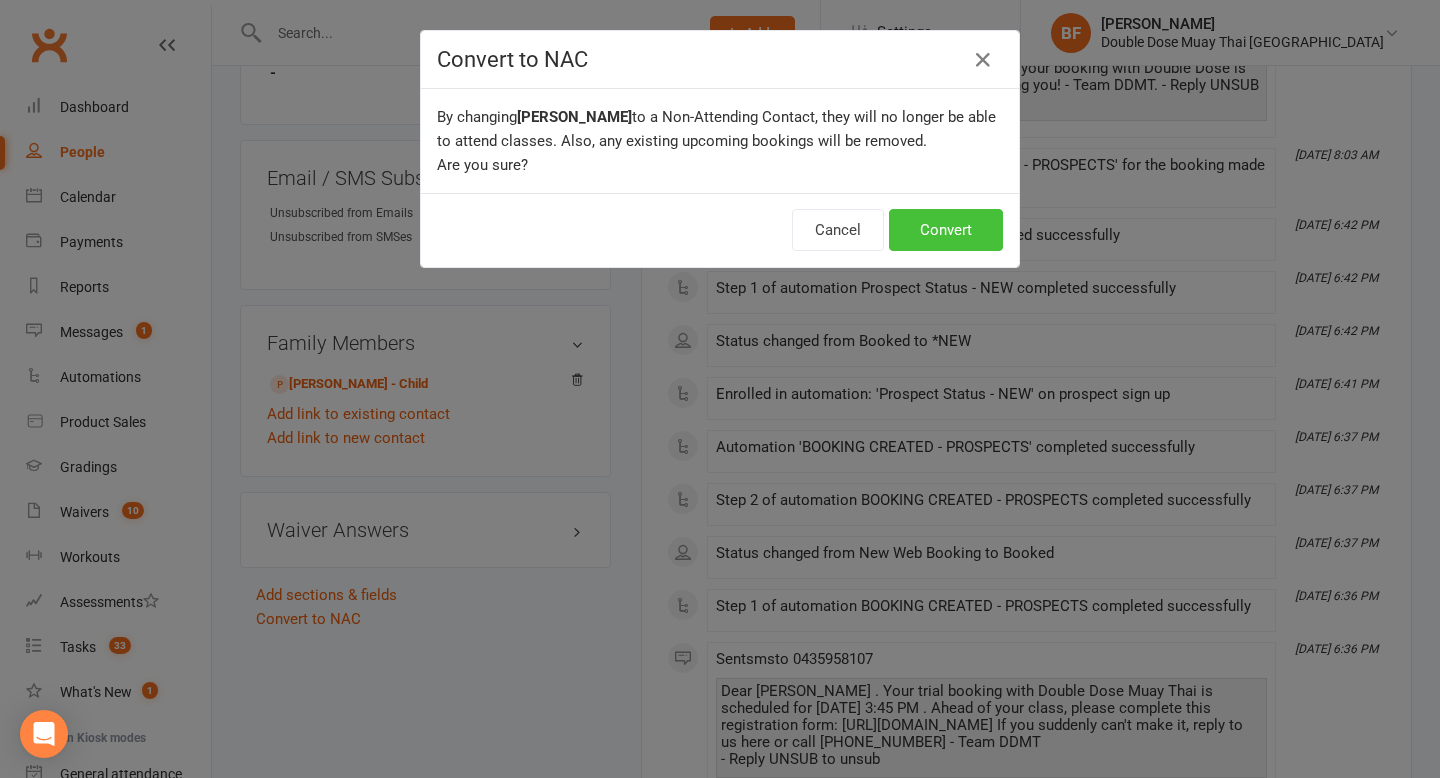 click on "Convert" at bounding box center [946, 230] 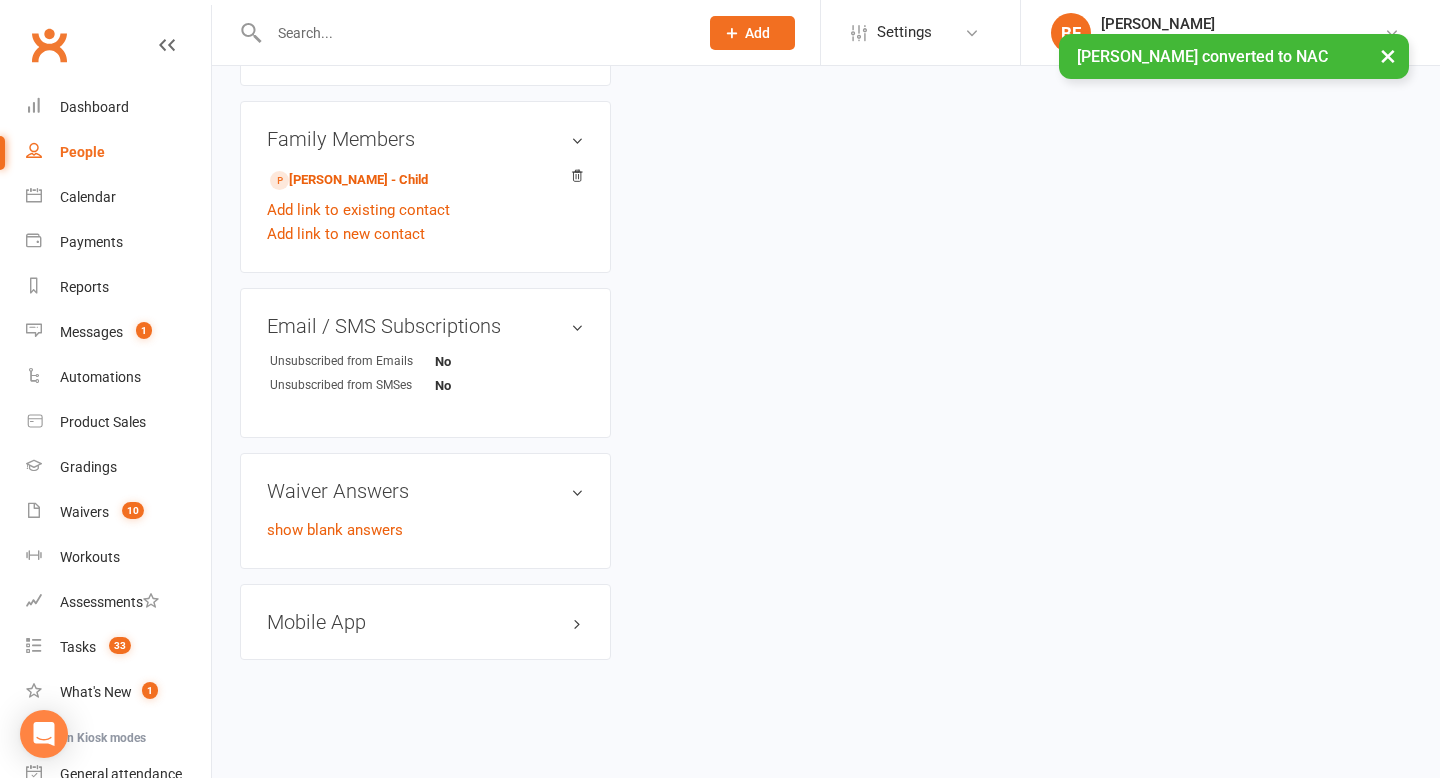 scroll, scrollTop: 0, scrollLeft: 0, axis: both 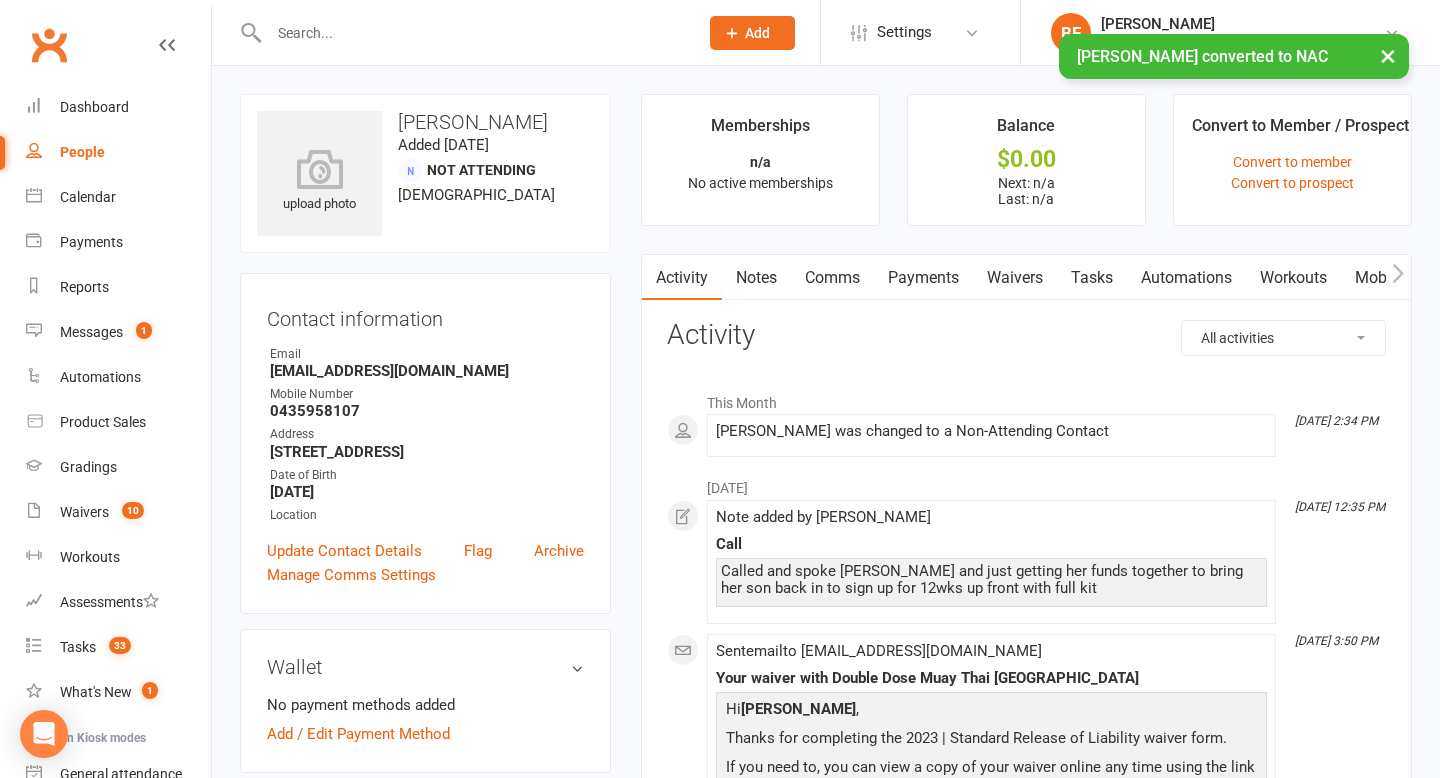 click on "Waivers" at bounding box center [1015, 278] 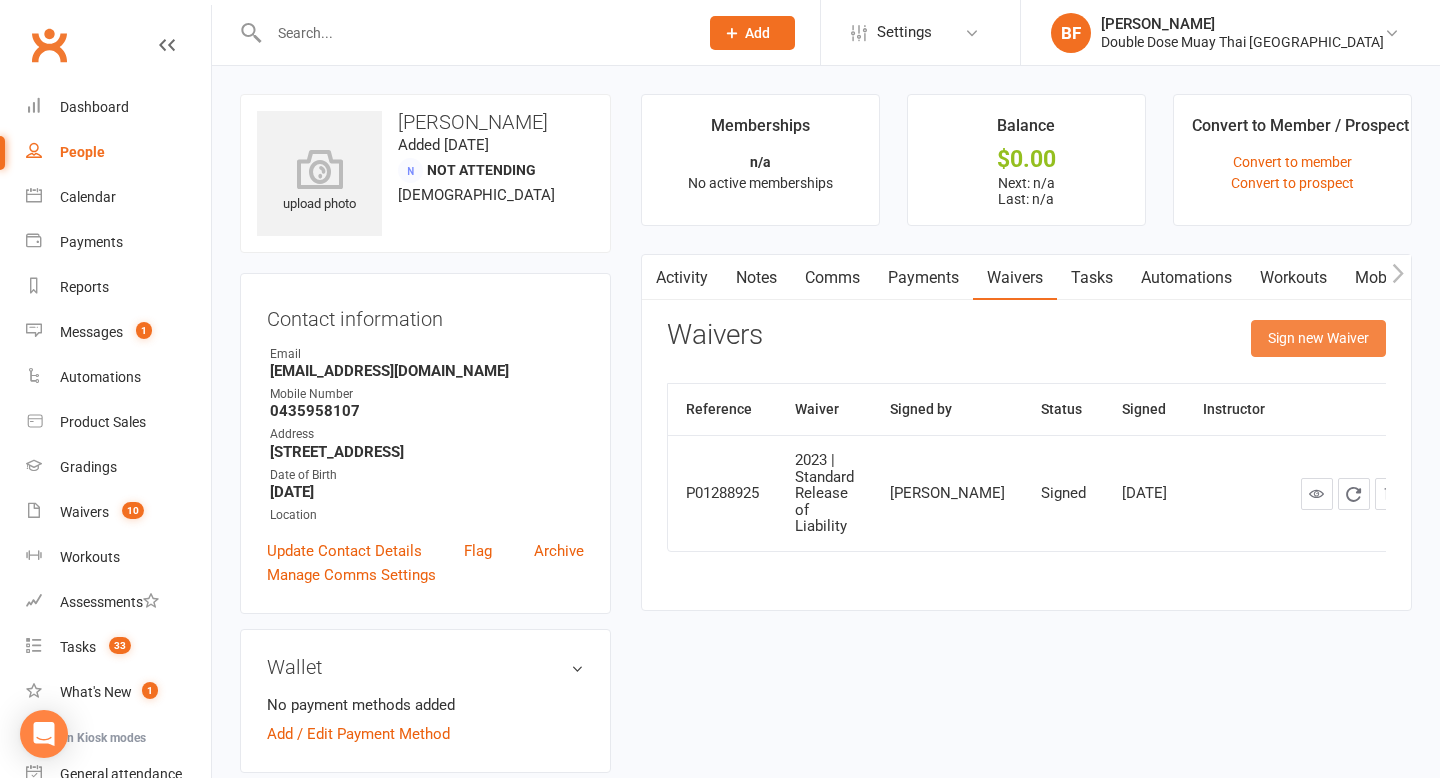 click on "Sign new Waiver" at bounding box center (1318, 338) 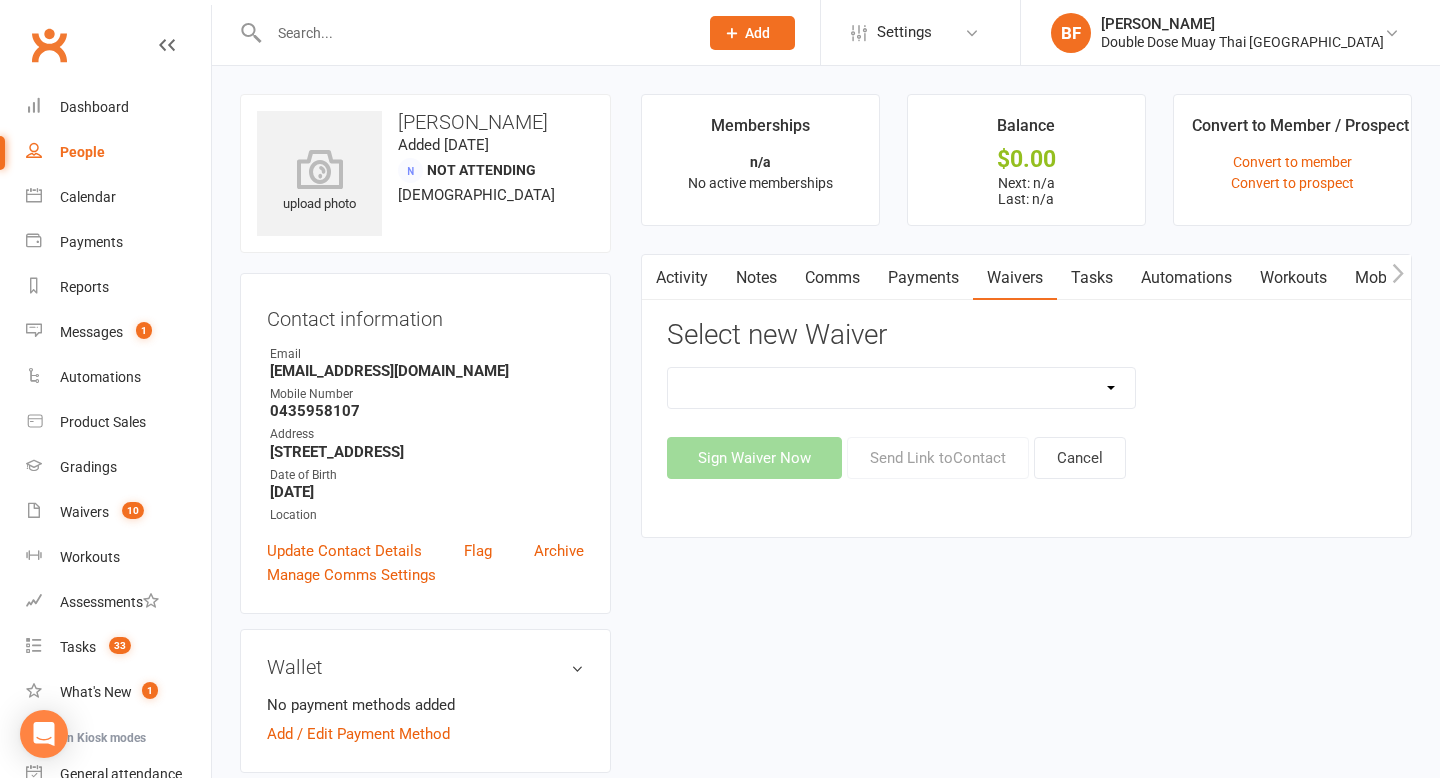 click on "2023 | Standard Release of Liability 2024/2025 | DECEMBER PROMO (sign up Dec pay Jan 12 week term) 2024 | Membership Agreement - ADULTS Foundations | Part Time 2024 | Membership Agreement - ADULTS Foundations | Part Time (No CC) 2024 | Membership Agreement - ADULTS Foundations | Unlimited 2024 | Membership Agreement - ADULTS Foundations | Unlimited (NO CC) 2024 | Membership Agreement - ALL 2024 | Membership Agreement - ALL (No Payment Form) 2024 | Membership Agreement - KIDS 1 Day 2024 | Membership Agreement - KIDS 2 Days 2024 | Membership Agreement - KIDS Unlimited 2024 | Membership Agreement - UNIVERSITY 2024 | Membership Agreement - UNIVERSITY (No CC) CANCELATION FORM KIDS/TEENS CANCELLATION FORM Change Of Payment Details COACHING DEVELOPMENT PROGRAM AGREEMENT 09.23 INTERMEDIATE PROGRAM AGREEMENT 09.23 MTL Fight - General Terms & Conditions MTL Release of Liability RECOVERY ADD ON -1 SESSION P/W RECOVERY Cancelation RECOVERY CENTRE - $20 Introductory Recovery Centre Add-On RECOVERY CENTRE - UNLIMITED" at bounding box center [902, 388] 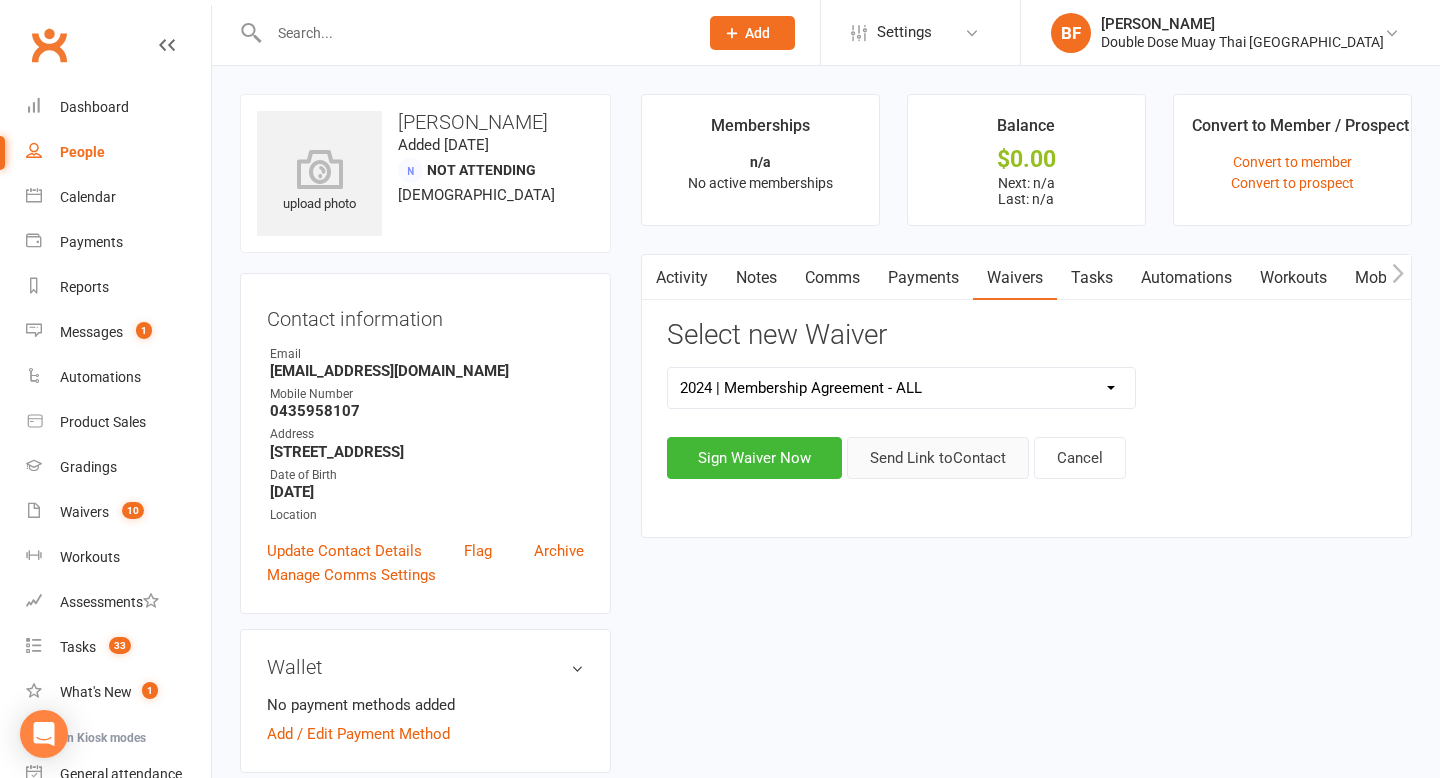 click on "Send Link to  Contact" at bounding box center (938, 458) 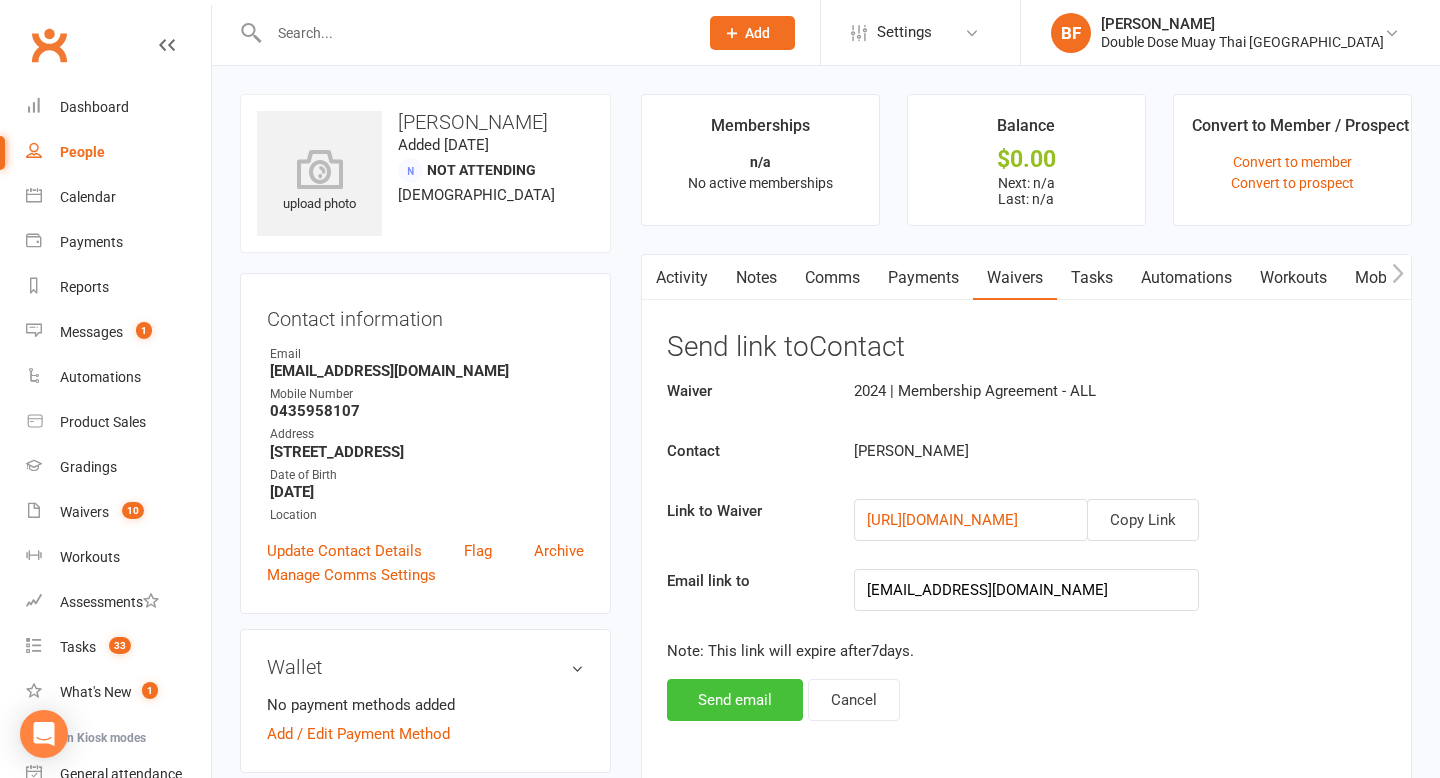 click on "Send email" at bounding box center [735, 700] 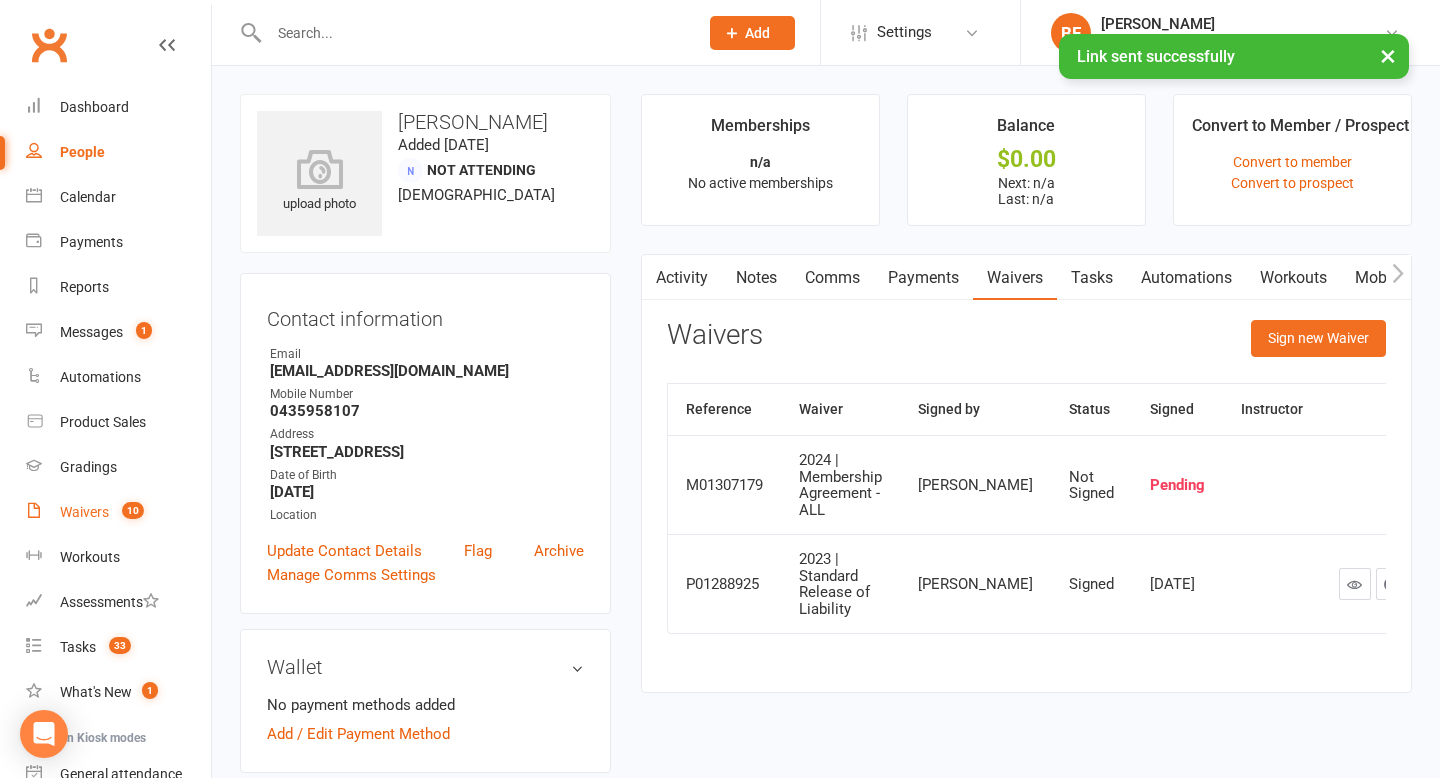 click on "Waivers   10" at bounding box center [118, 512] 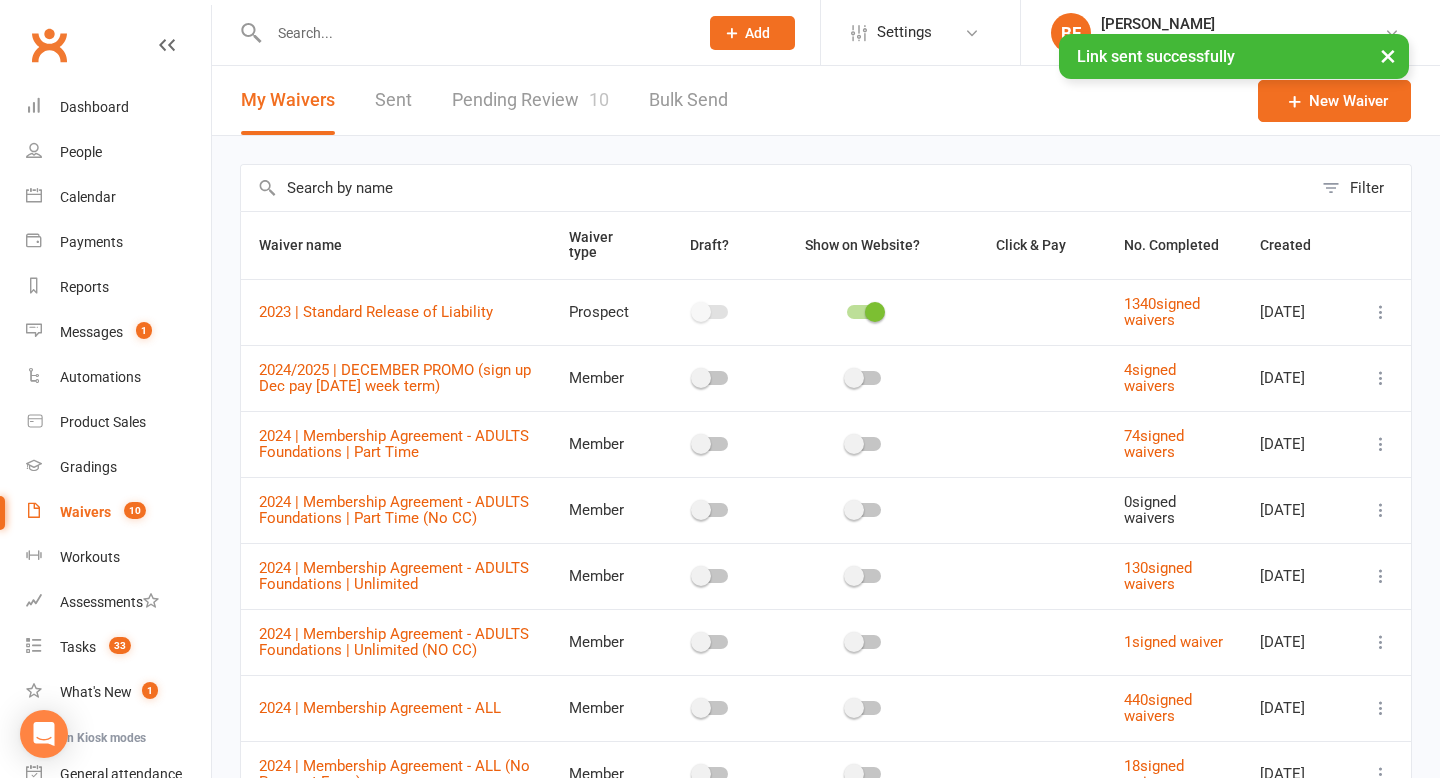 click on "Pending Review 10" at bounding box center [530, 100] 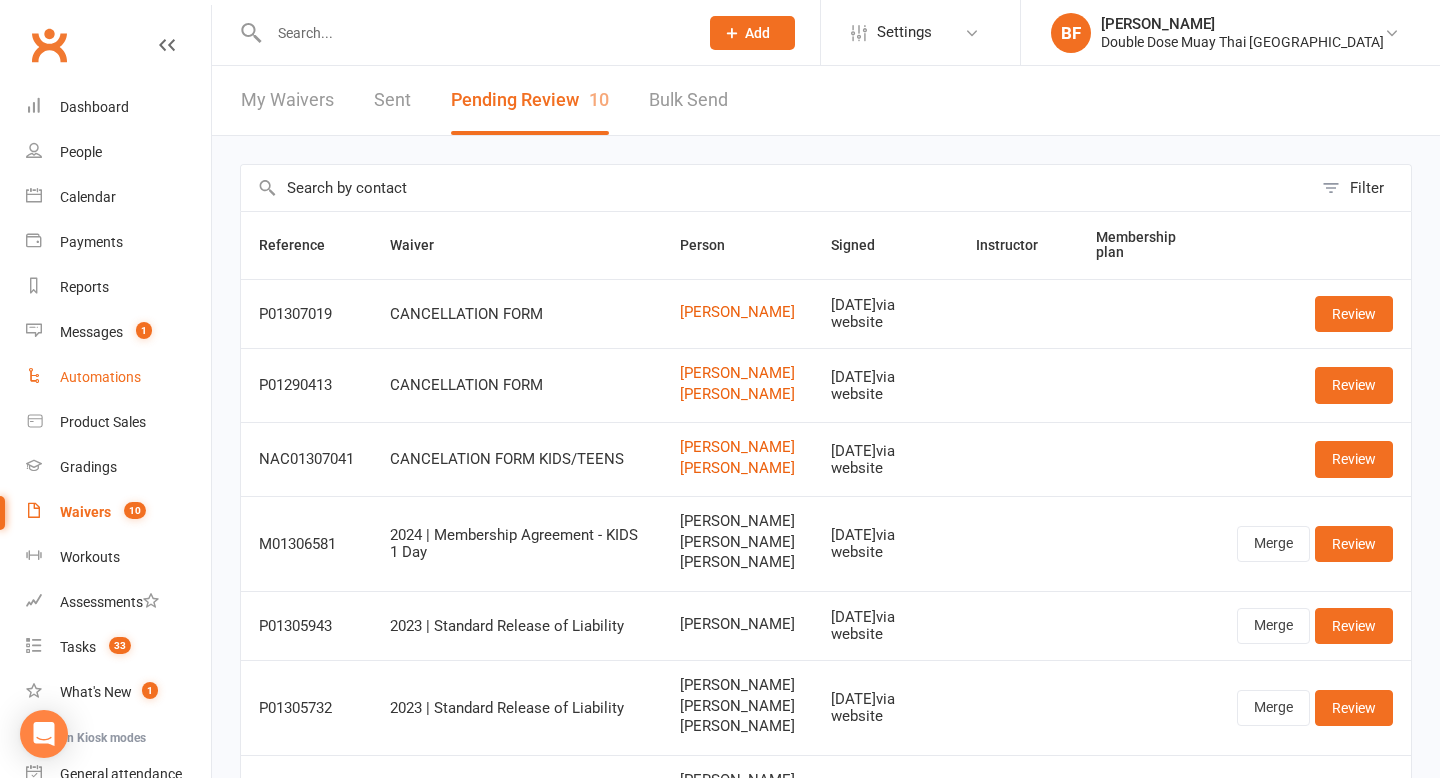 click on "Automations" at bounding box center [118, 377] 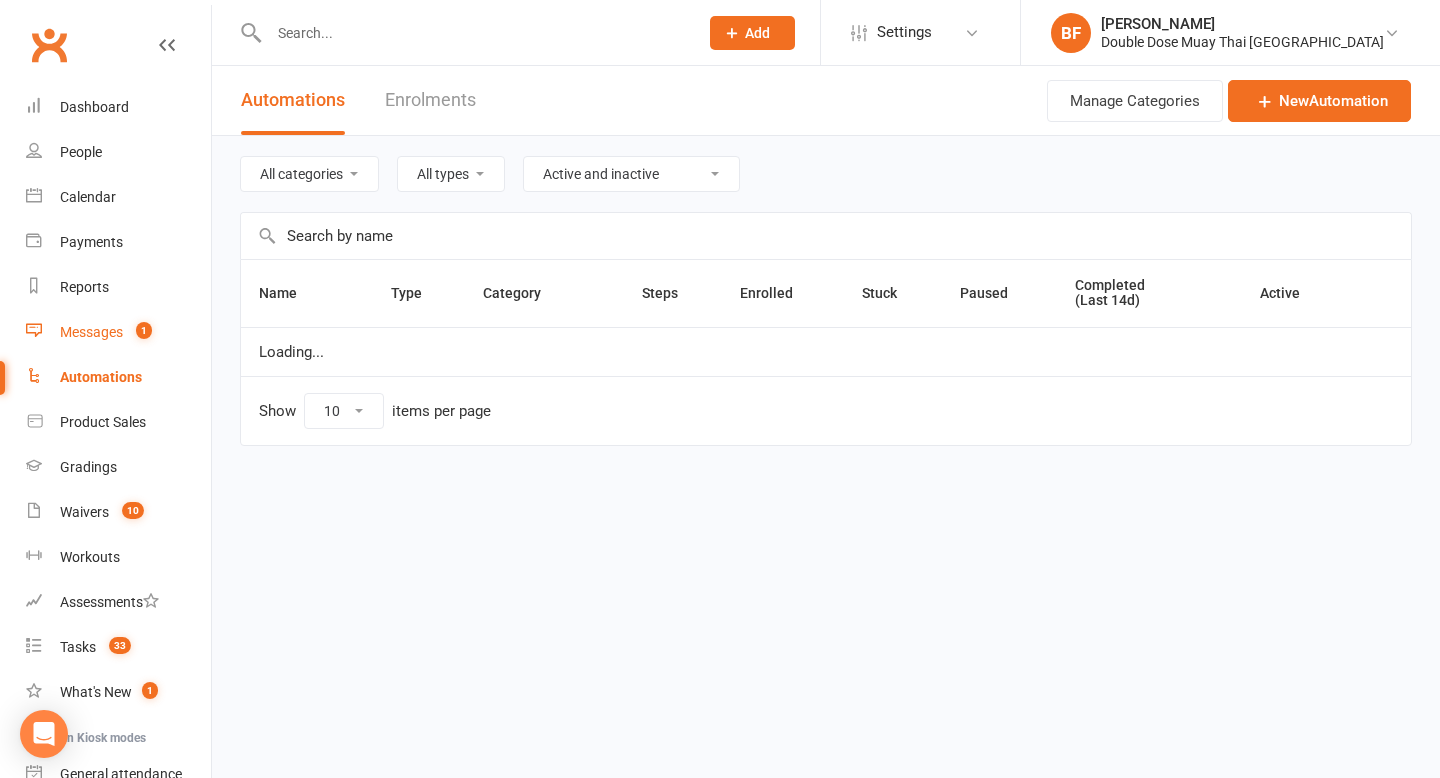click on "Messages" at bounding box center (91, 332) 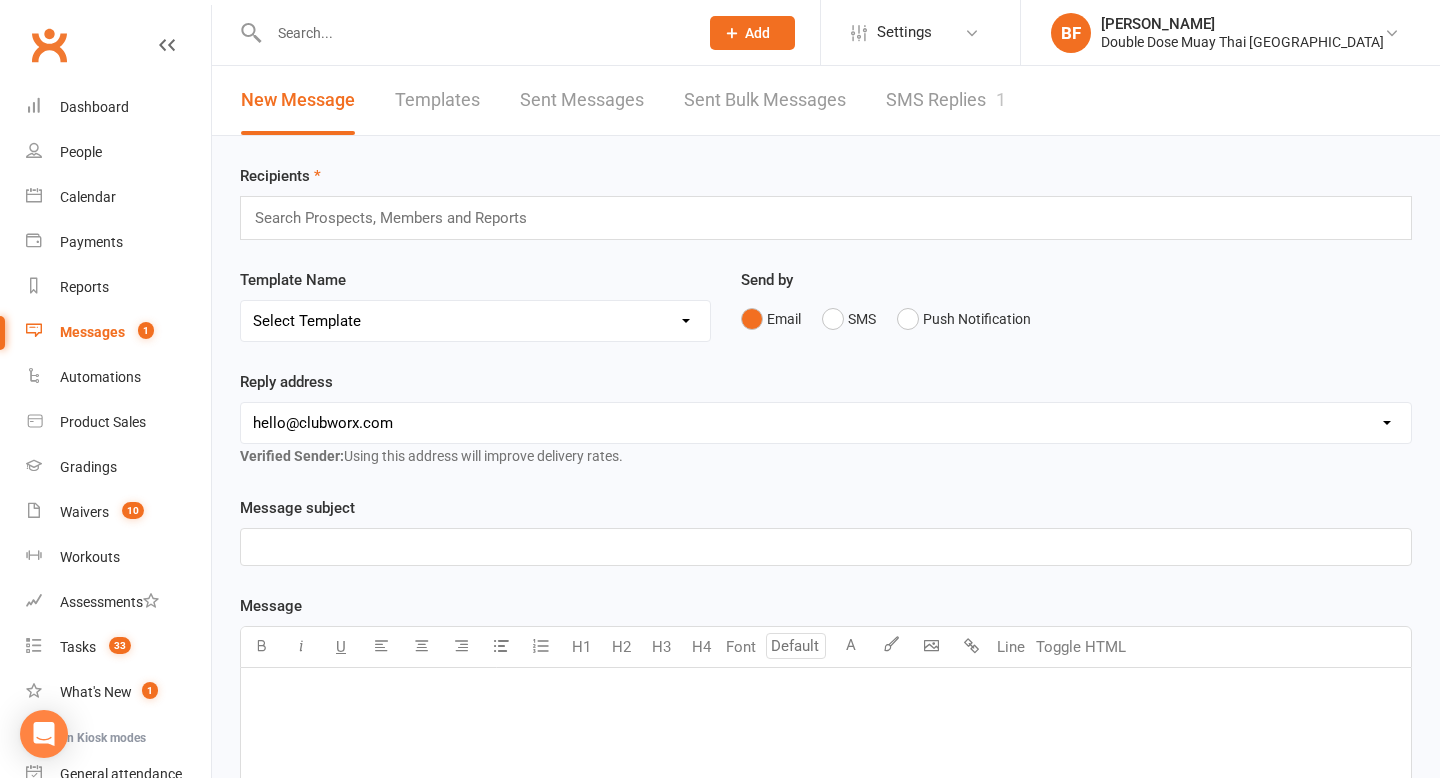 click on "SMS Replies  1" at bounding box center (946, 100) 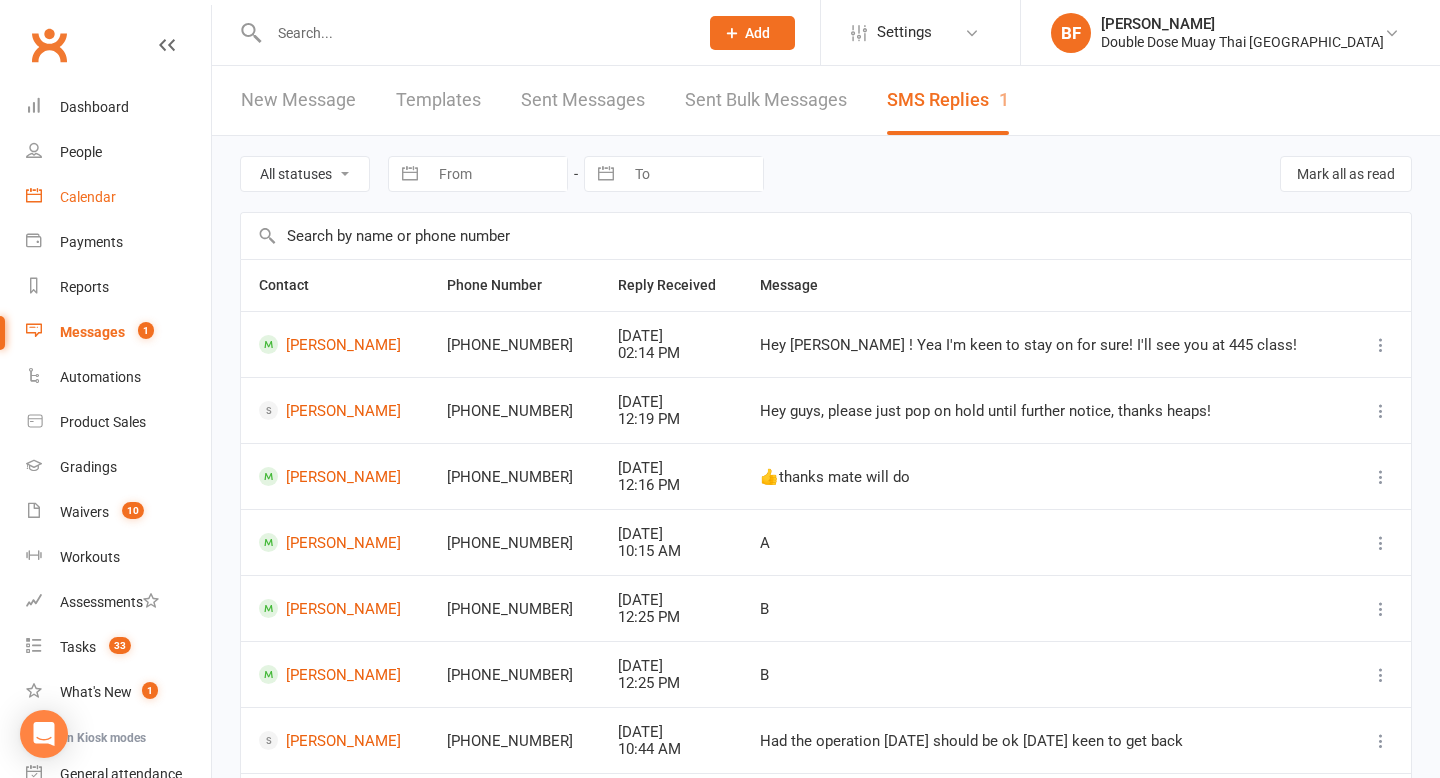 click on "Calendar" at bounding box center [118, 197] 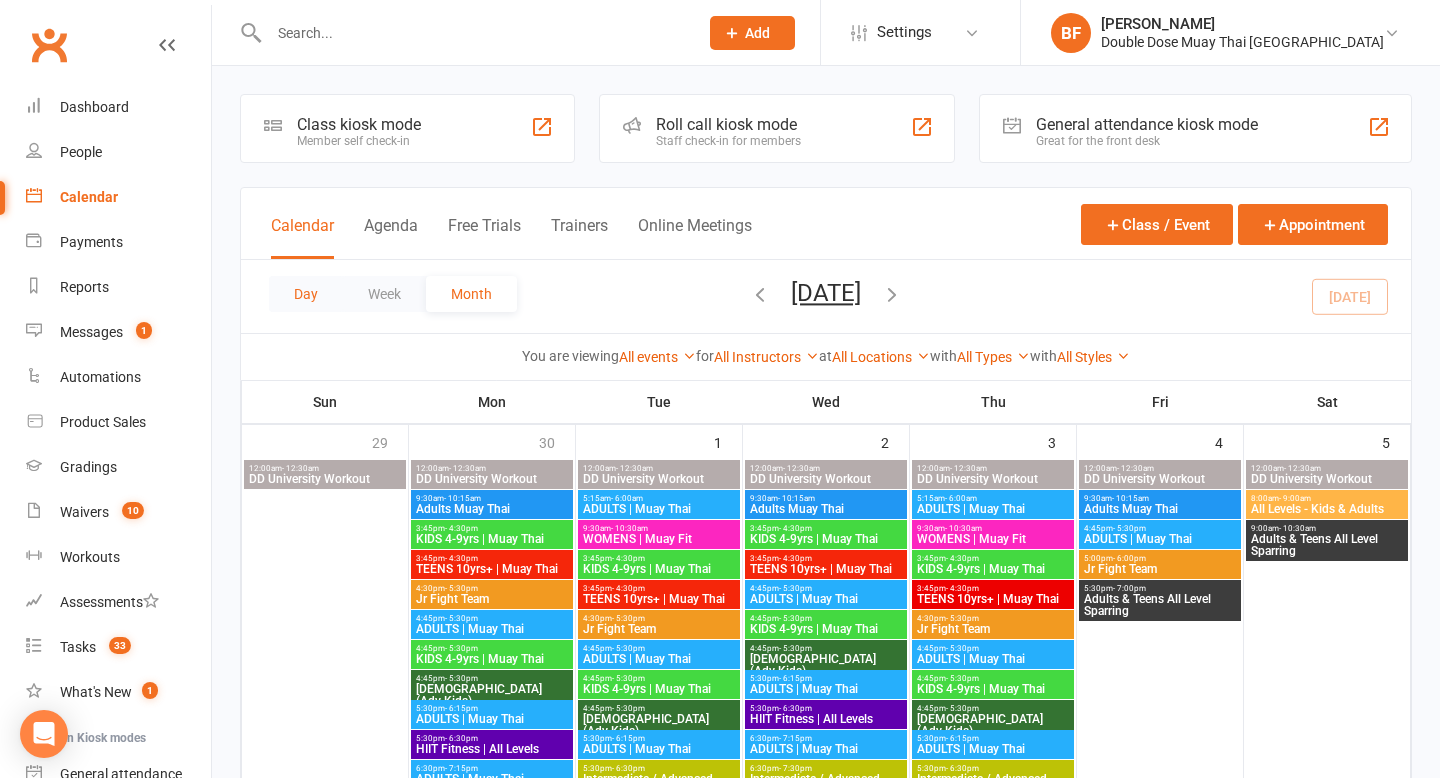 click on "Day" at bounding box center [306, 294] 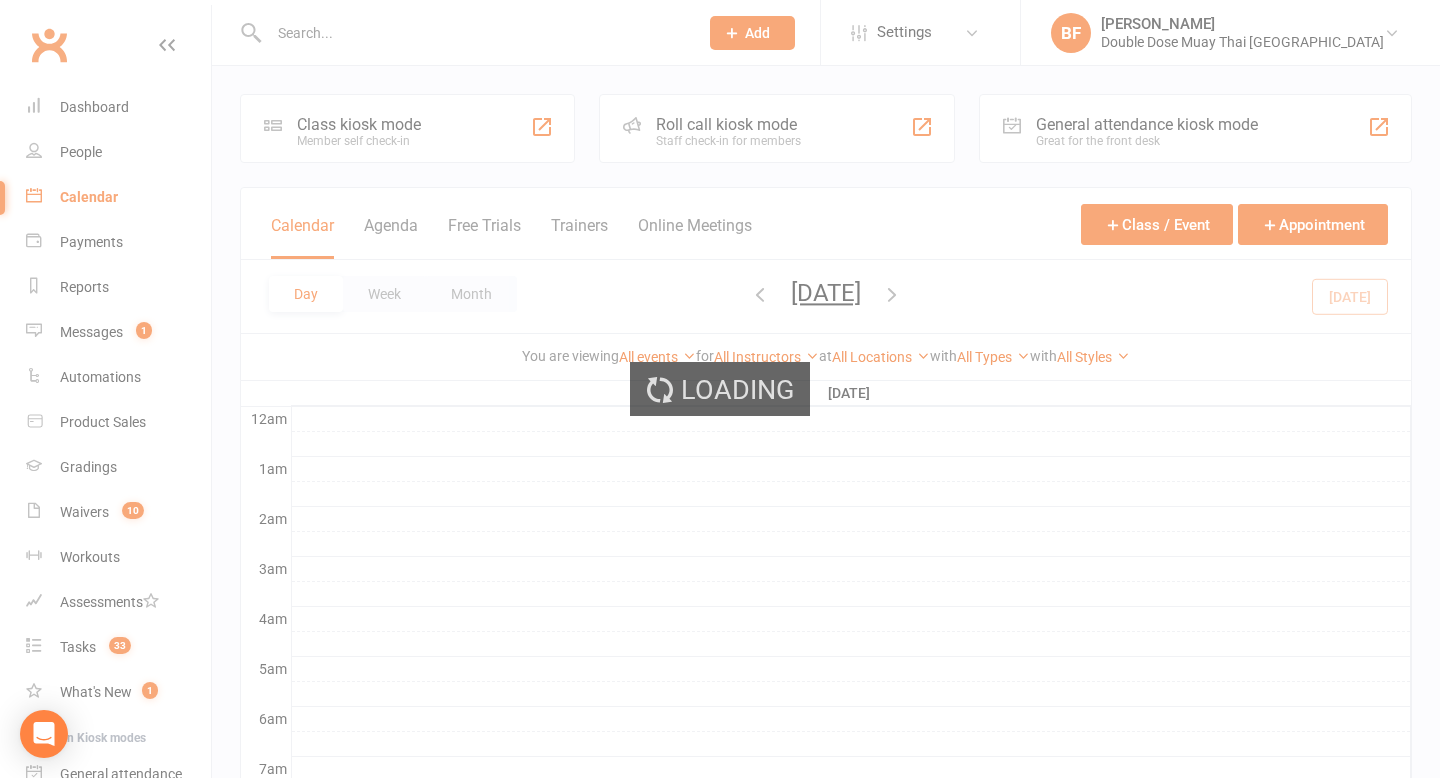 scroll, scrollTop: 0, scrollLeft: 0, axis: both 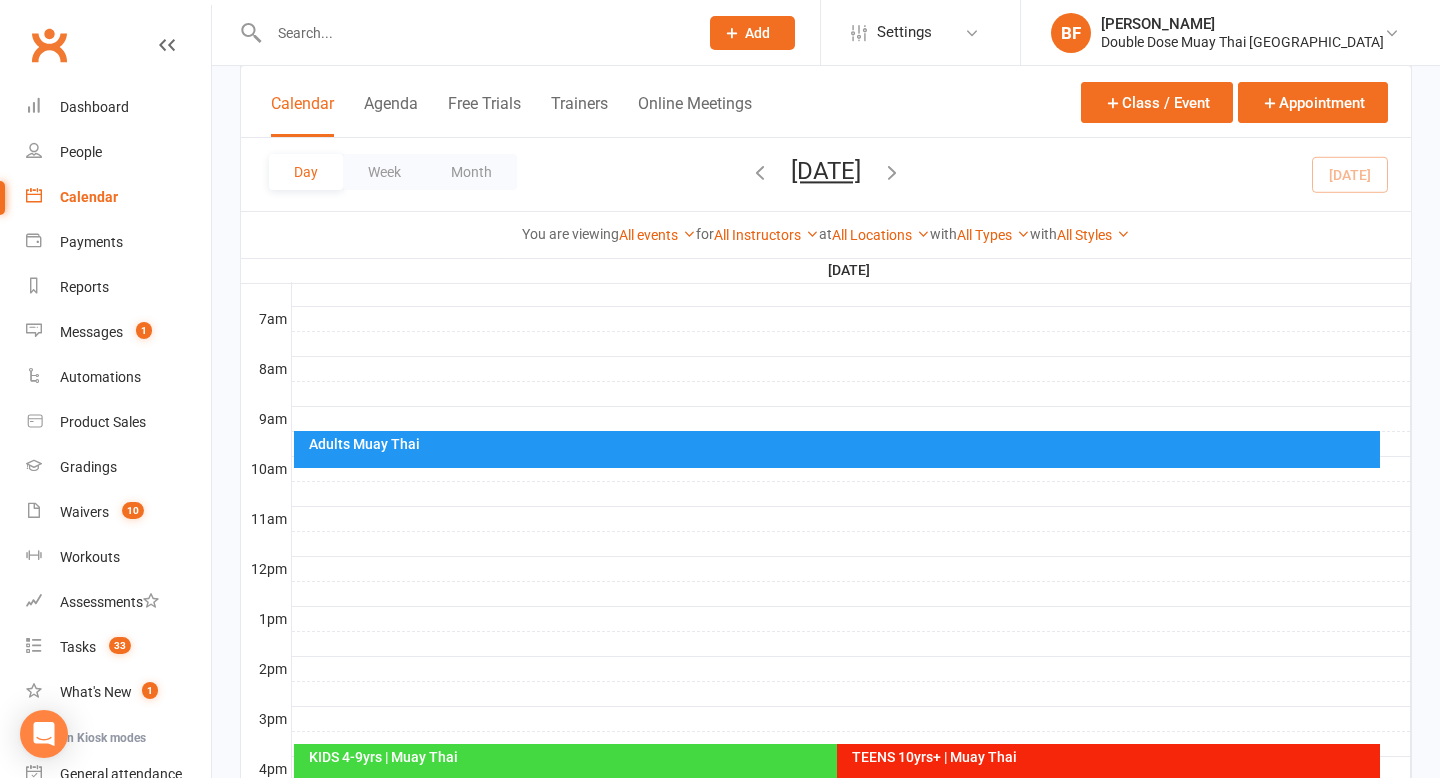 click on "Adults Muay Thai" at bounding box center [842, 444] 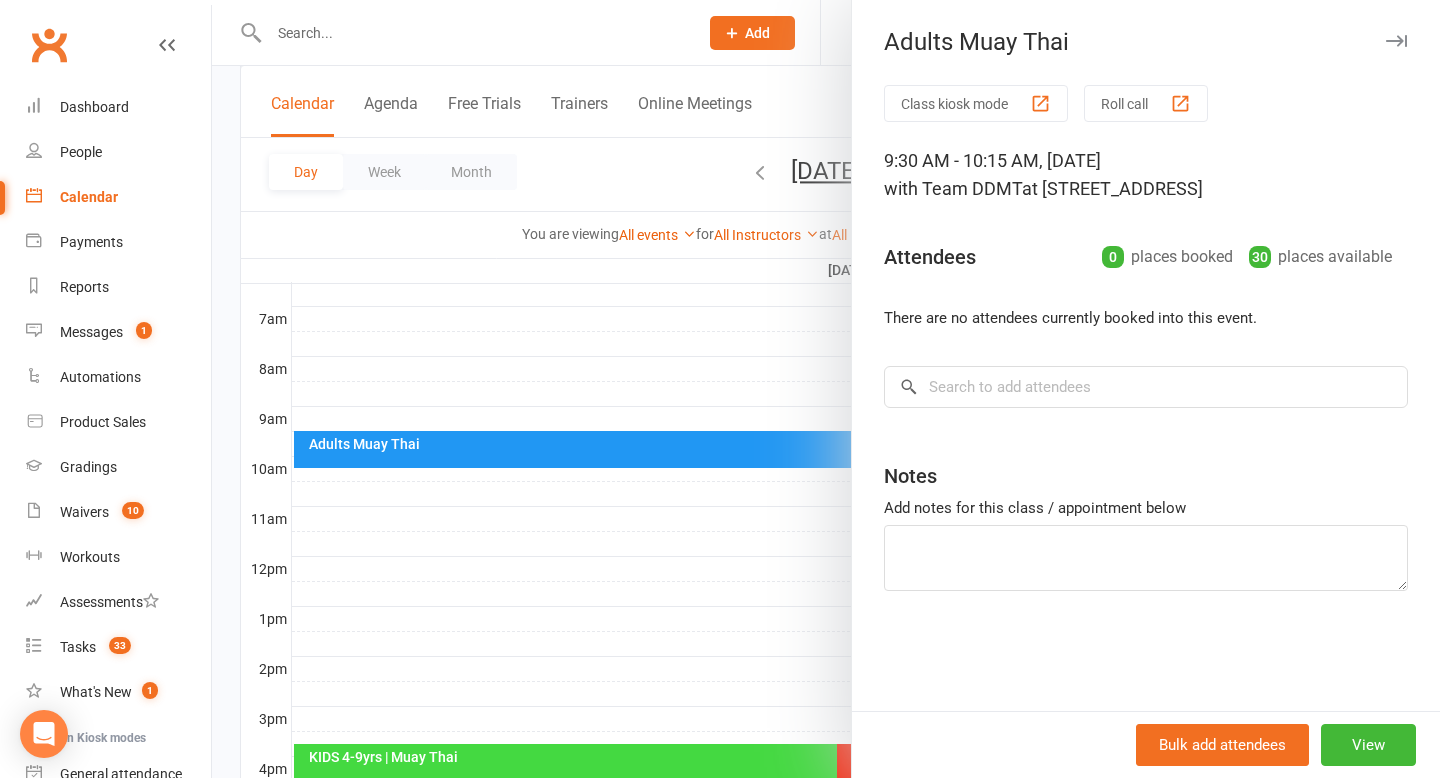 click at bounding box center [826, 389] 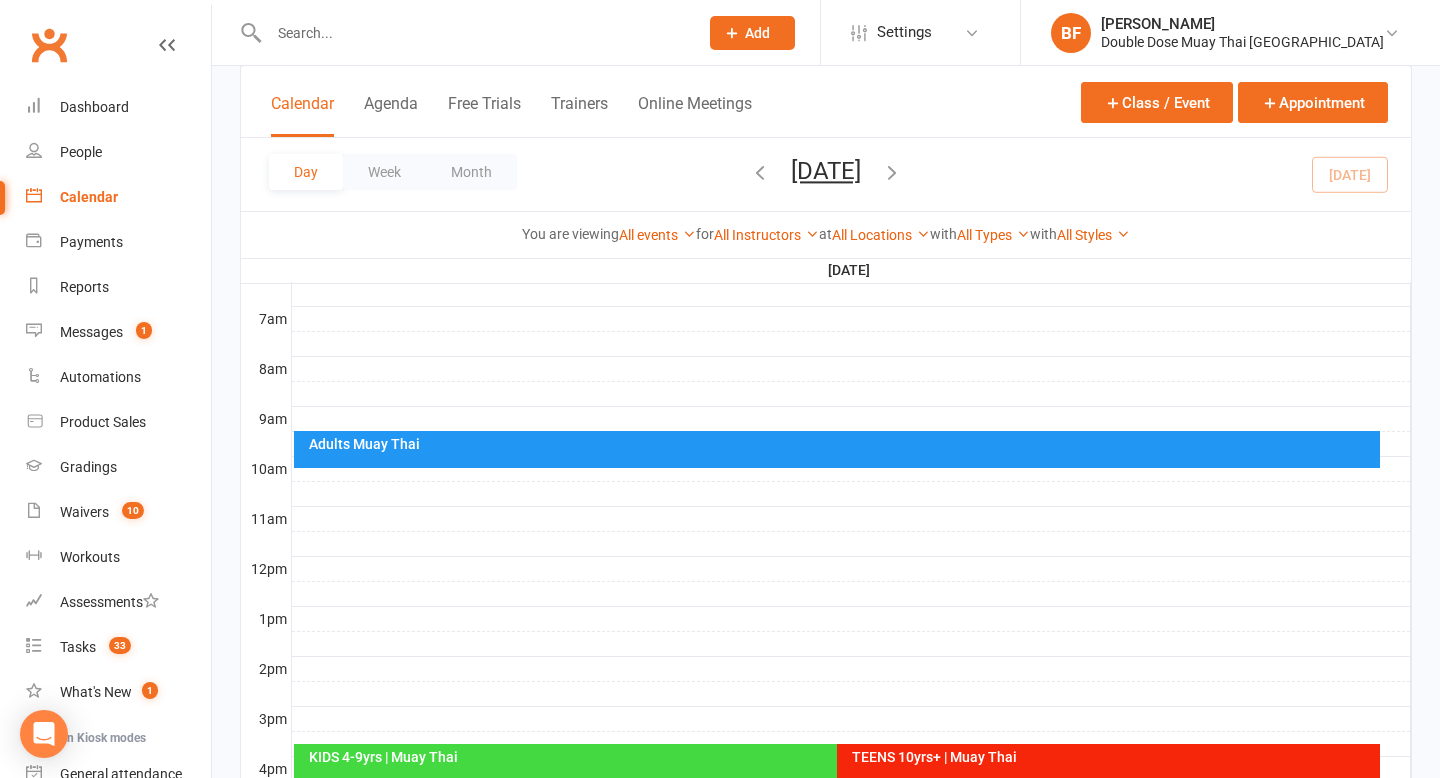 scroll, scrollTop: 685, scrollLeft: 0, axis: vertical 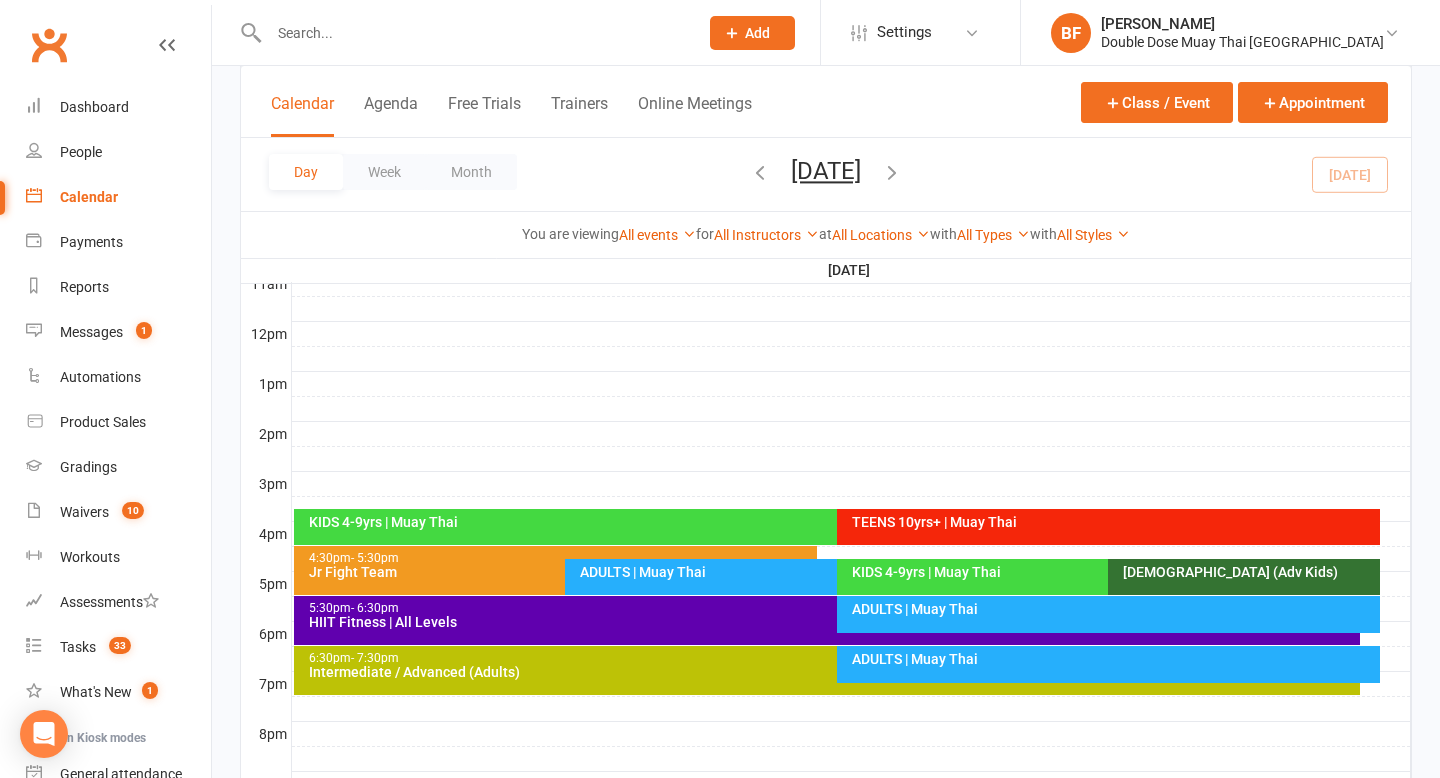 click on "KIDS 4-9yrs | Muay Thai" at bounding box center [827, 527] 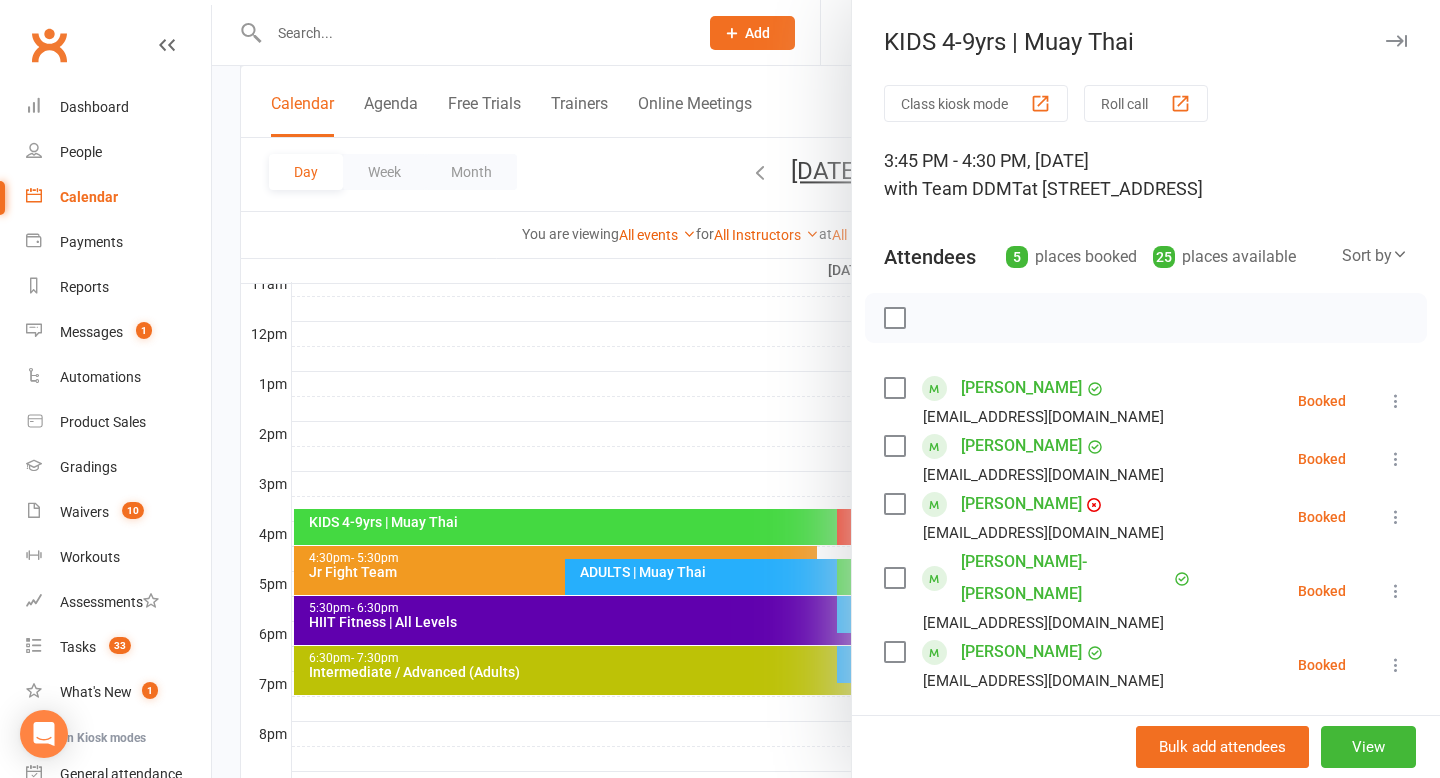 click at bounding box center (826, 389) 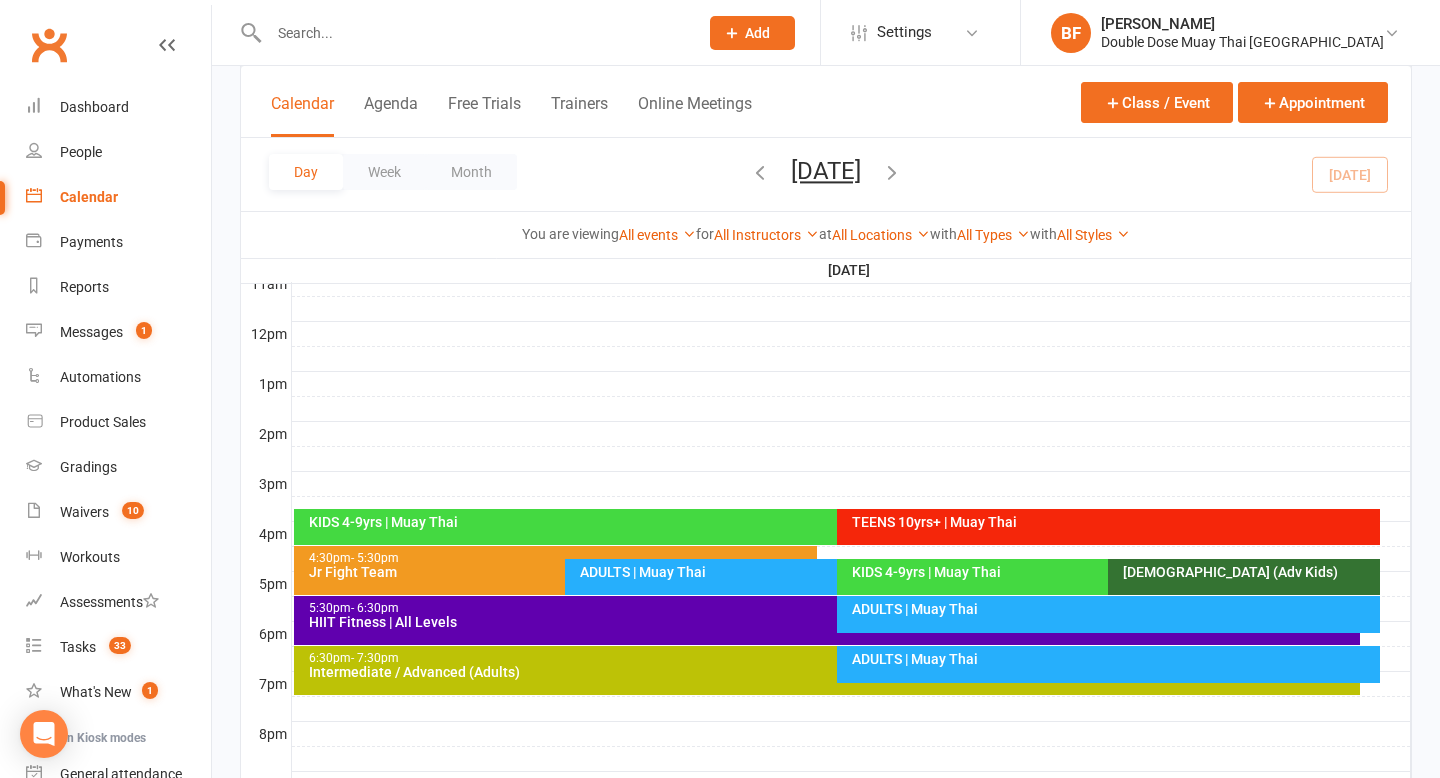click on "TEENS 10yrs+ | Muay Thai" at bounding box center (1113, 522) 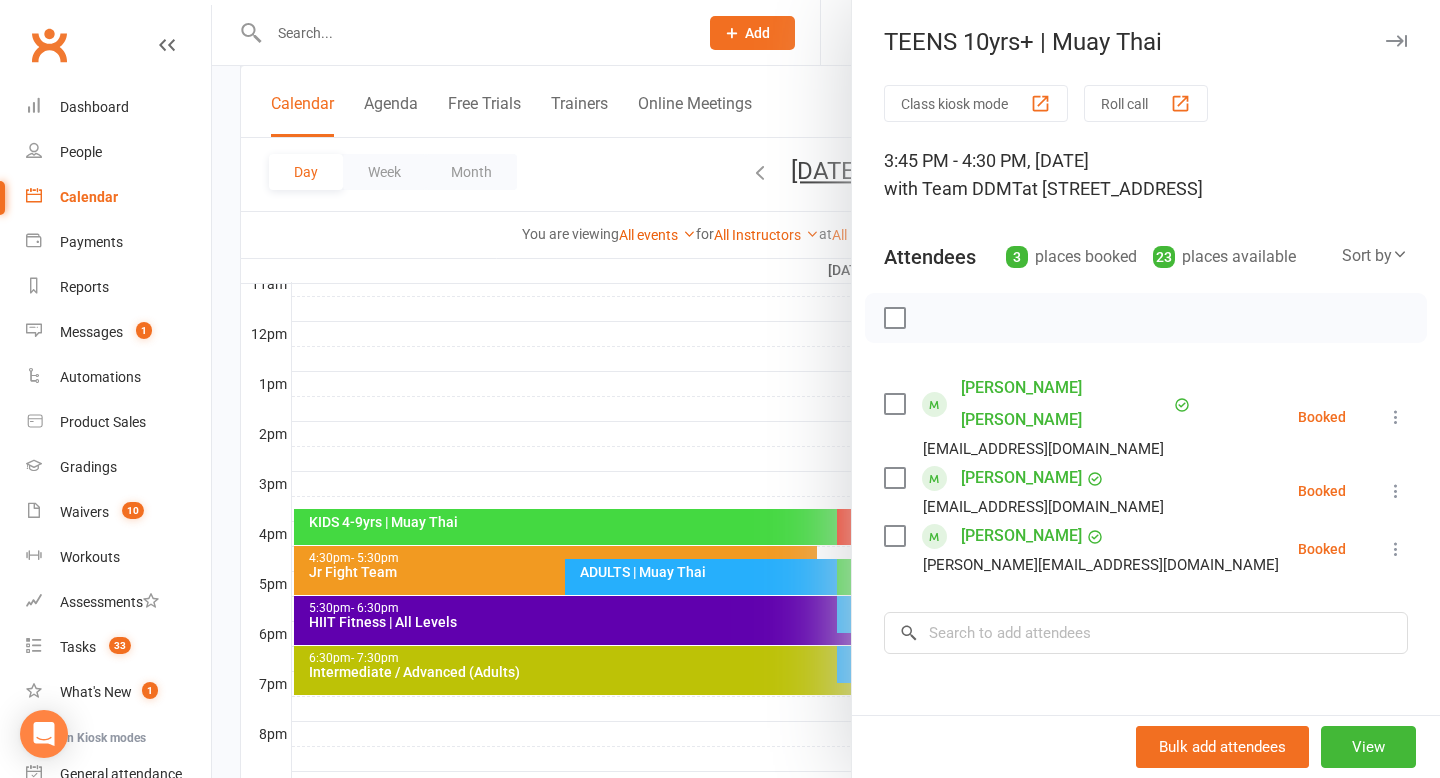 click at bounding box center (826, 389) 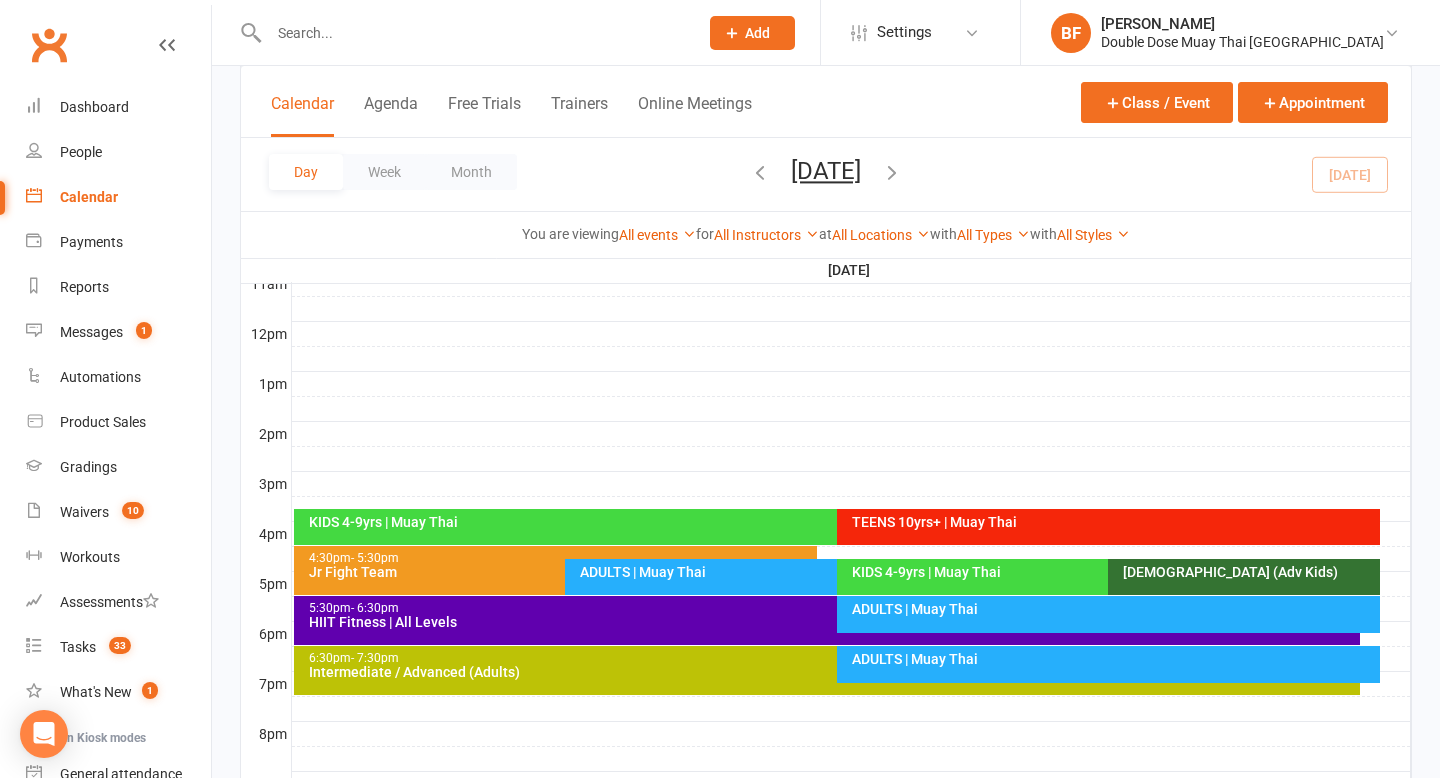 click on "ADULTS | Muay Thai" at bounding box center [831, 572] 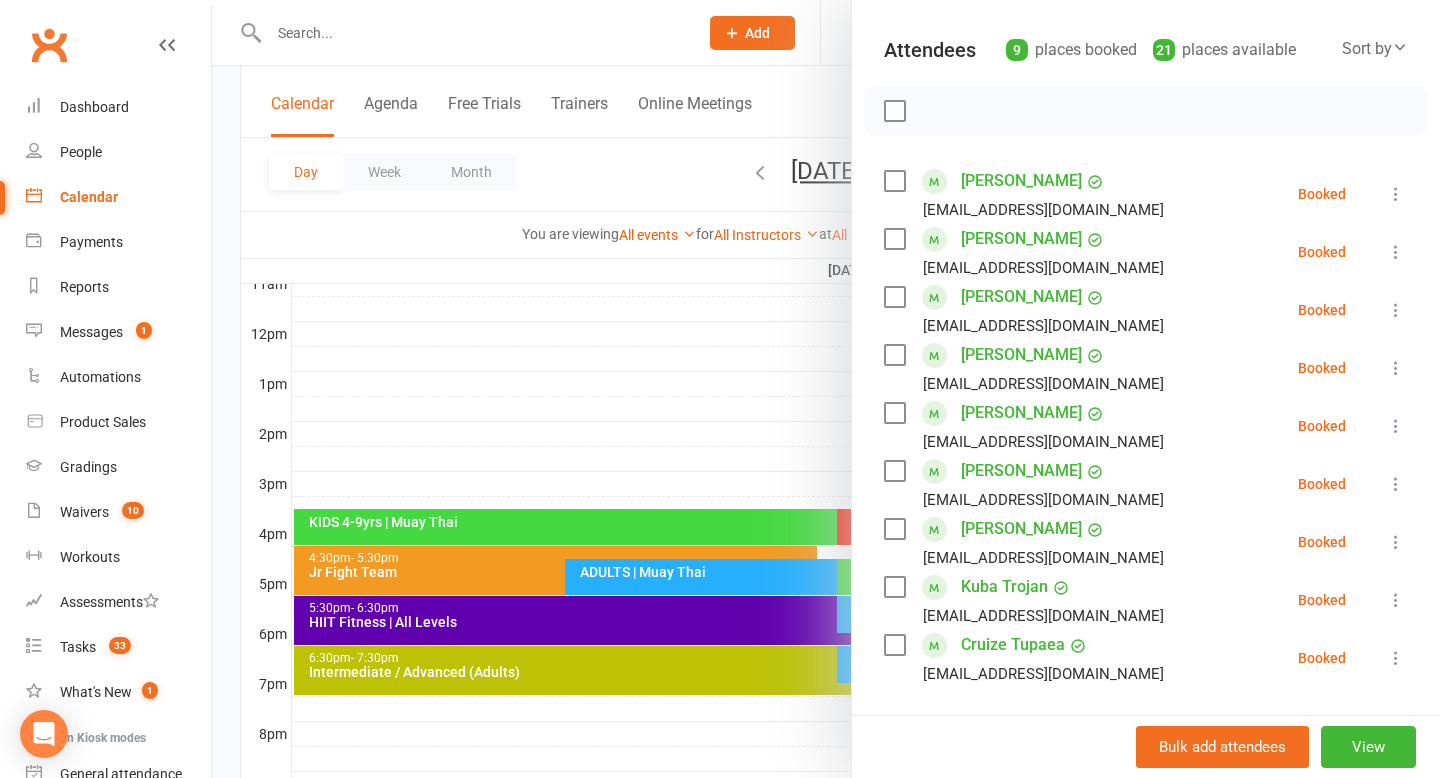scroll, scrollTop: 363, scrollLeft: 0, axis: vertical 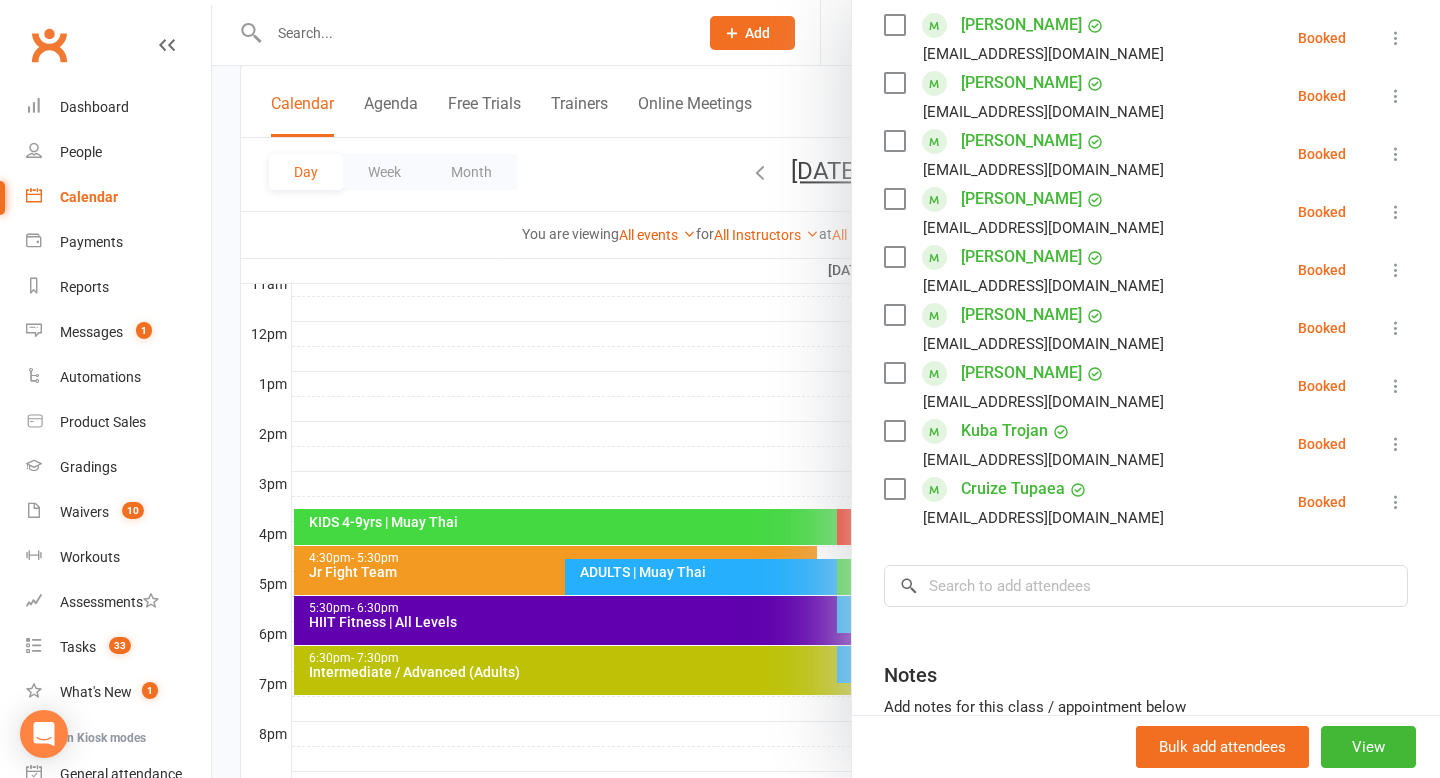 click at bounding box center [826, 389] 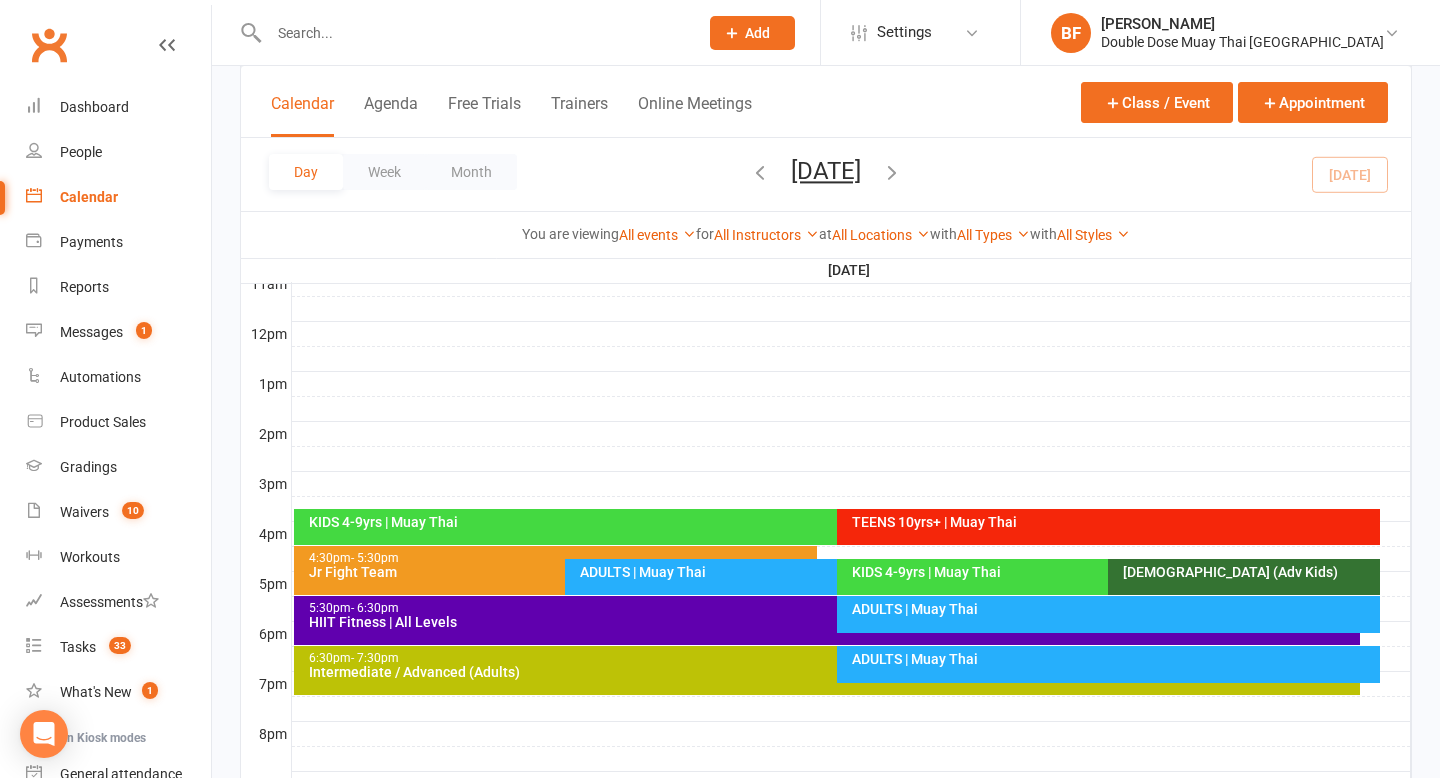 click on "KIDS 4-9yrs | Muay Thai" at bounding box center (1103, 572) 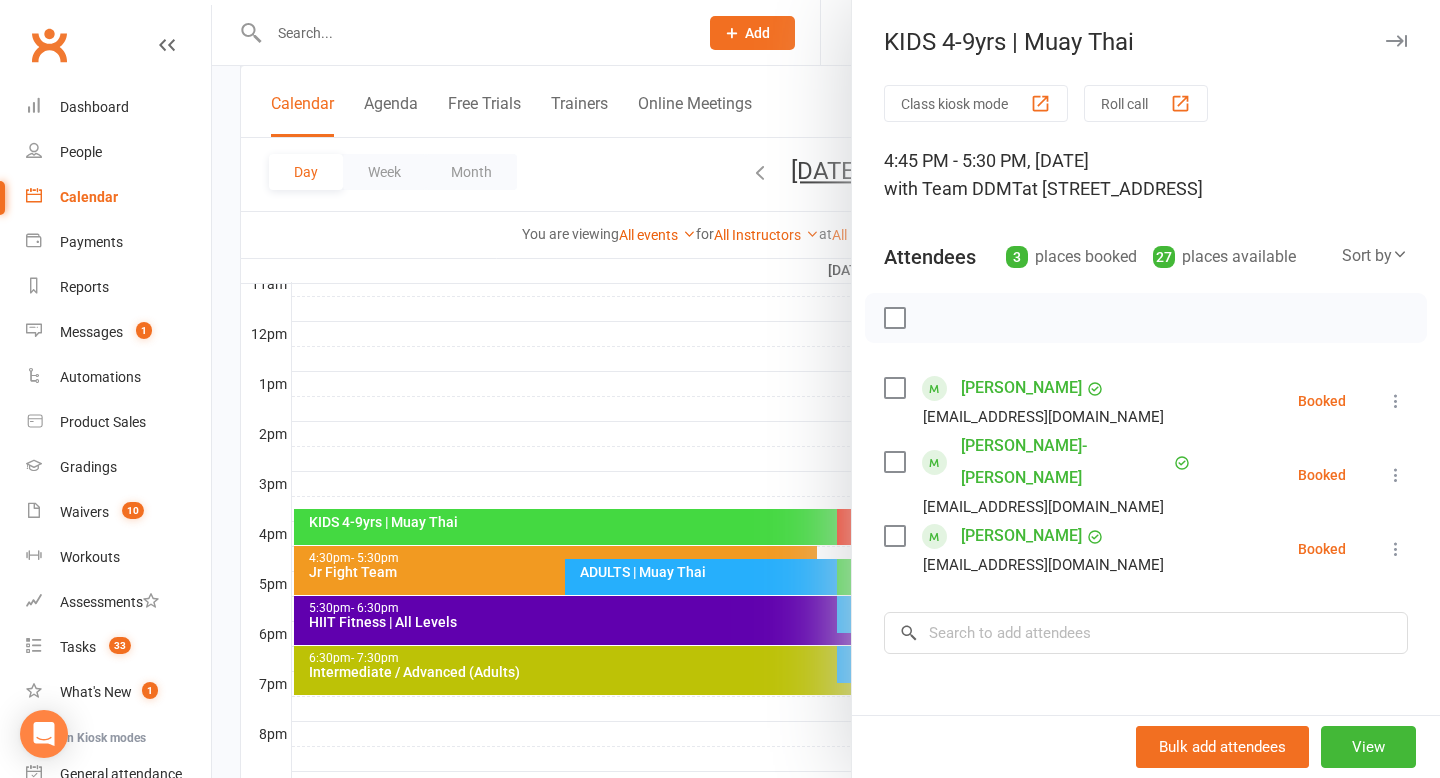 click at bounding box center (826, 389) 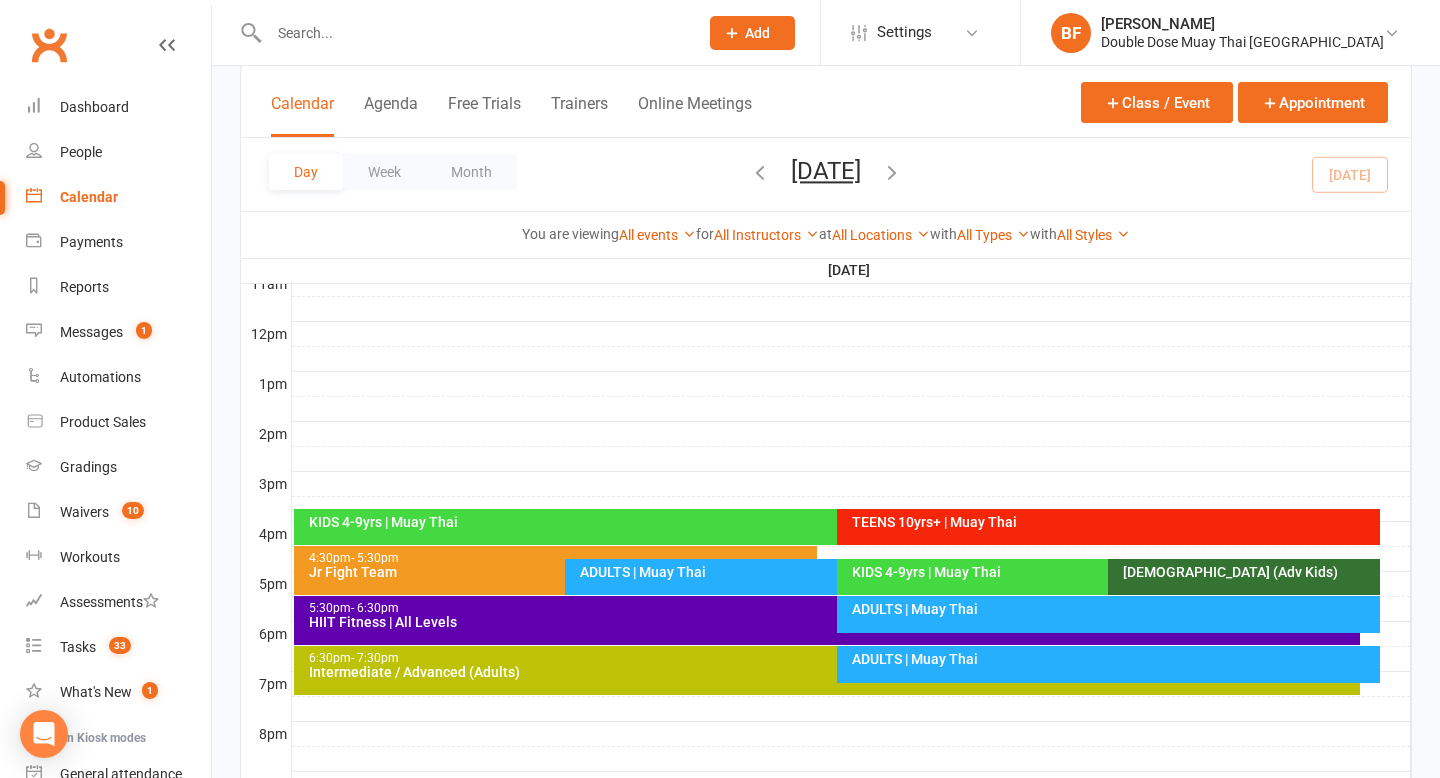 click on "ADULTS | Muay Thai" at bounding box center (1113, 609) 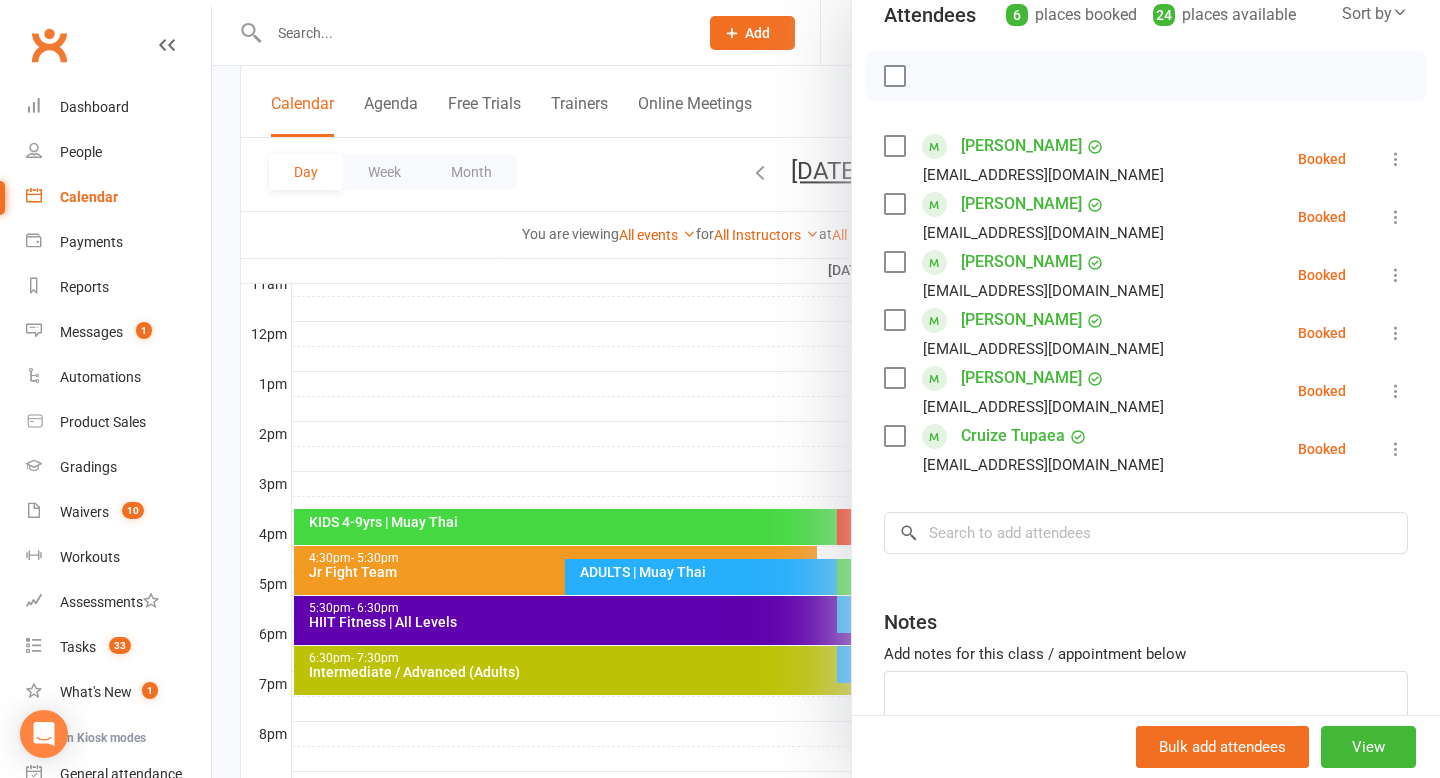 scroll, scrollTop: 243, scrollLeft: 0, axis: vertical 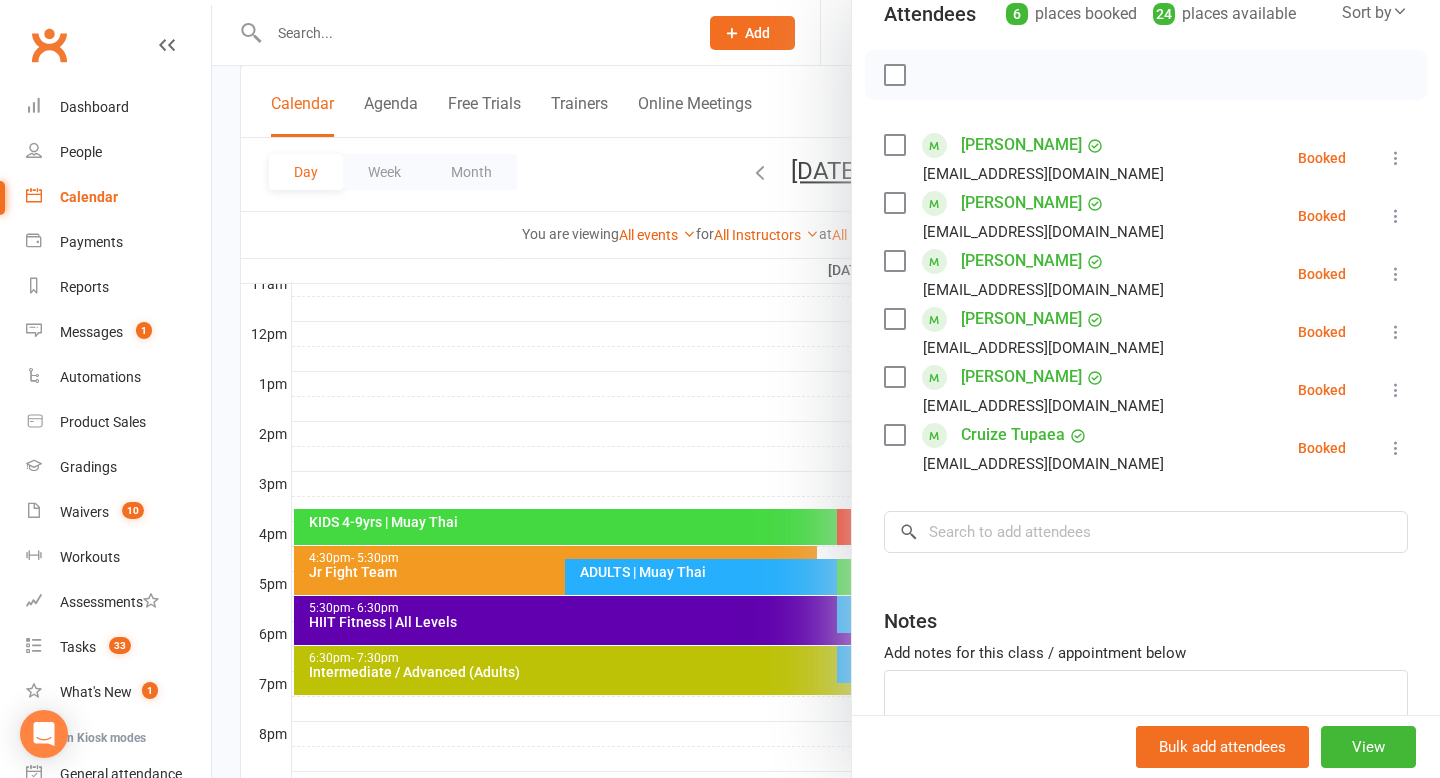 click at bounding box center (826, 389) 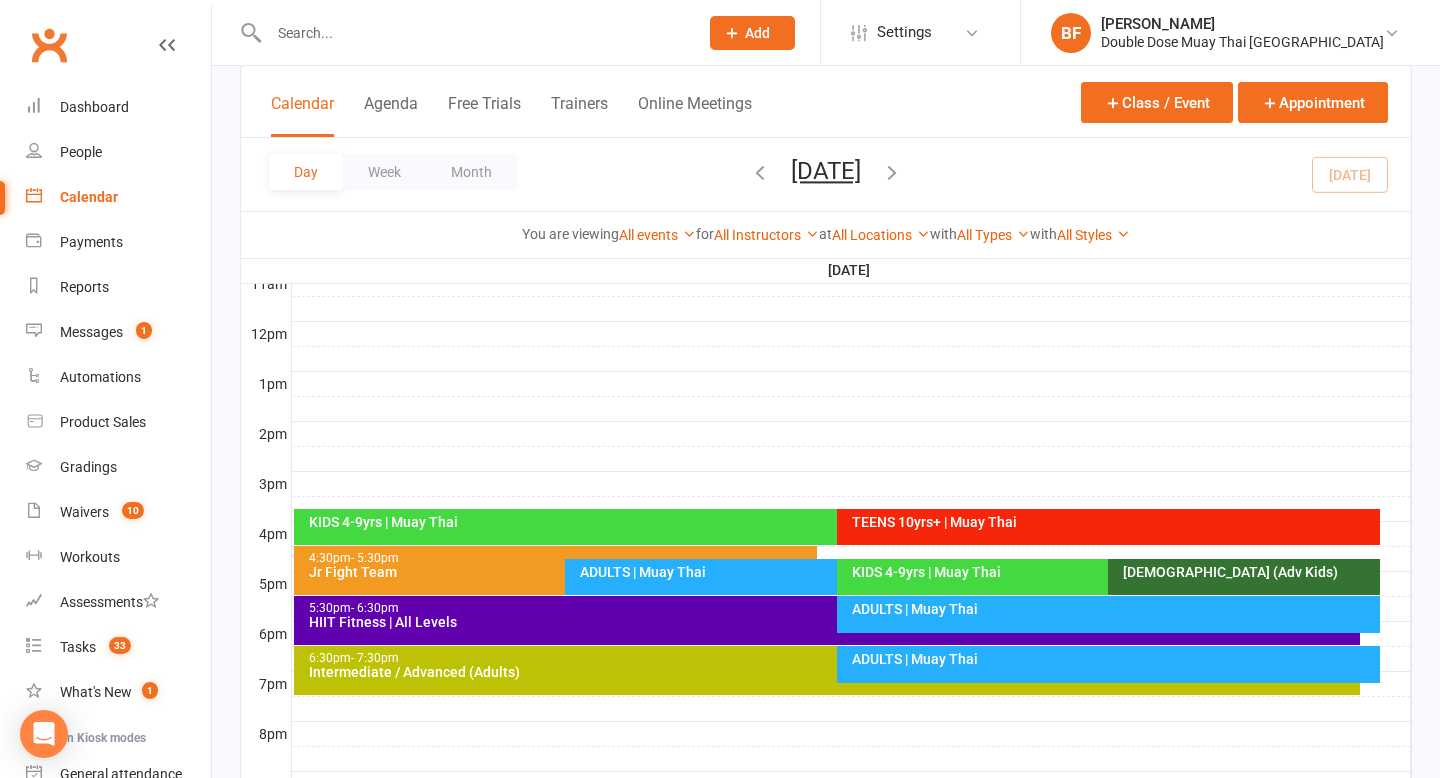 click on "ADULTS | Muay Thai" at bounding box center [1113, 659] 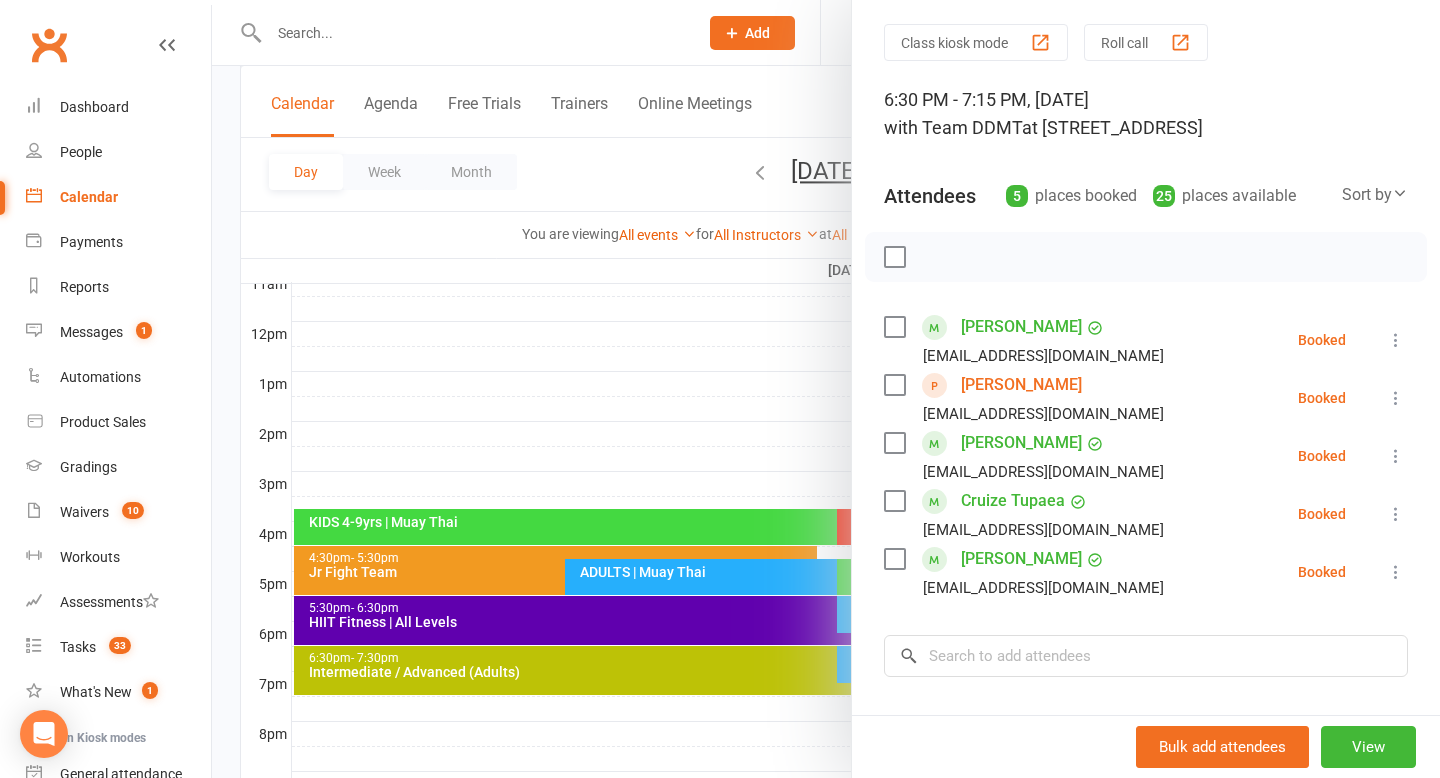 scroll, scrollTop: 60, scrollLeft: 0, axis: vertical 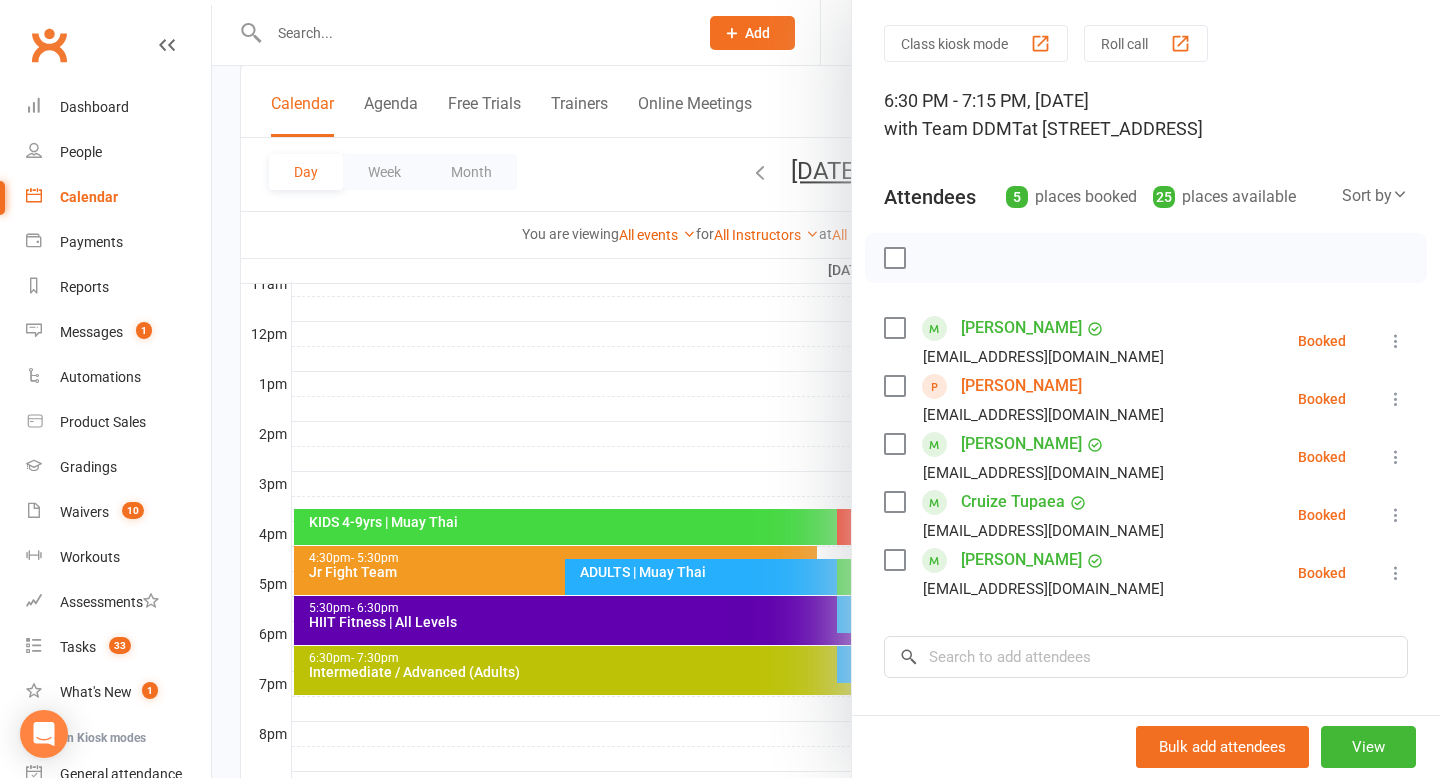 click at bounding box center [826, 389] 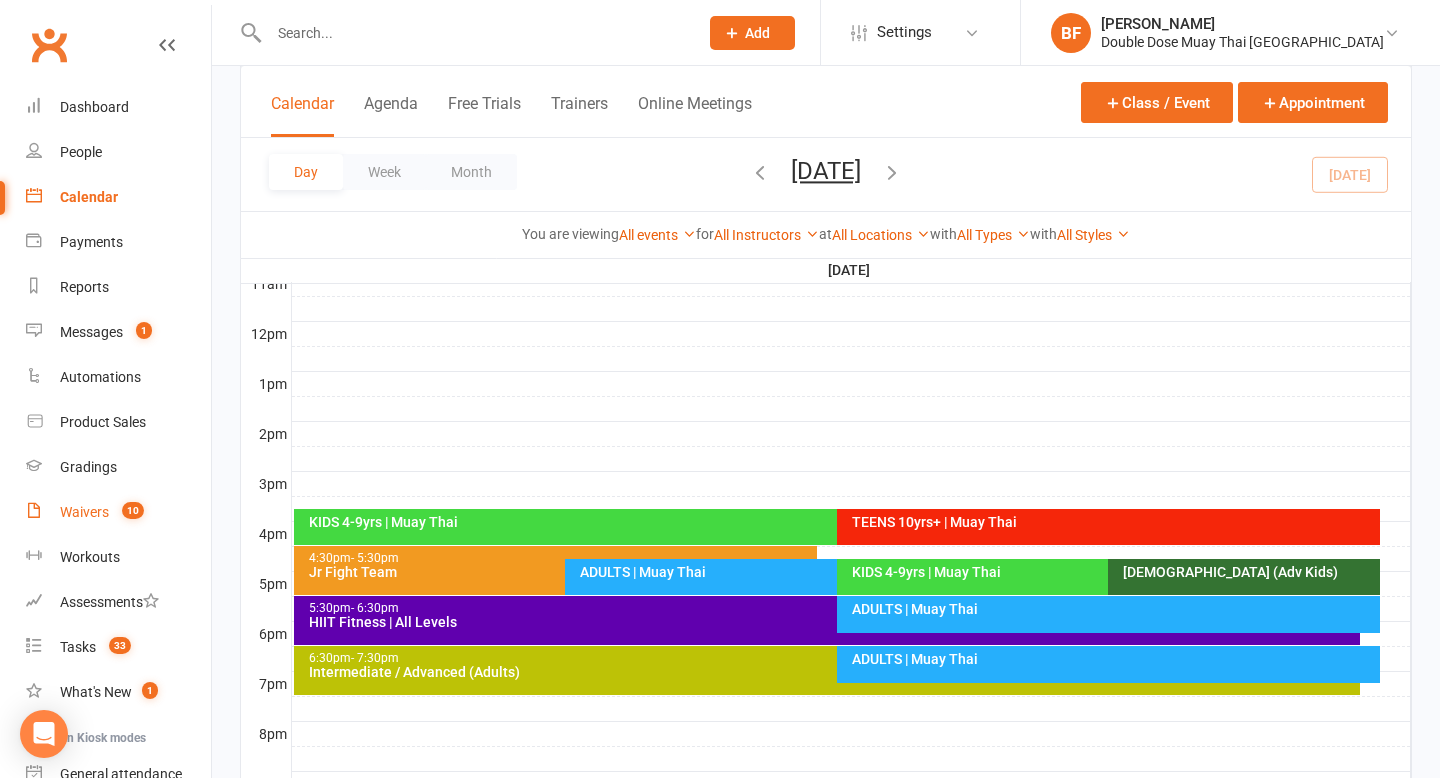click on "Waivers" at bounding box center (84, 512) 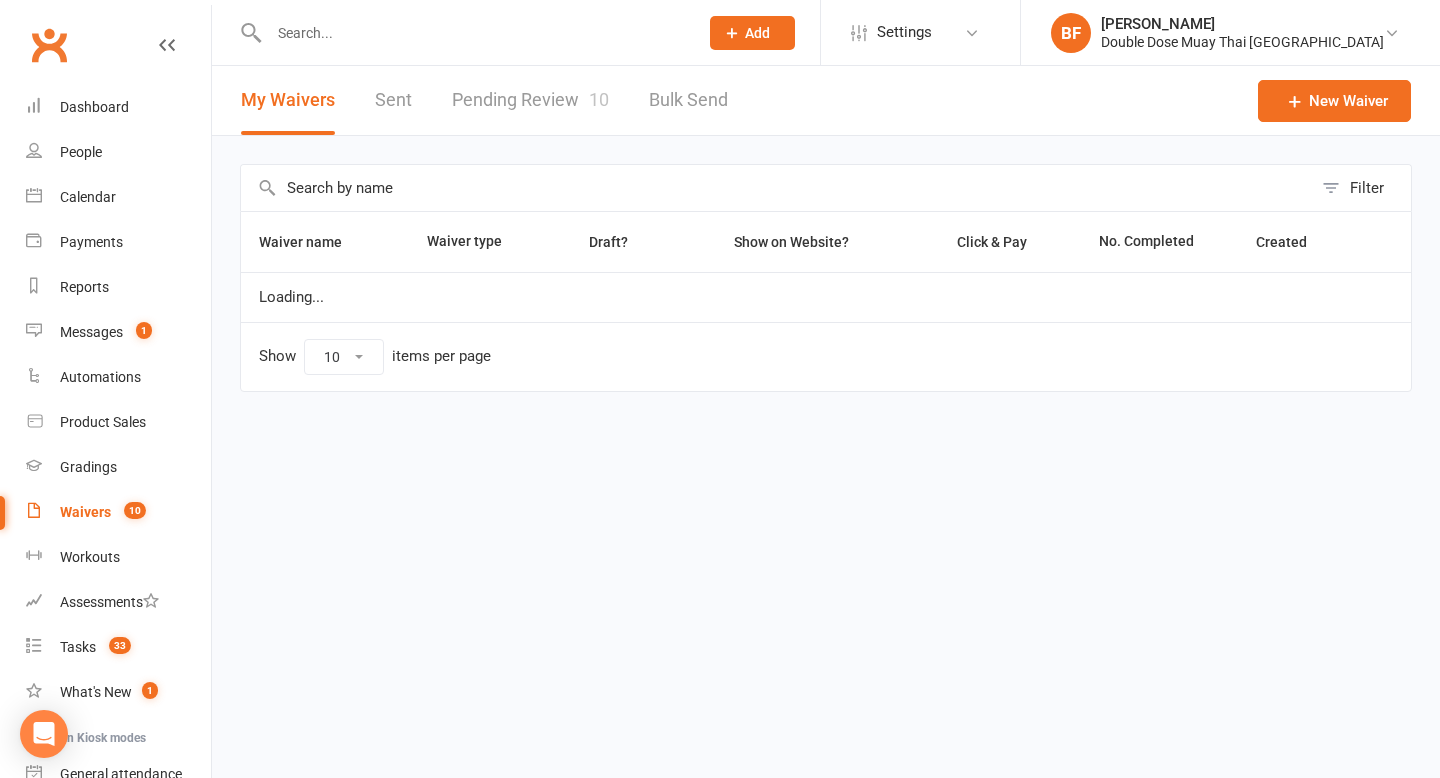 scroll, scrollTop: 0, scrollLeft: 0, axis: both 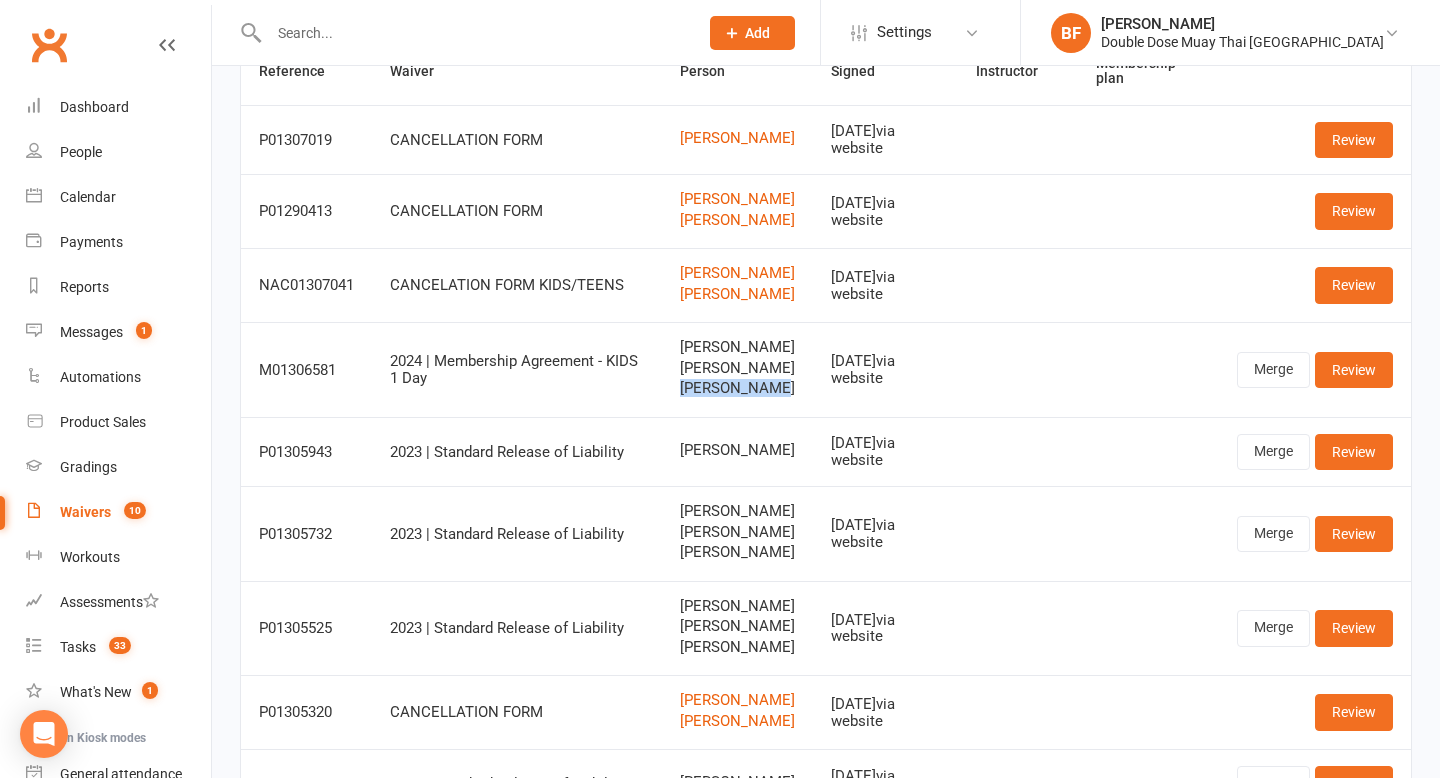 drag, startPoint x: 755, startPoint y: 391, endPoint x: 658, endPoint y: 395, distance: 97.082436 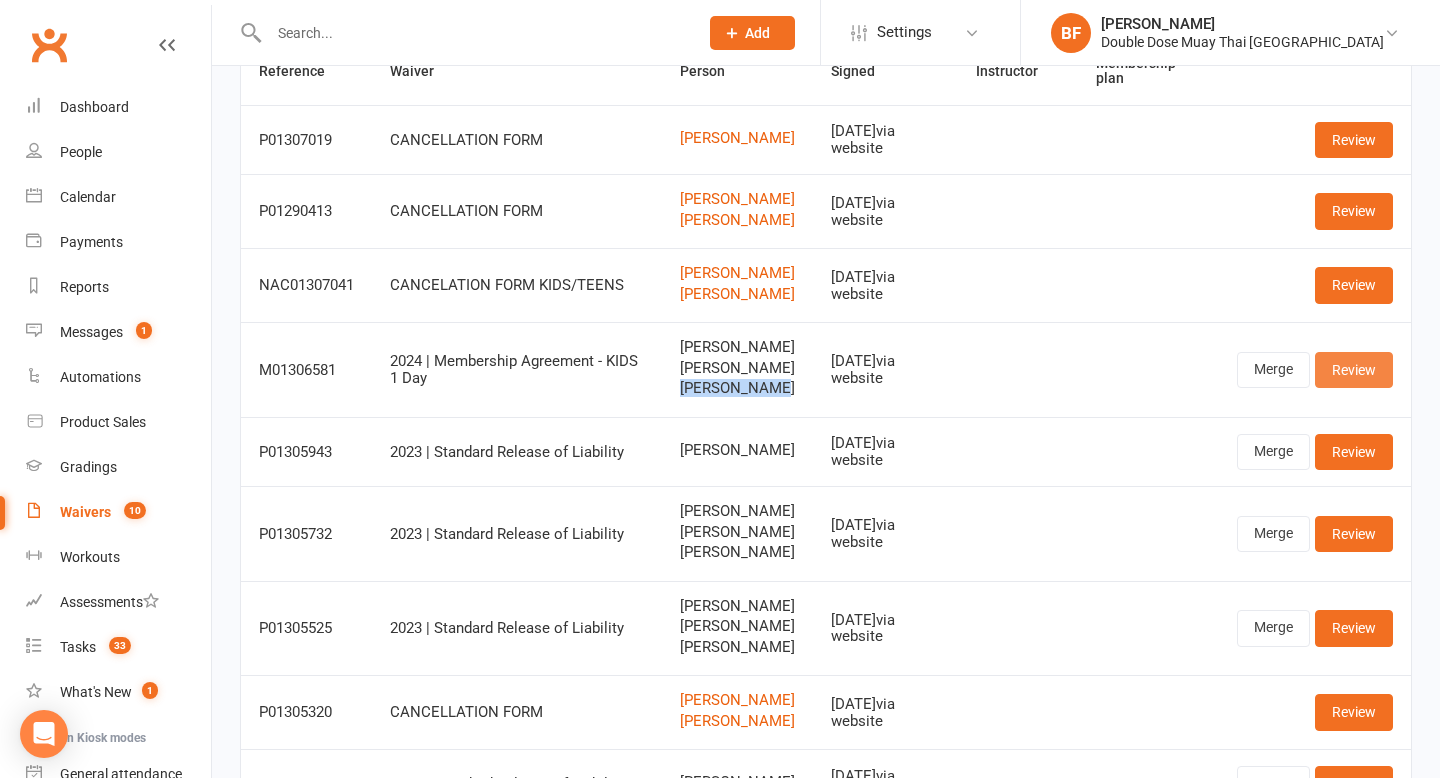 click on "Review" at bounding box center [1354, 370] 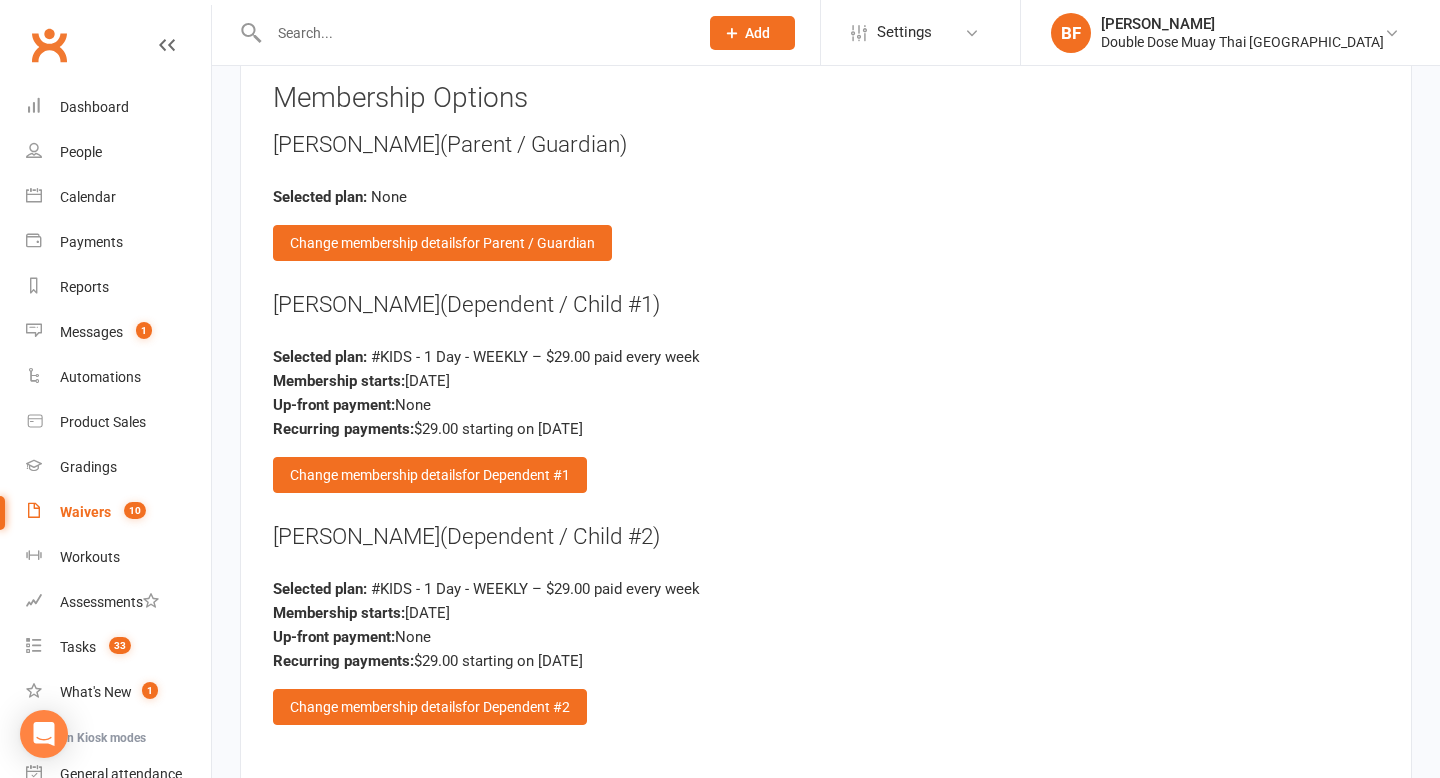 scroll, scrollTop: 3206, scrollLeft: 0, axis: vertical 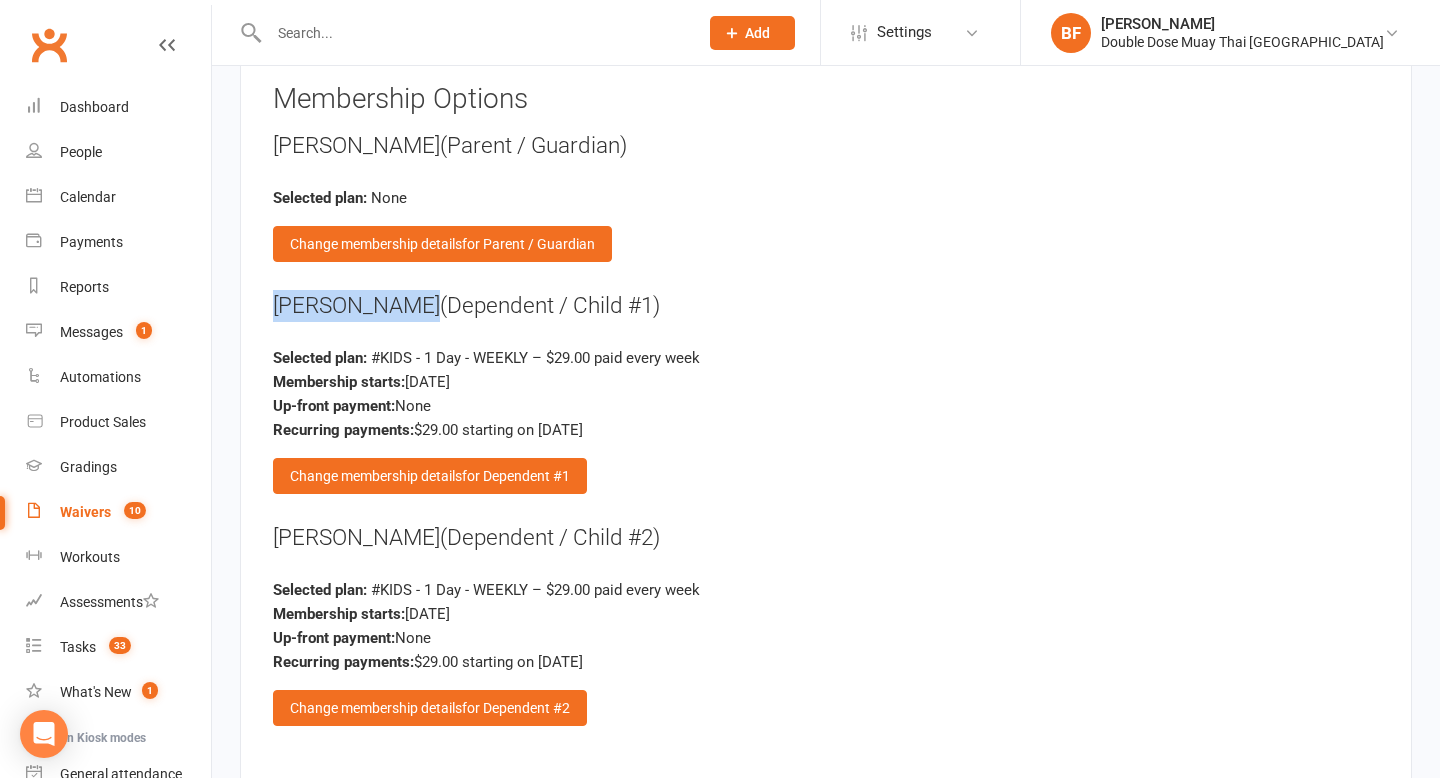 drag, startPoint x: 268, startPoint y: 287, endPoint x: 407, endPoint y: 291, distance: 139.05754 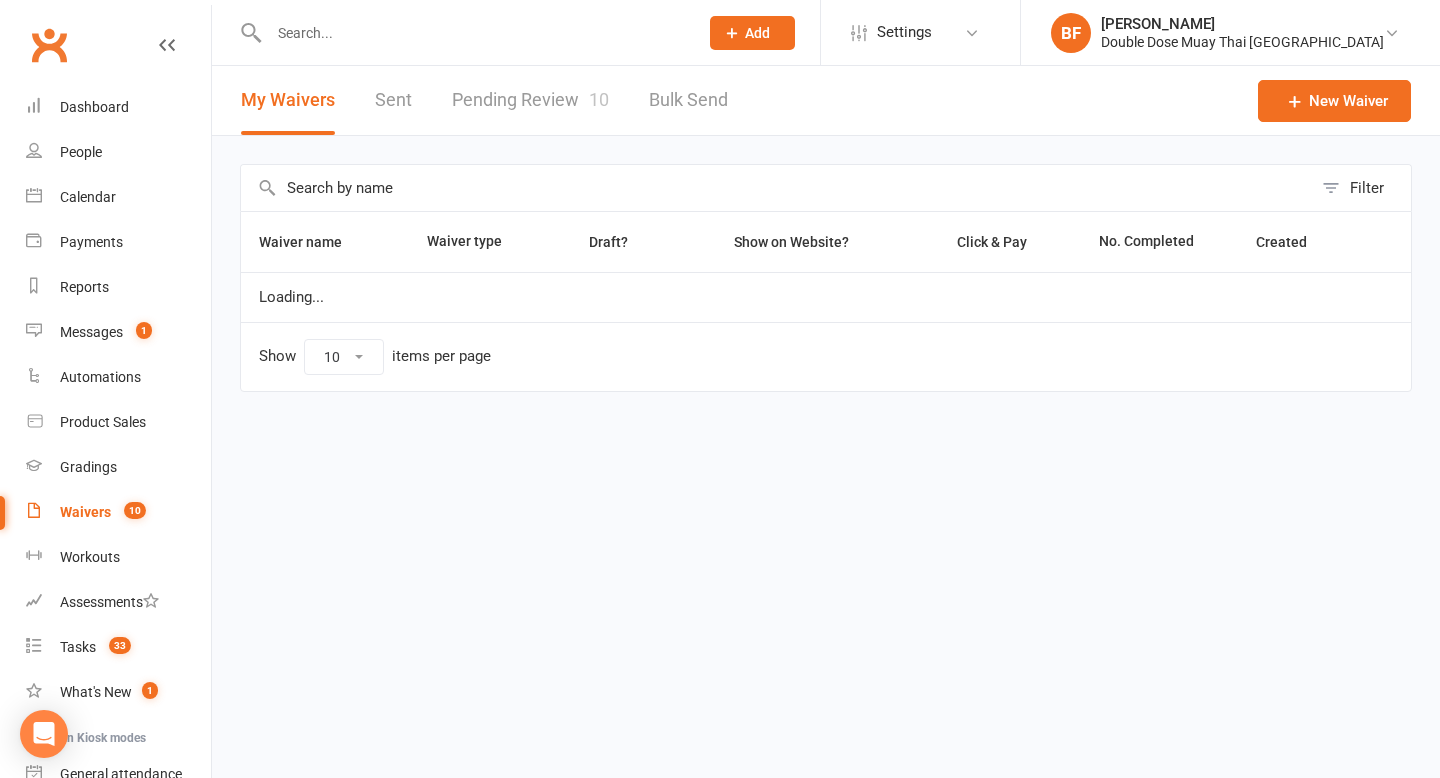 scroll, scrollTop: 0, scrollLeft: 0, axis: both 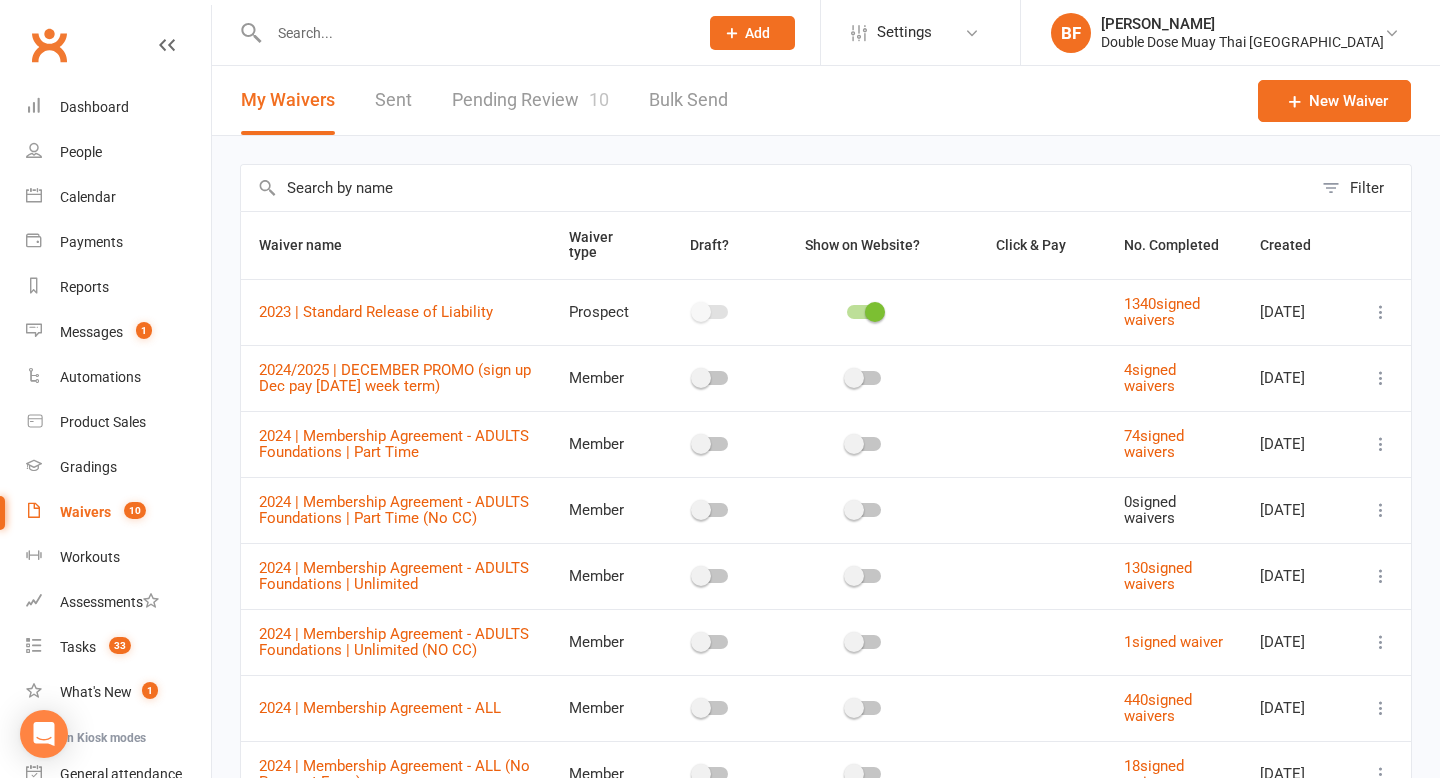 click on "Pending Review 10" at bounding box center [530, 100] 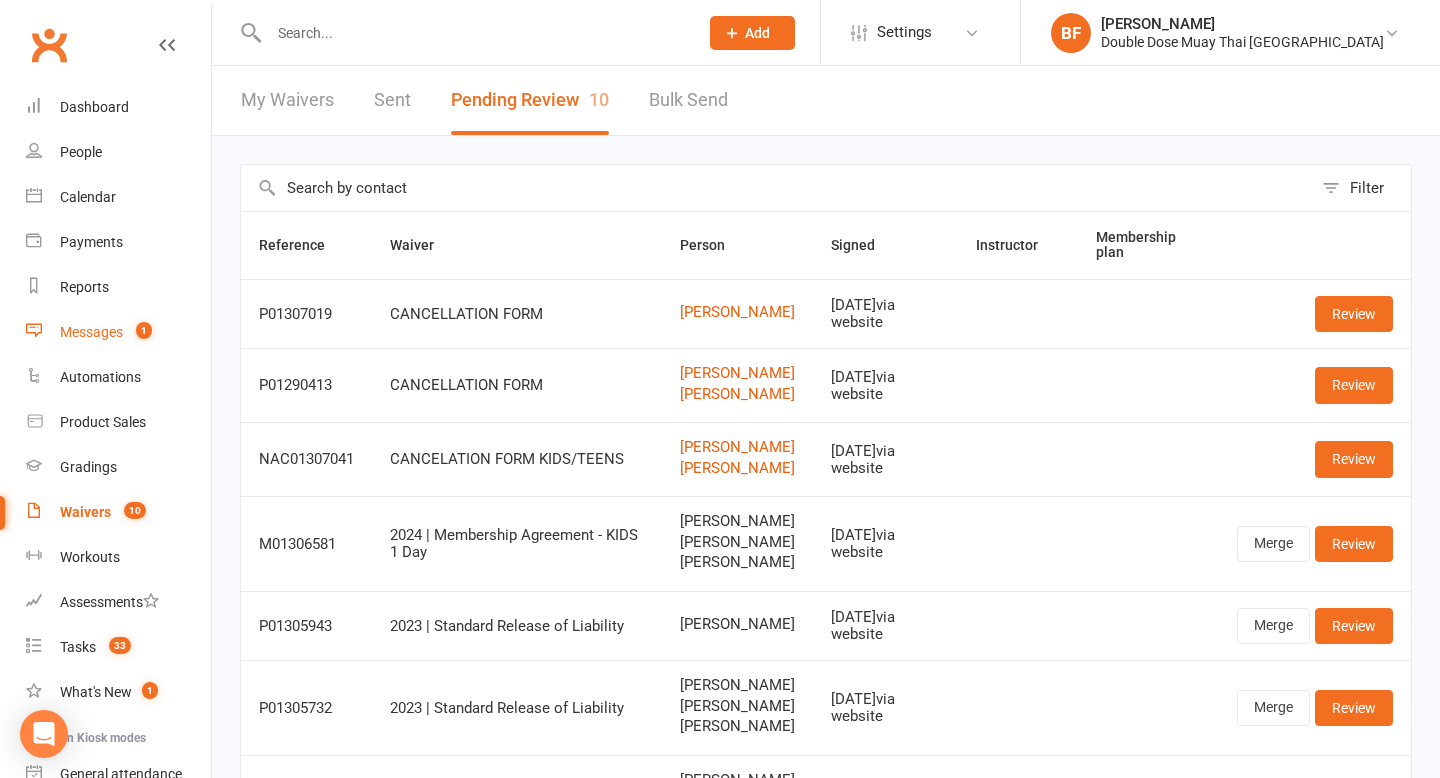 click on "Messages   1" at bounding box center (118, 332) 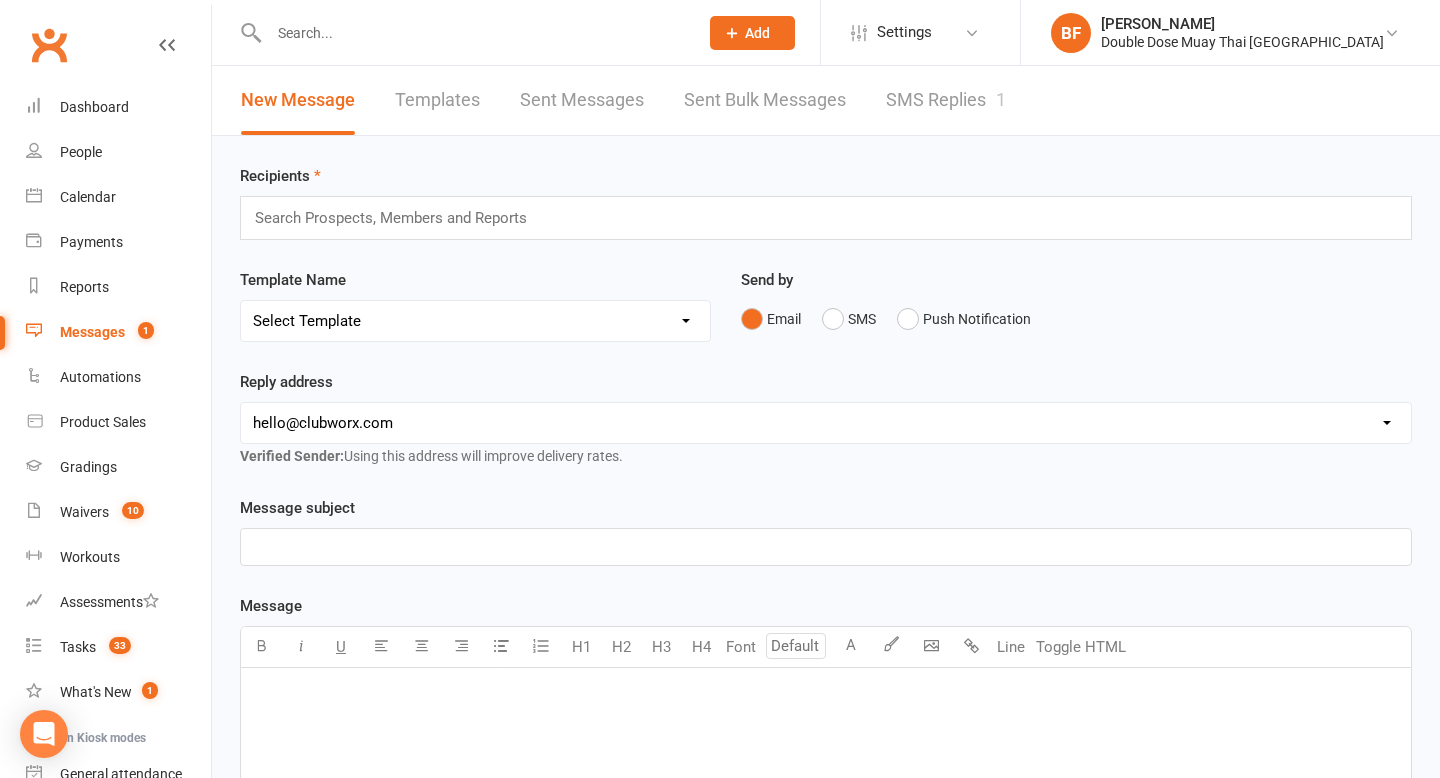 click on "SMS Replies  1" at bounding box center [946, 100] 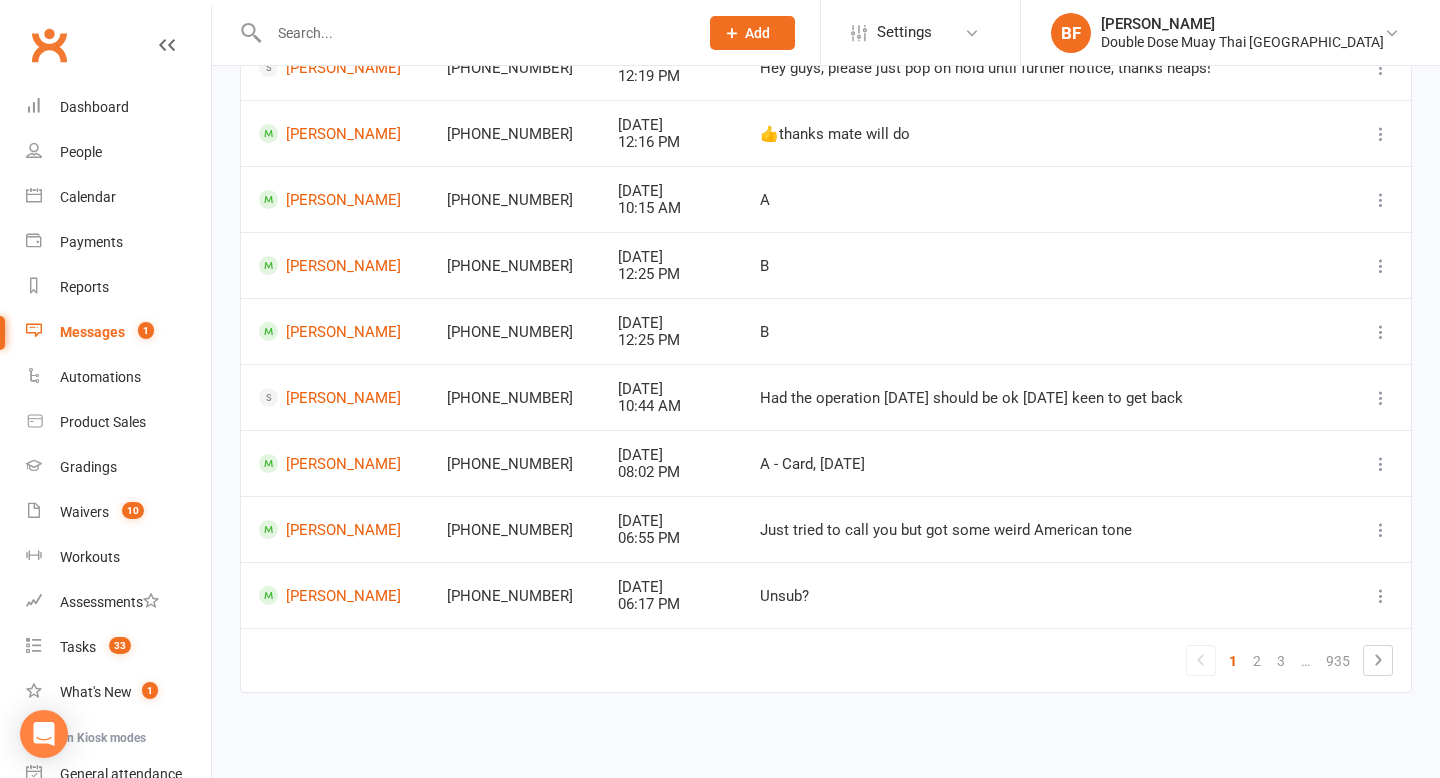 scroll, scrollTop: 0, scrollLeft: 0, axis: both 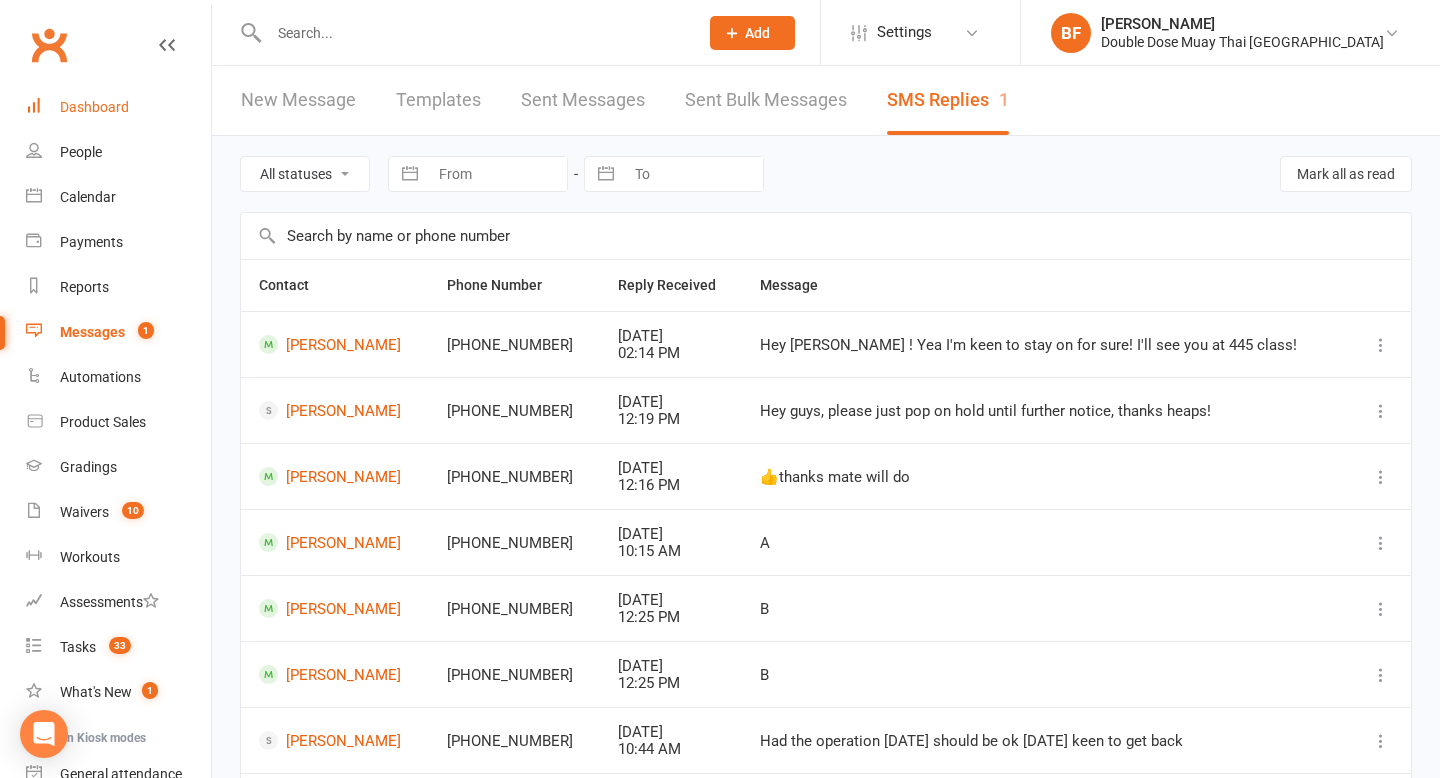 click on "Dashboard" at bounding box center (118, 107) 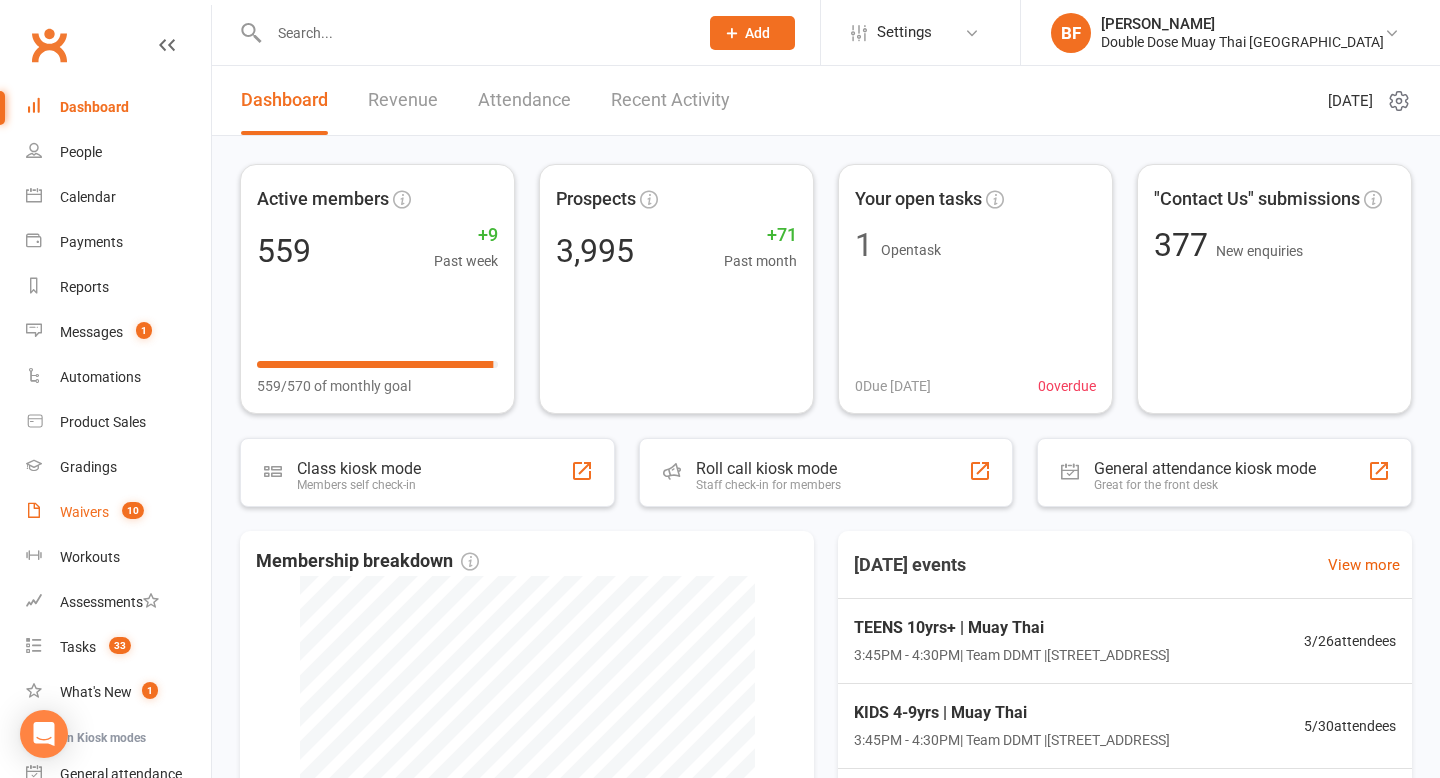click on "Waivers   10" at bounding box center (118, 512) 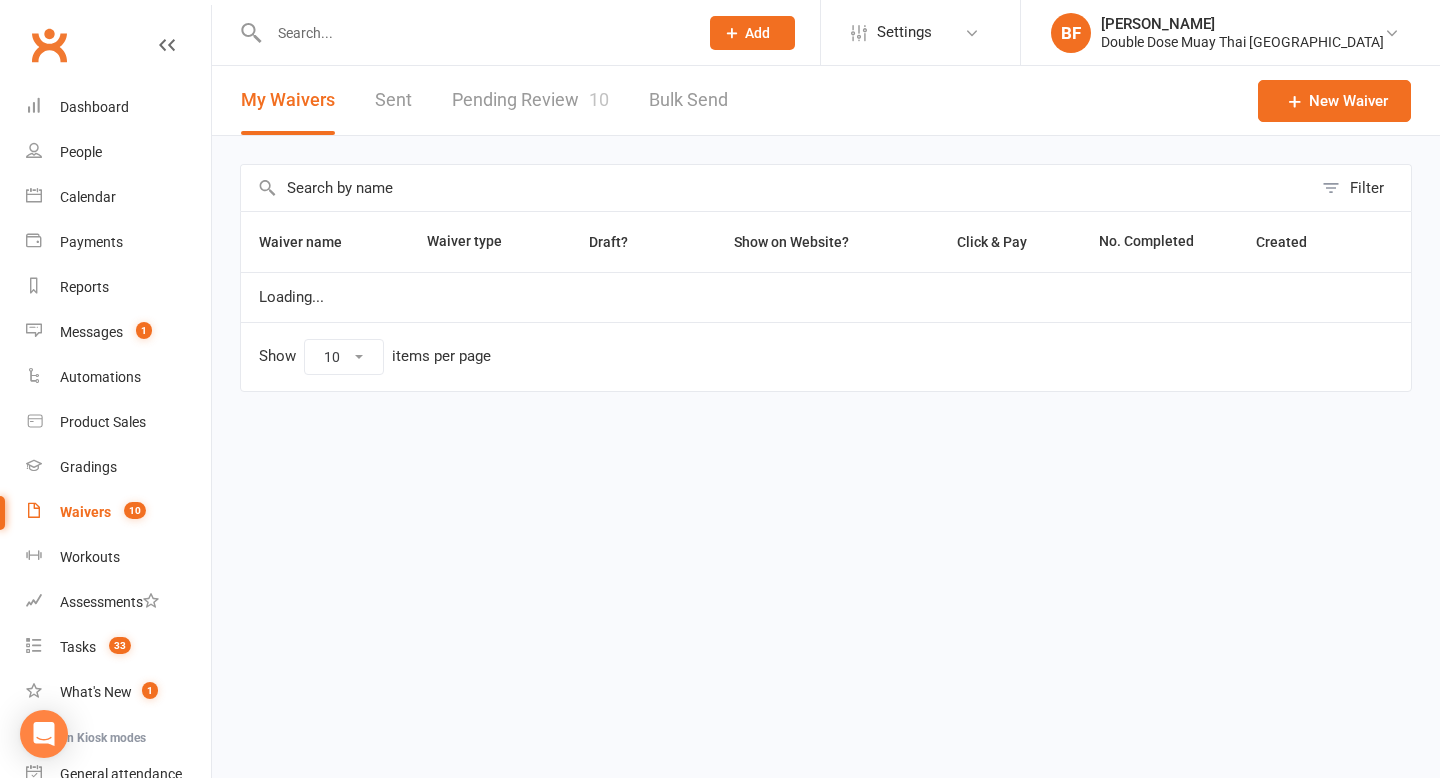 click on "Pending Review 10" at bounding box center (530, 100) 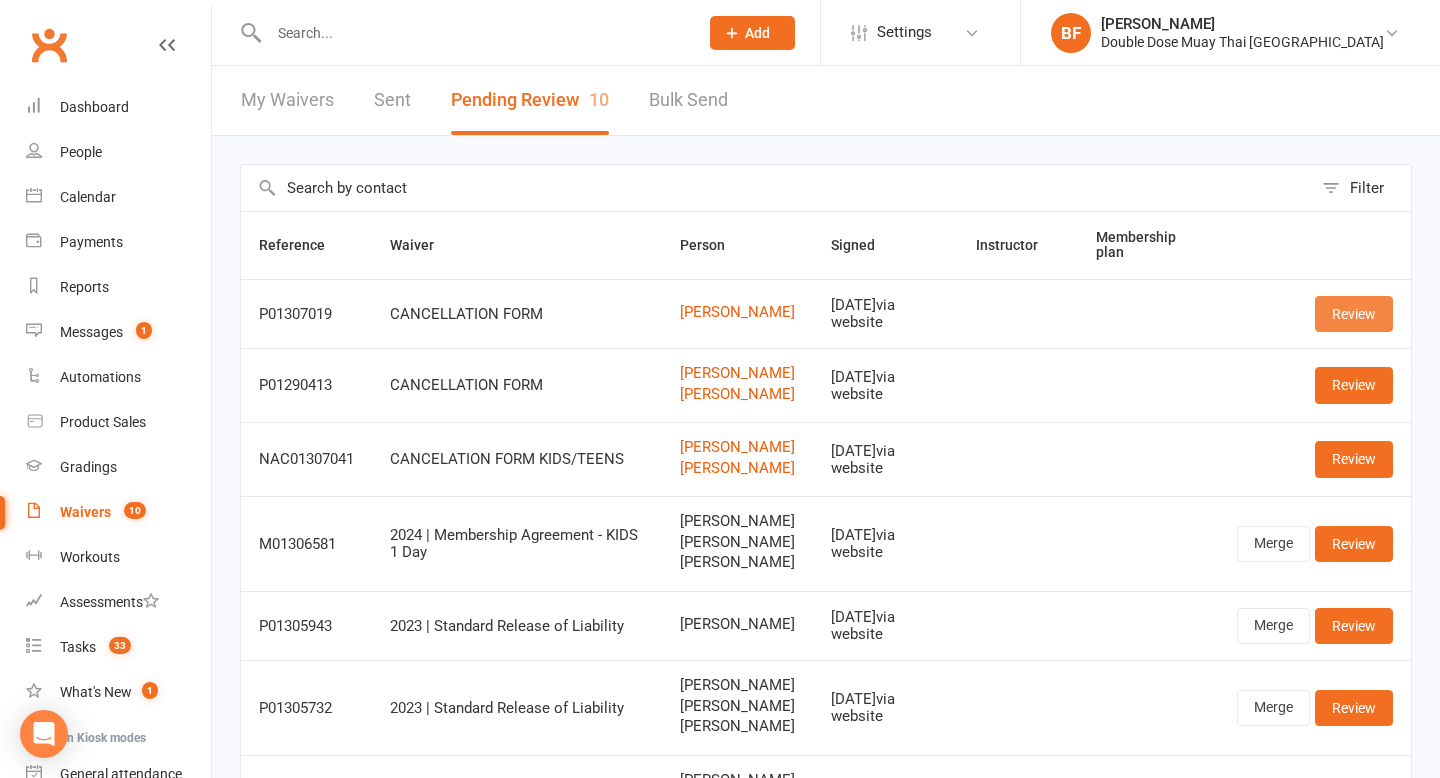 click on "Review" at bounding box center (1354, 314) 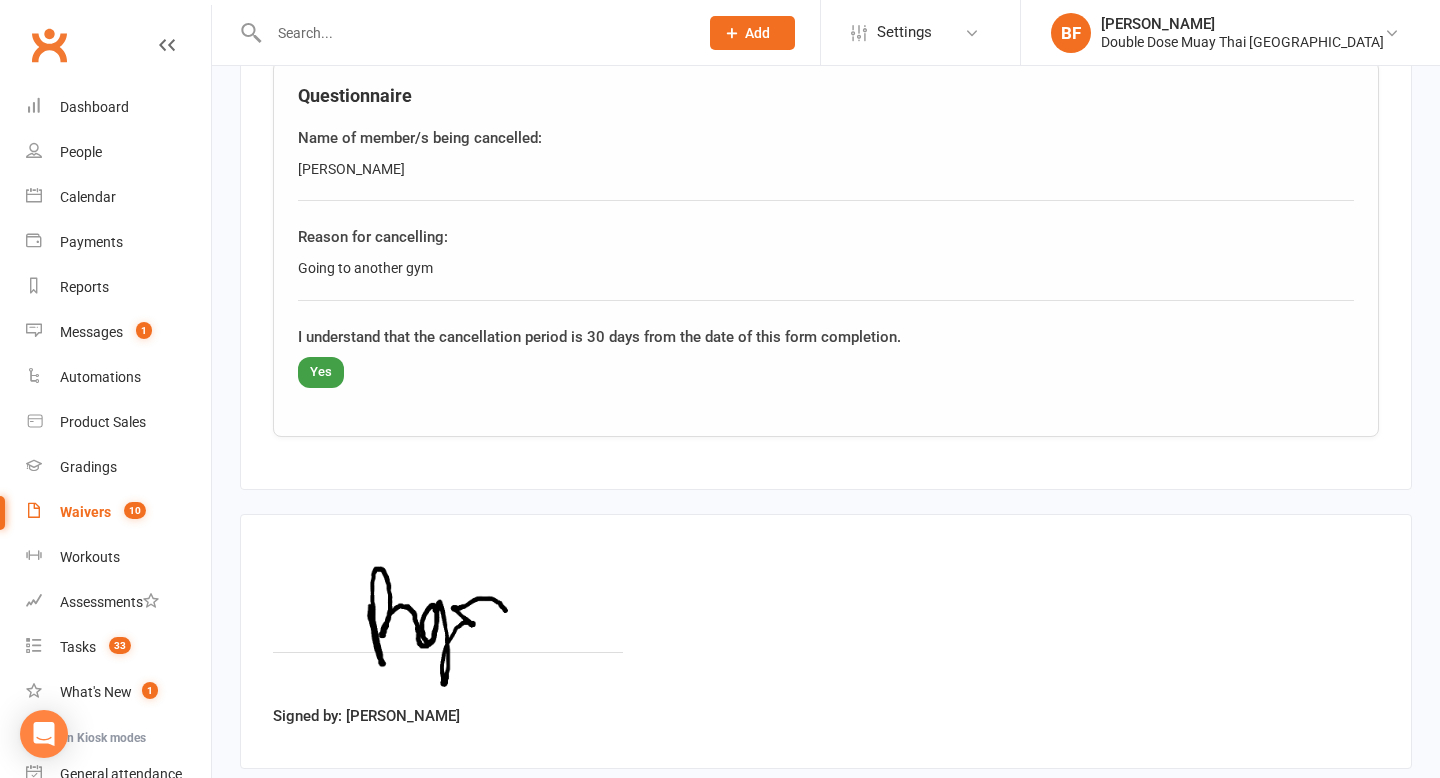 scroll, scrollTop: 1000, scrollLeft: 0, axis: vertical 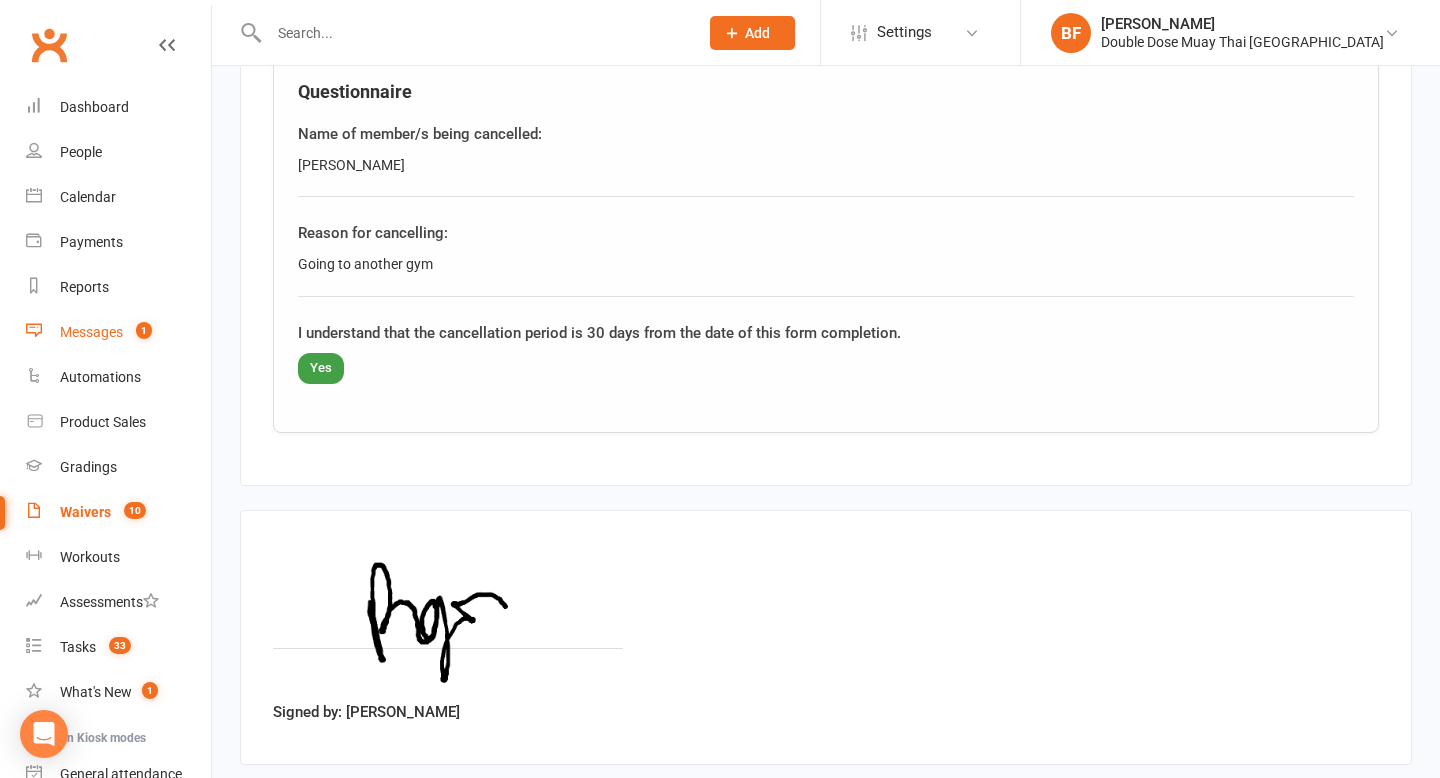 click on "Messages   1" at bounding box center (118, 332) 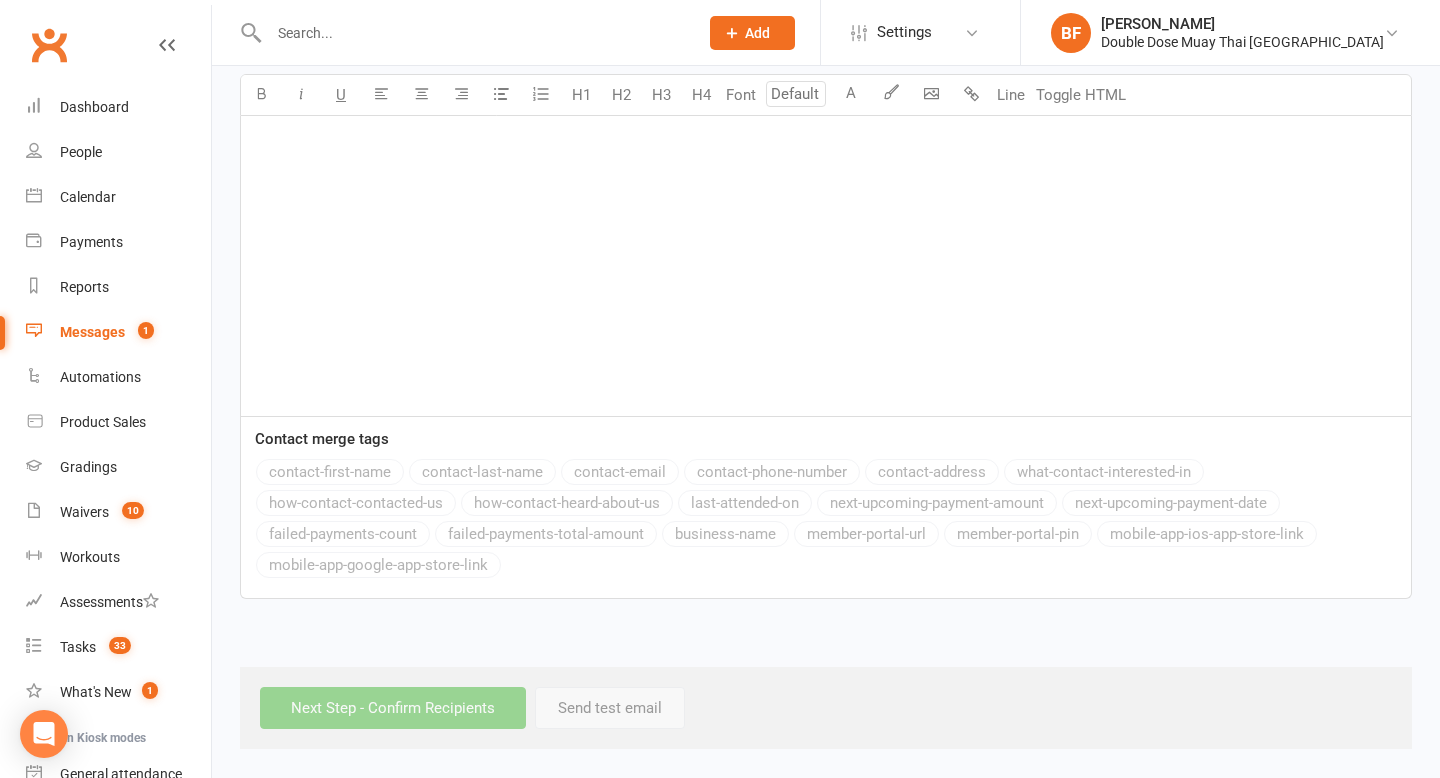 scroll, scrollTop: 0, scrollLeft: 0, axis: both 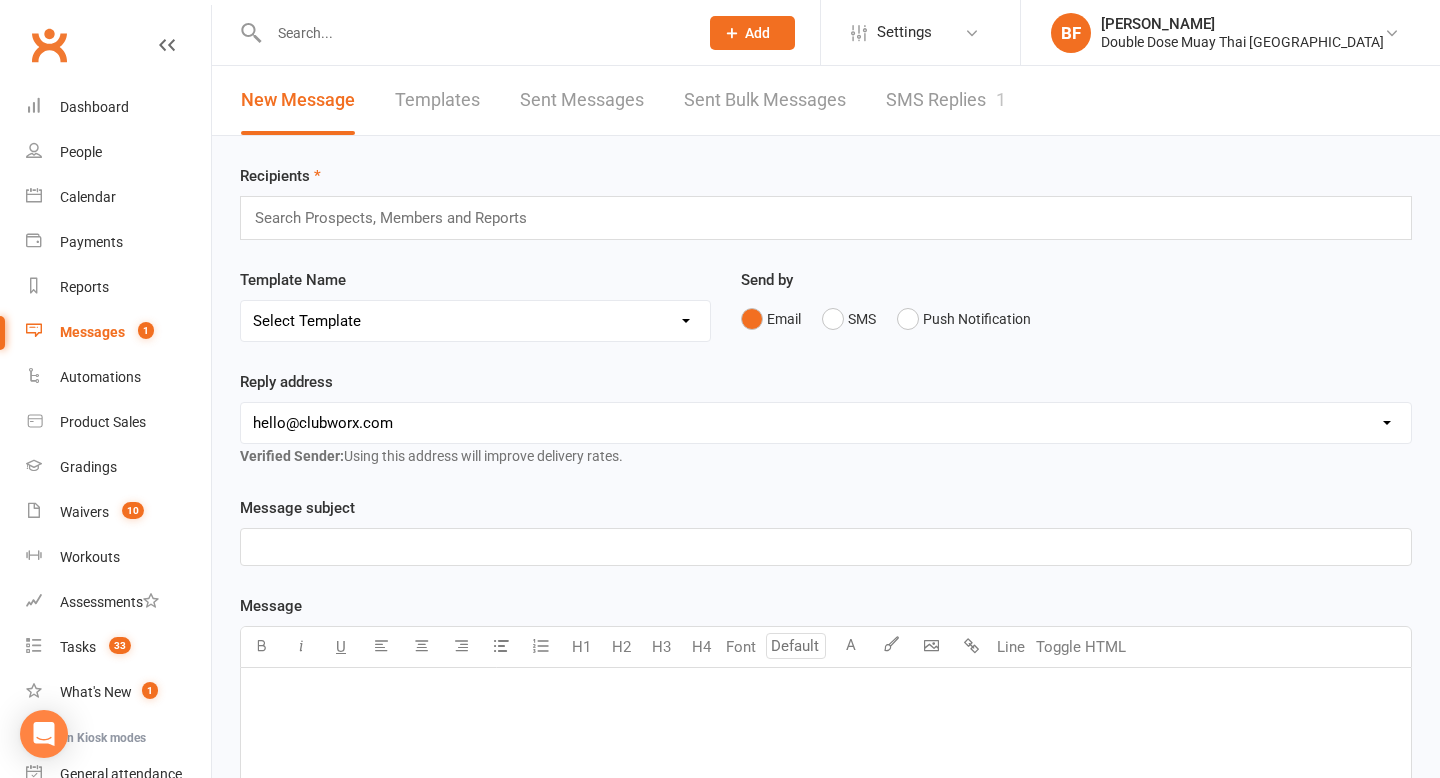 click on "SMS Replies  1" at bounding box center [946, 100] 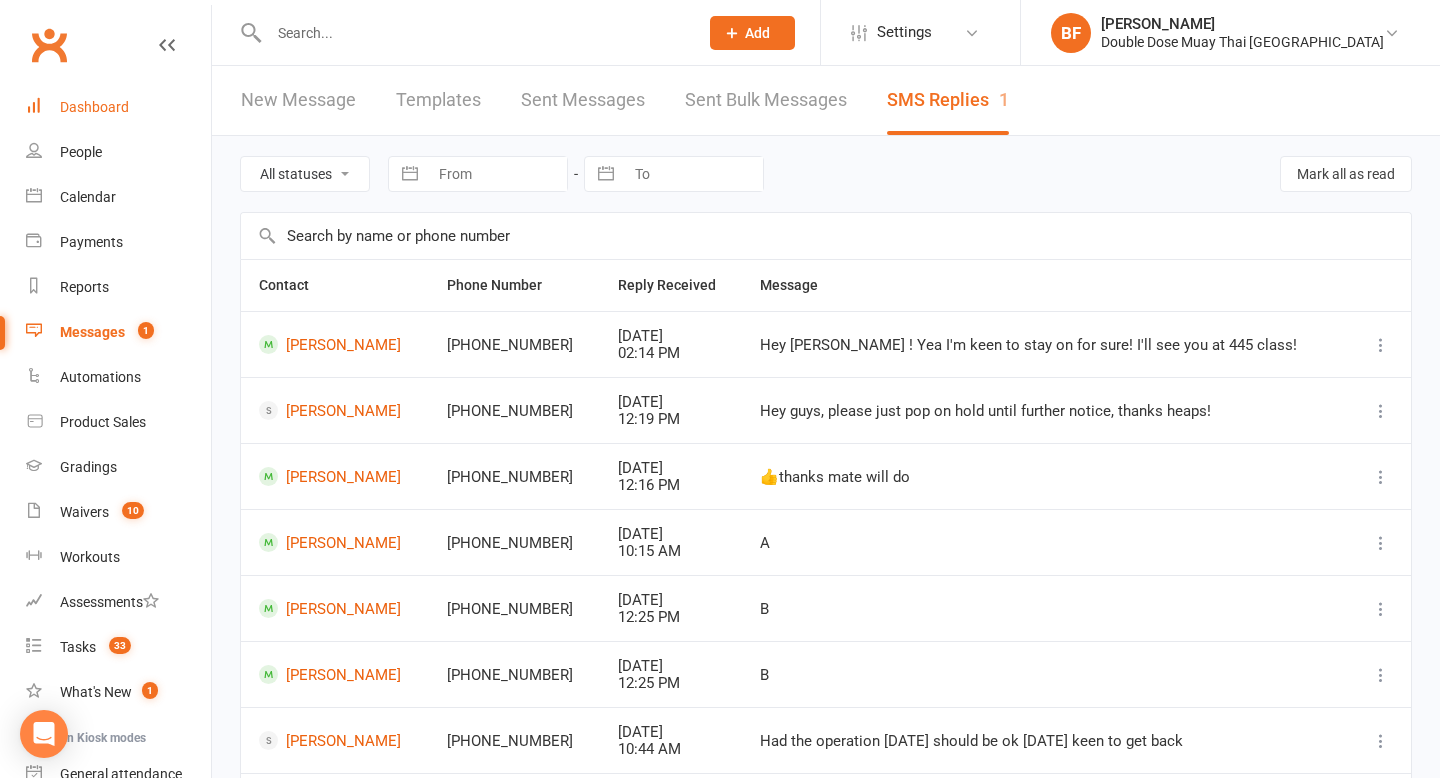 click on "Dashboard" at bounding box center (94, 107) 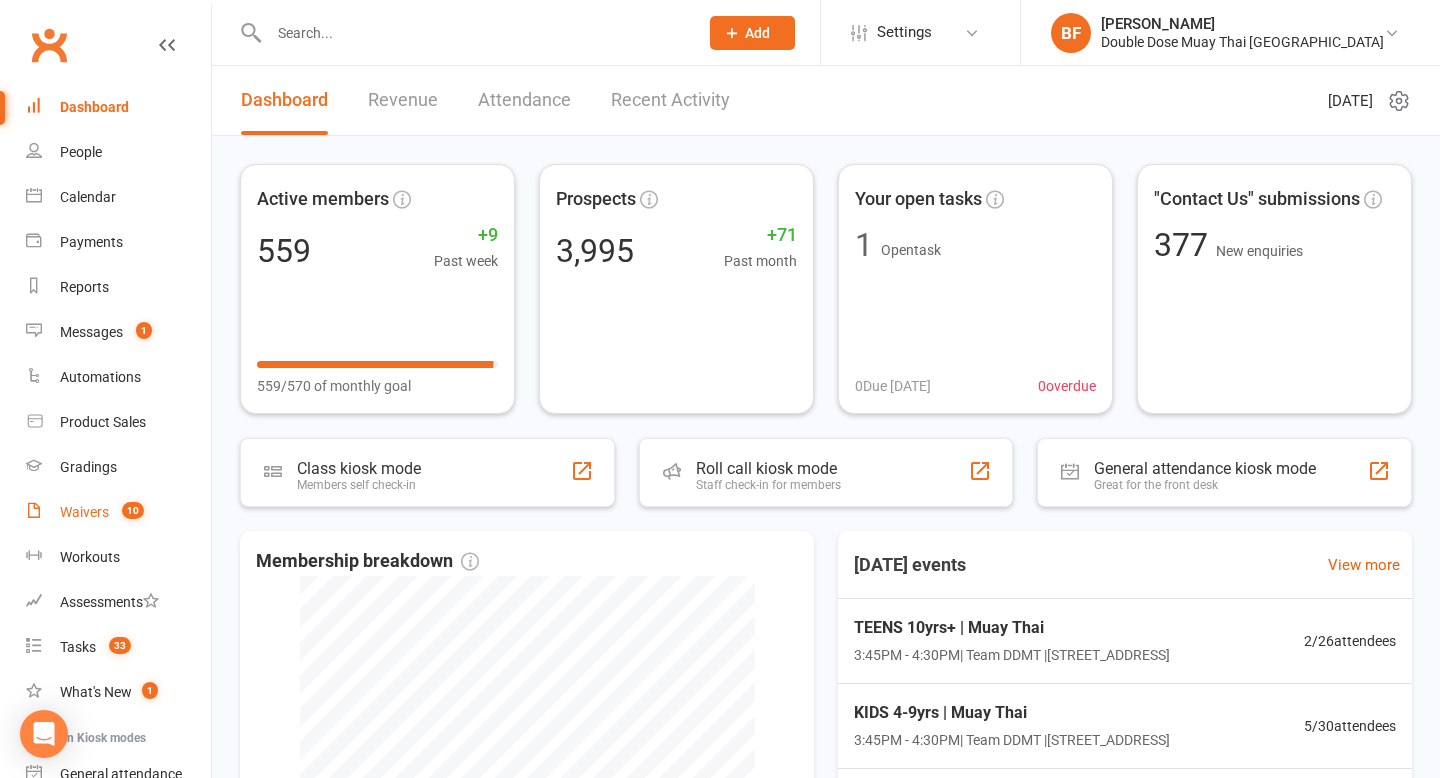 click on "10" at bounding box center (128, 512) 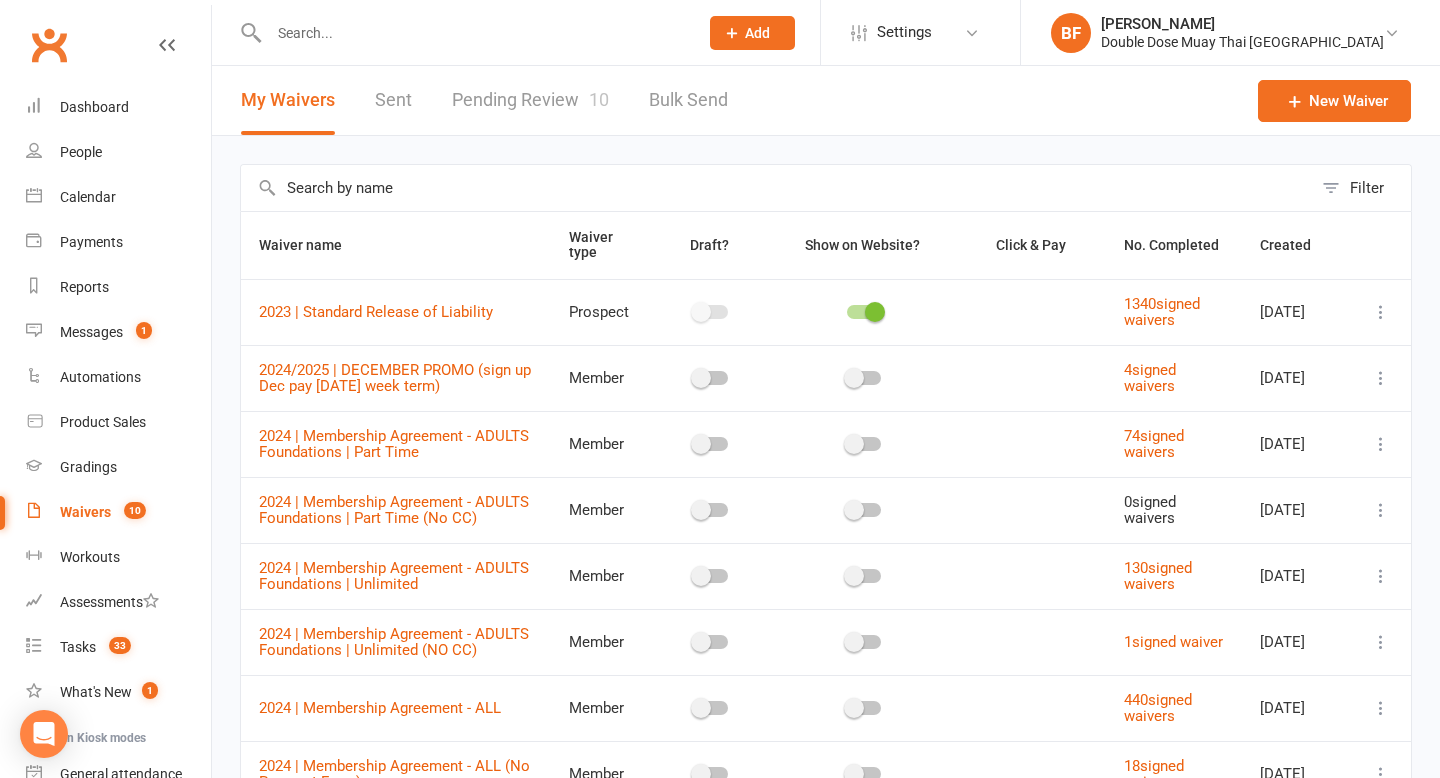 click on "Pending Review 10" at bounding box center (530, 100) 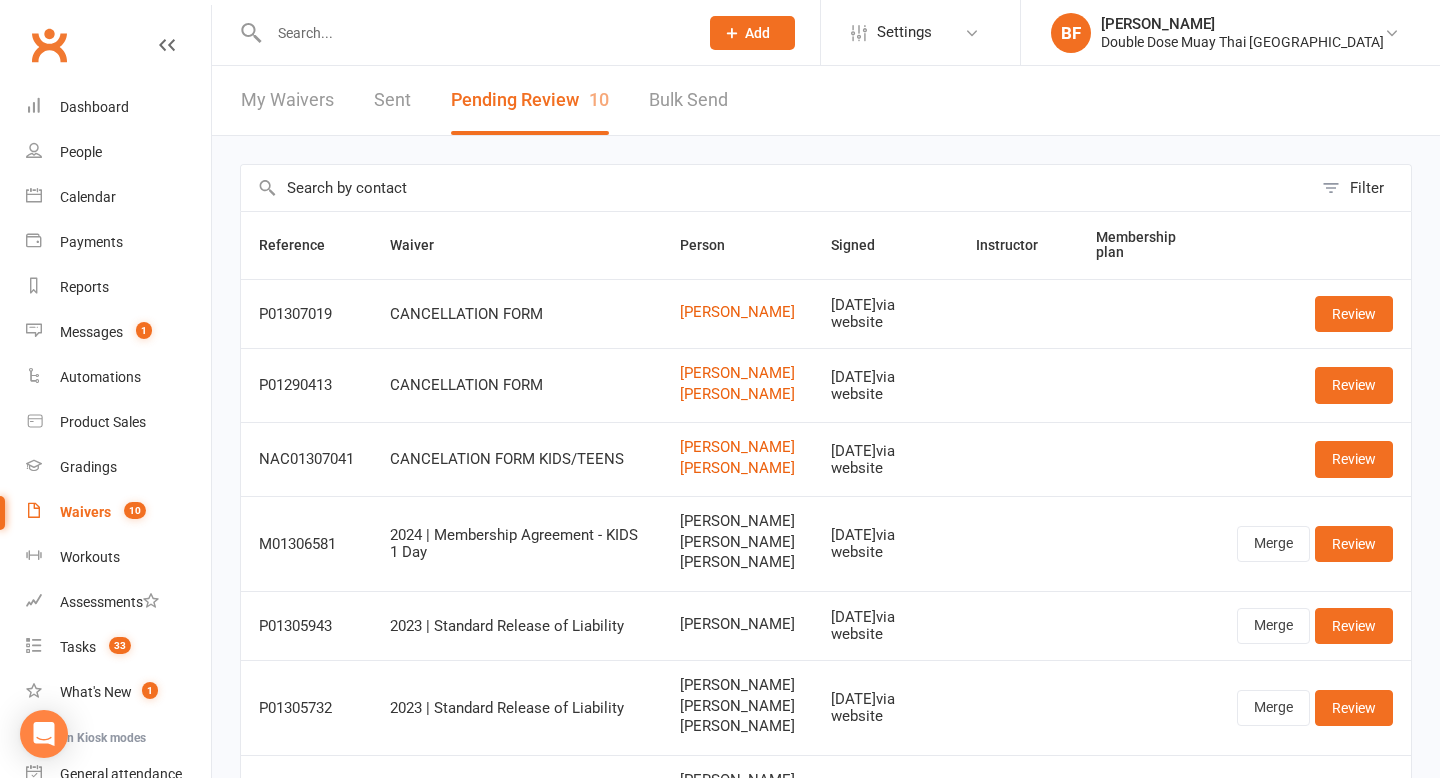 click at bounding box center [473, 33] 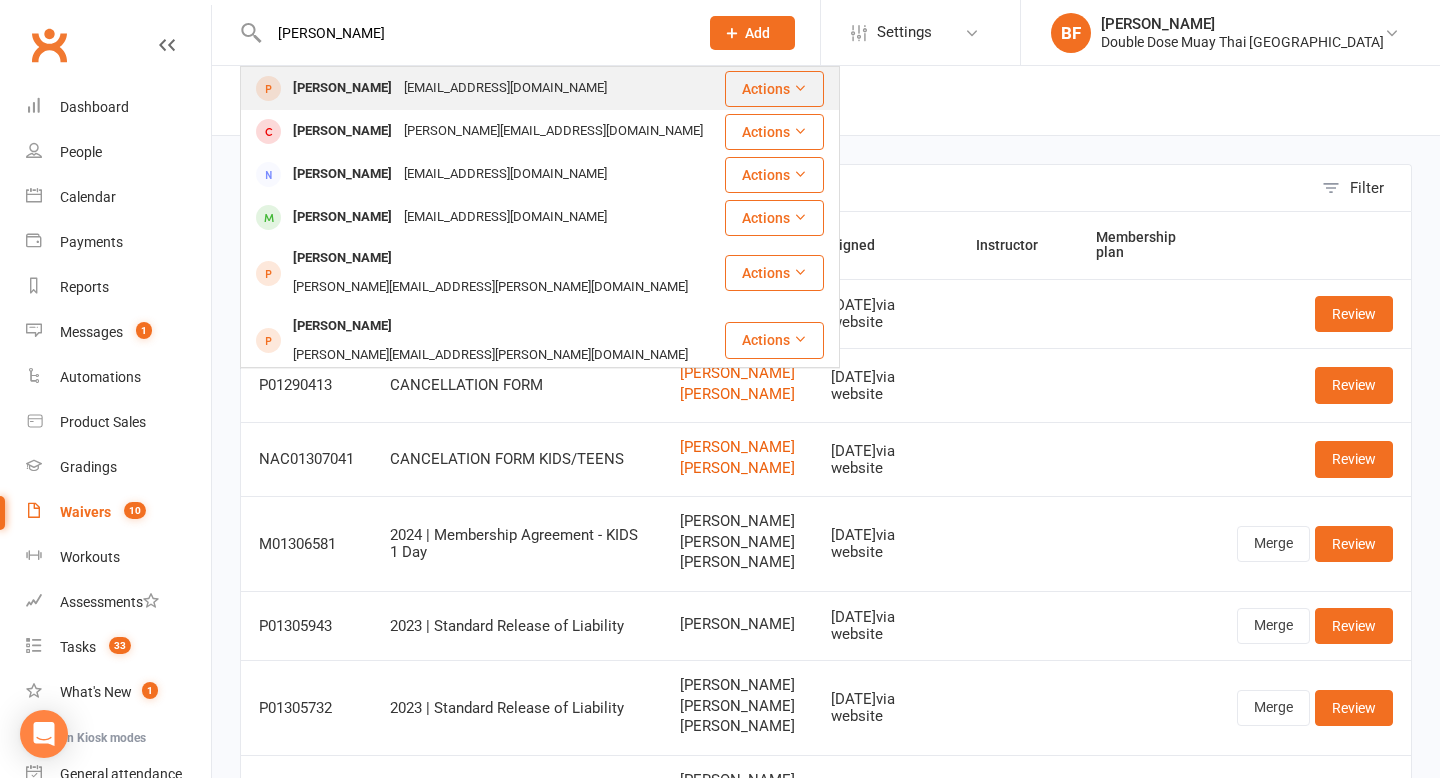type on "[PERSON_NAME]" 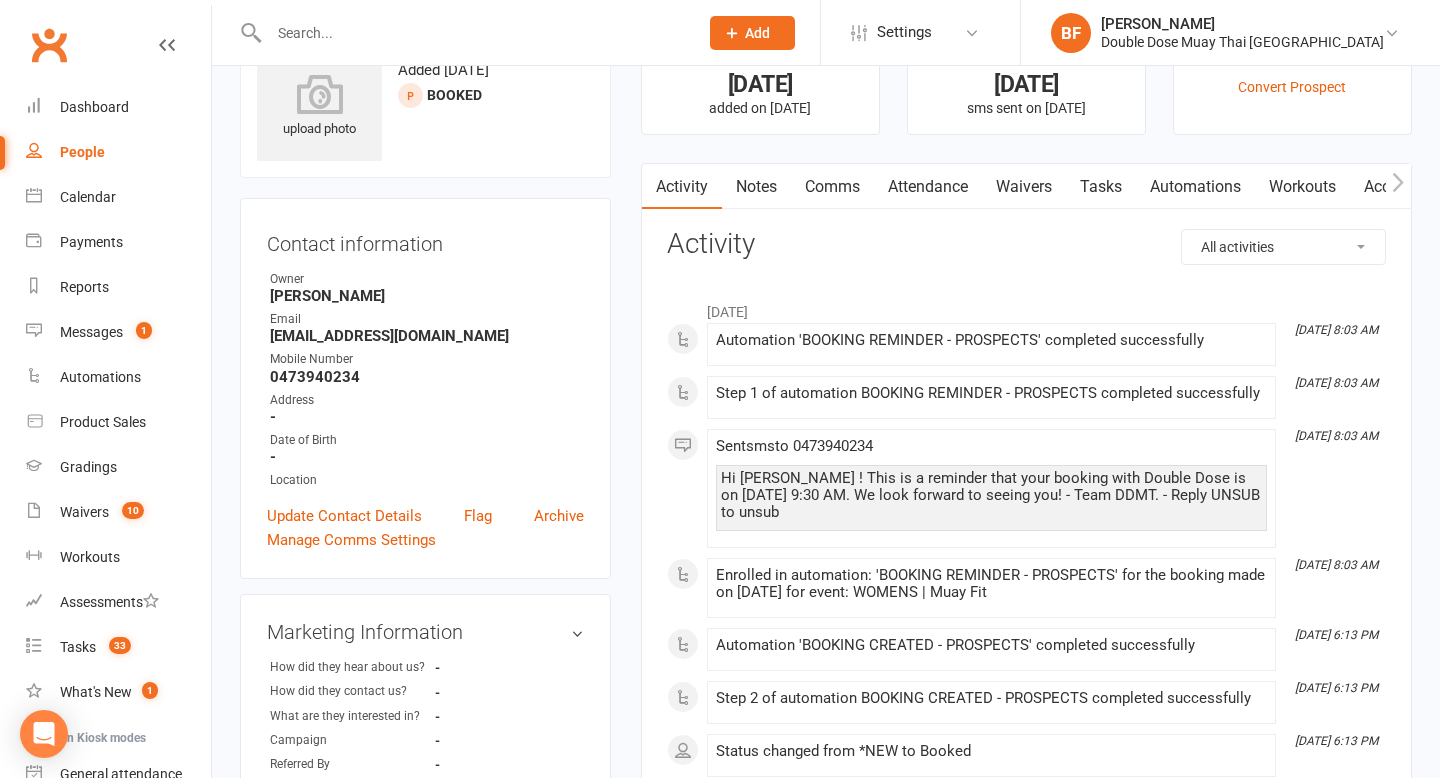 scroll, scrollTop: 0, scrollLeft: 0, axis: both 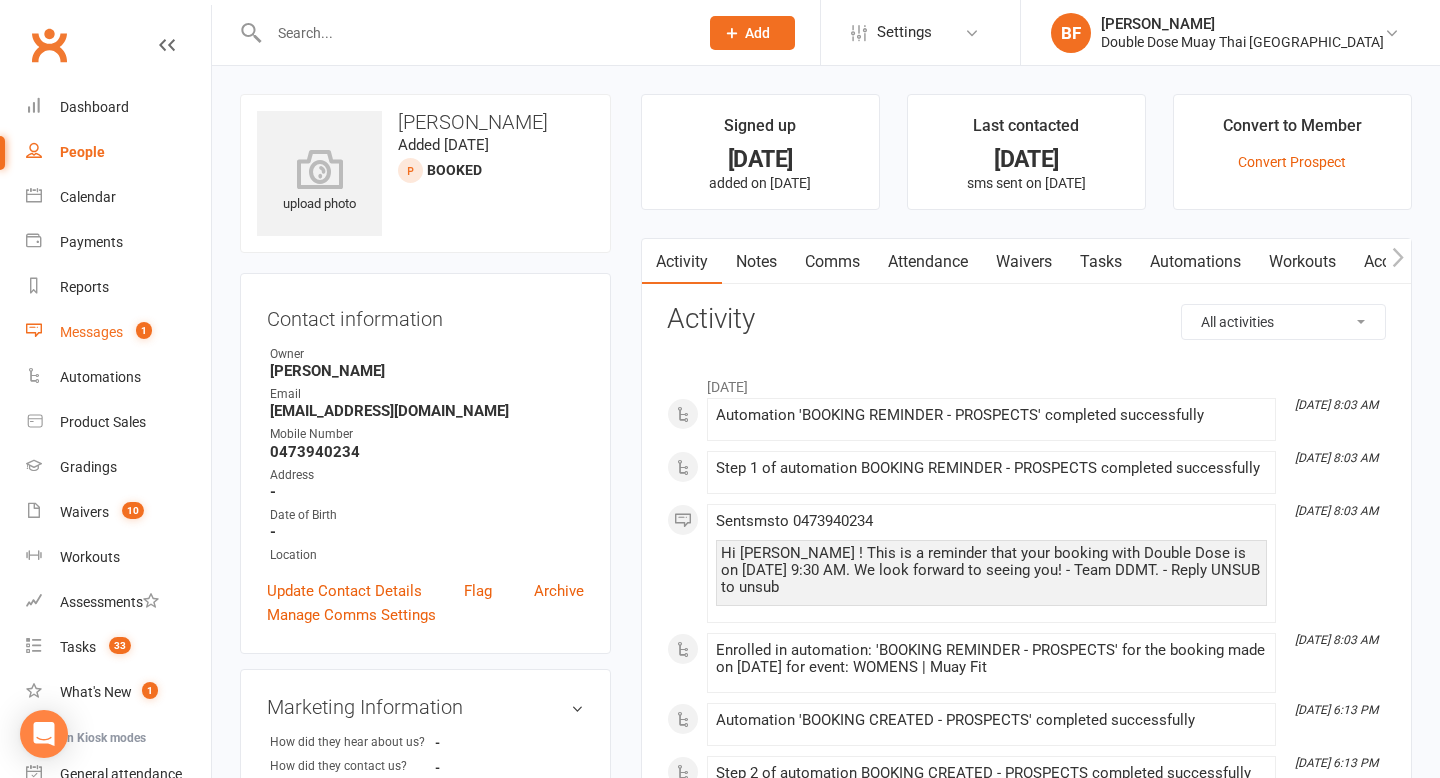 click on "Messages" at bounding box center (91, 332) 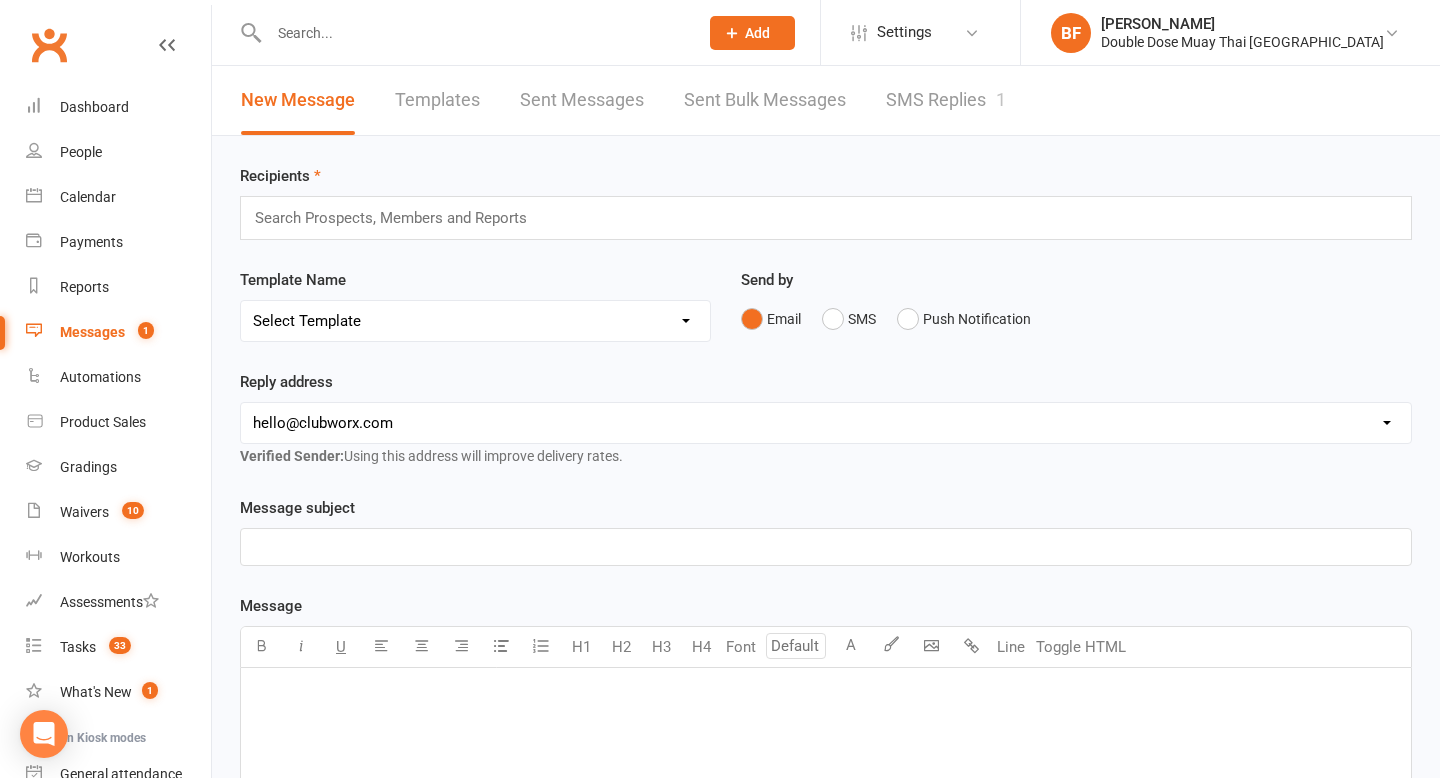 click on "SMS Replies  1" at bounding box center (946, 100) 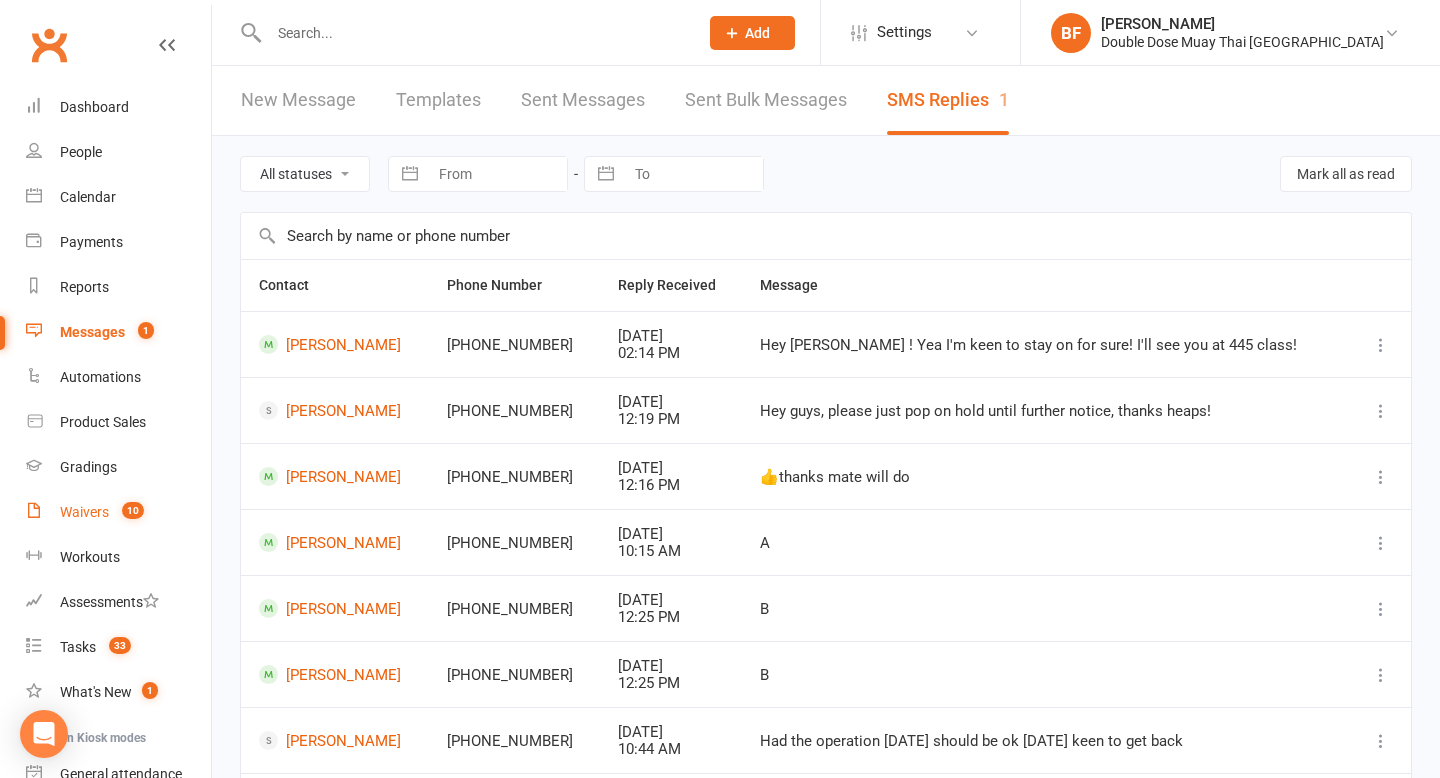 click on "Waivers" at bounding box center (84, 512) 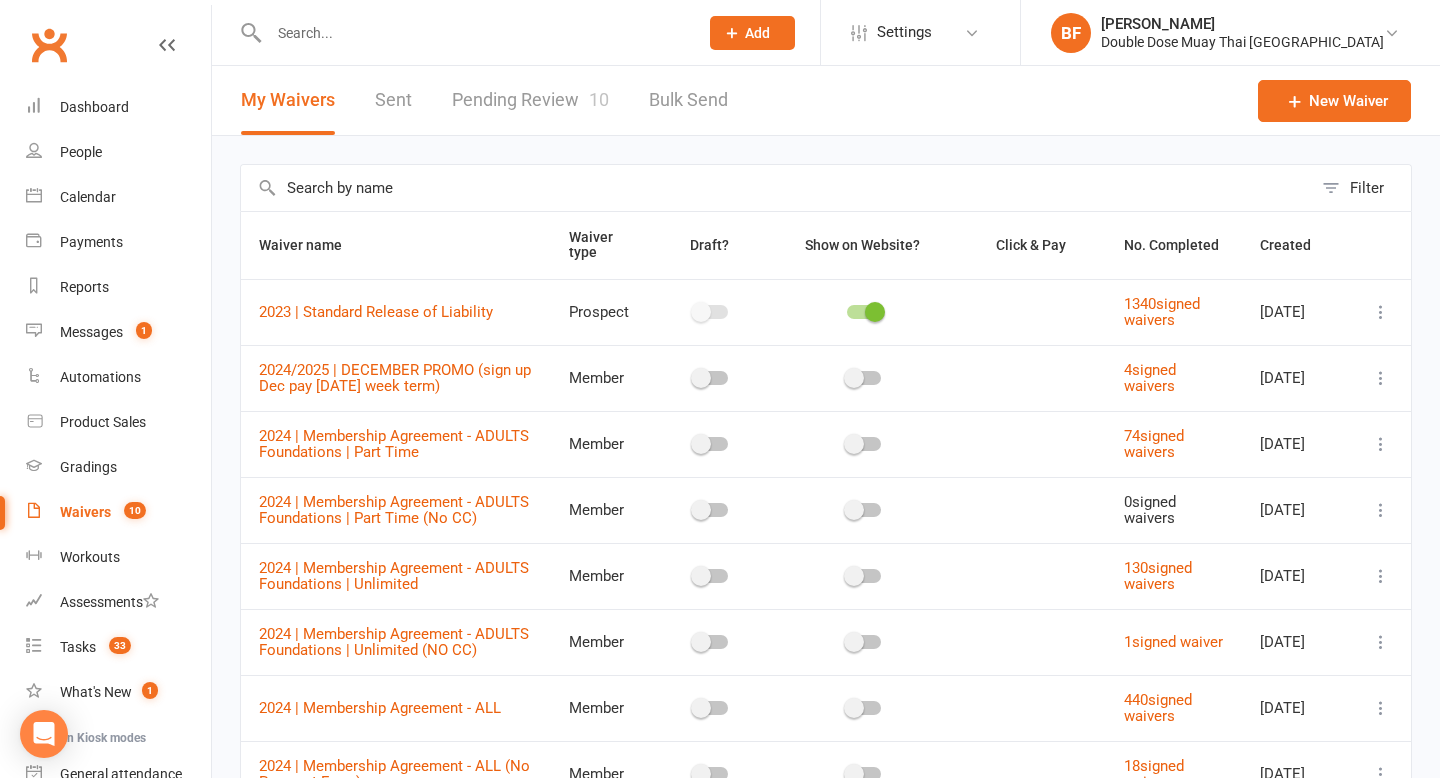 click on "Pending Review 10" at bounding box center [530, 100] 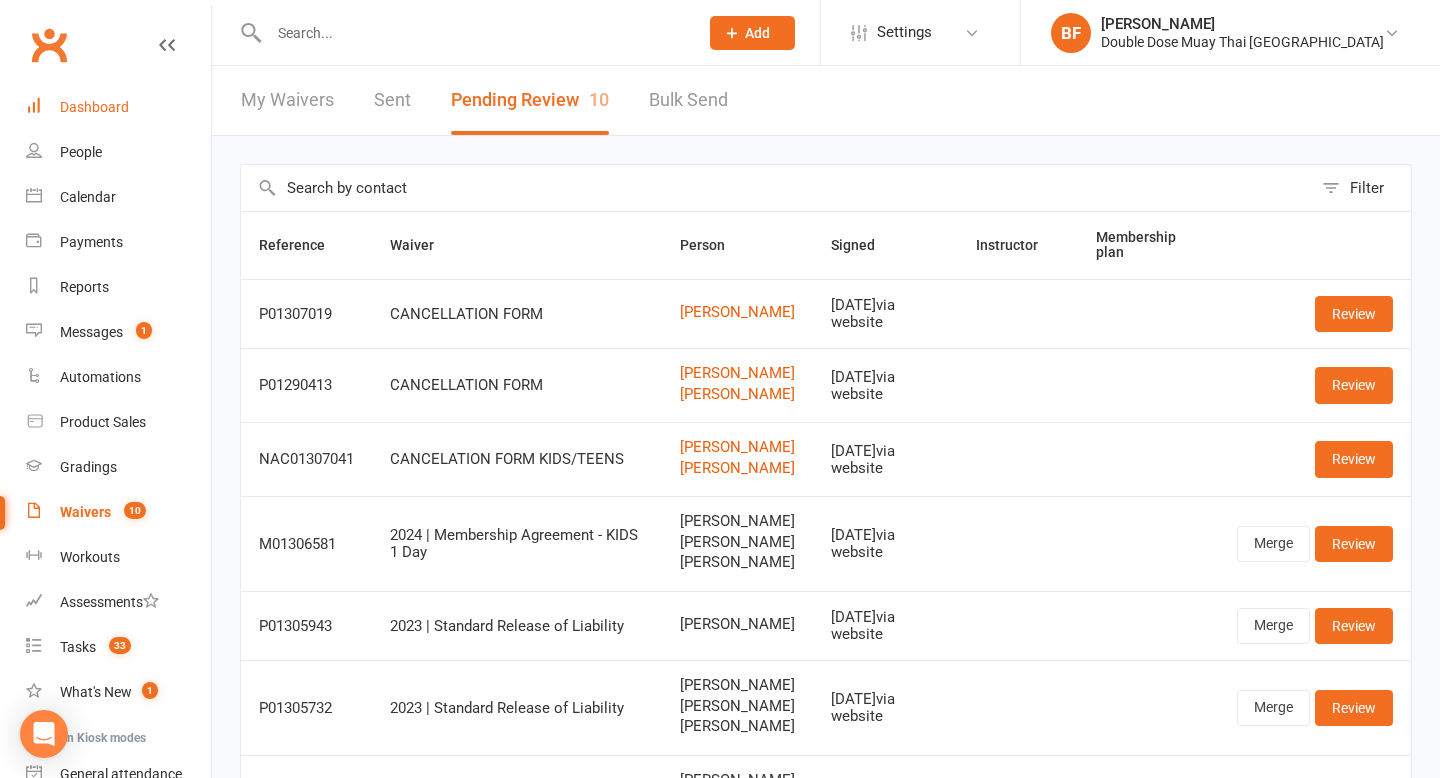 click on "Dashboard" at bounding box center (118, 107) 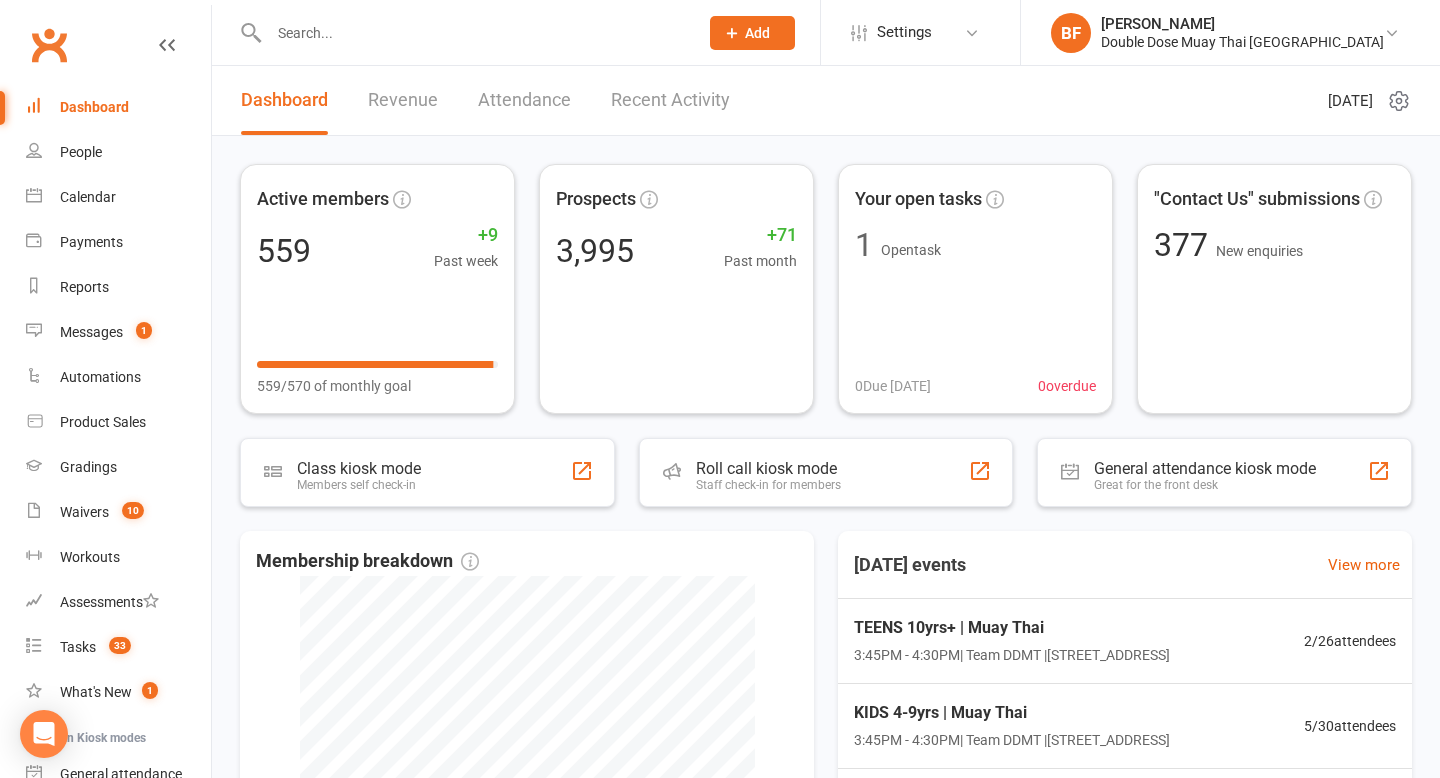 click at bounding box center (473, 33) 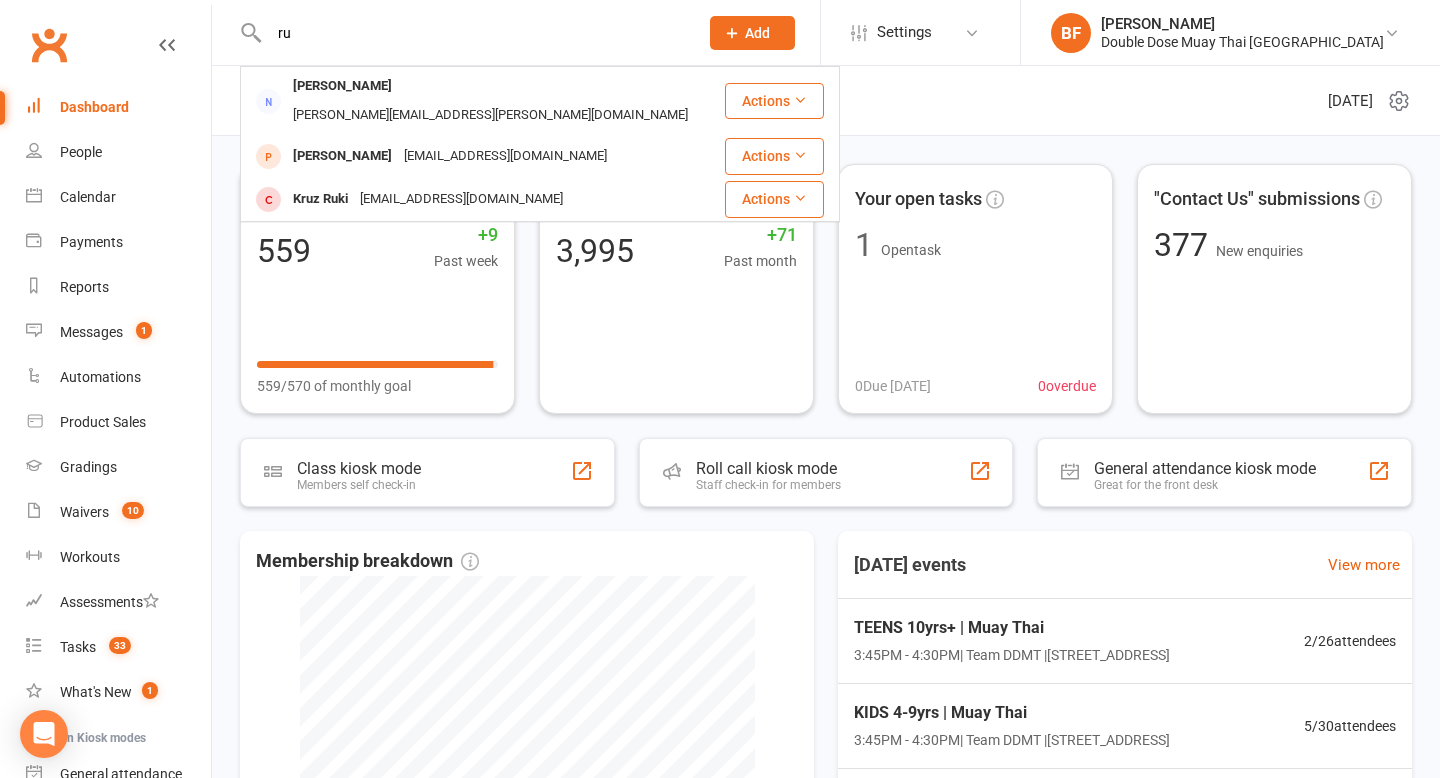 type on "r" 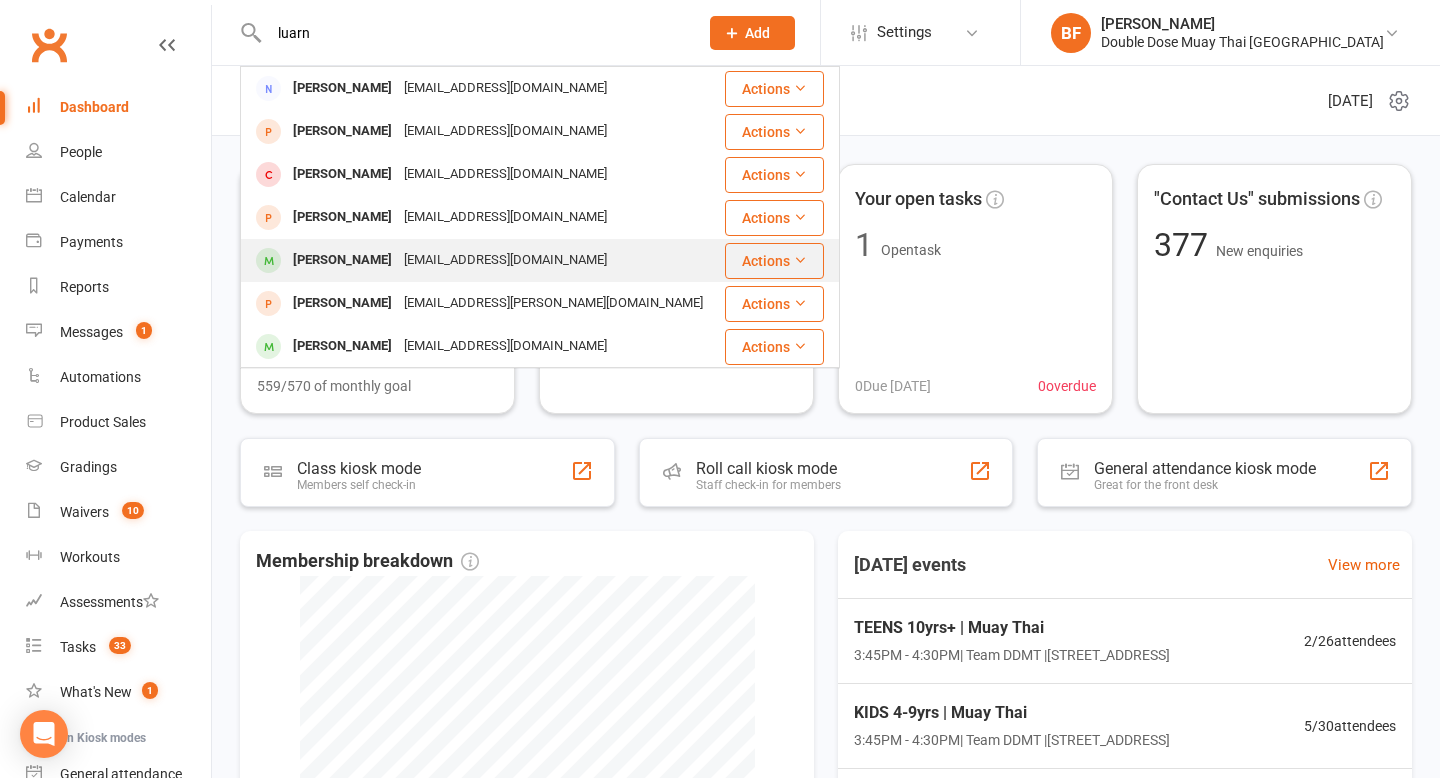 type on "luarn" 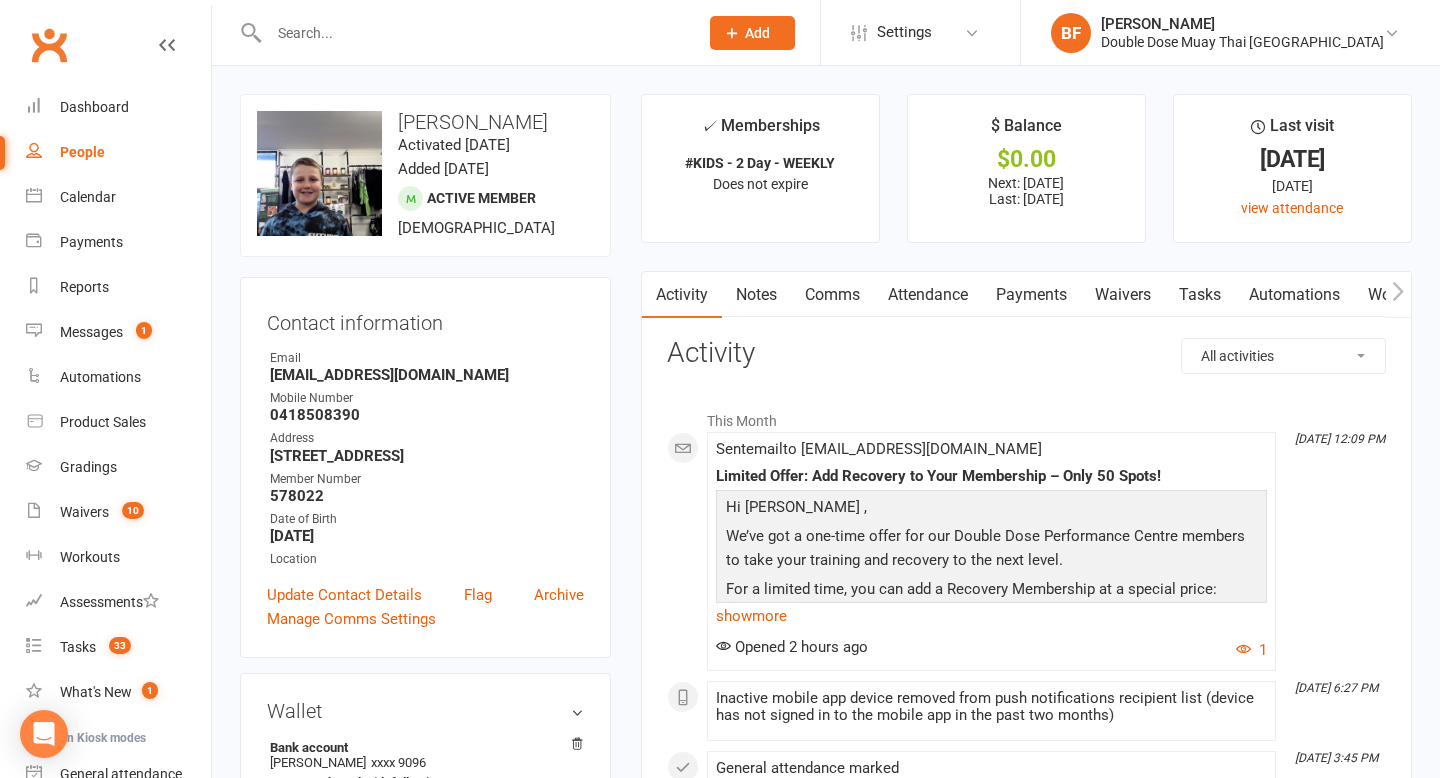 click on "Attendance" at bounding box center (928, 295) 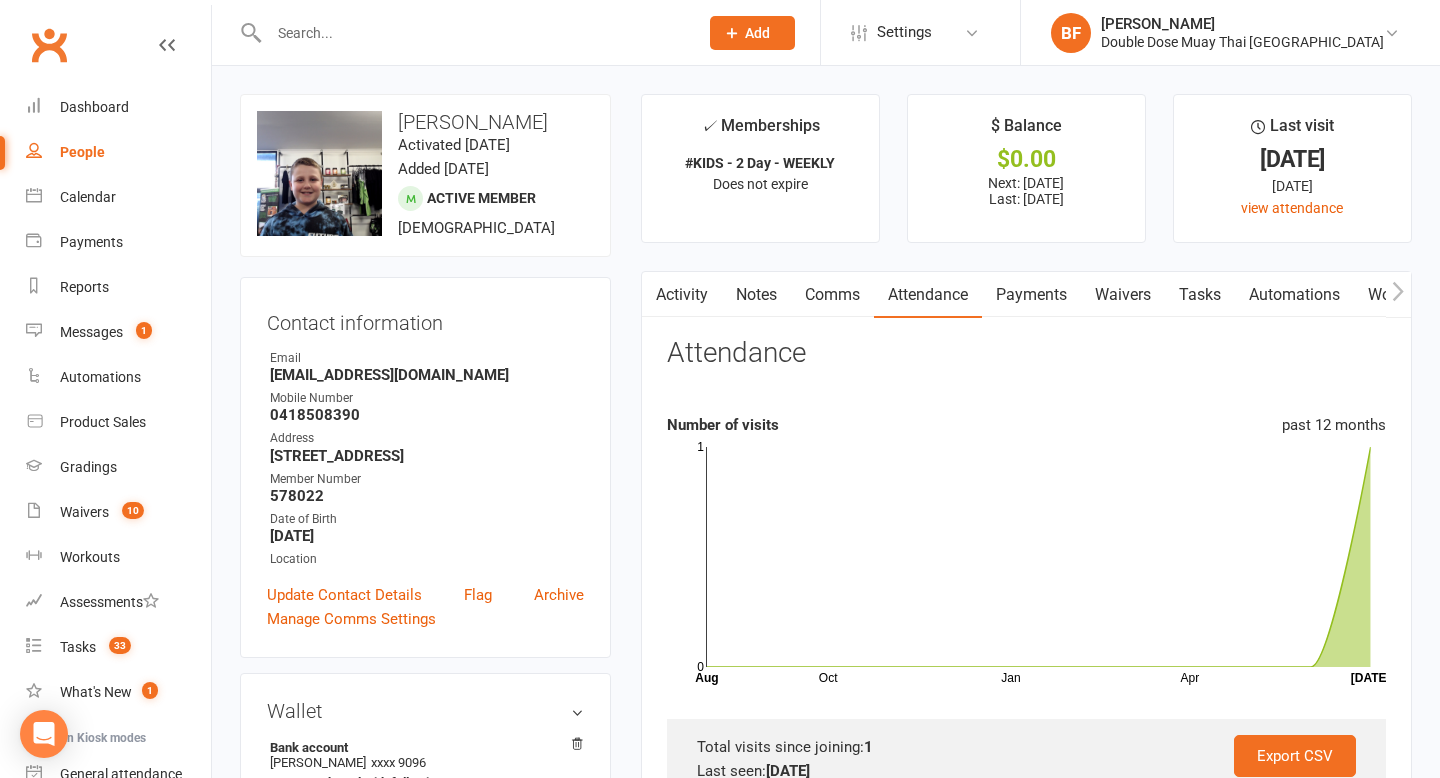 scroll, scrollTop: 521, scrollLeft: 0, axis: vertical 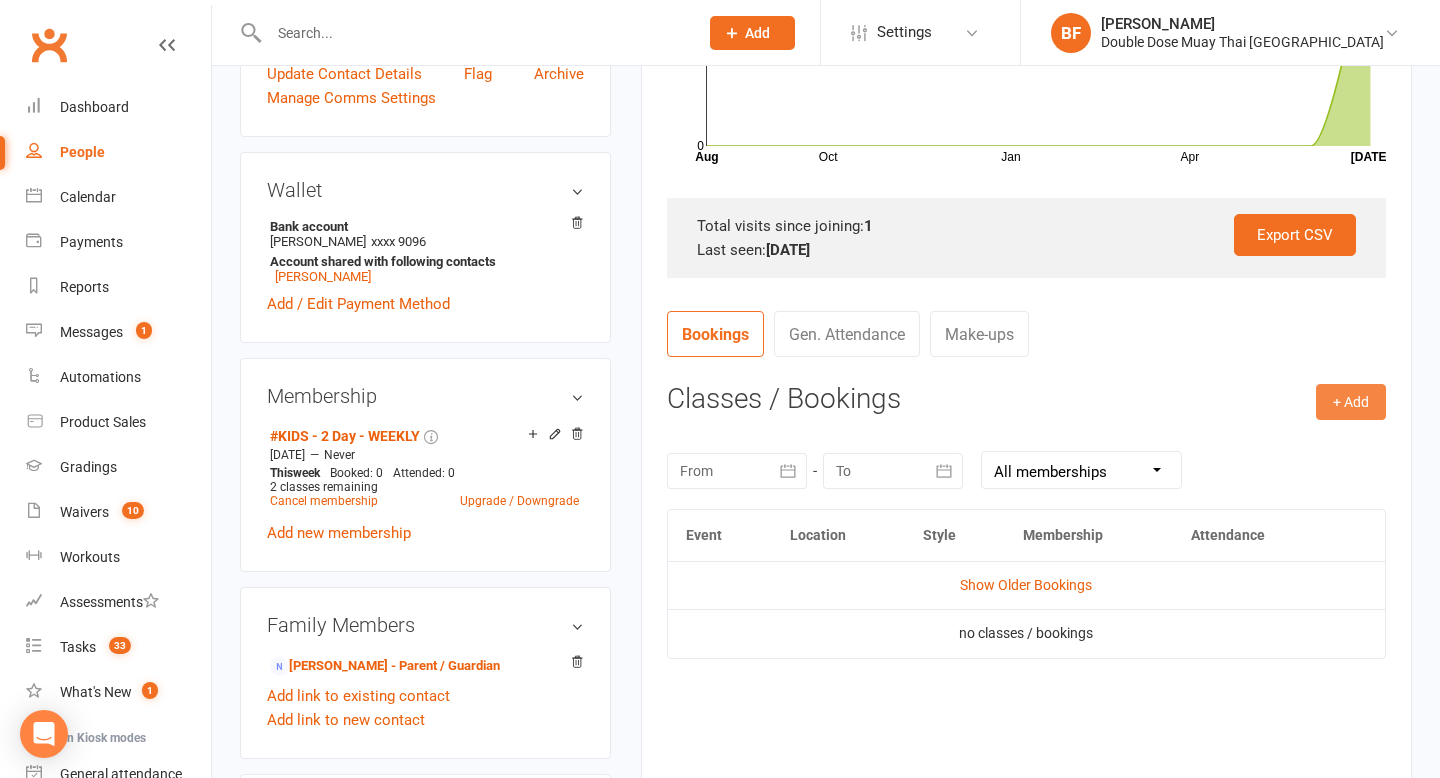 click on "+ Add" at bounding box center (1351, 402) 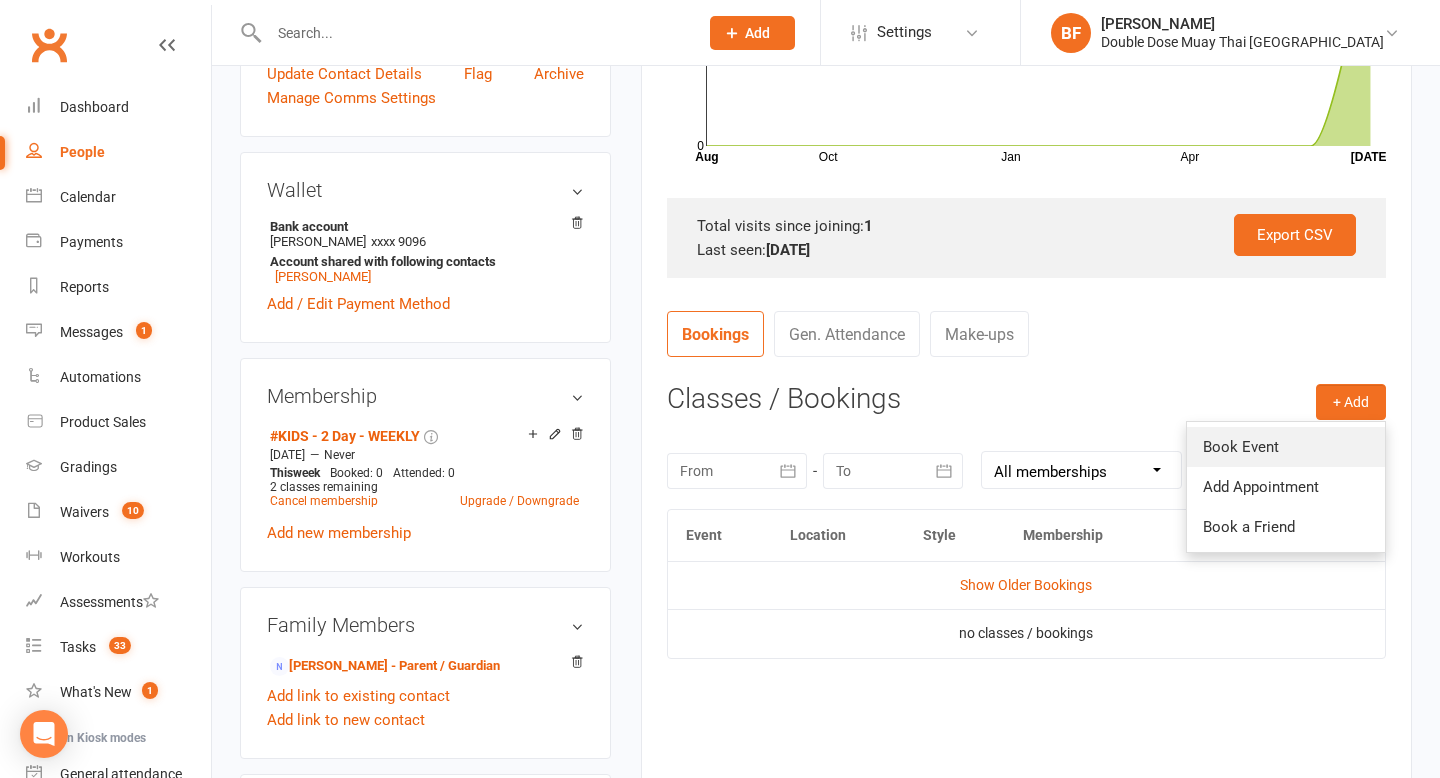 click on "Book Event" at bounding box center (1286, 447) 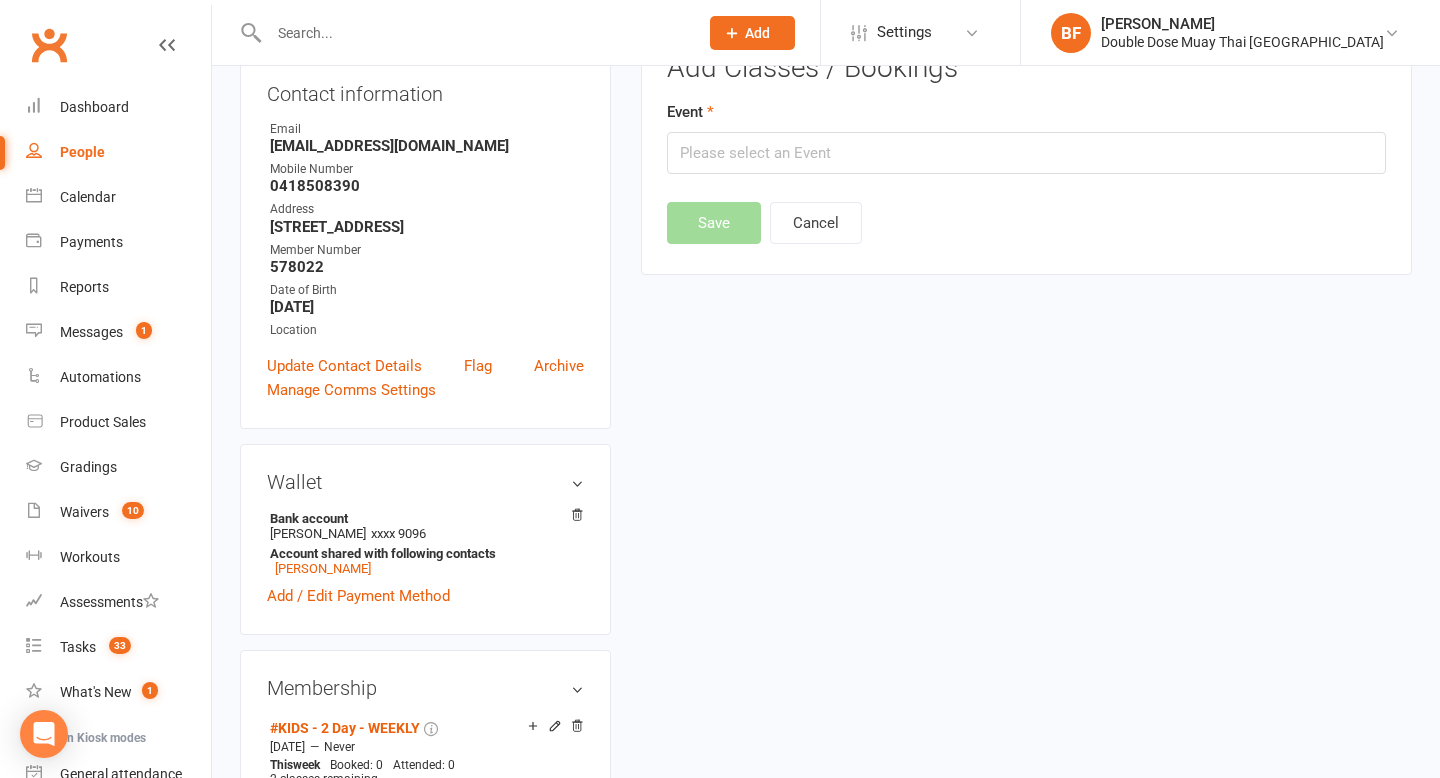 scroll, scrollTop: 171, scrollLeft: 0, axis: vertical 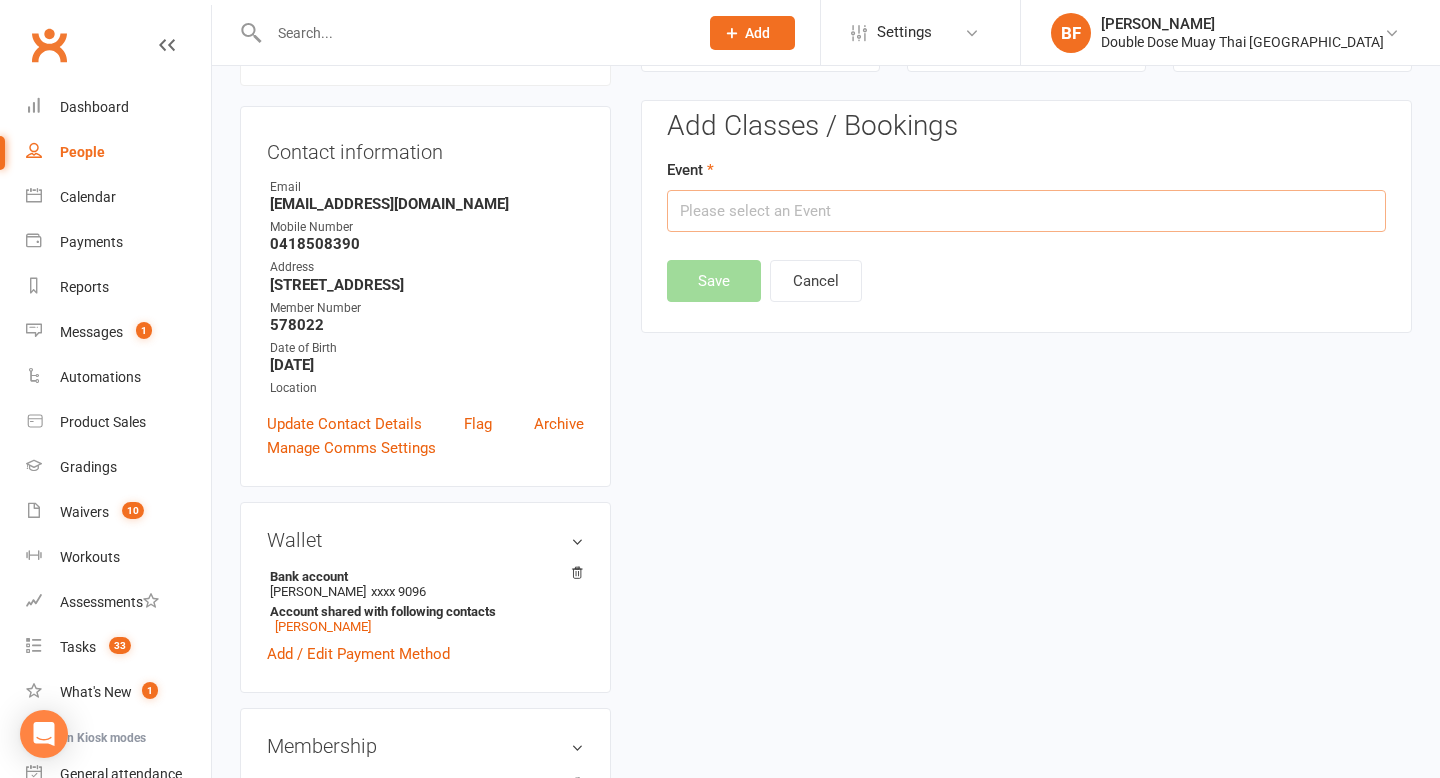 click at bounding box center [1026, 211] 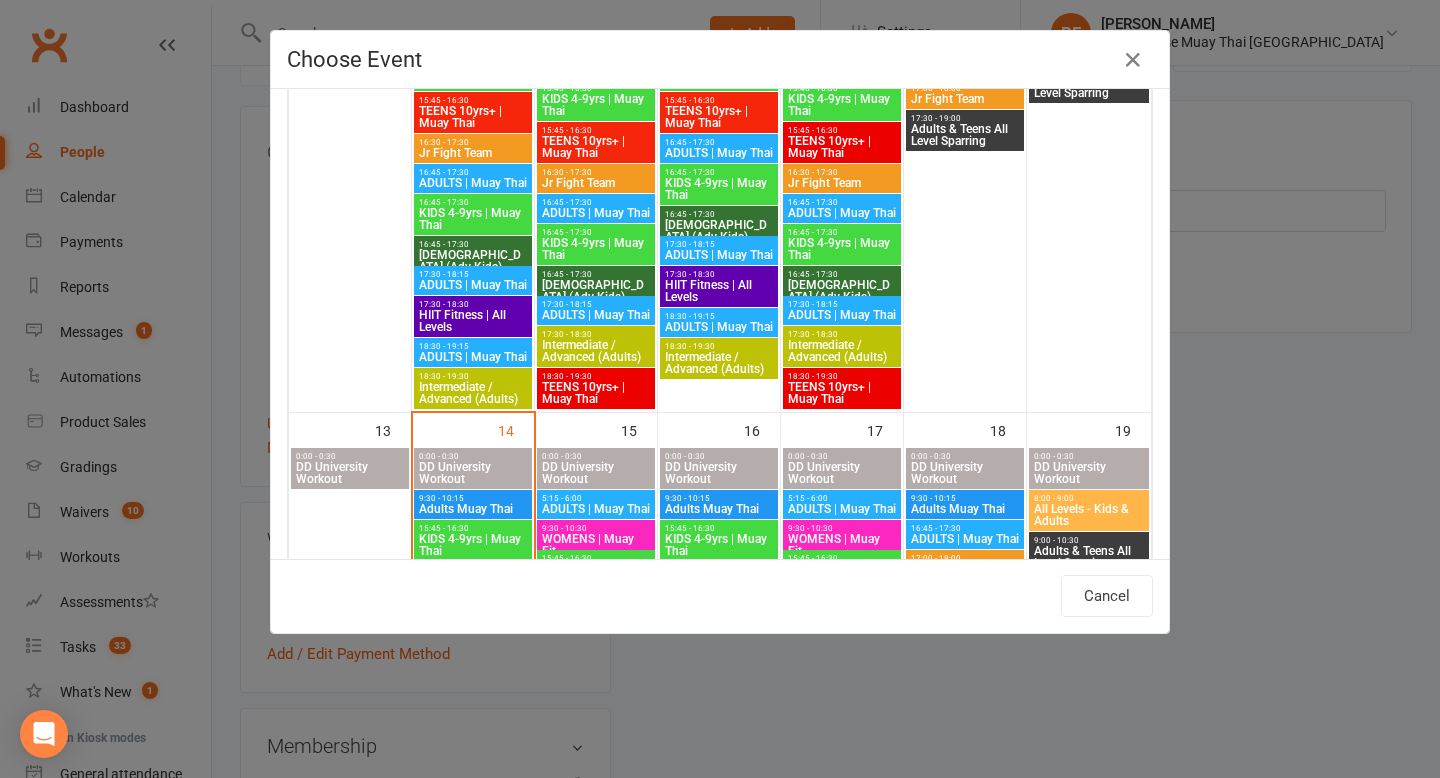 scroll, scrollTop: 1038, scrollLeft: 0, axis: vertical 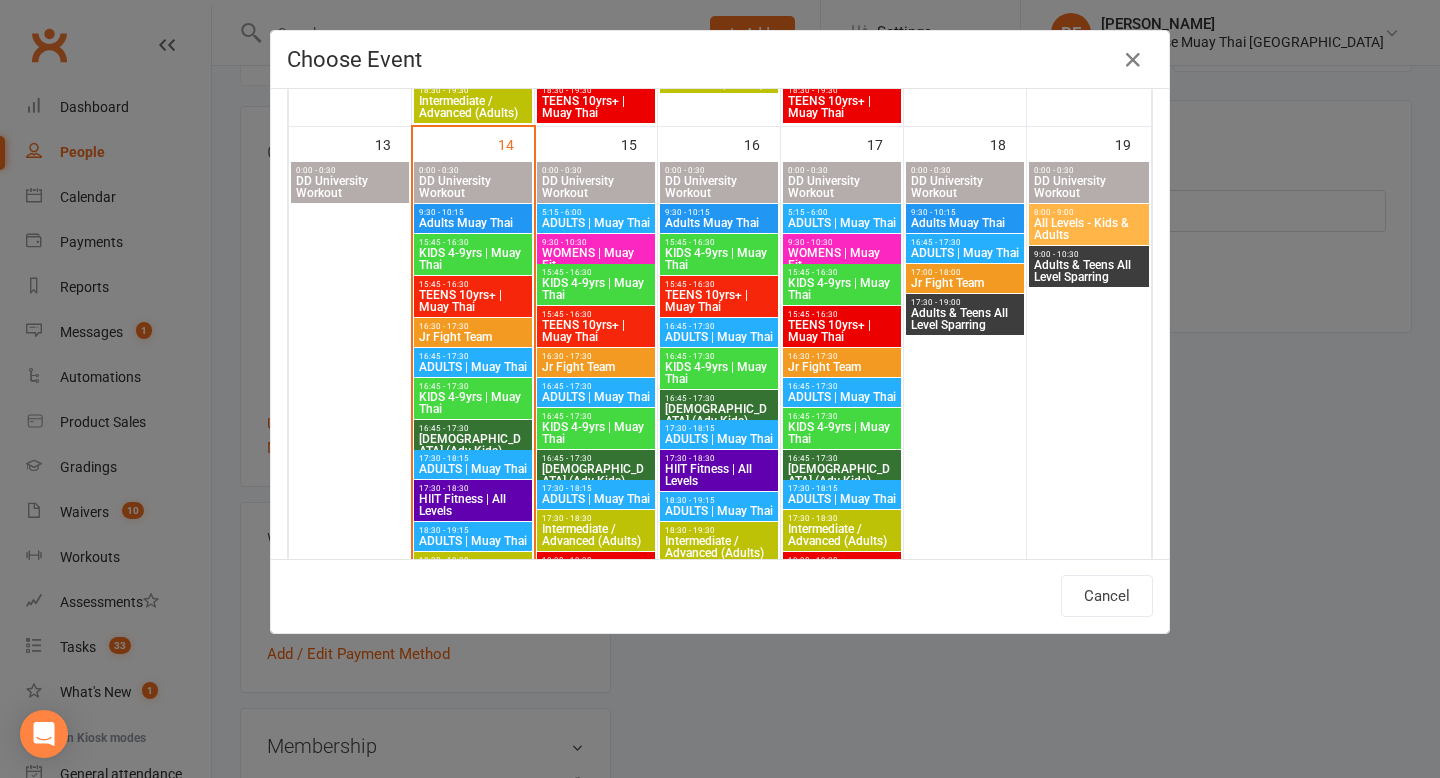 click on "TEENS 10yrs+ | Muay Thai" at bounding box center [473, 301] 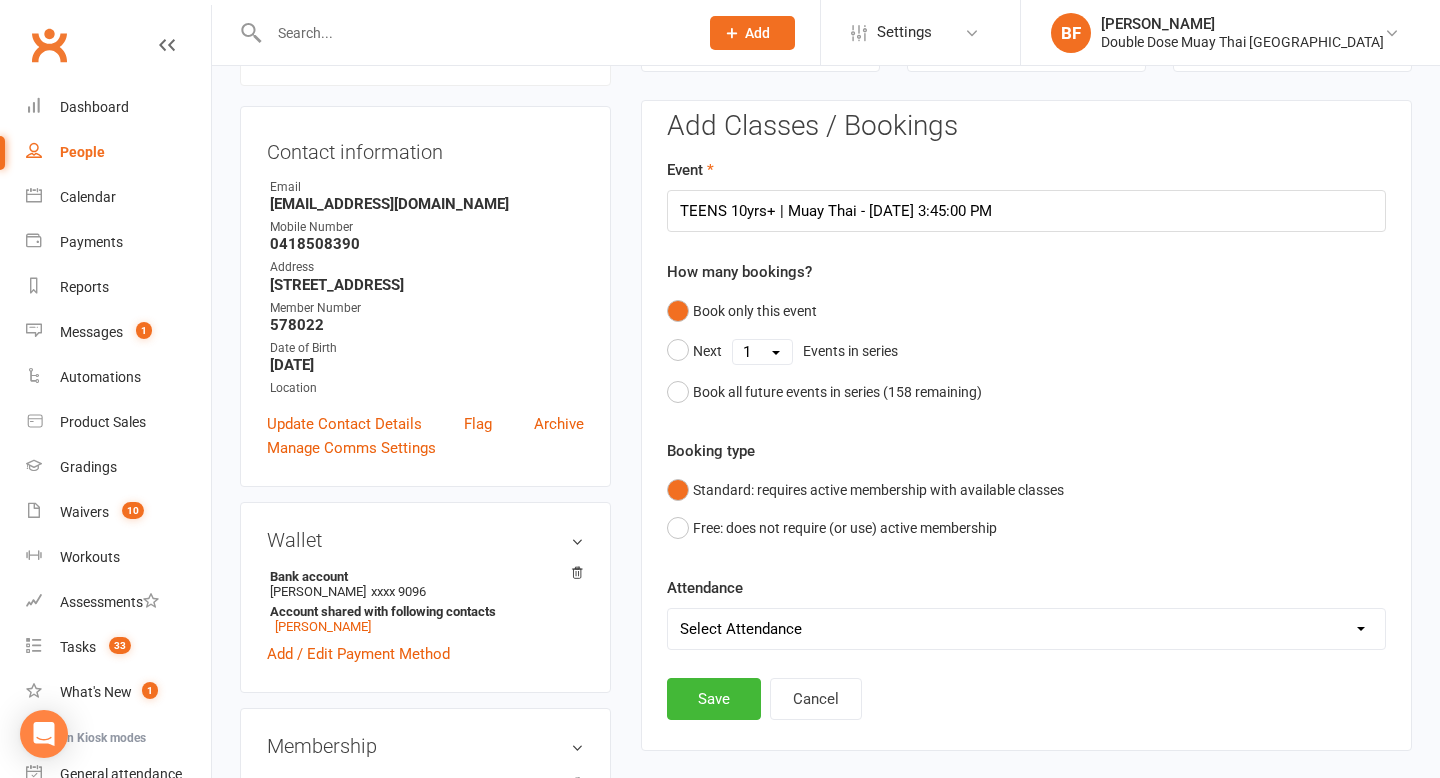 click on "Select Attendance Attended Absent" at bounding box center [1026, 629] 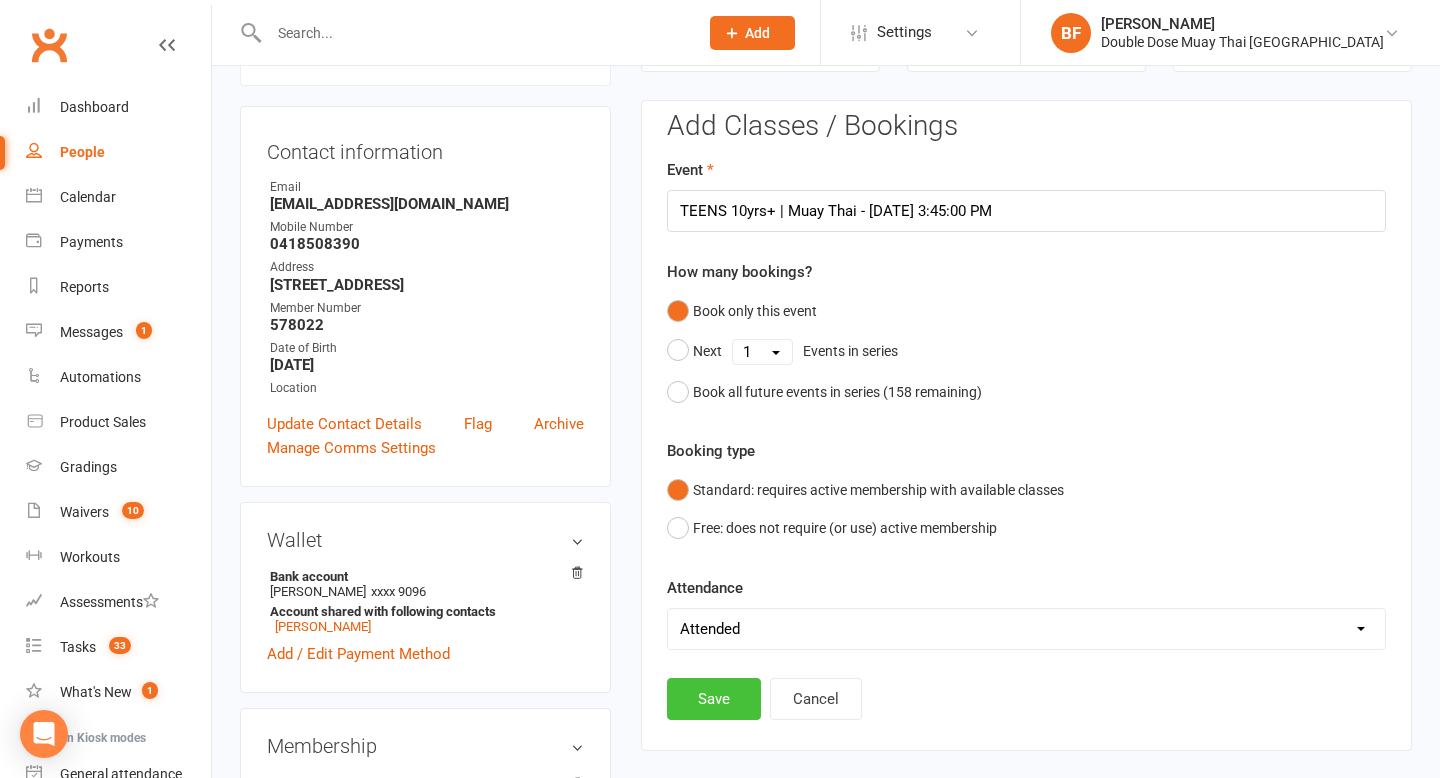 click on "Save" at bounding box center (714, 699) 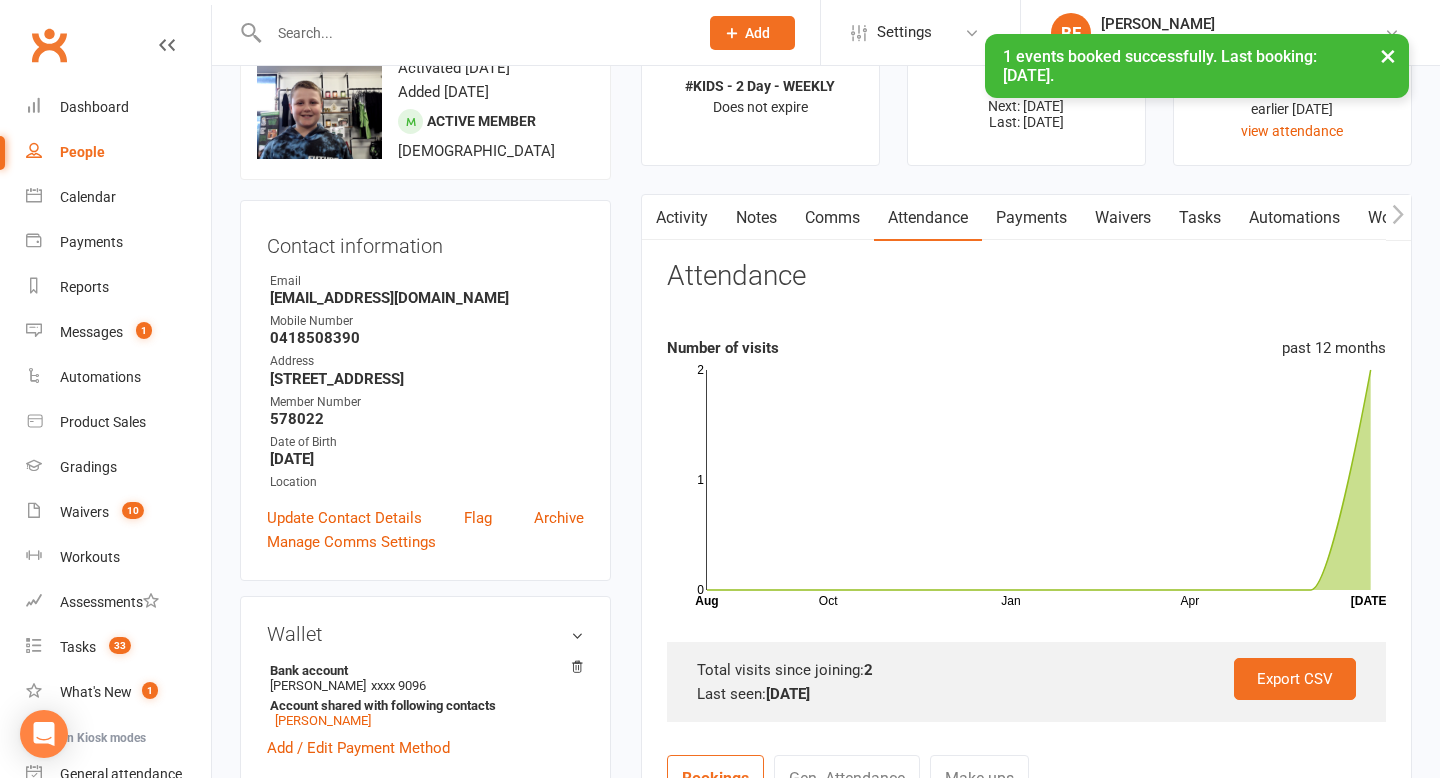scroll, scrollTop: 78, scrollLeft: 0, axis: vertical 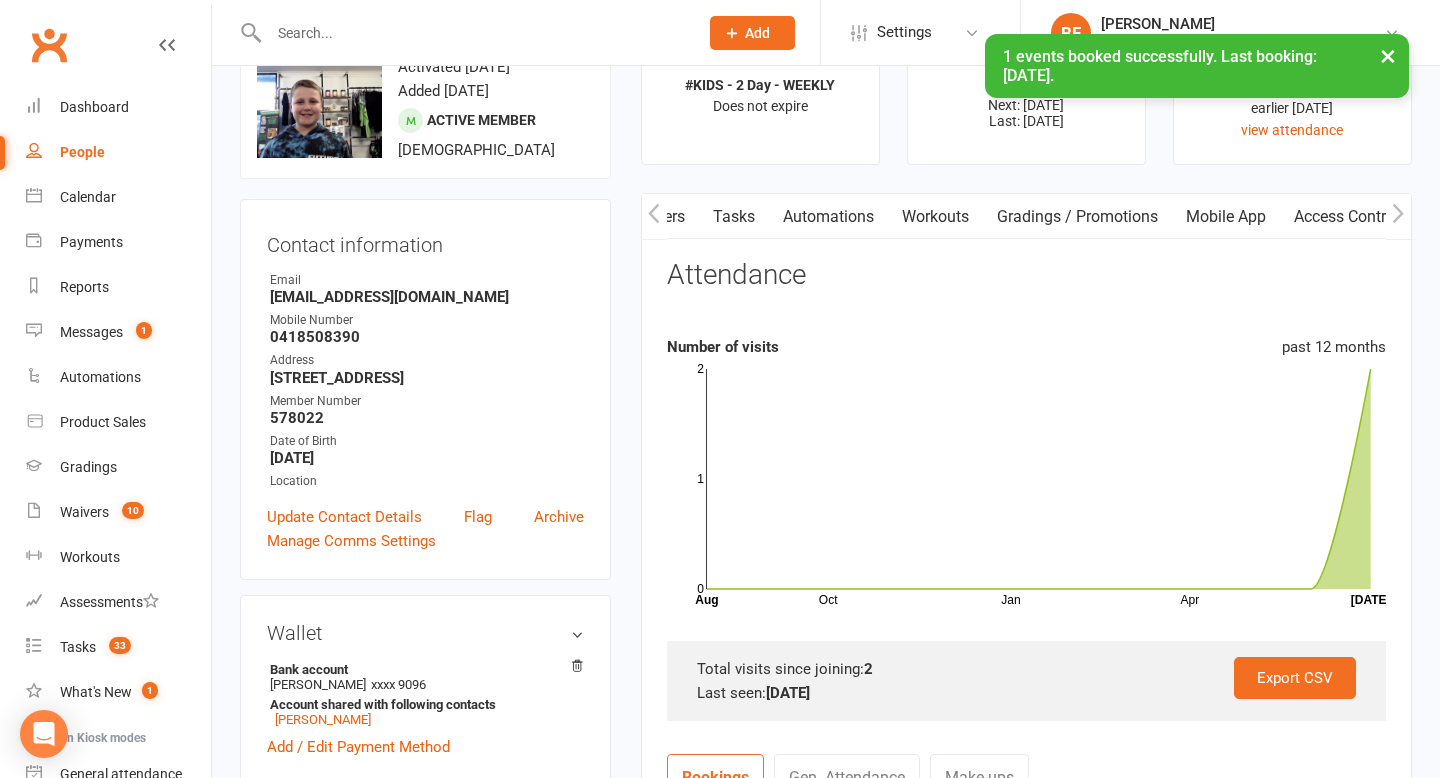 click on "Mobile App" at bounding box center (1226, 217) 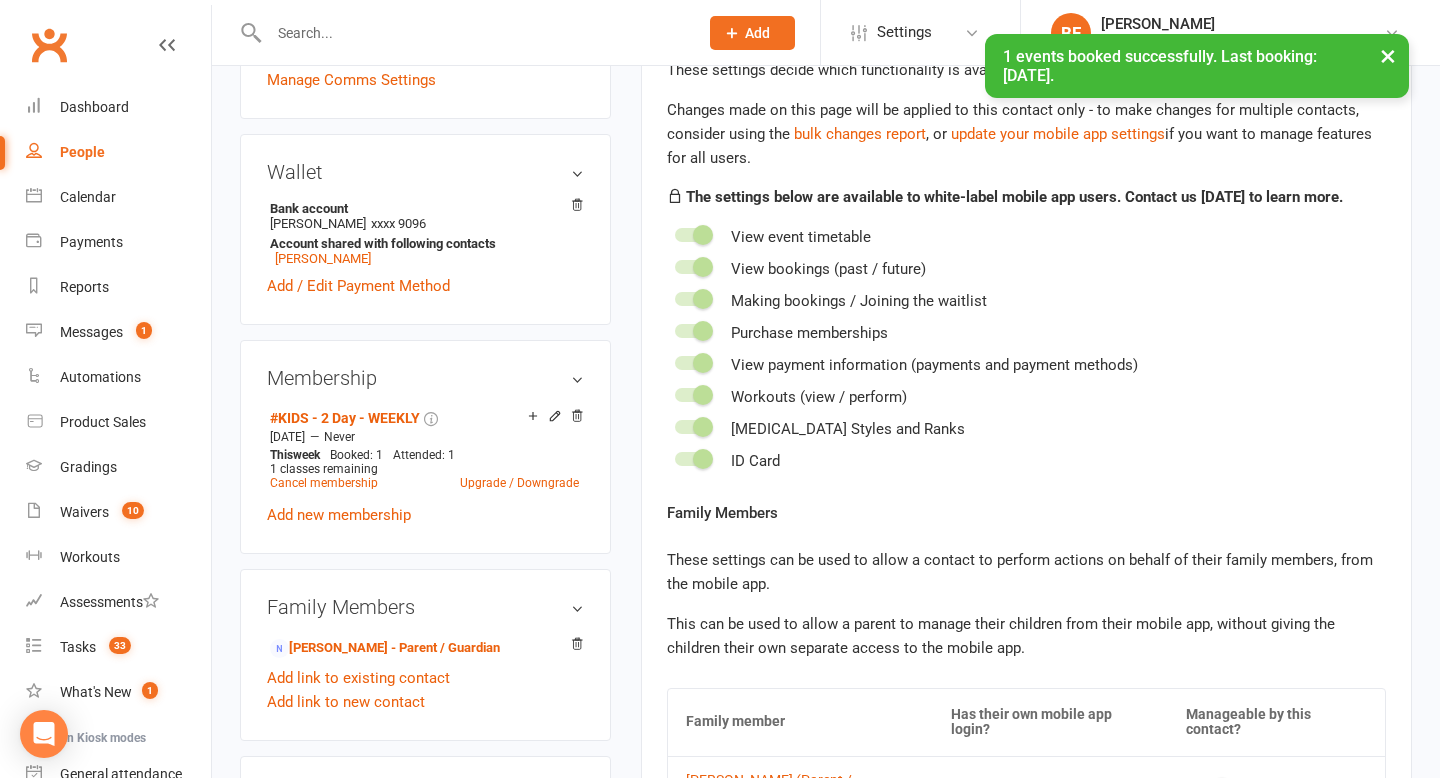 scroll, scrollTop: 598, scrollLeft: 0, axis: vertical 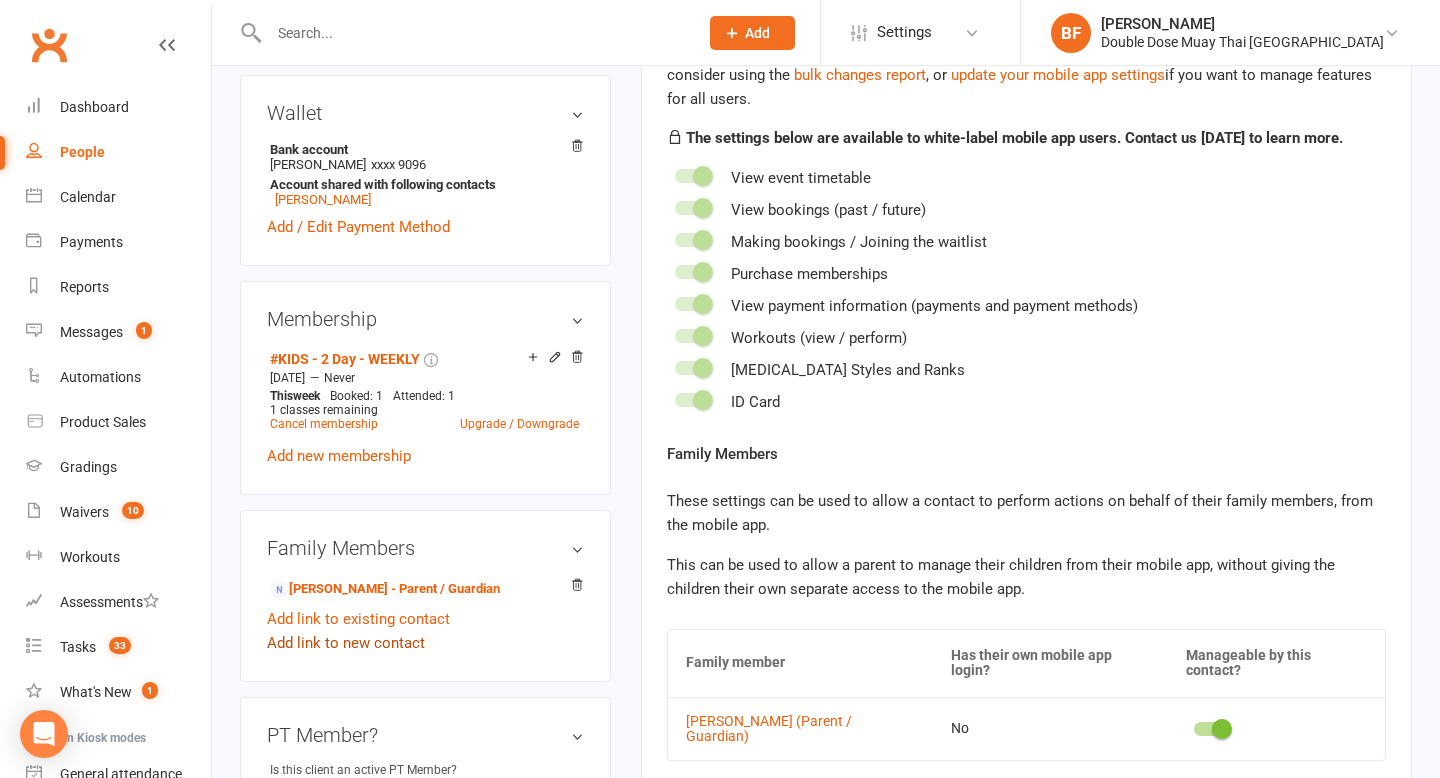click on "Add link to new contact" at bounding box center [346, 643] 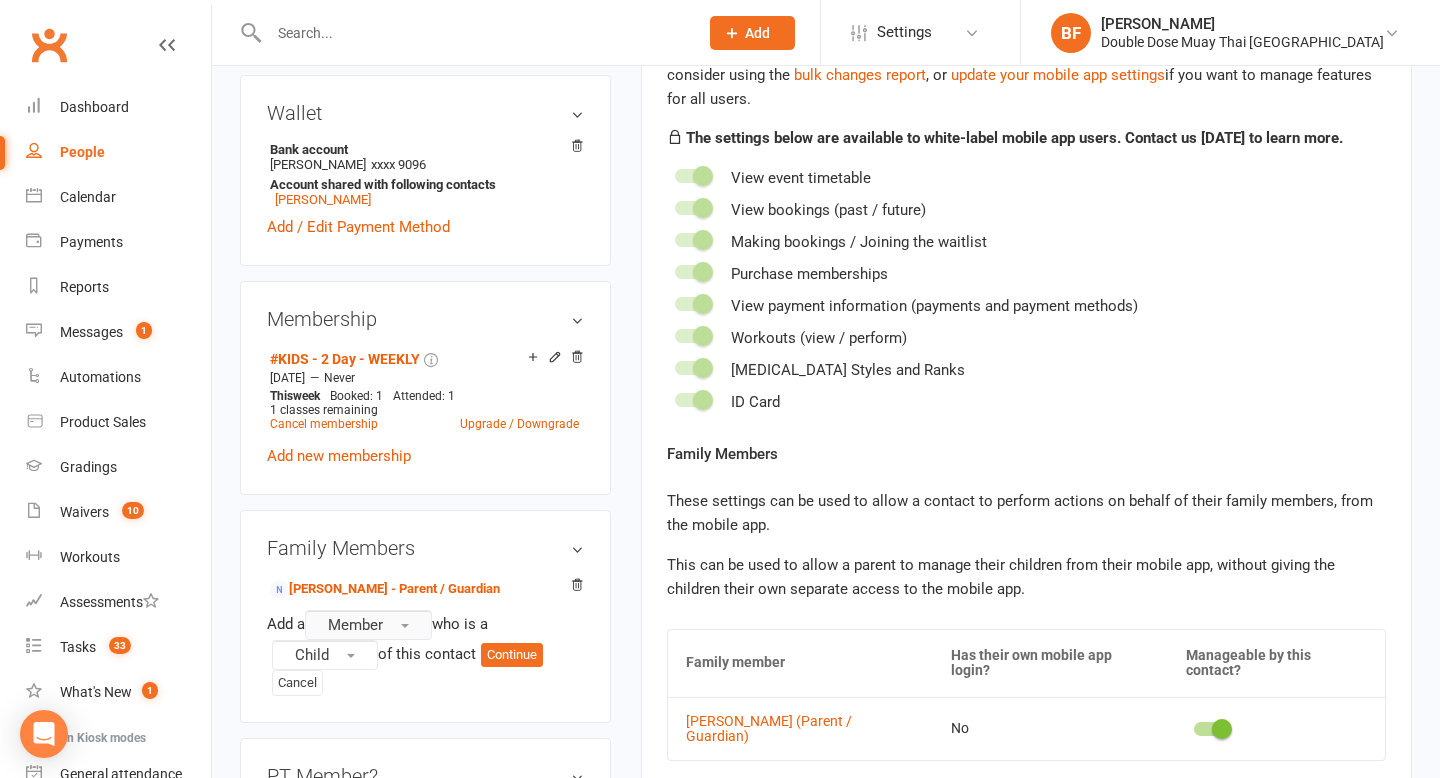 click on "Member" at bounding box center [368, 625] 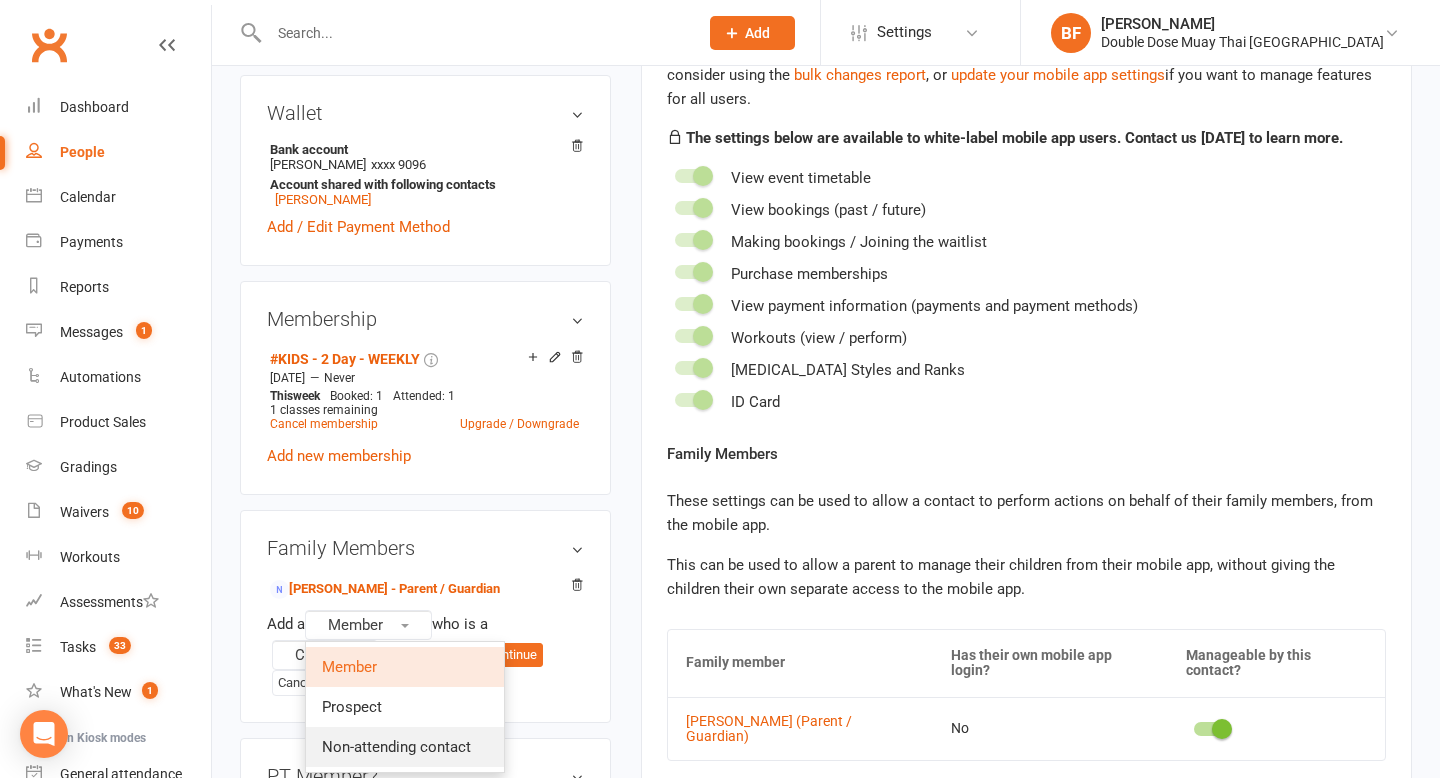click on "Non-attending contact" at bounding box center [396, 747] 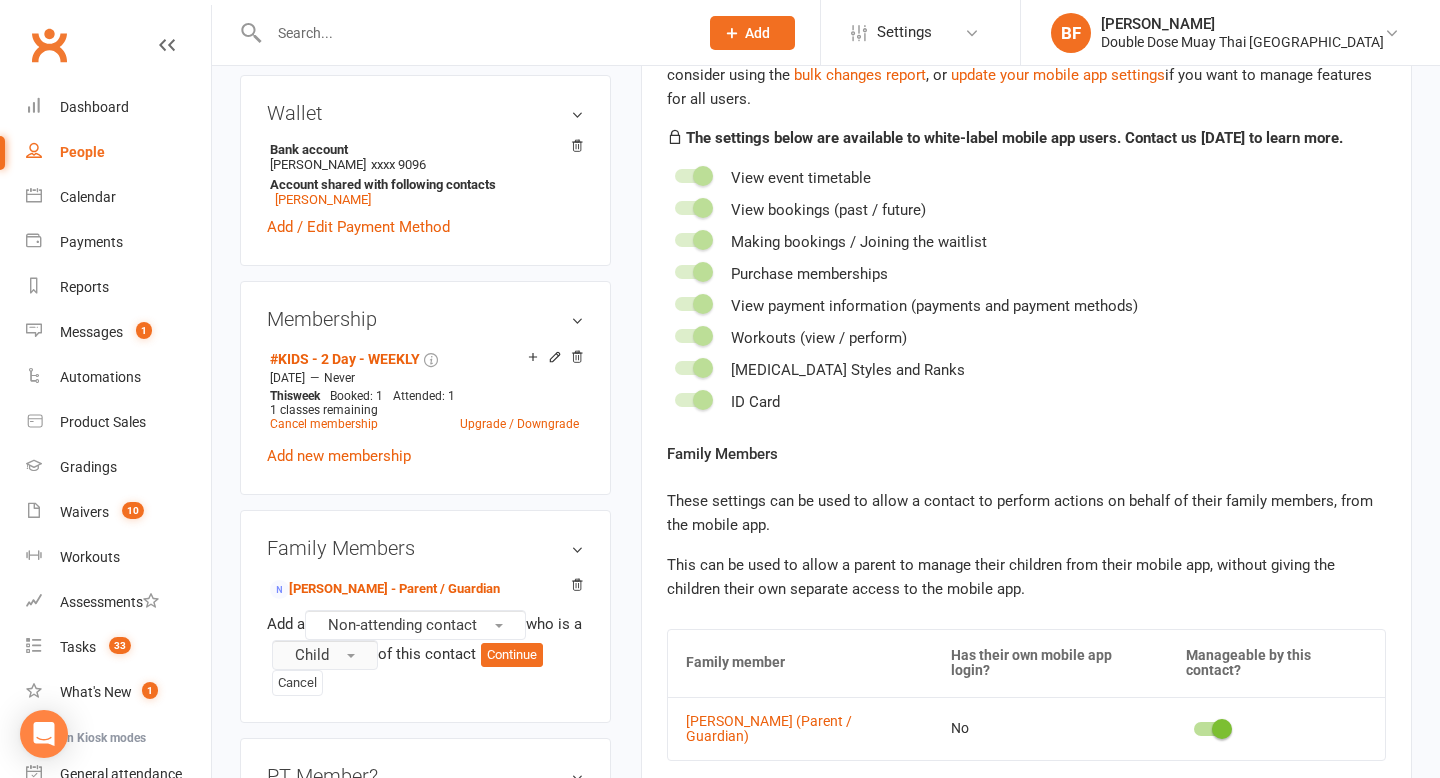 click on "Child" at bounding box center (312, 655) 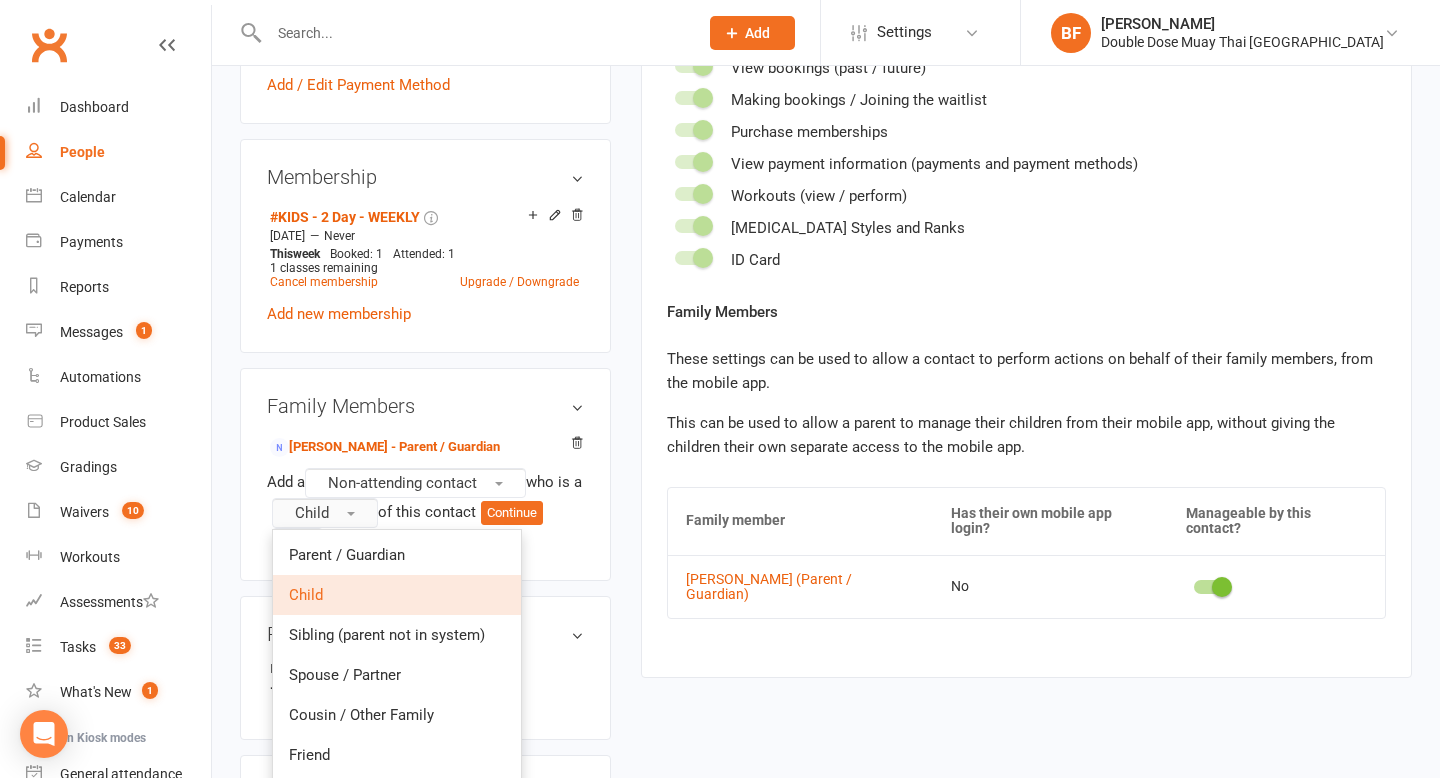 scroll, scrollTop: 739, scrollLeft: 0, axis: vertical 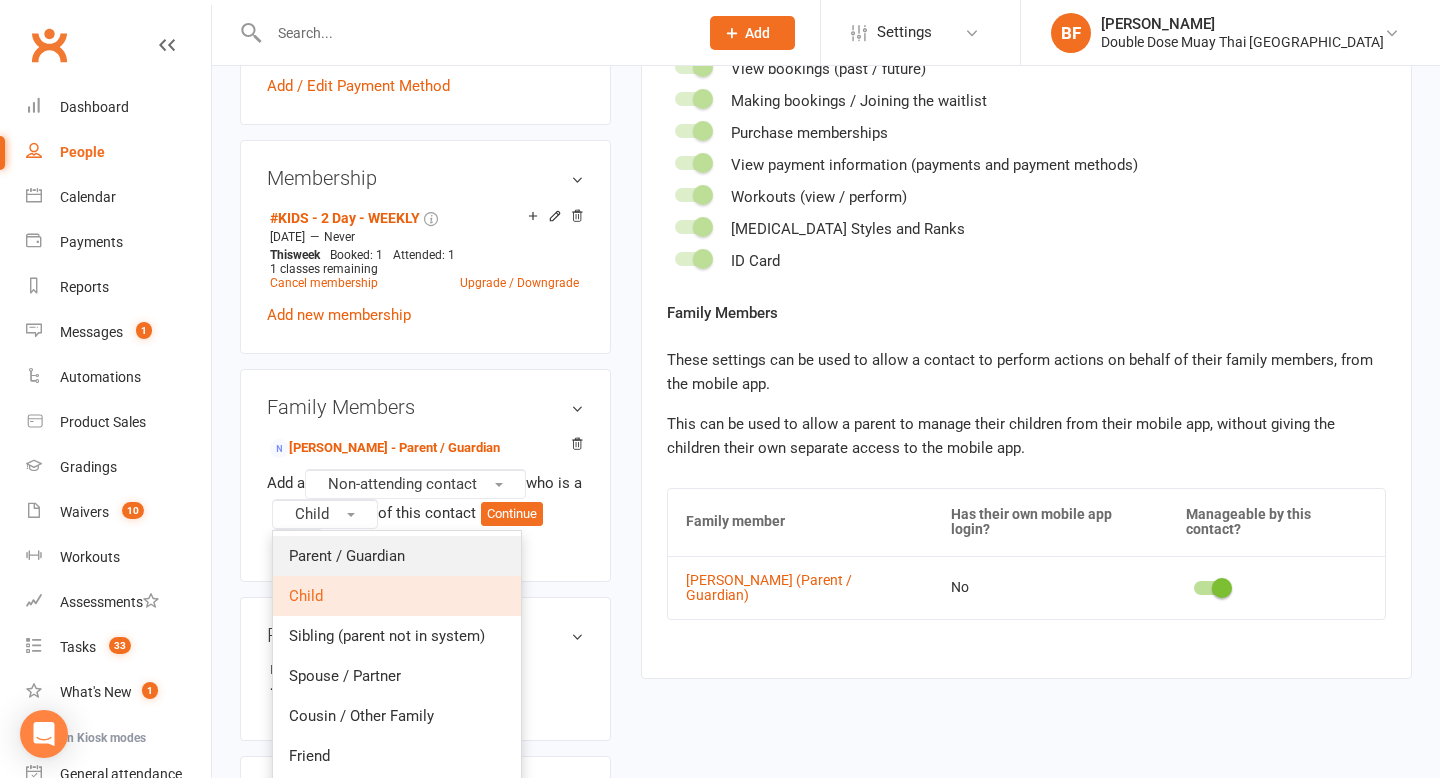 click on "Parent / Guardian" at bounding box center (347, 556) 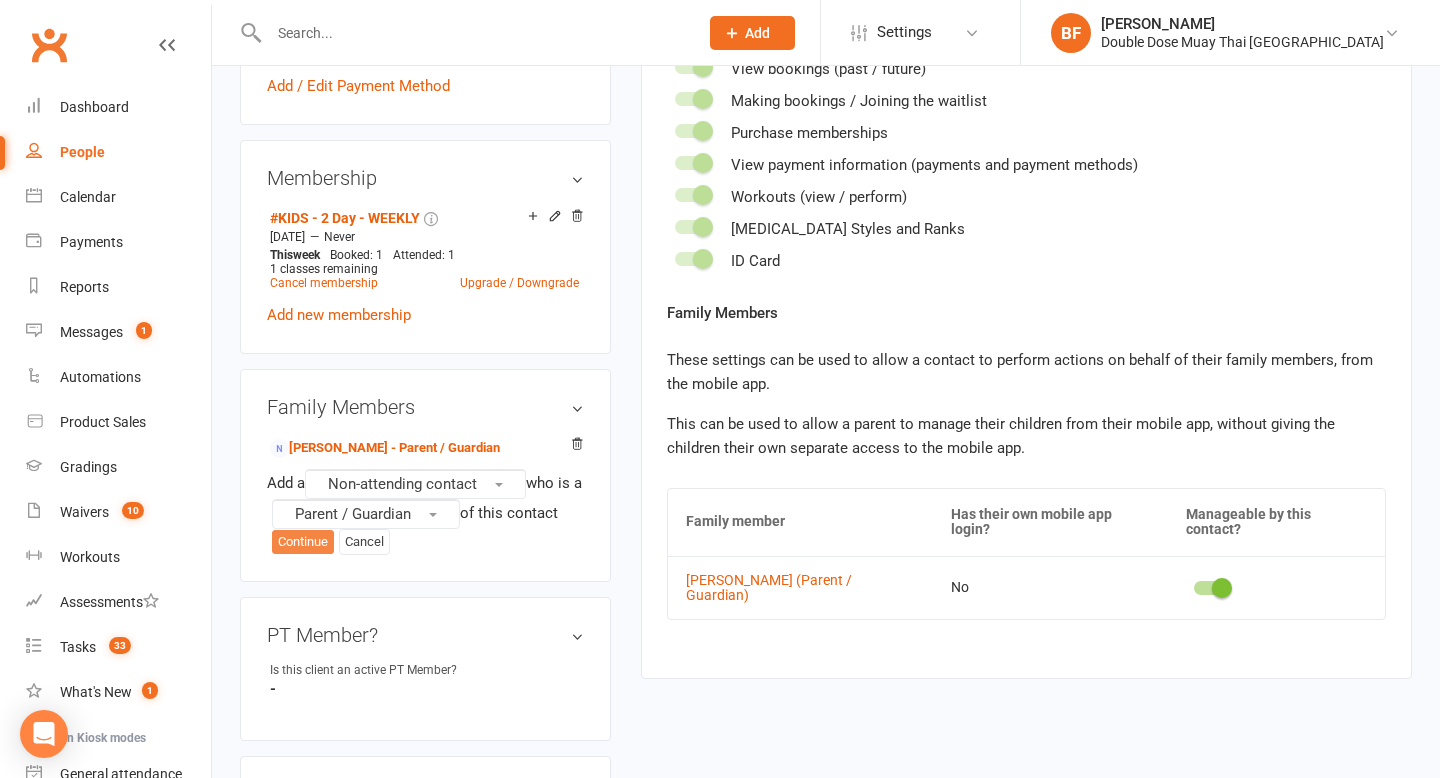 click on "Continue" at bounding box center [303, 542] 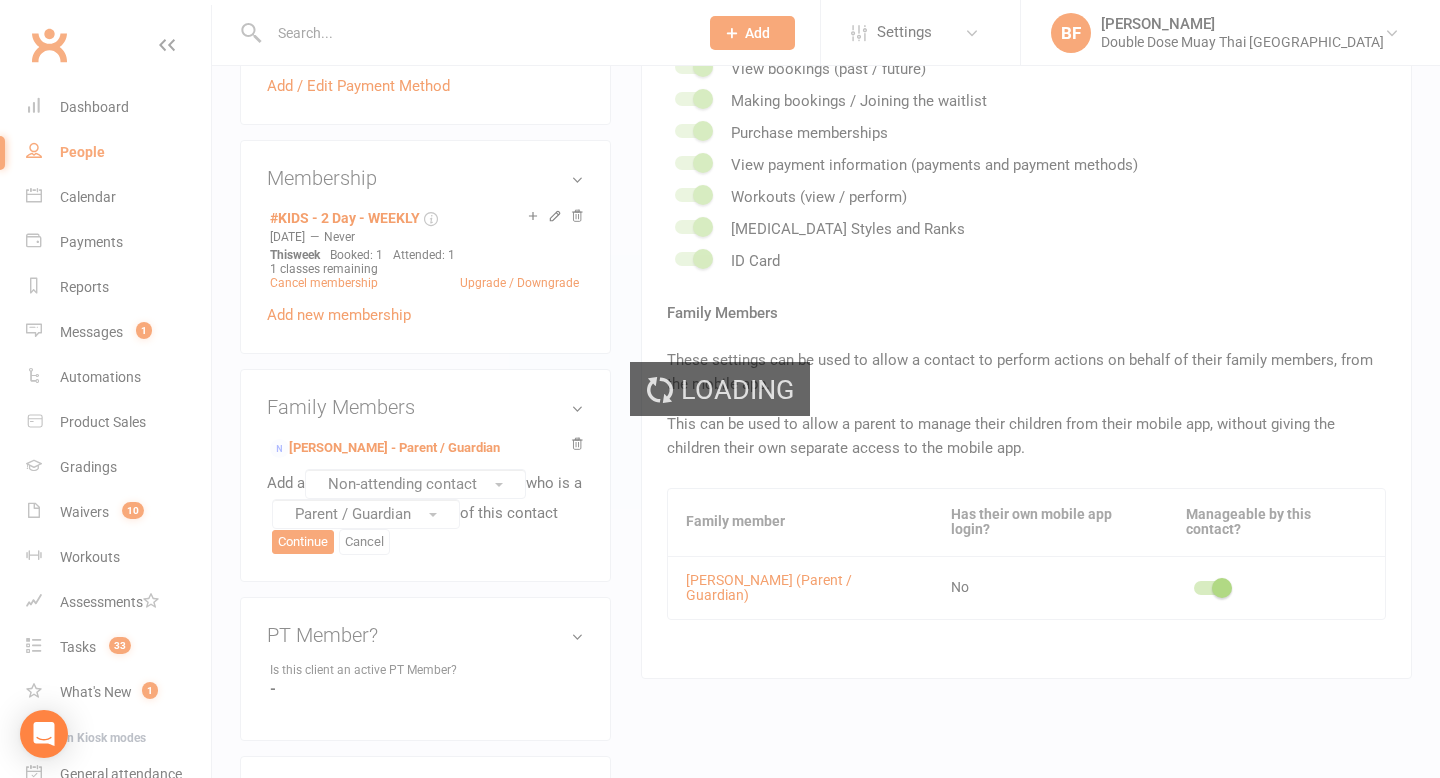 scroll, scrollTop: 0, scrollLeft: 0, axis: both 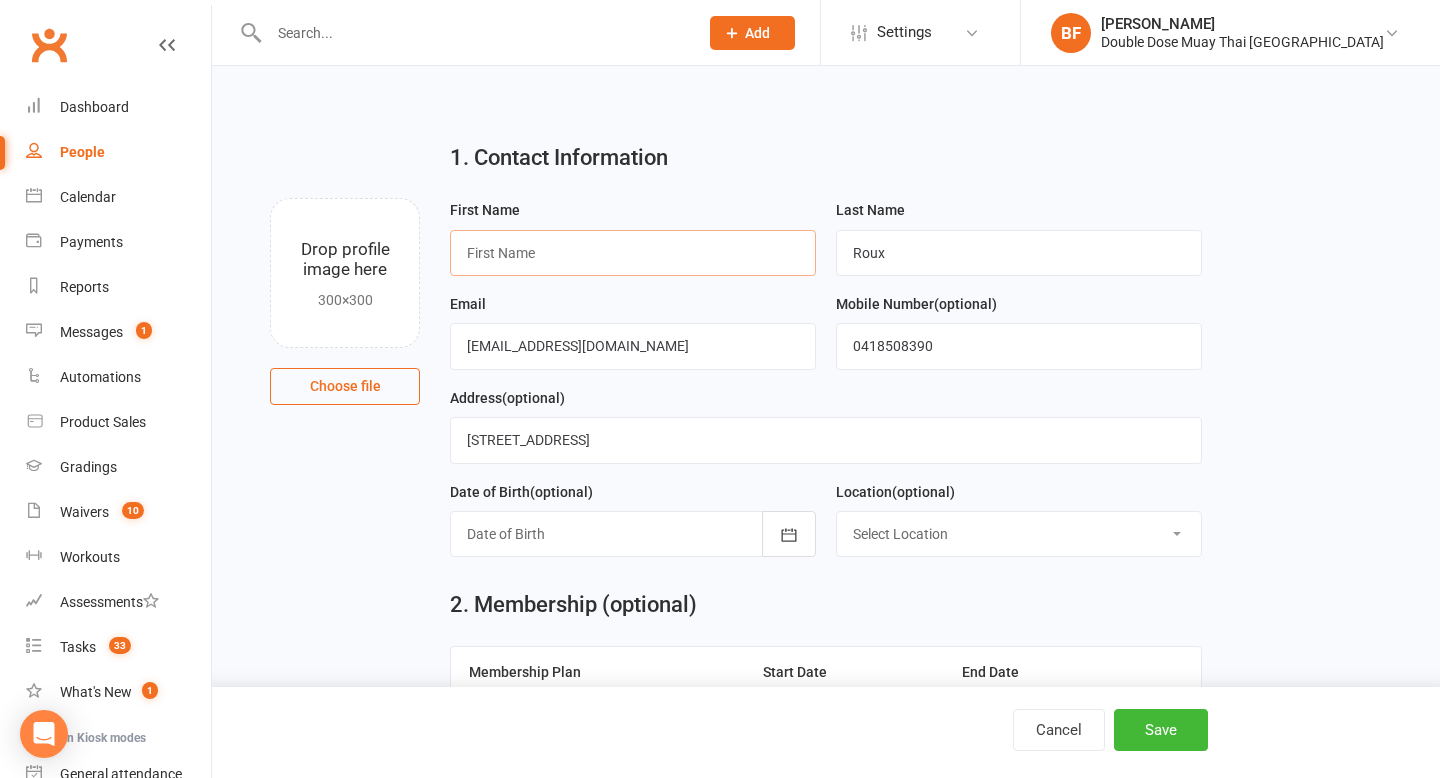 click at bounding box center [633, 253] 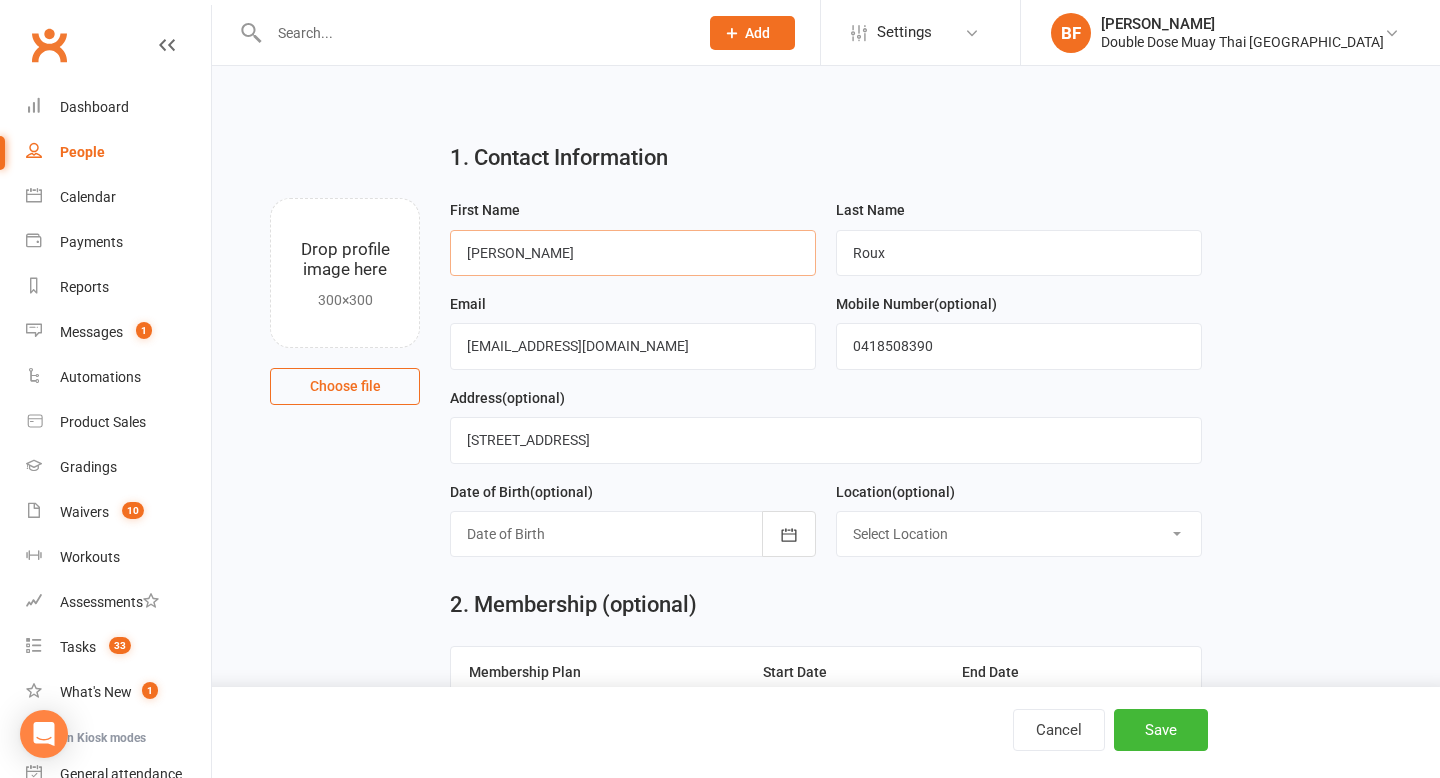 type on "Francois" 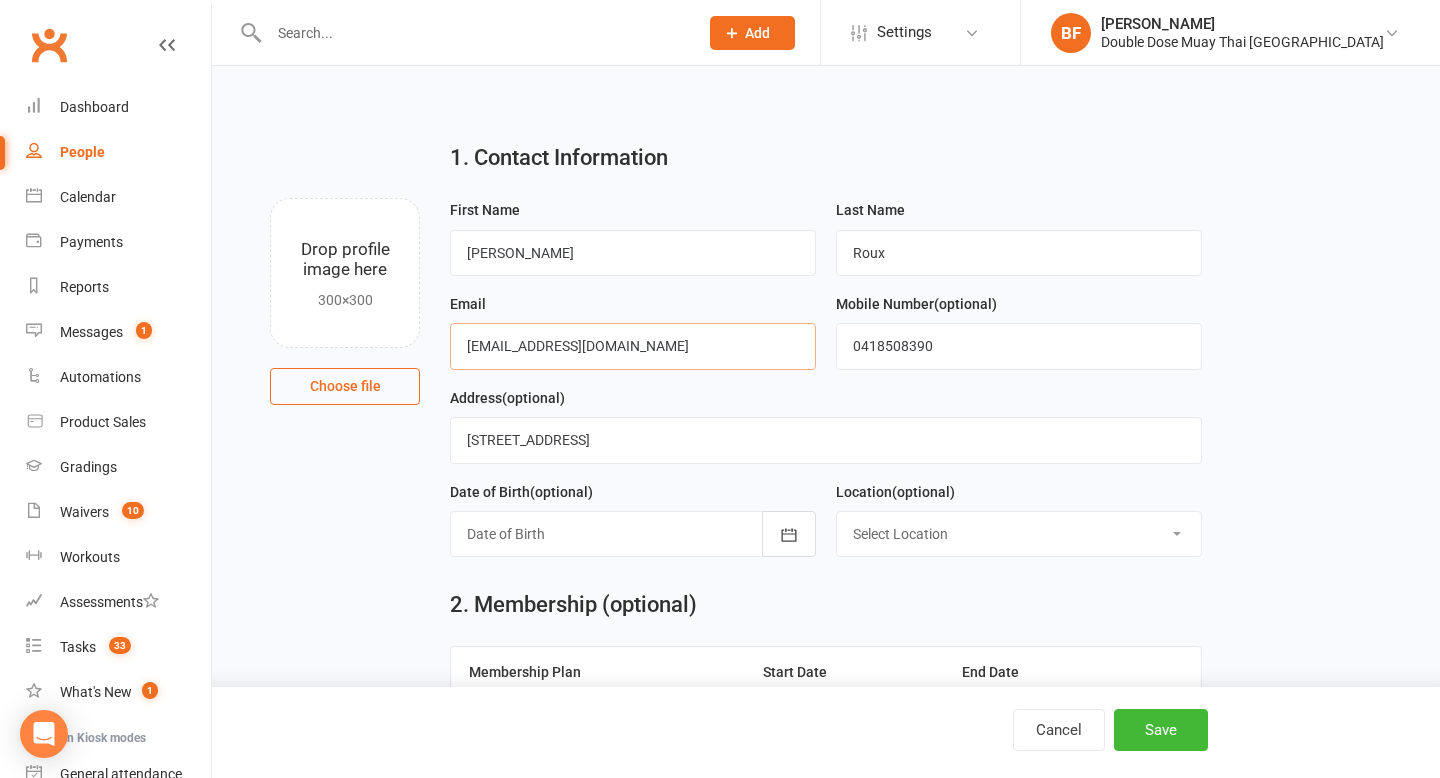 drag, startPoint x: 658, startPoint y: 351, endPoint x: 339, endPoint y: 350, distance: 319.00156 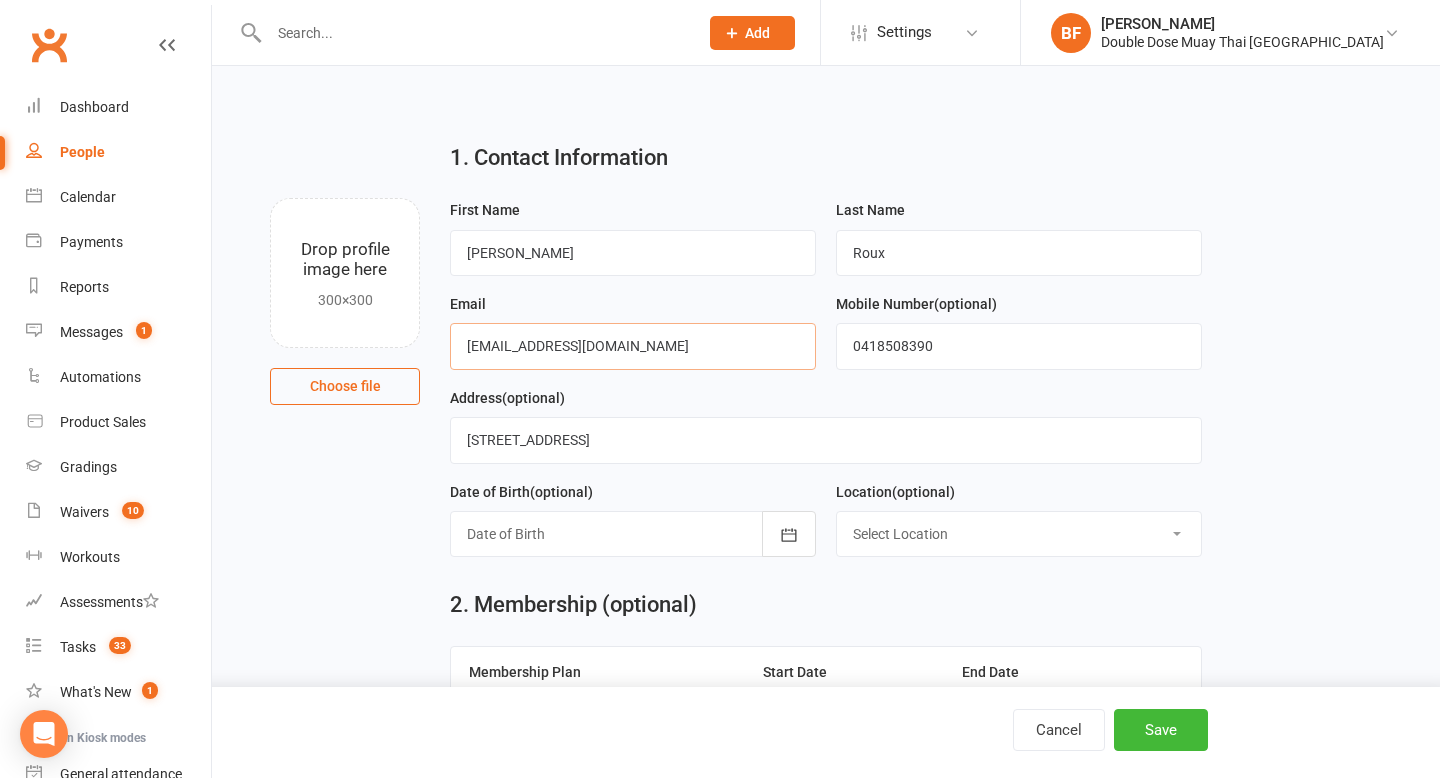type on "froux@bigpond.com" 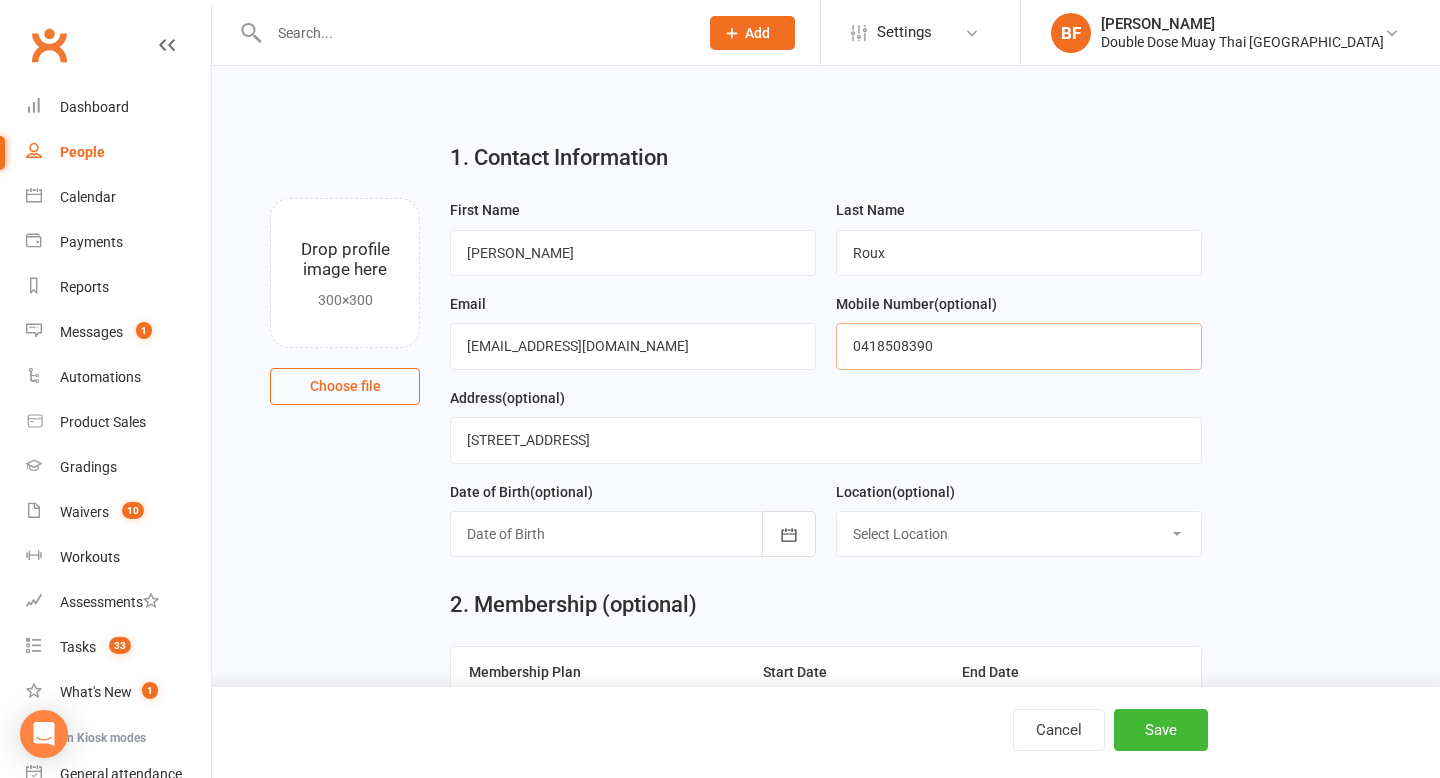 drag, startPoint x: 956, startPoint y: 341, endPoint x: 658, endPoint y: 333, distance: 298.10736 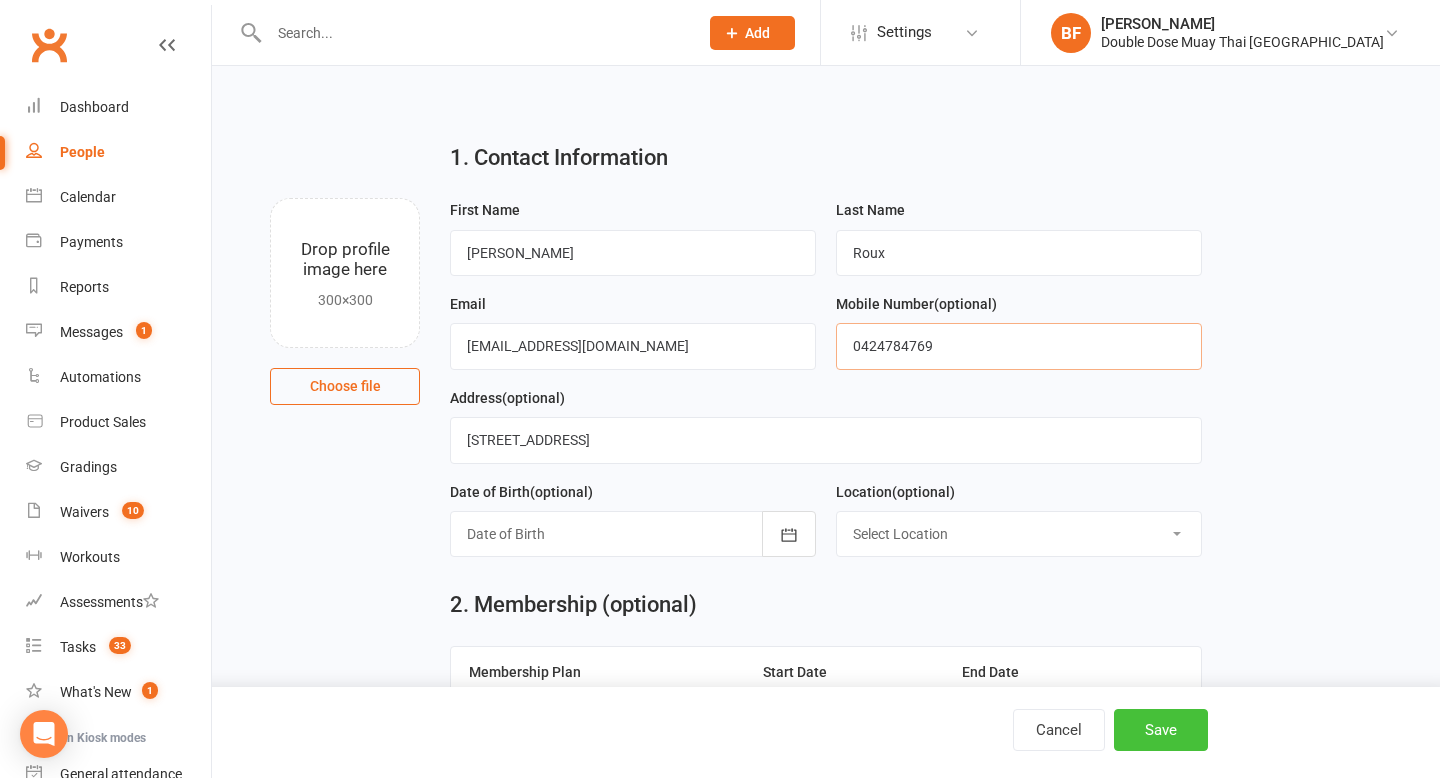 type on "0424784769" 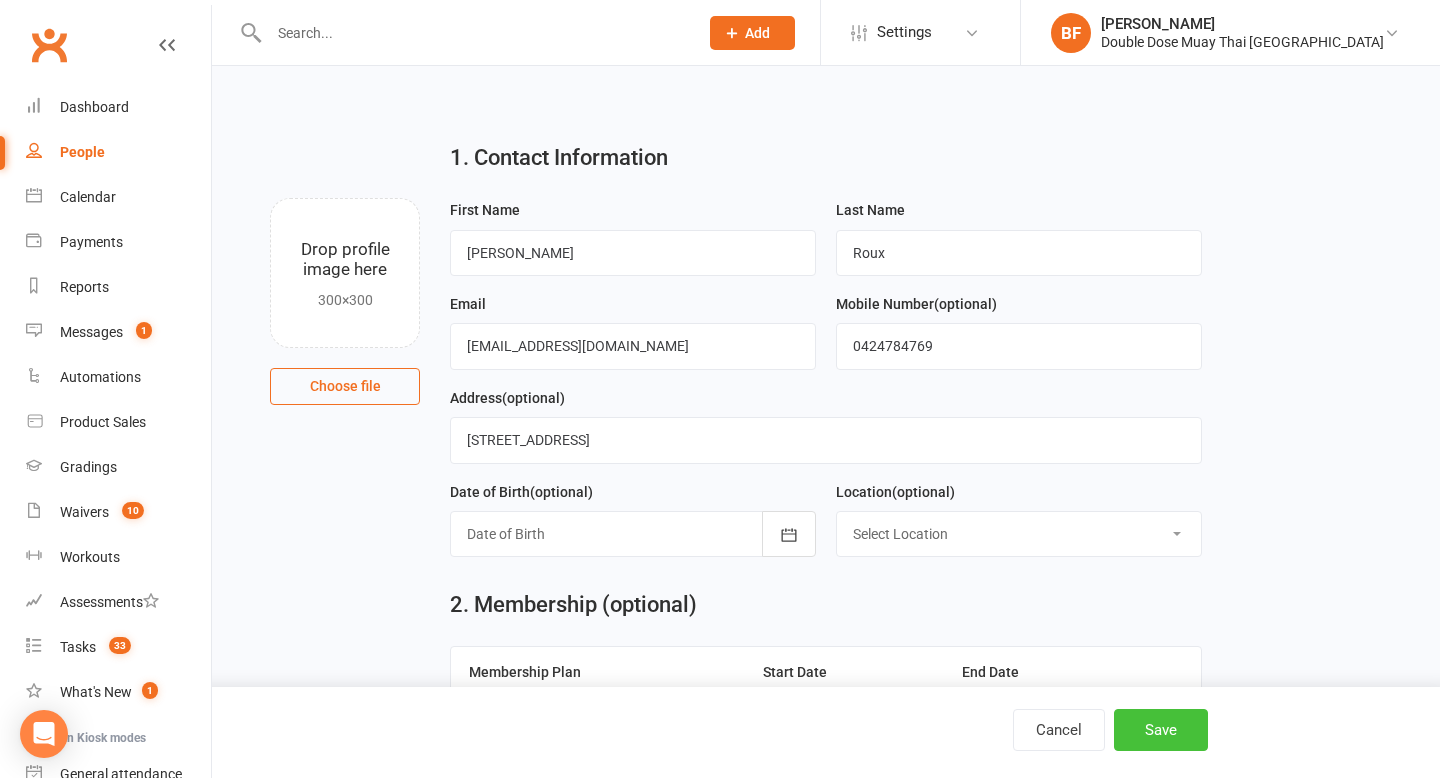 click on "Save" at bounding box center [1161, 730] 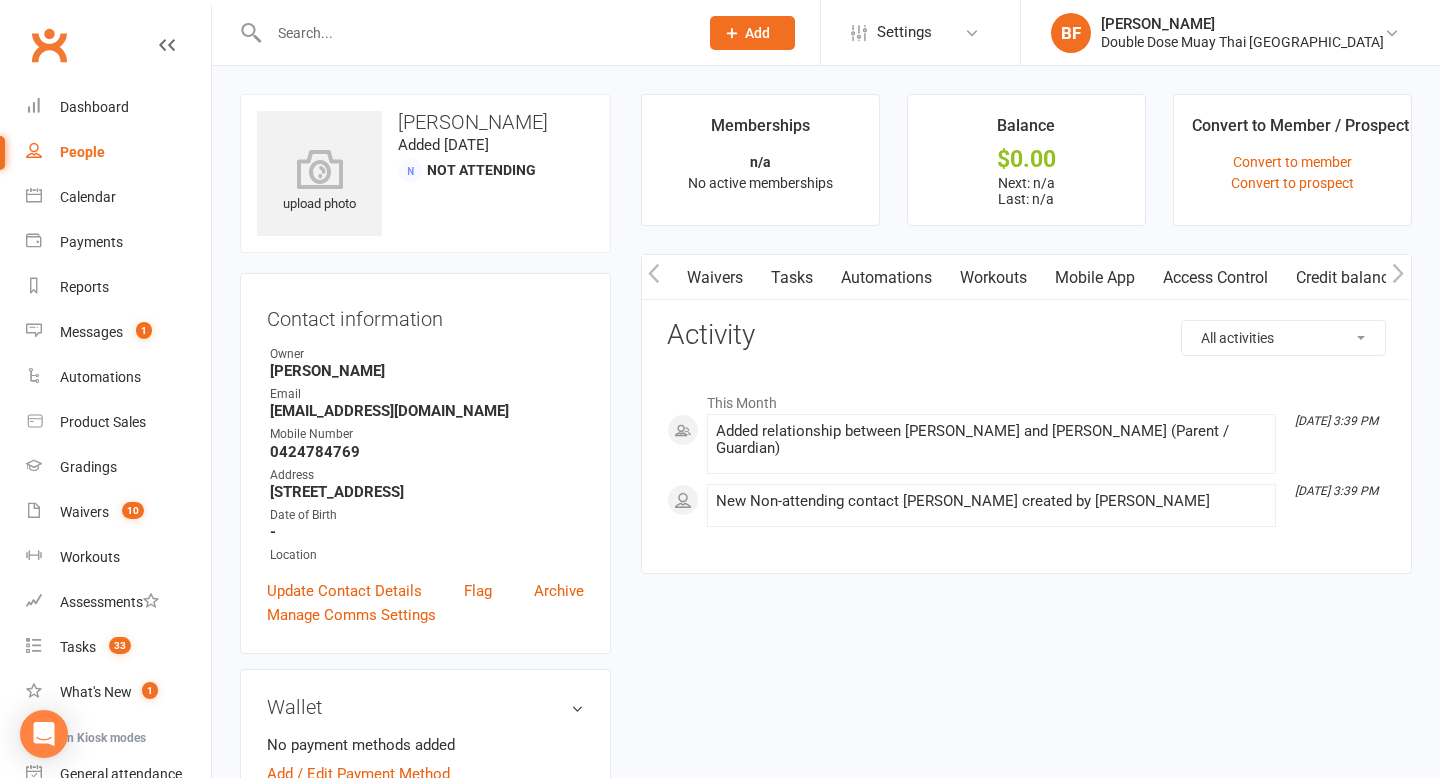 scroll, scrollTop: 0, scrollLeft: 308, axis: horizontal 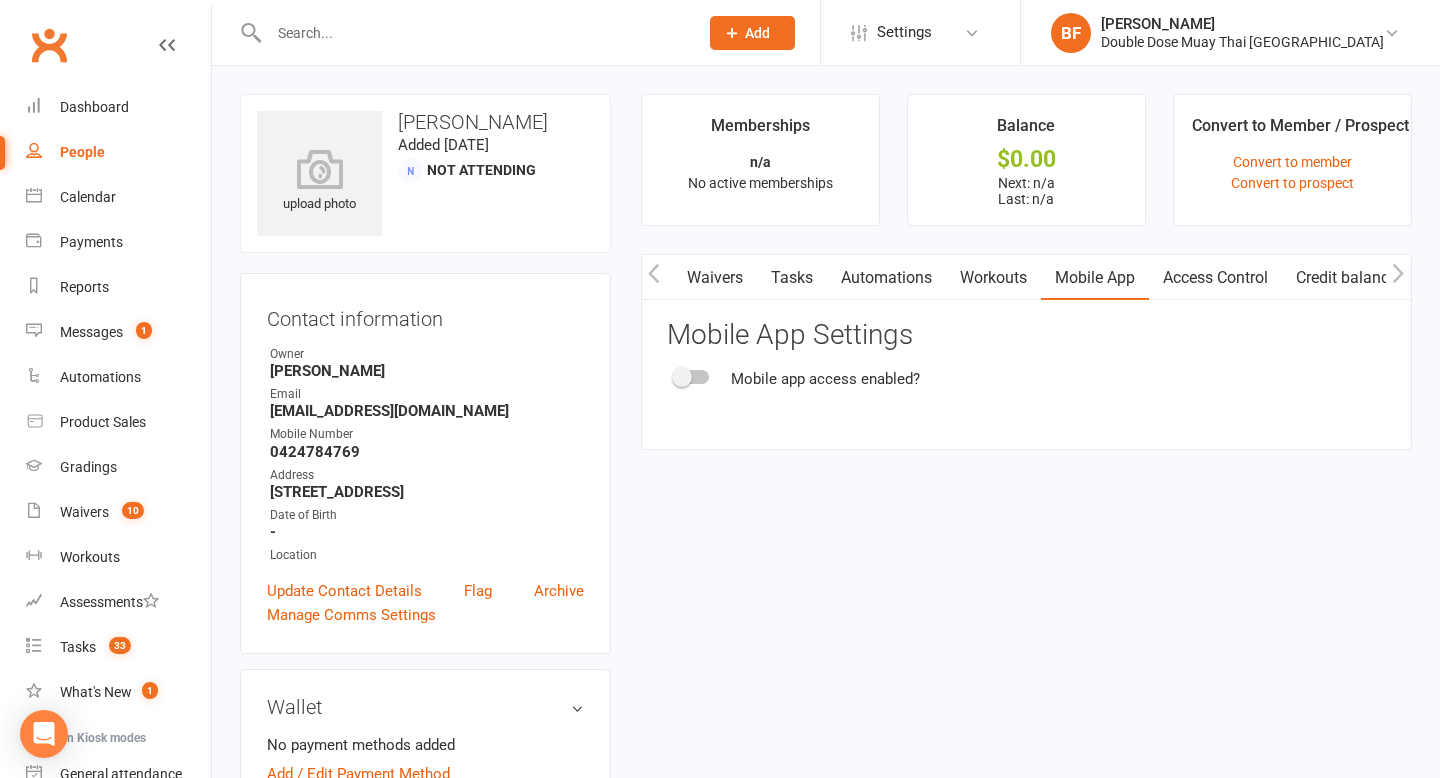 click at bounding box center [682, 377] 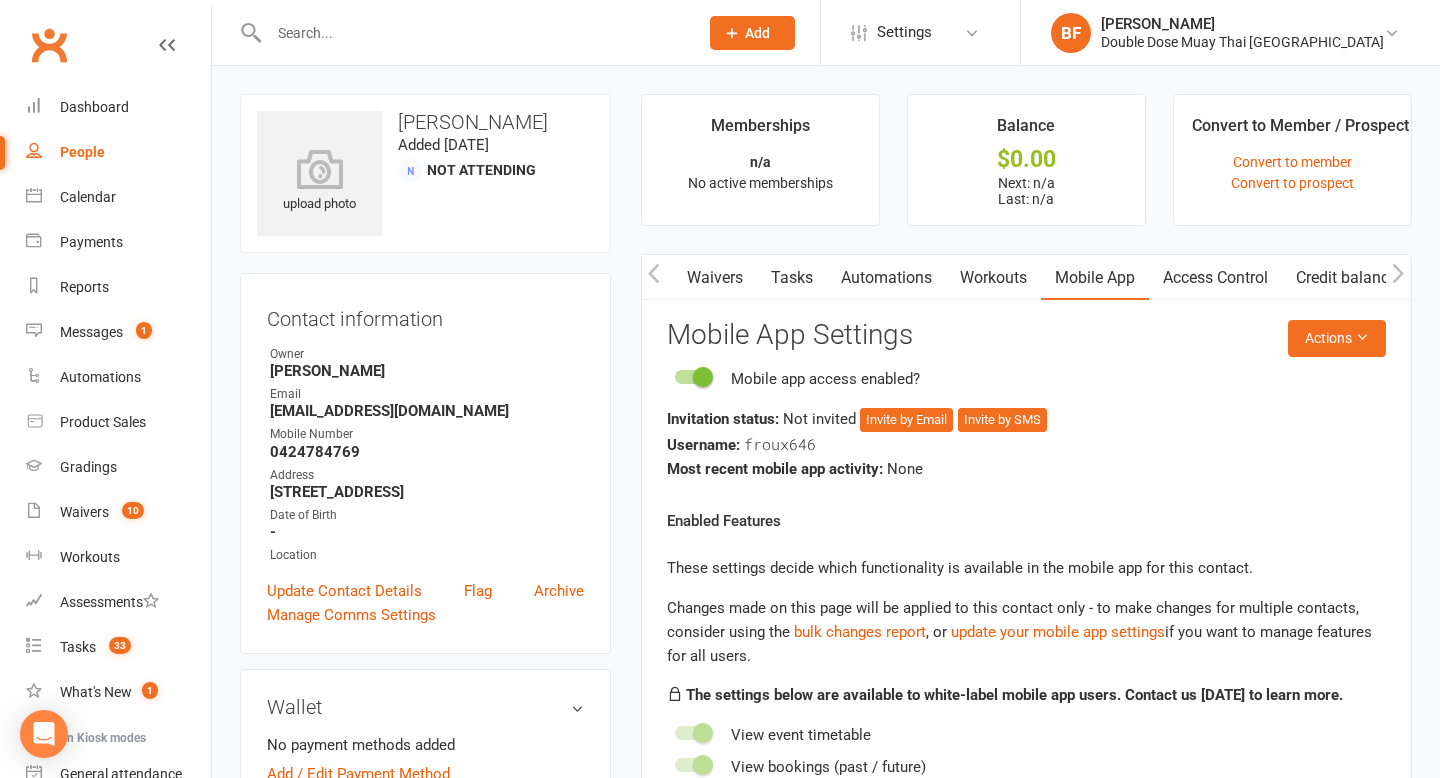 scroll, scrollTop: 0, scrollLeft: 309, axis: horizontal 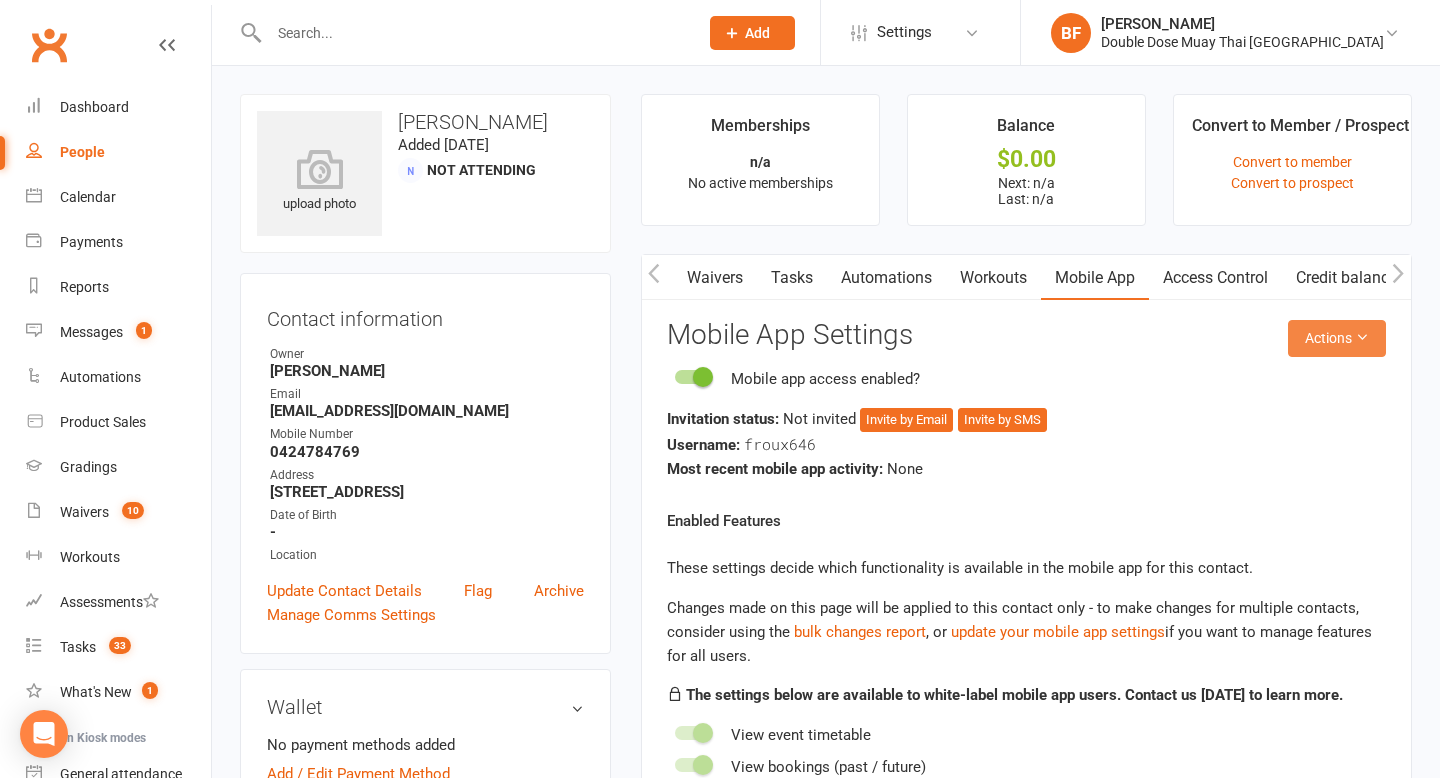 click on "Actions" at bounding box center (1337, 338) 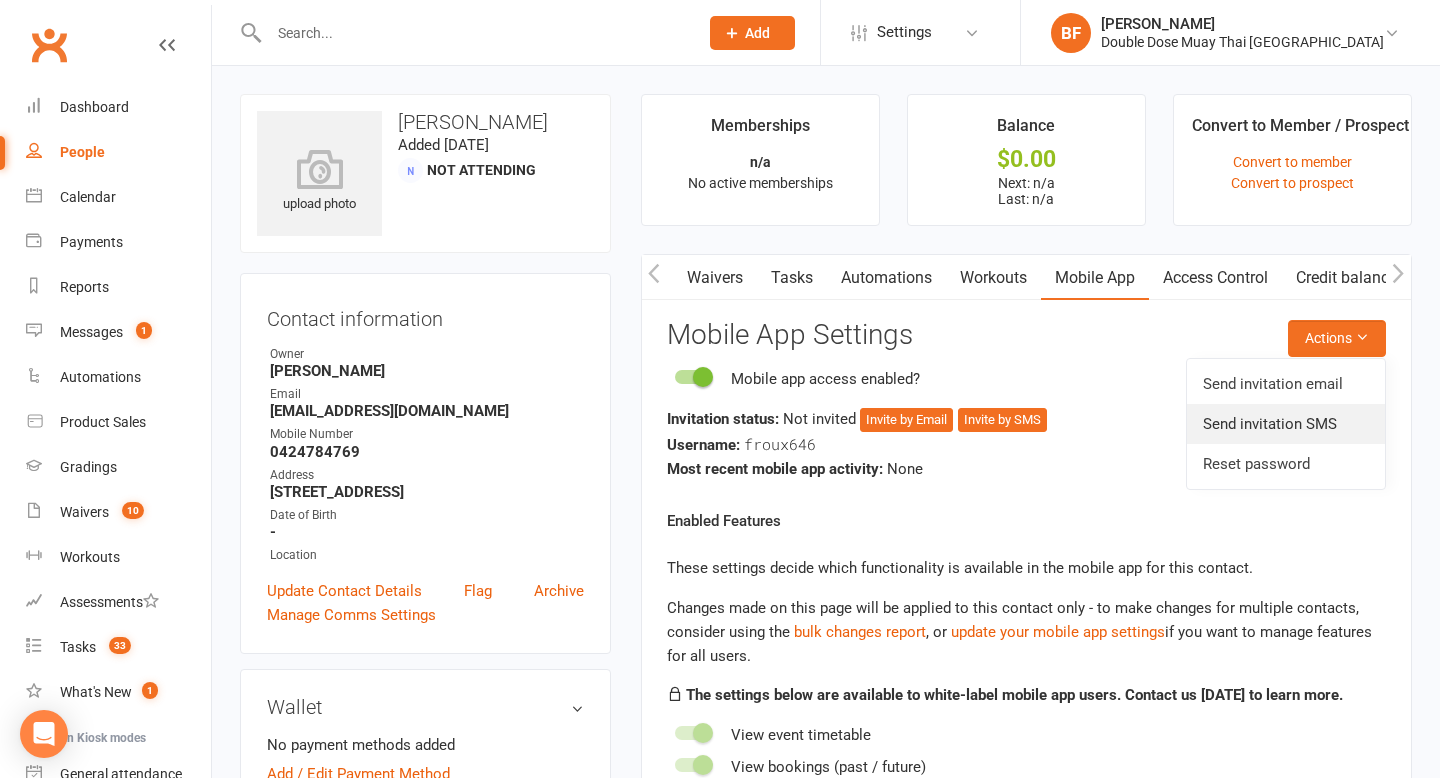 click on "Send invitation SMS" at bounding box center [1286, 424] 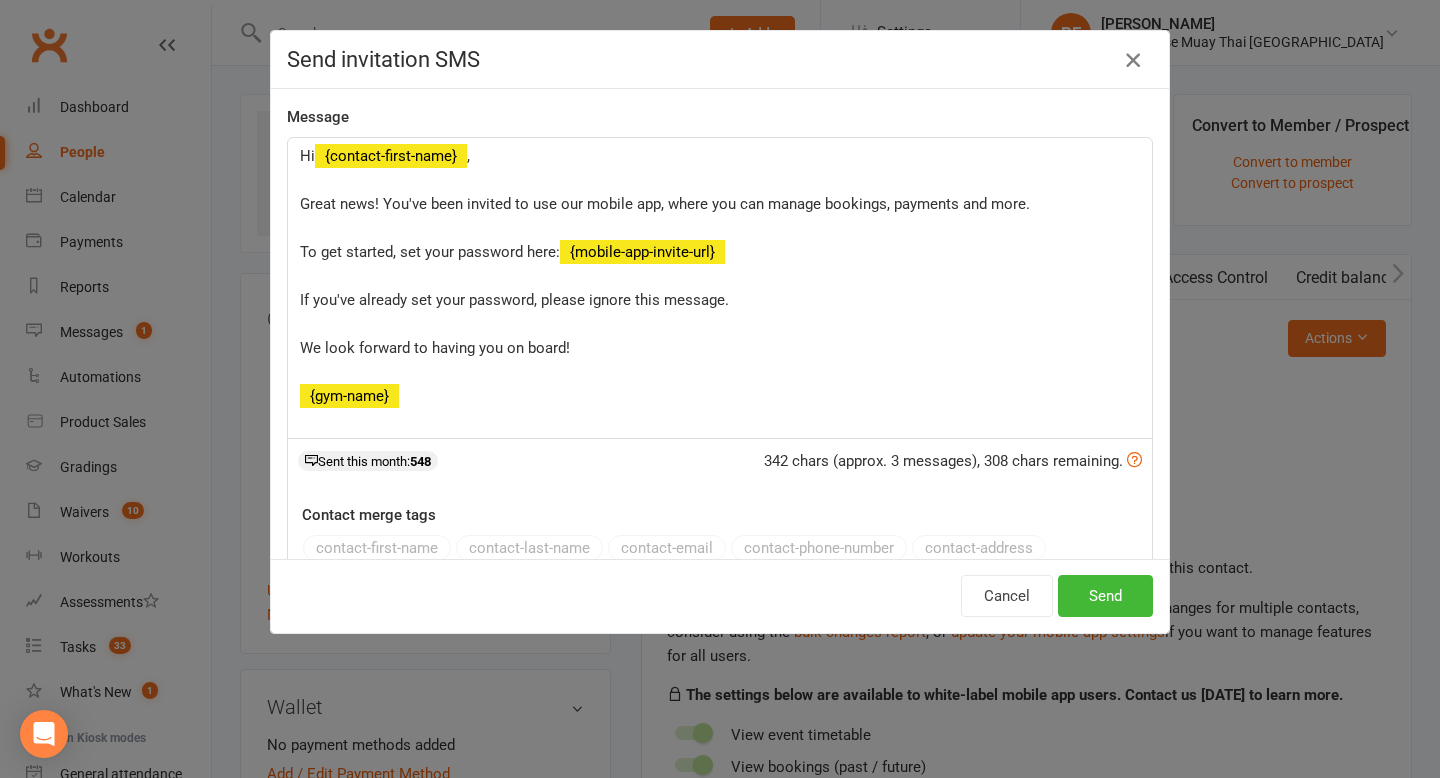 click at bounding box center [1133, 60] 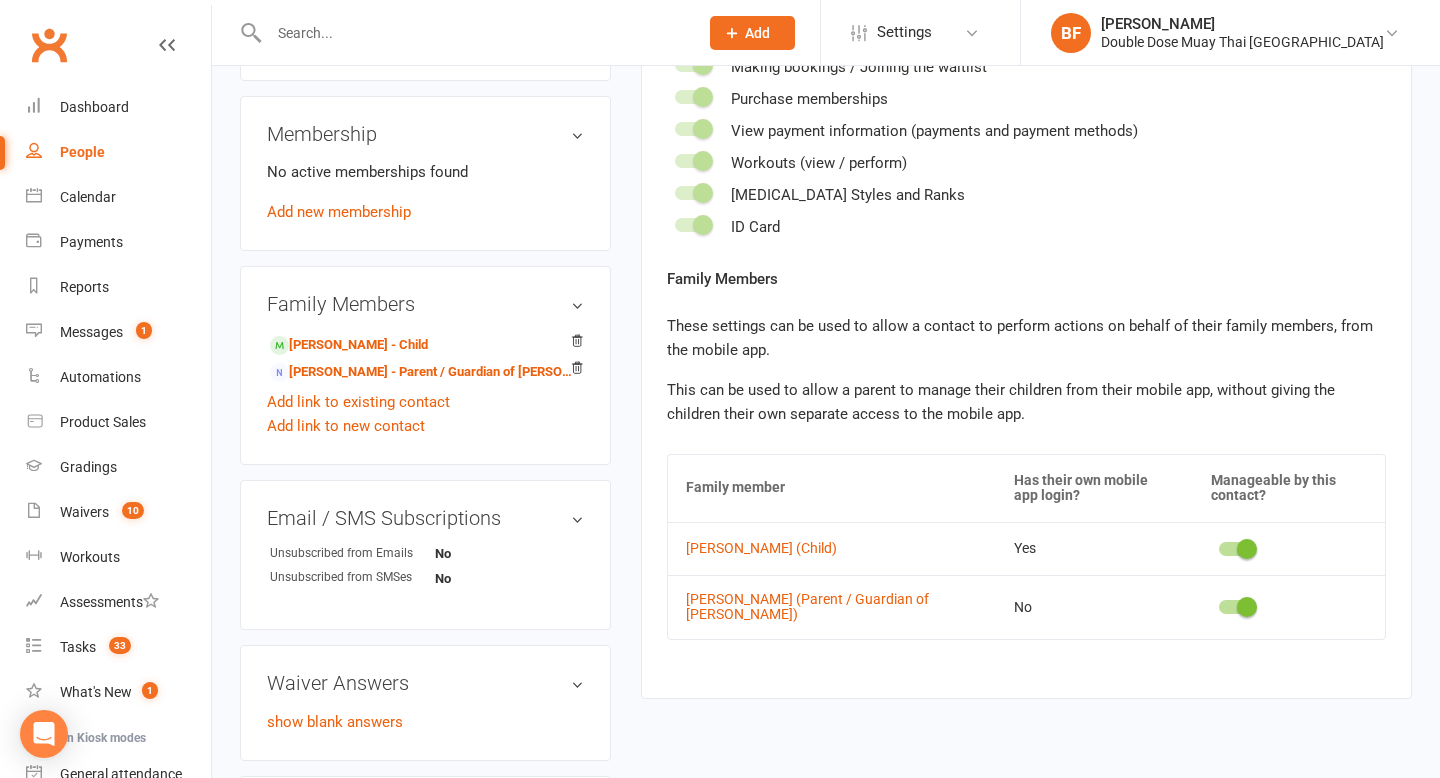 scroll, scrollTop: 923, scrollLeft: 0, axis: vertical 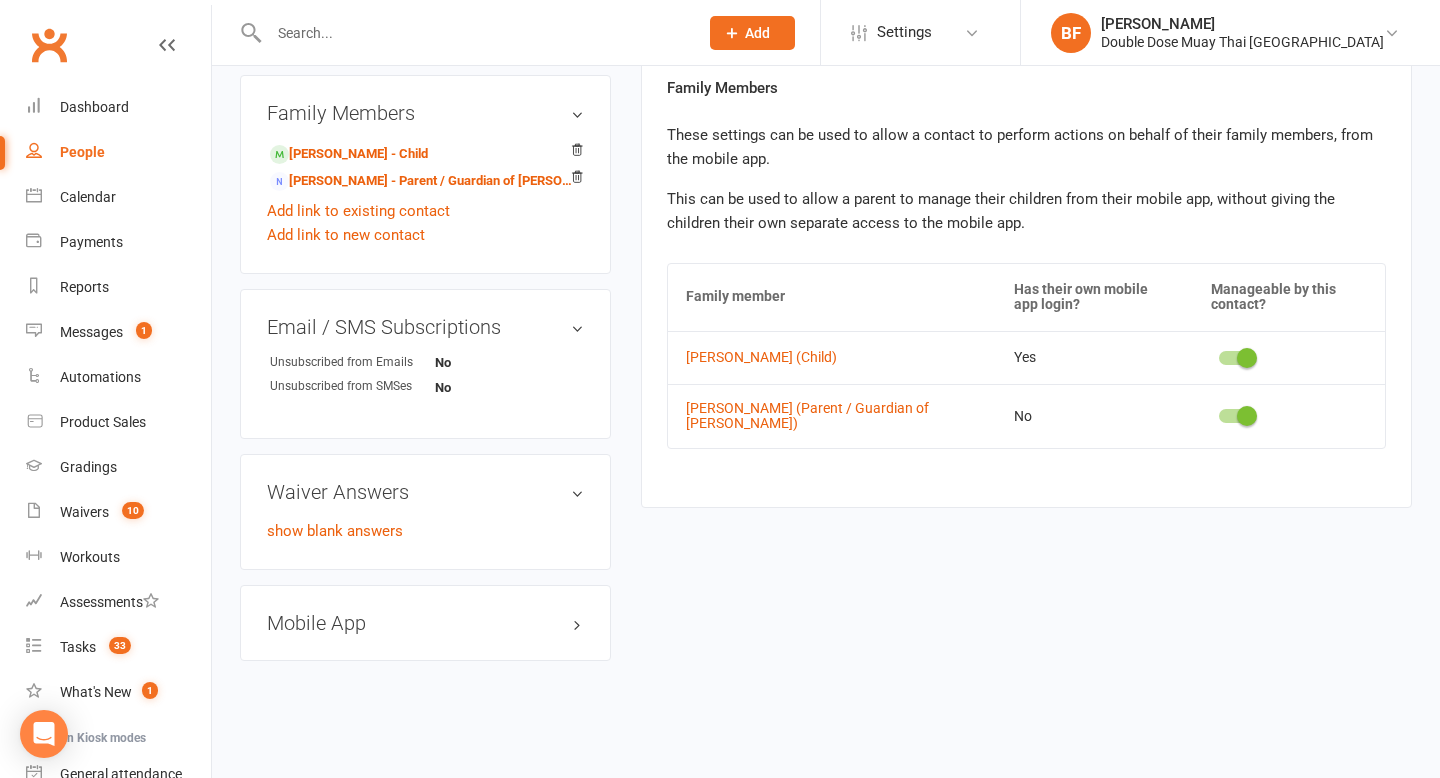 click on "Luan Roux (Child)" at bounding box center [832, 357] 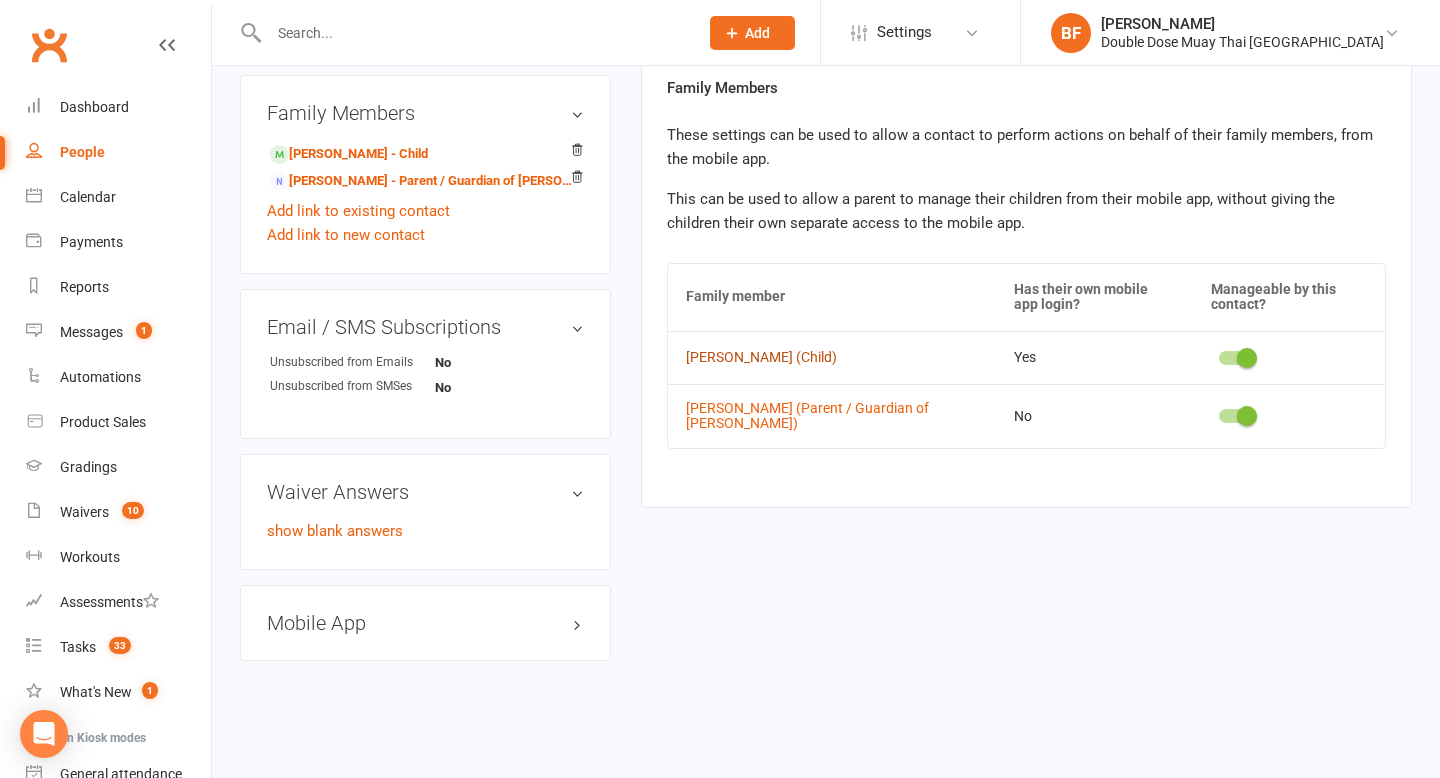 click on "Luan Roux (Child)" at bounding box center (832, 357) 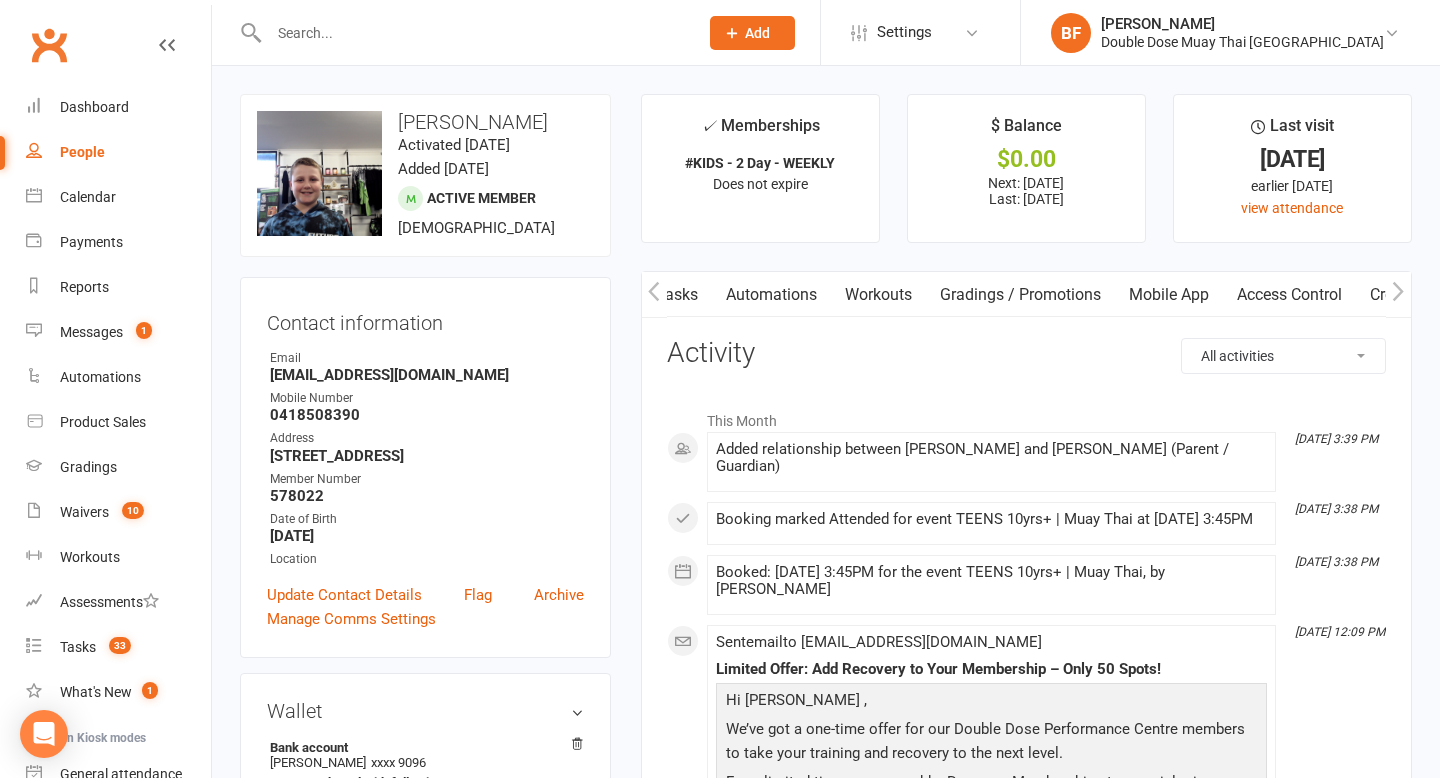 scroll, scrollTop: 0, scrollLeft: 528, axis: horizontal 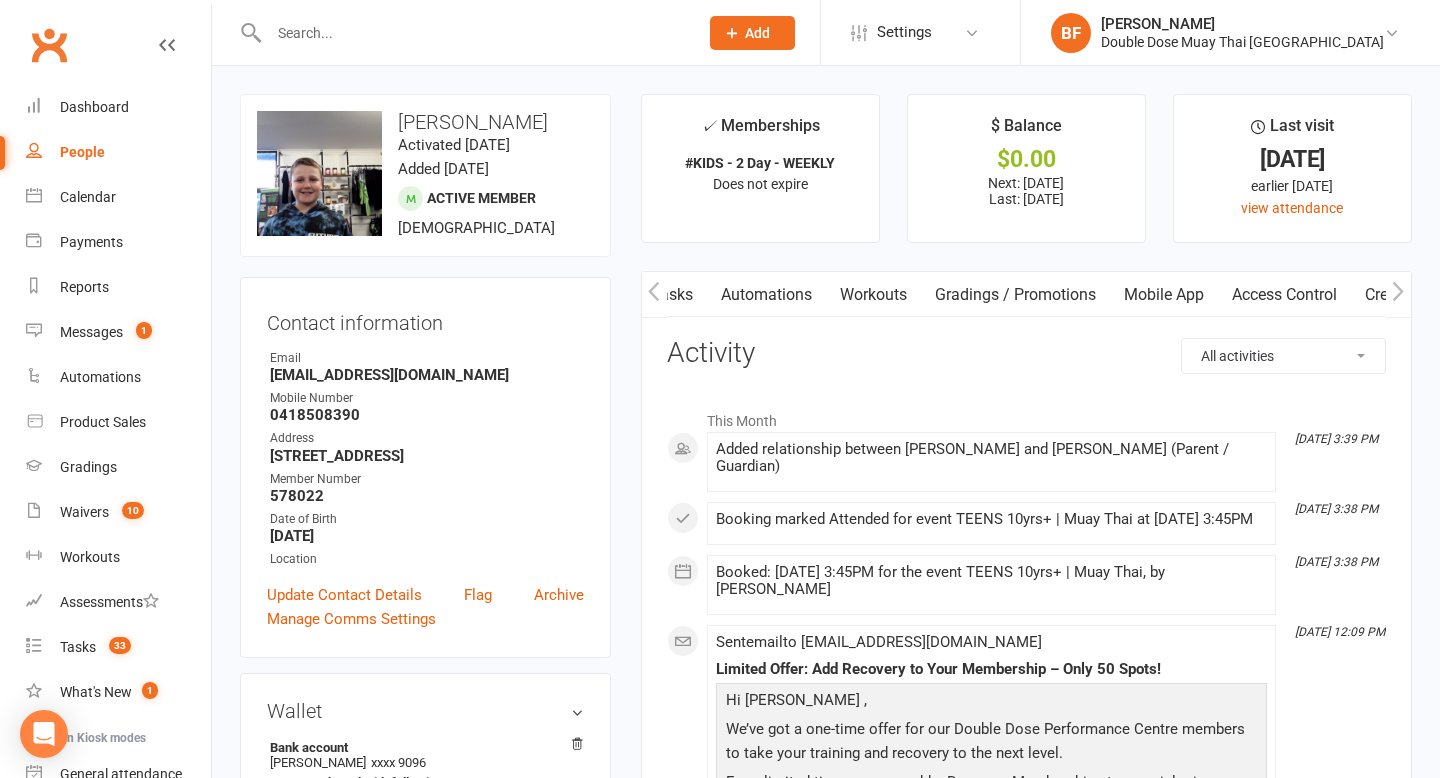 click on "Mobile App" at bounding box center (1164, 295) 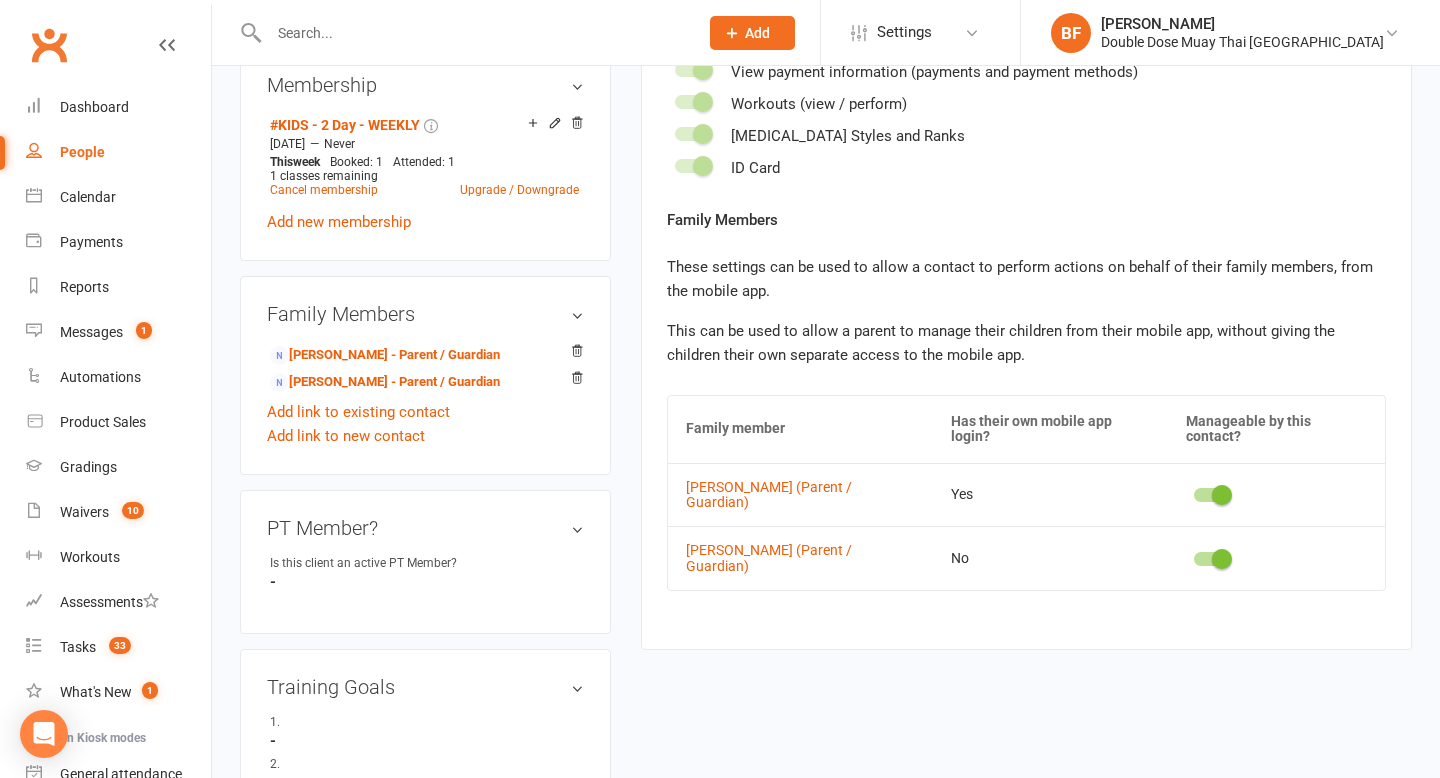 scroll, scrollTop: 697, scrollLeft: 0, axis: vertical 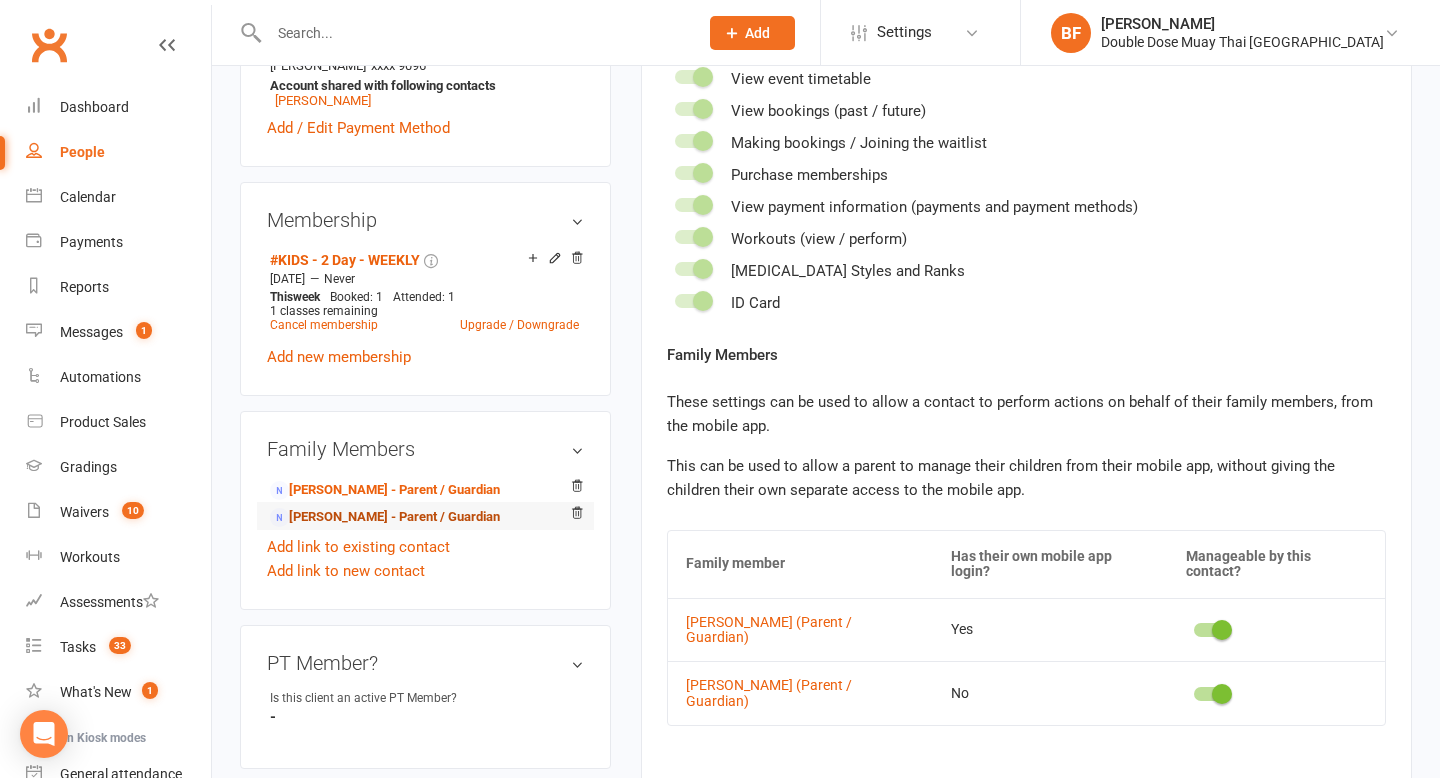 click on "Francois Roux - Parent / Guardian" at bounding box center [385, 517] 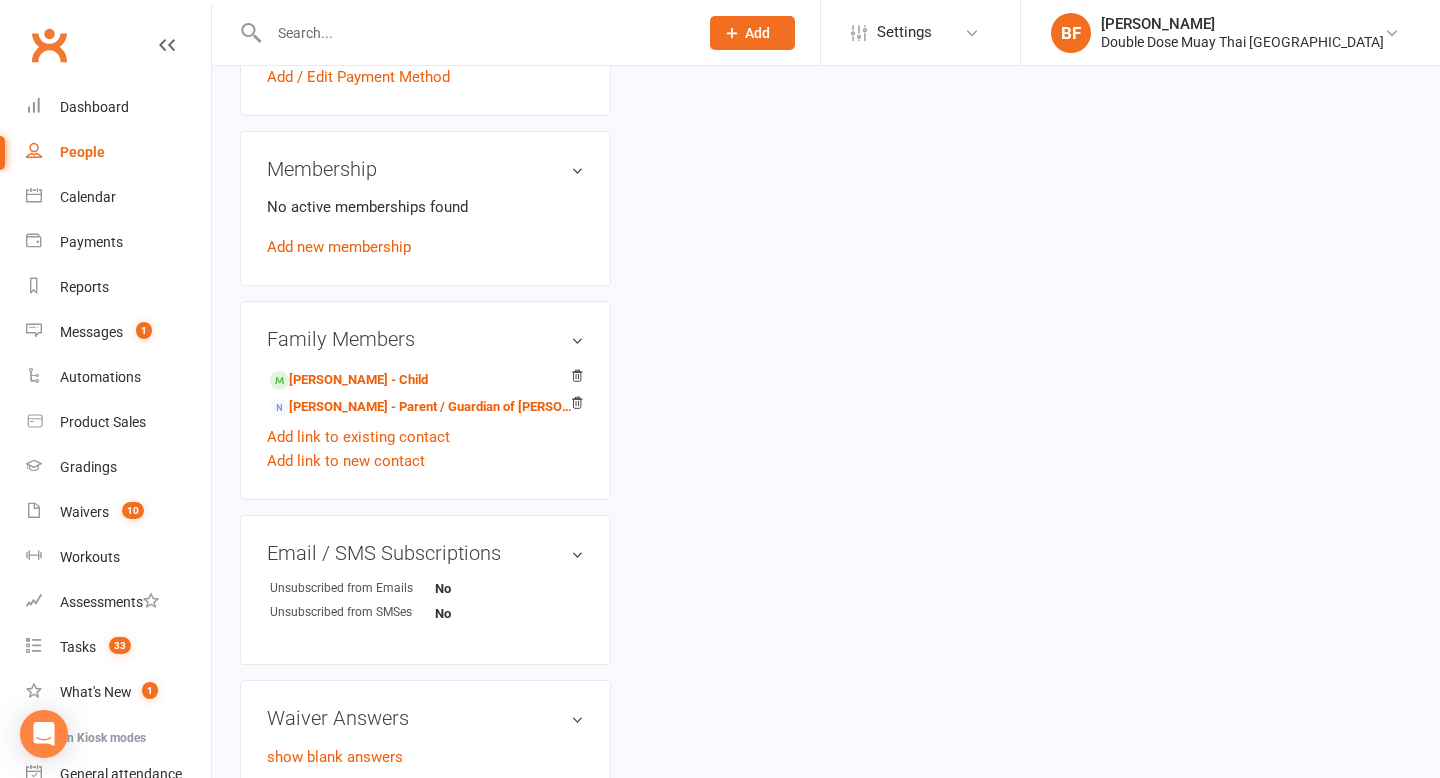 scroll, scrollTop: 0, scrollLeft: 0, axis: both 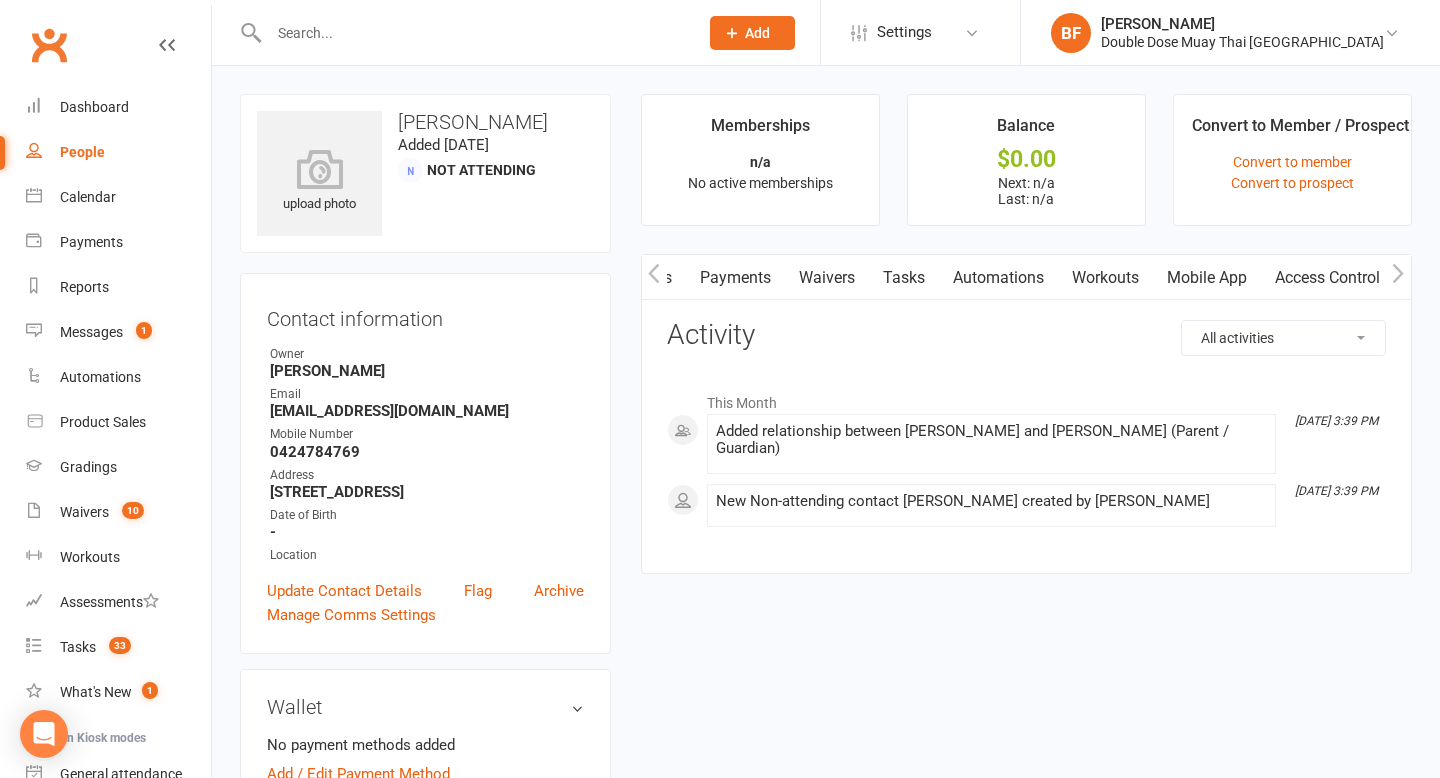 click on "Mobile App" at bounding box center (1207, 278) 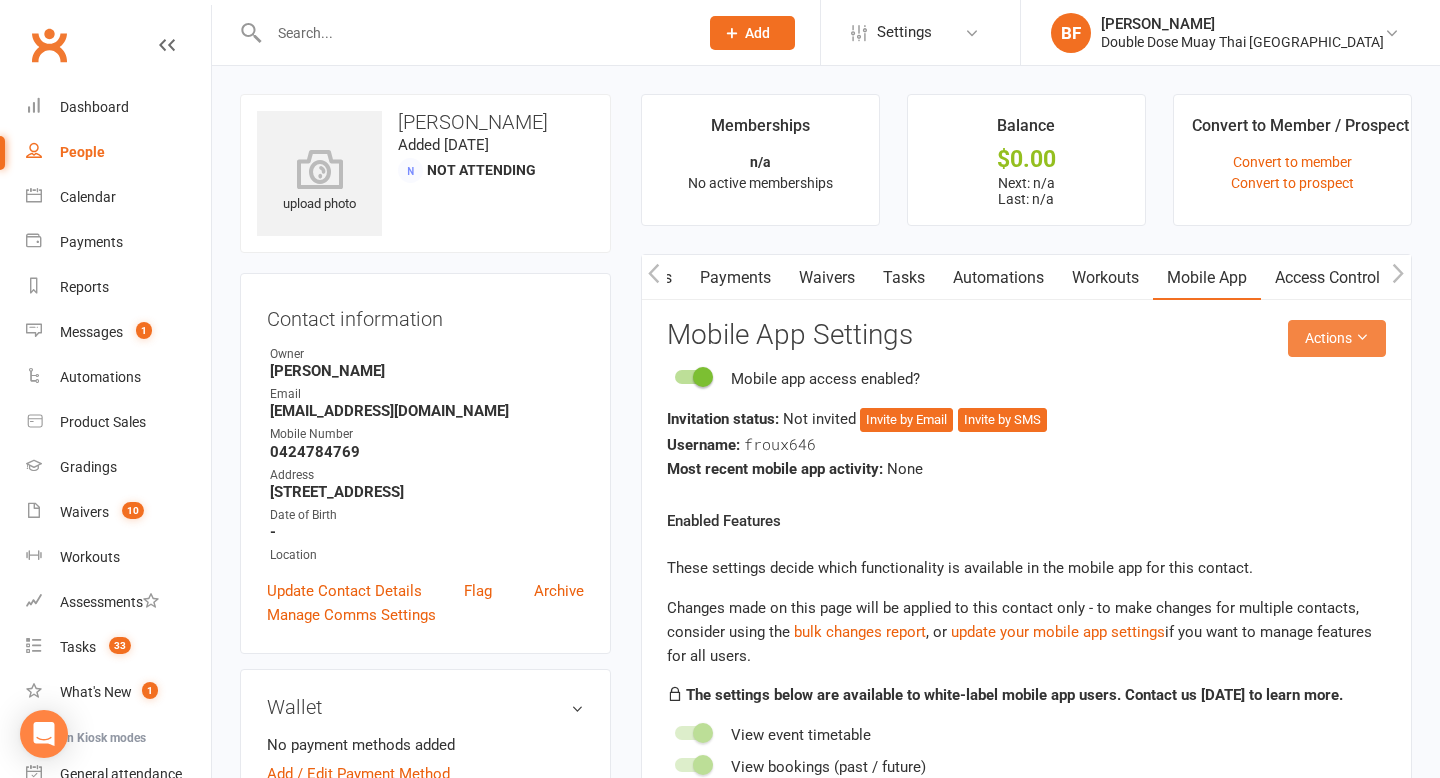 click on "Actions" at bounding box center [1337, 338] 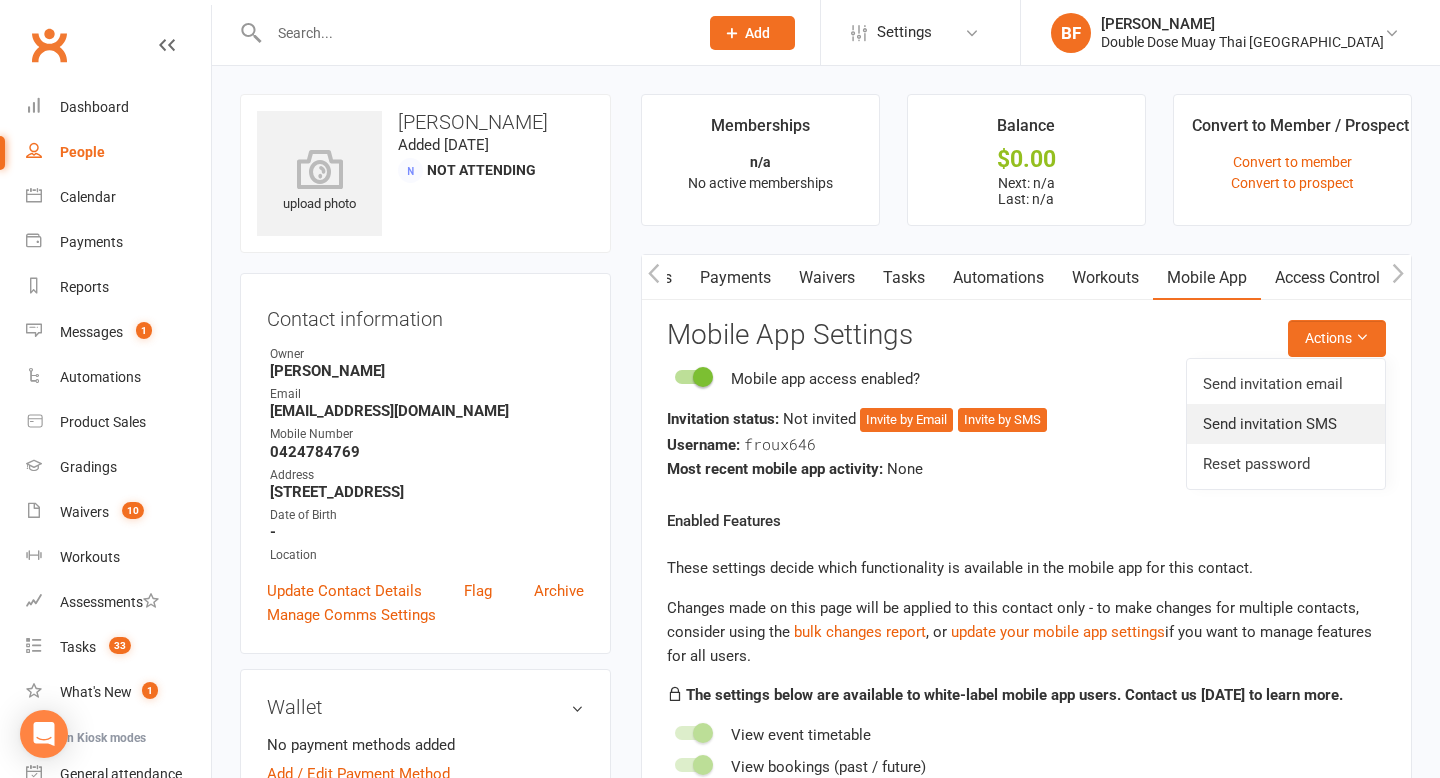 click on "Send invitation SMS" at bounding box center (1286, 424) 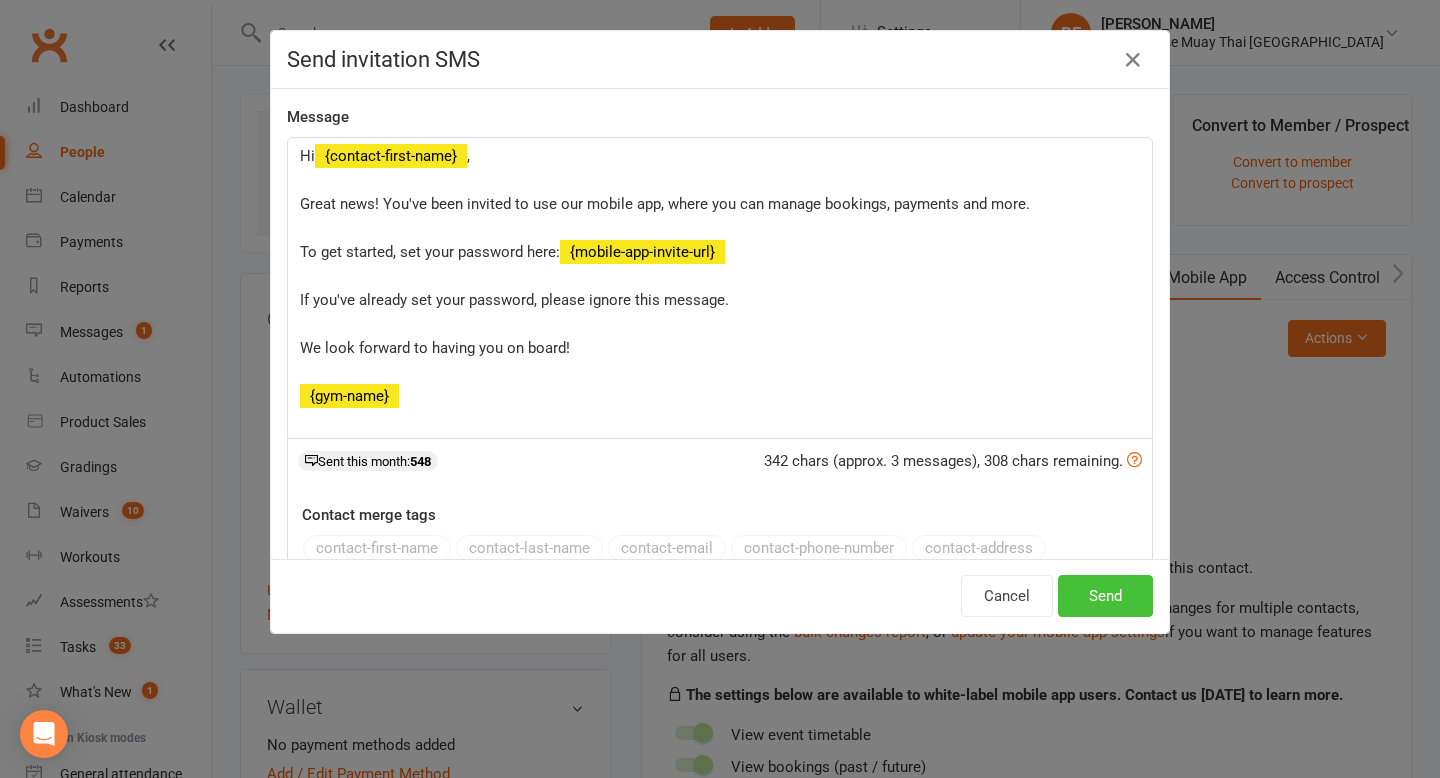 click on "Send" at bounding box center [1105, 596] 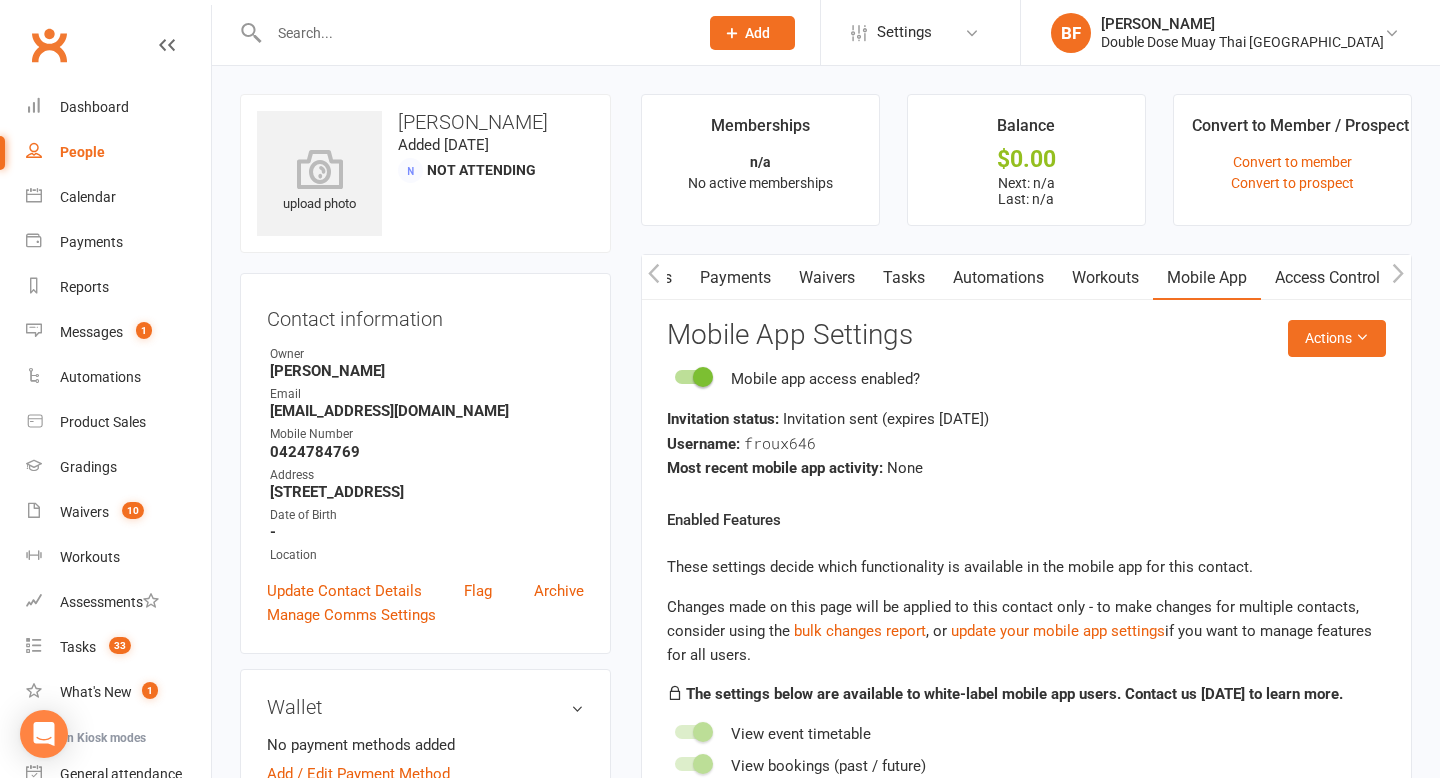 click at bounding box center [473, 33] 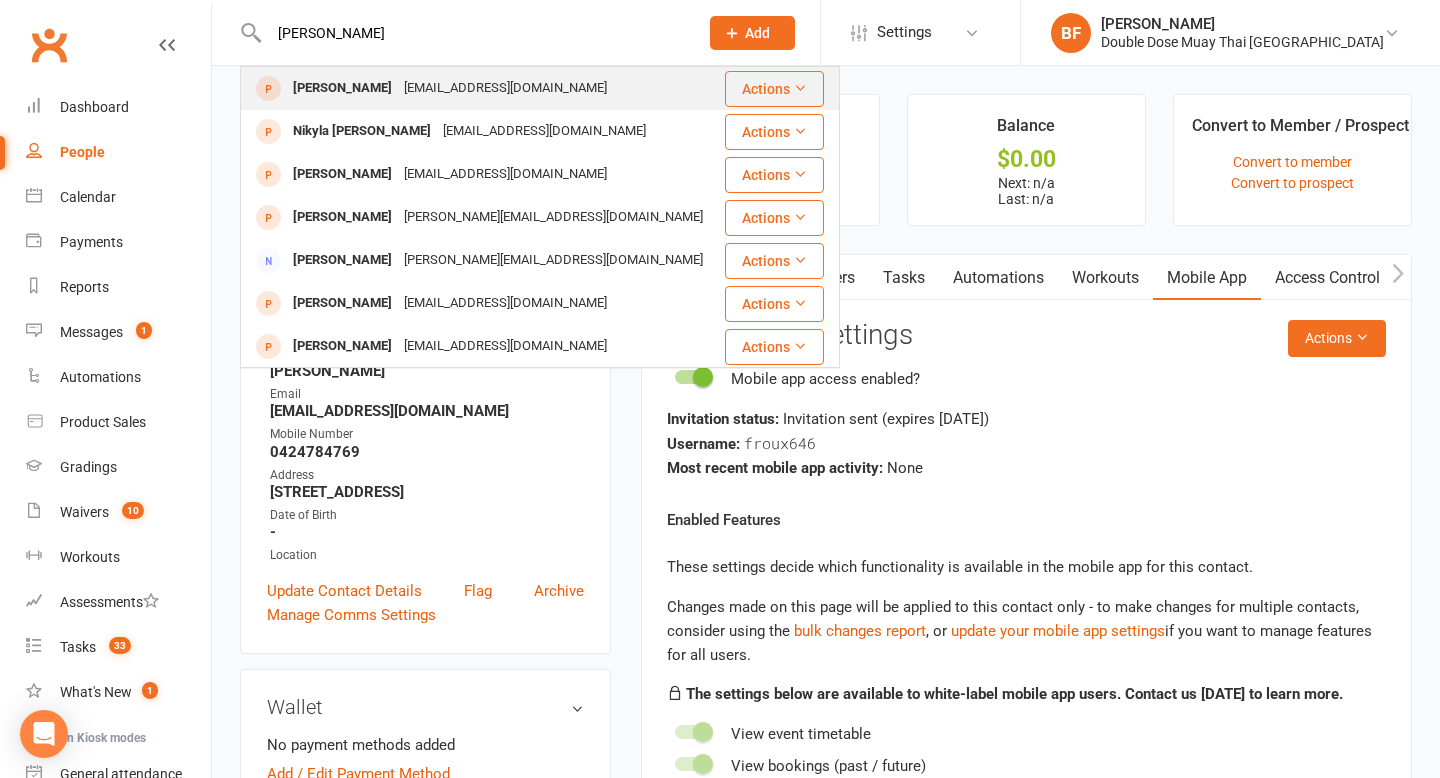 type on "Tiana Pannowitz" 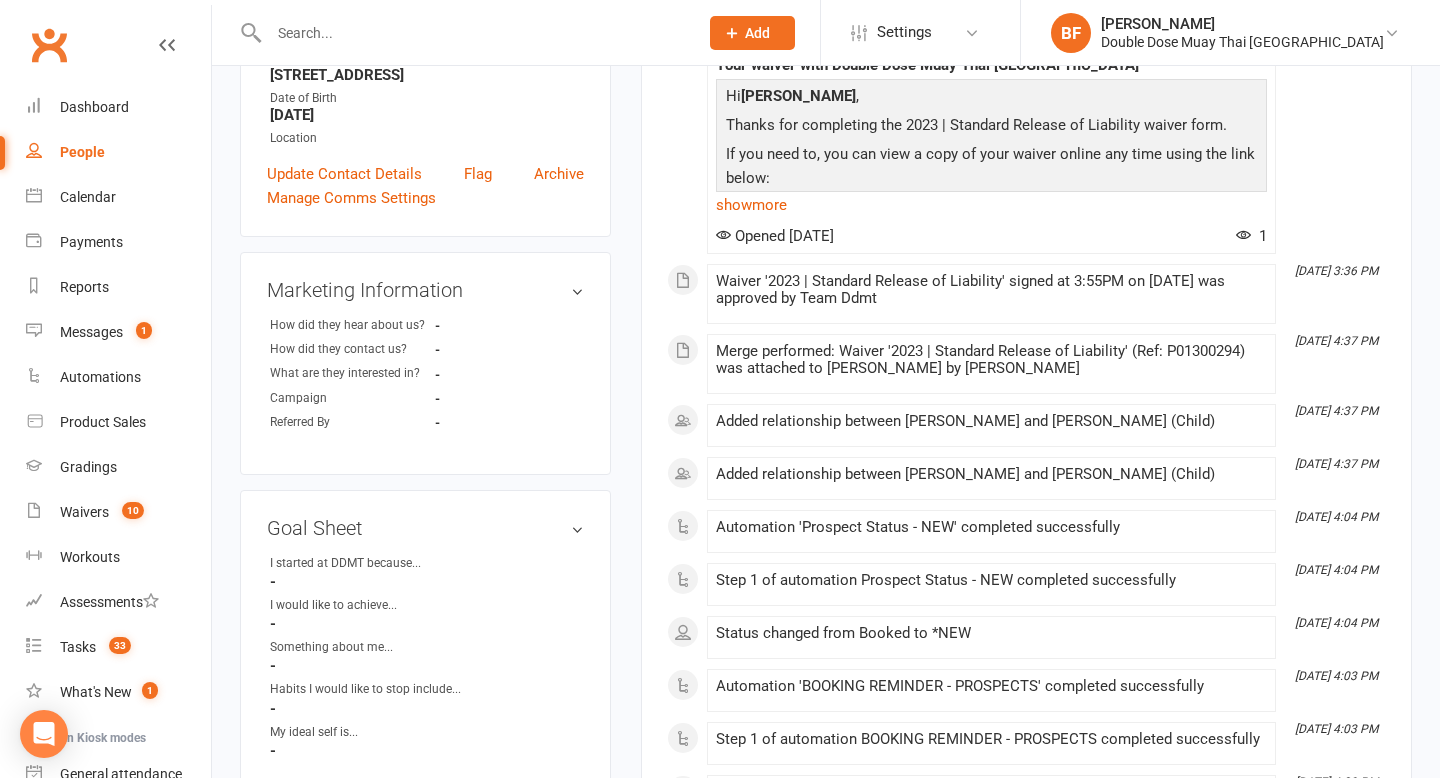 scroll, scrollTop: 0, scrollLeft: 0, axis: both 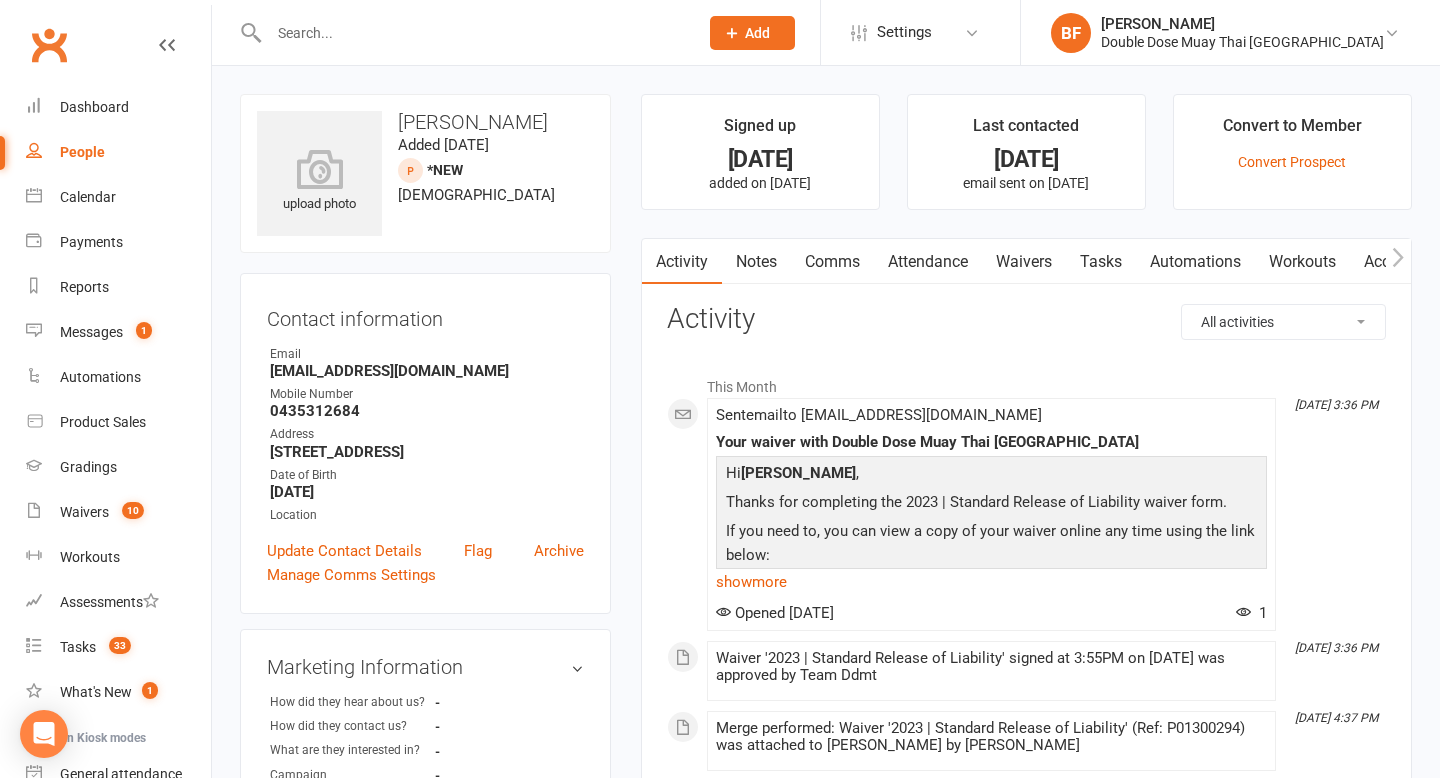 click at bounding box center (462, 32) 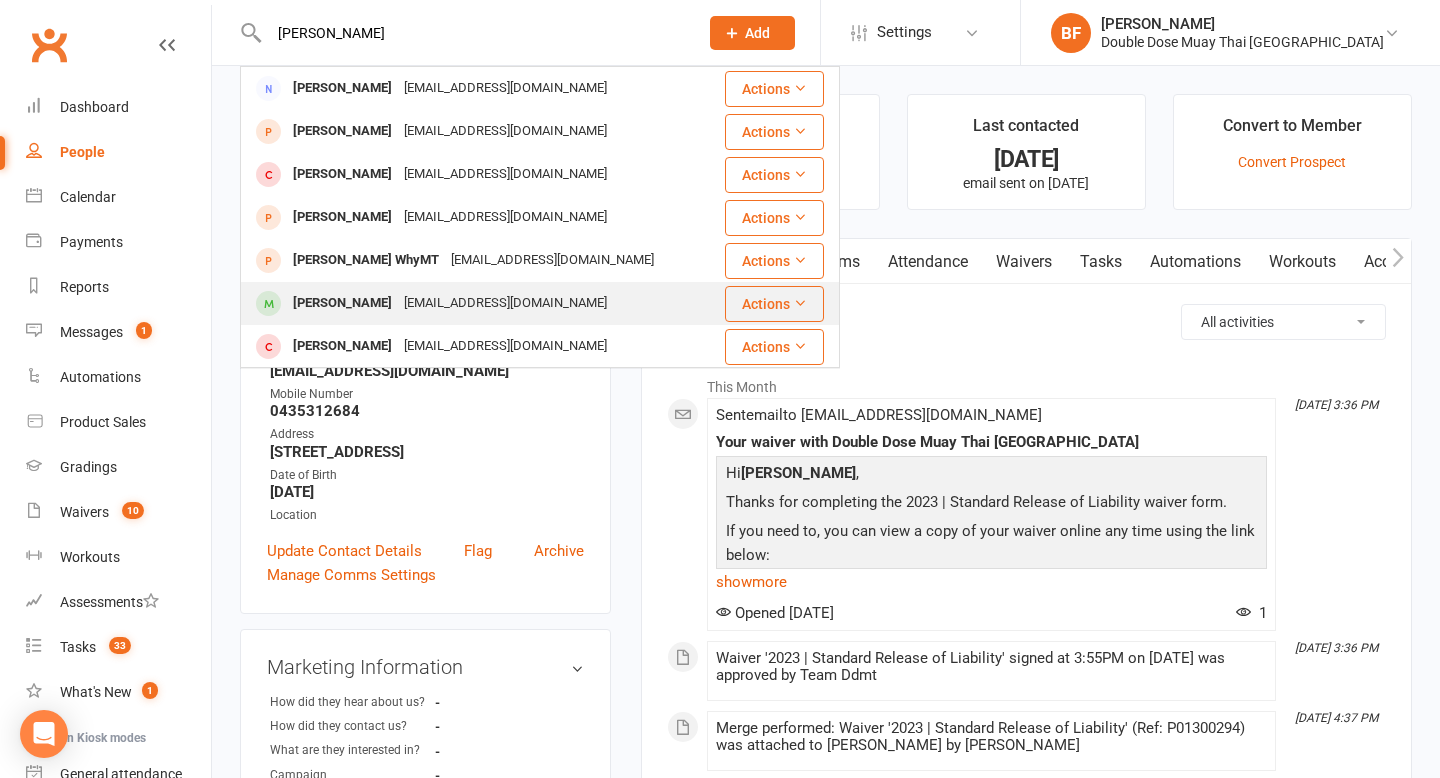 type on "hancock" 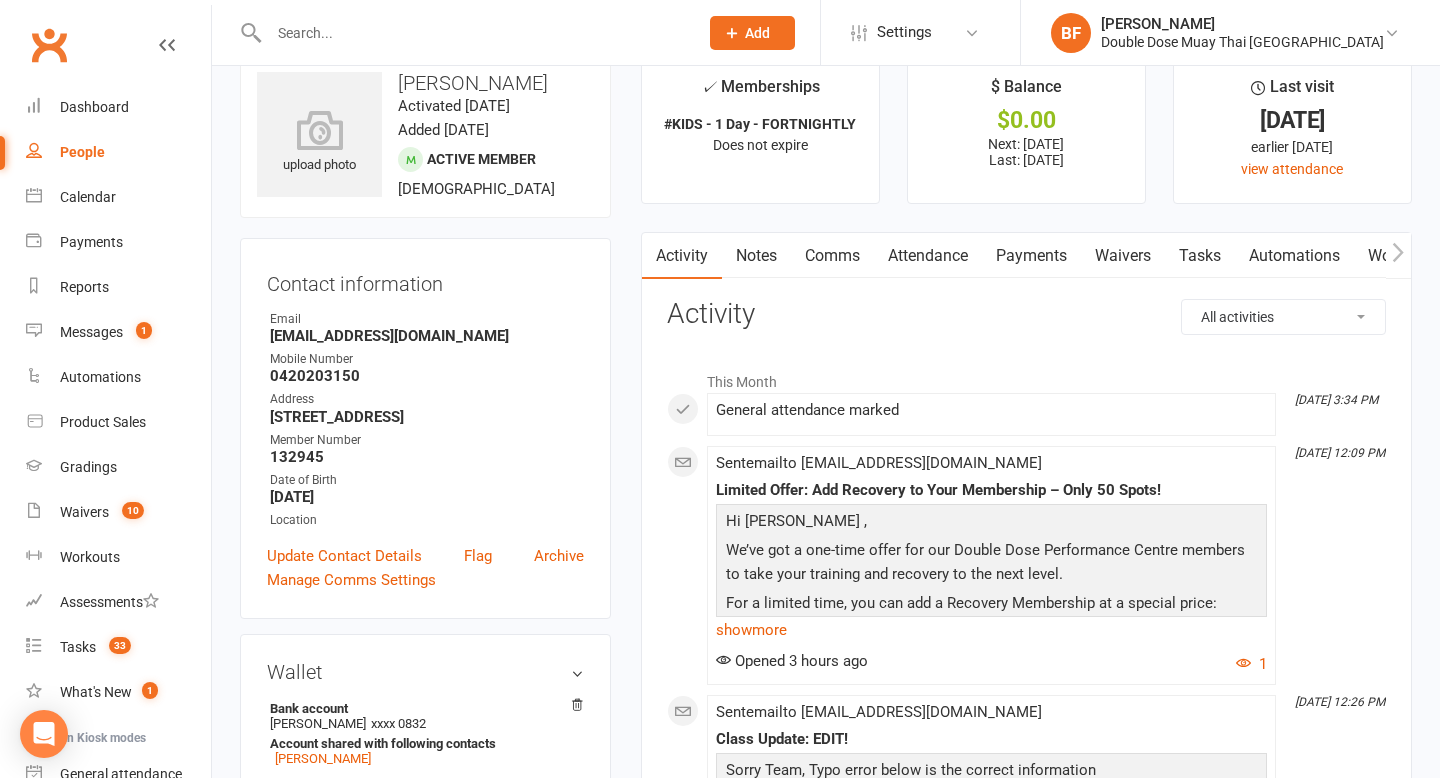 scroll, scrollTop: 43, scrollLeft: 0, axis: vertical 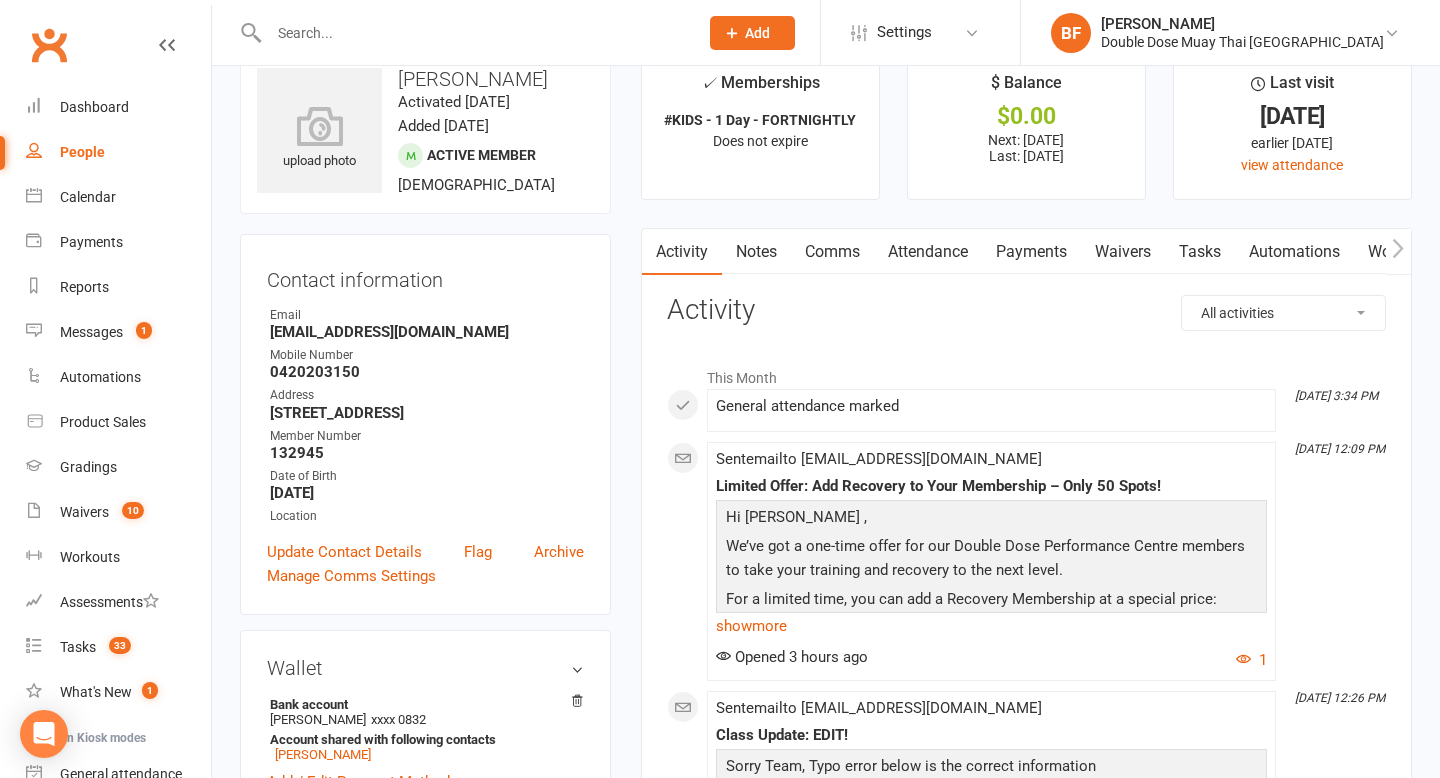 drag, startPoint x: 567, startPoint y: 81, endPoint x: 393, endPoint y: 85, distance: 174.04597 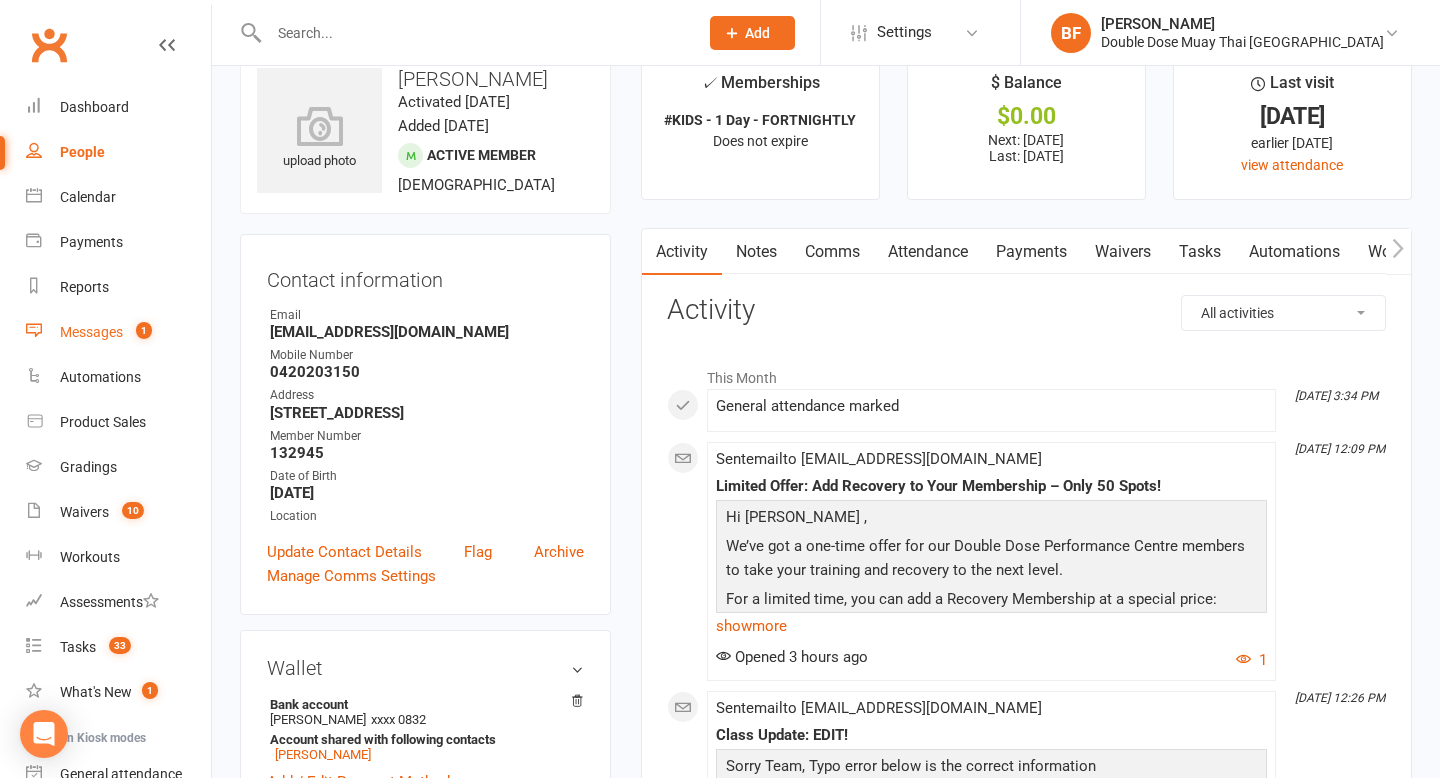 click on "Messages   1" at bounding box center [118, 332] 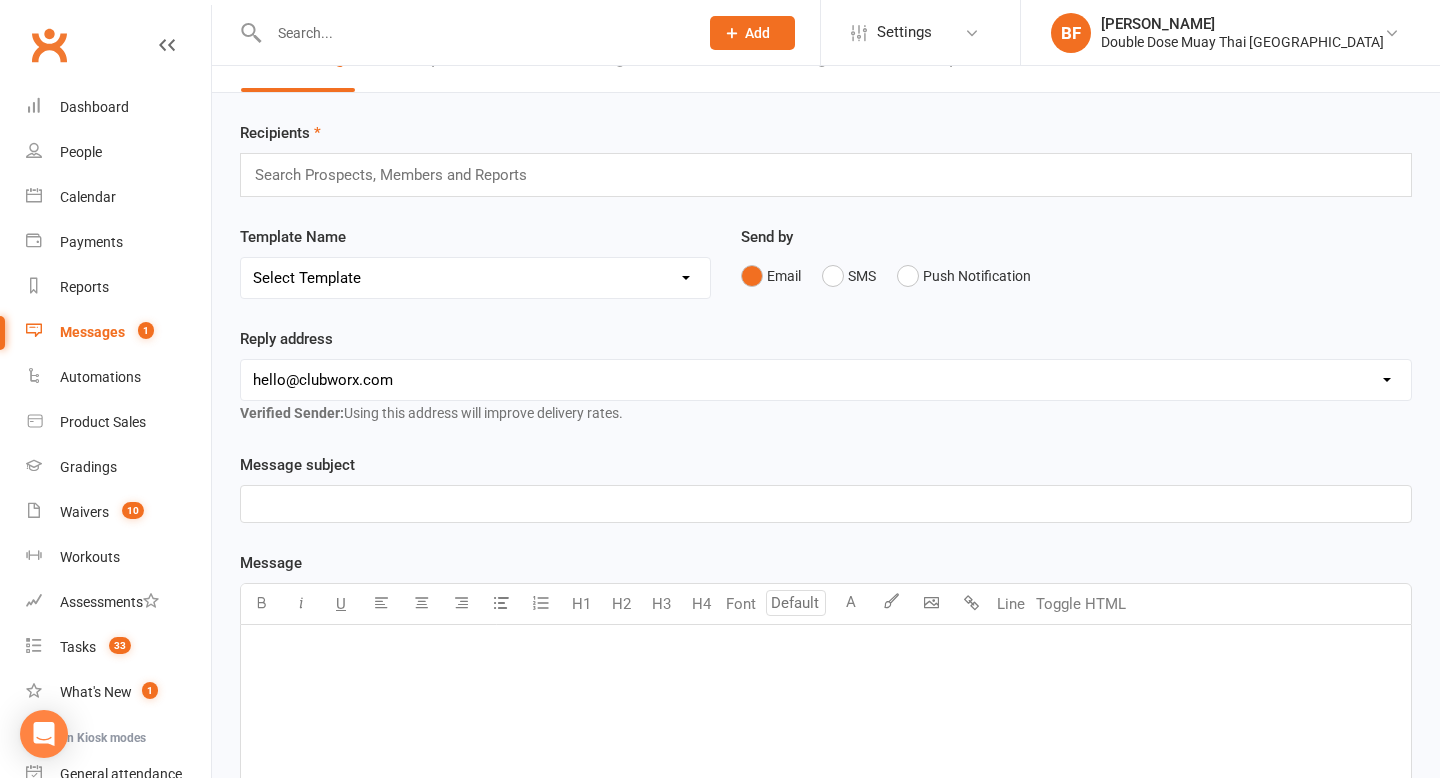 scroll, scrollTop: 0, scrollLeft: 0, axis: both 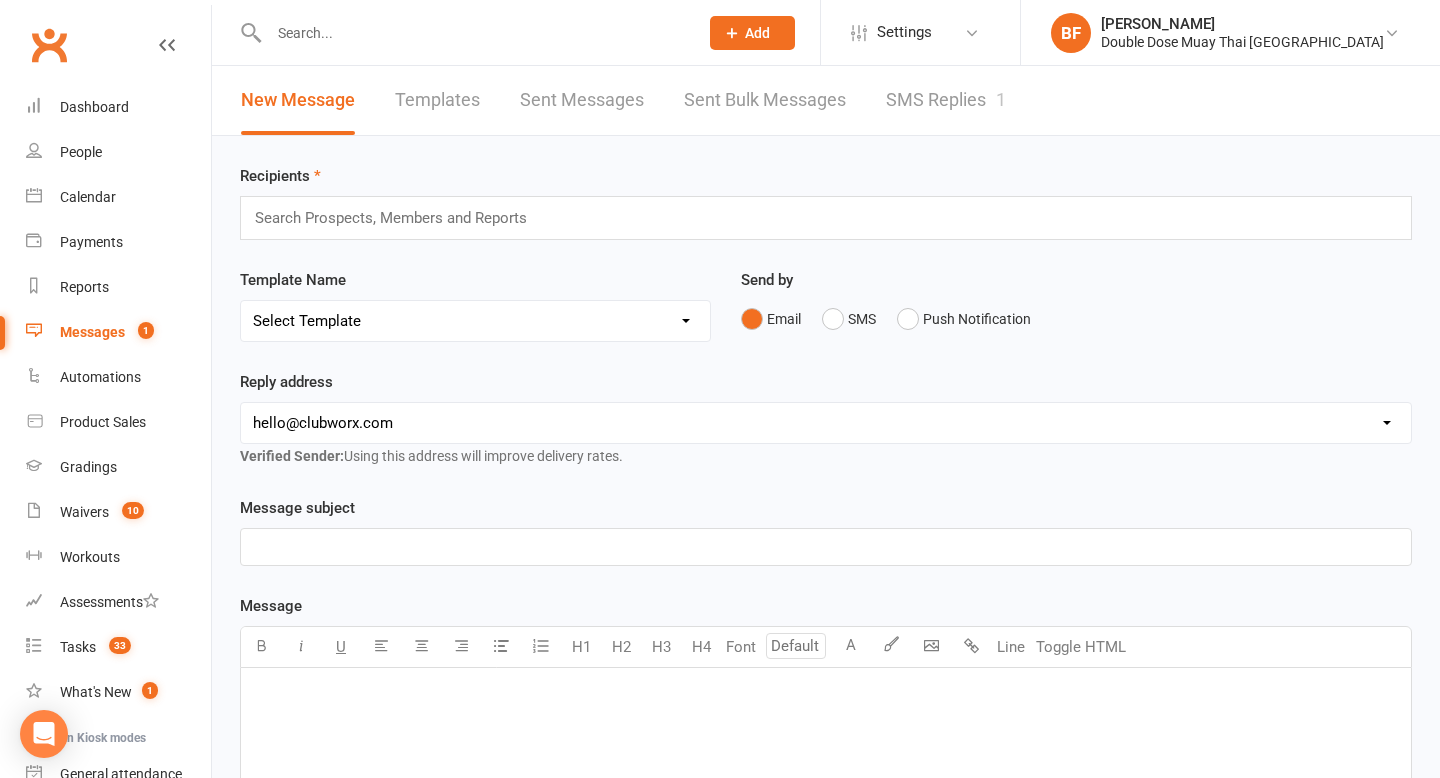 click on "SMS Replies  1" at bounding box center (946, 100) 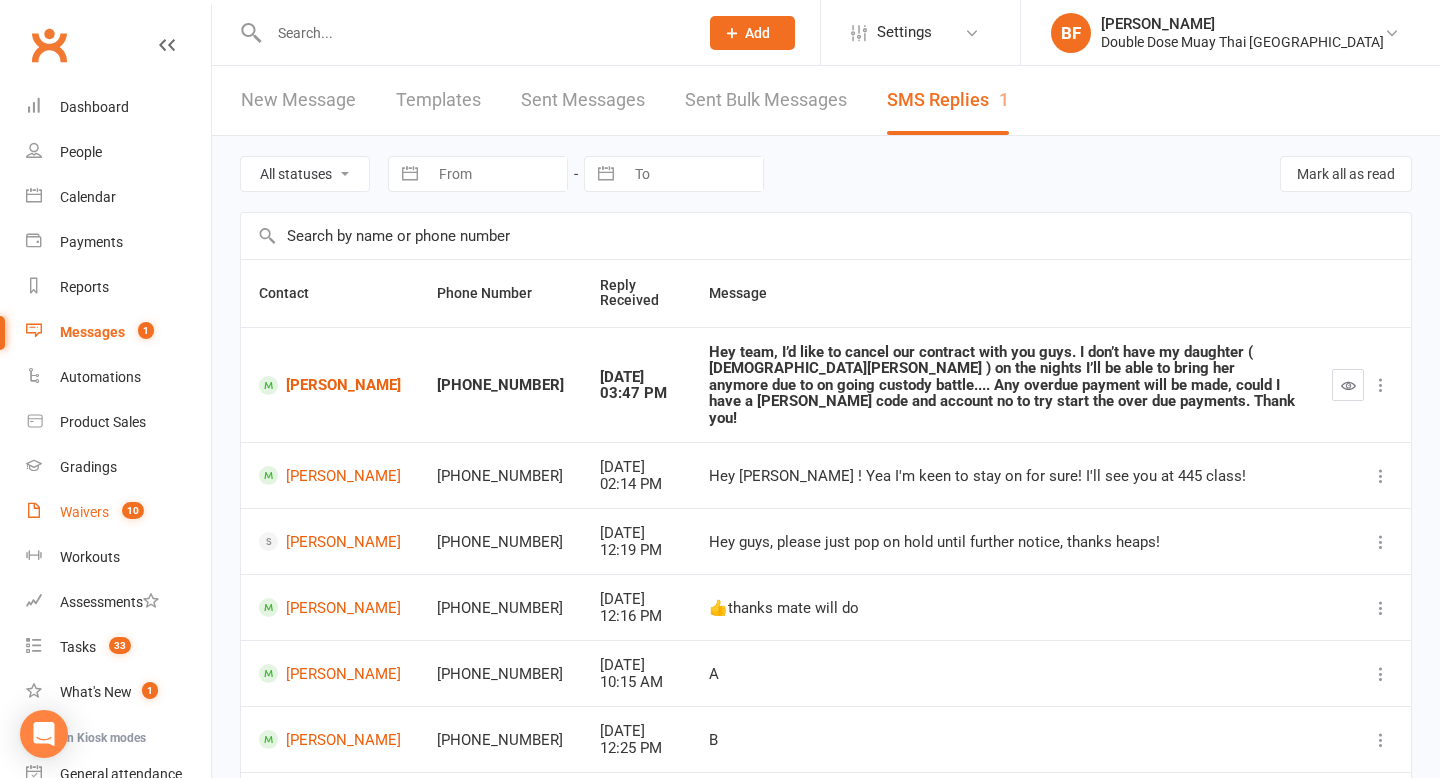 click on "Waivers   10" at bounding box center (118, 512) 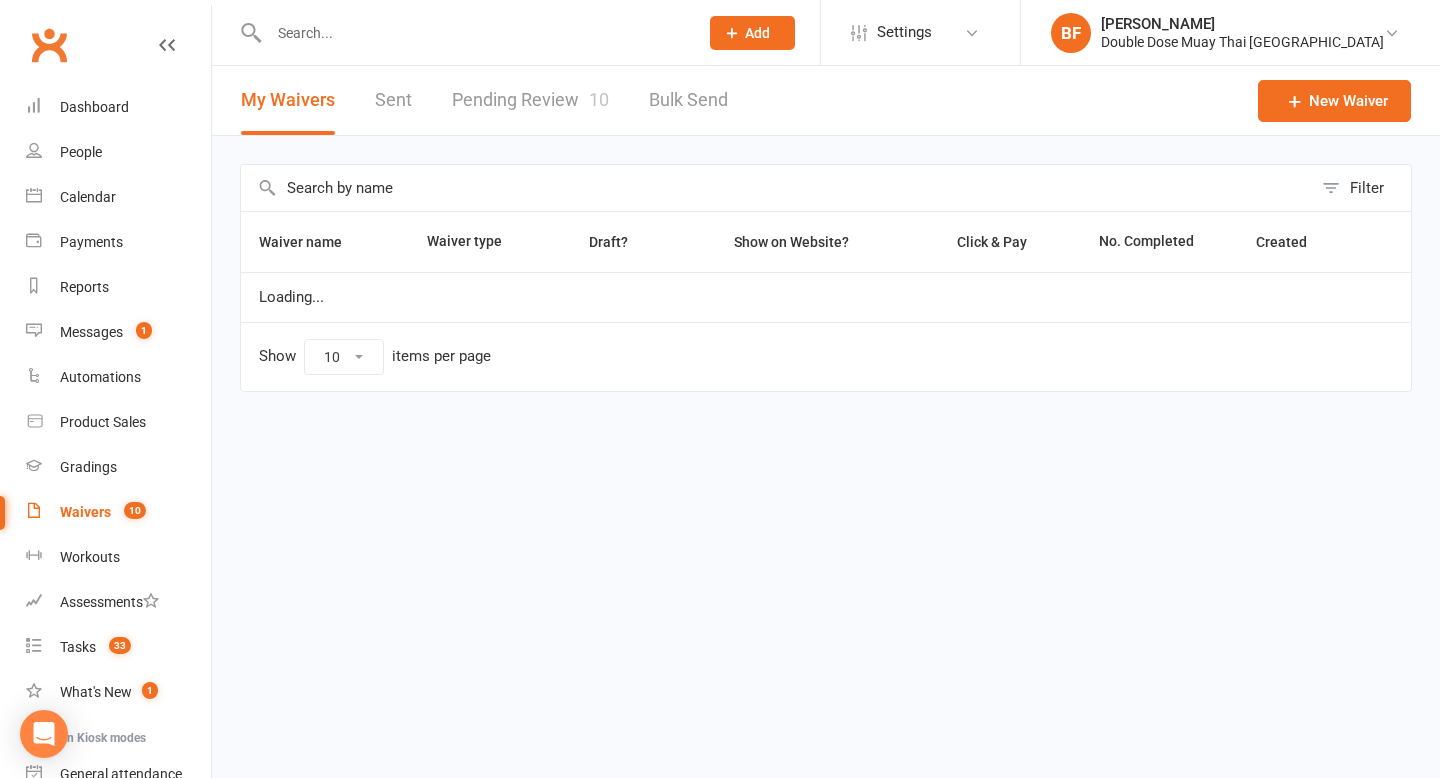 click on "Pending Review 10" at bounding box center [530, 100] 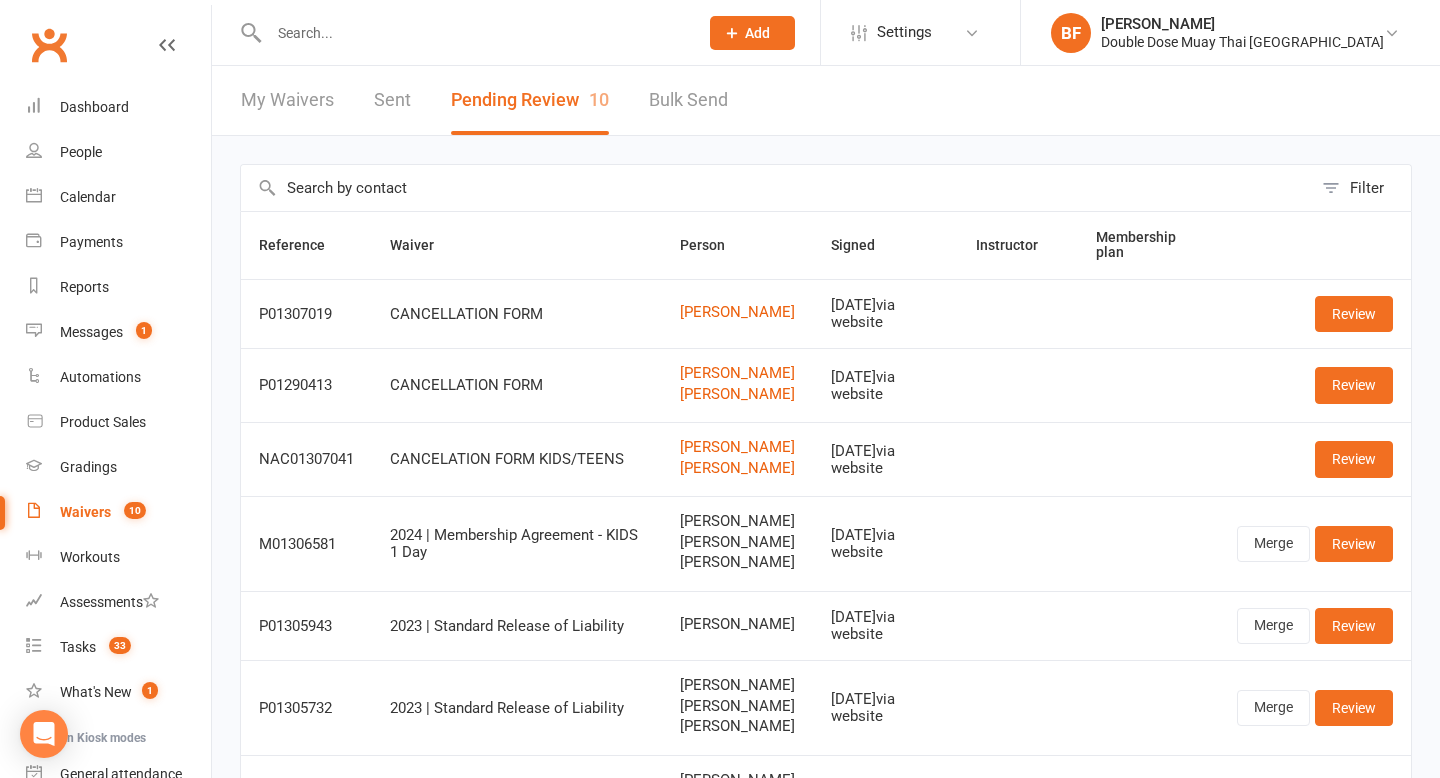 click at bounding box center (473, 33) 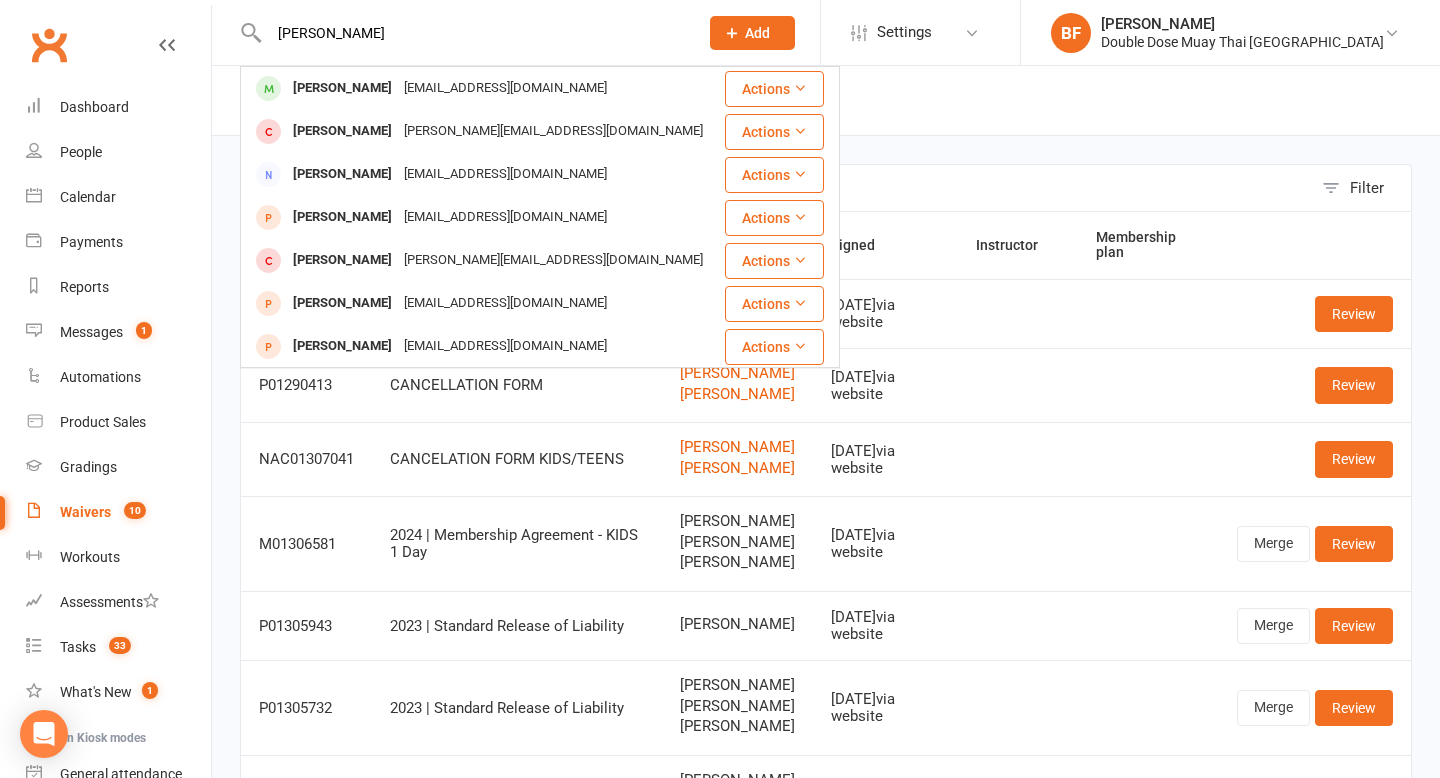 type on "Luan Blaga" 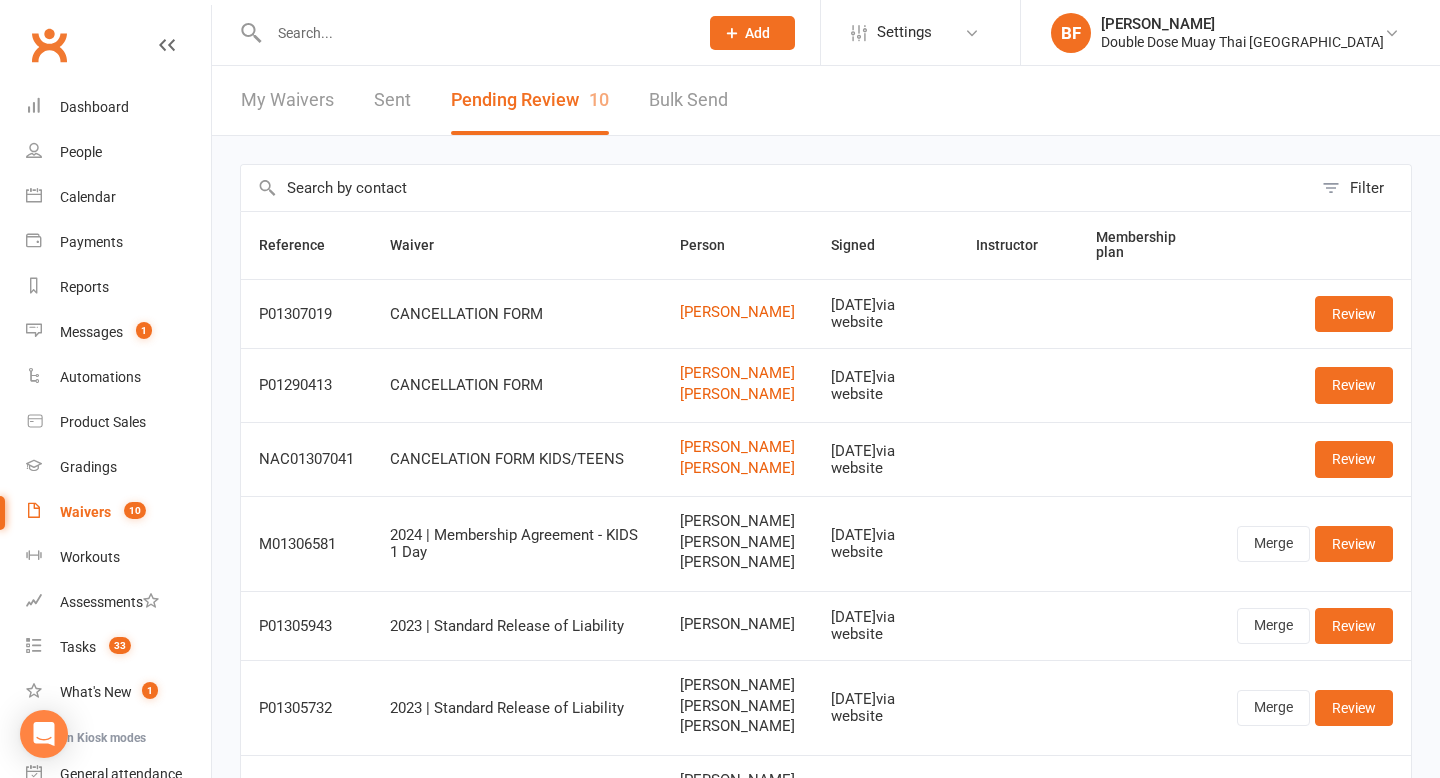 click on "Waivers" at bounding box center (85, 512) 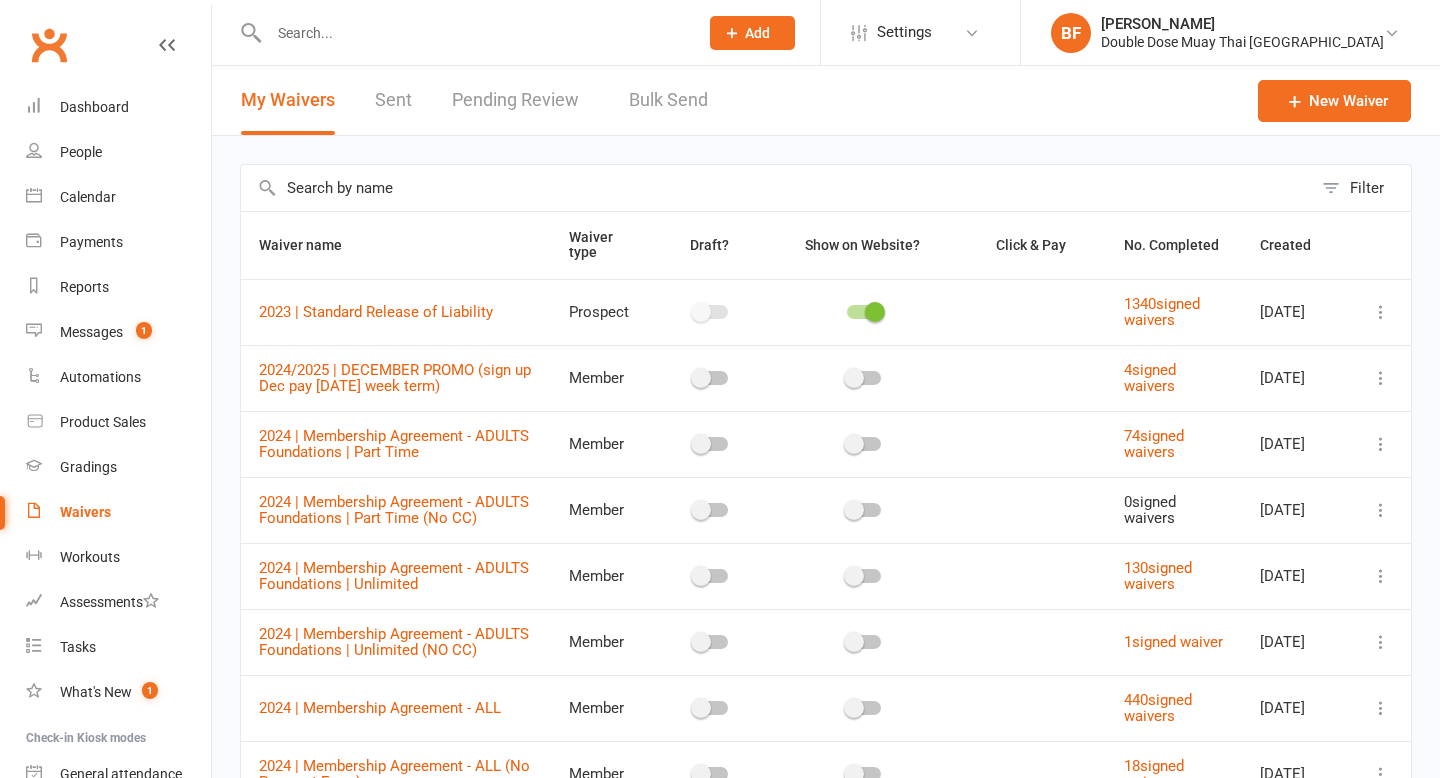 scroll, scrollTop: 0, scrollLeft: 0, axis: both 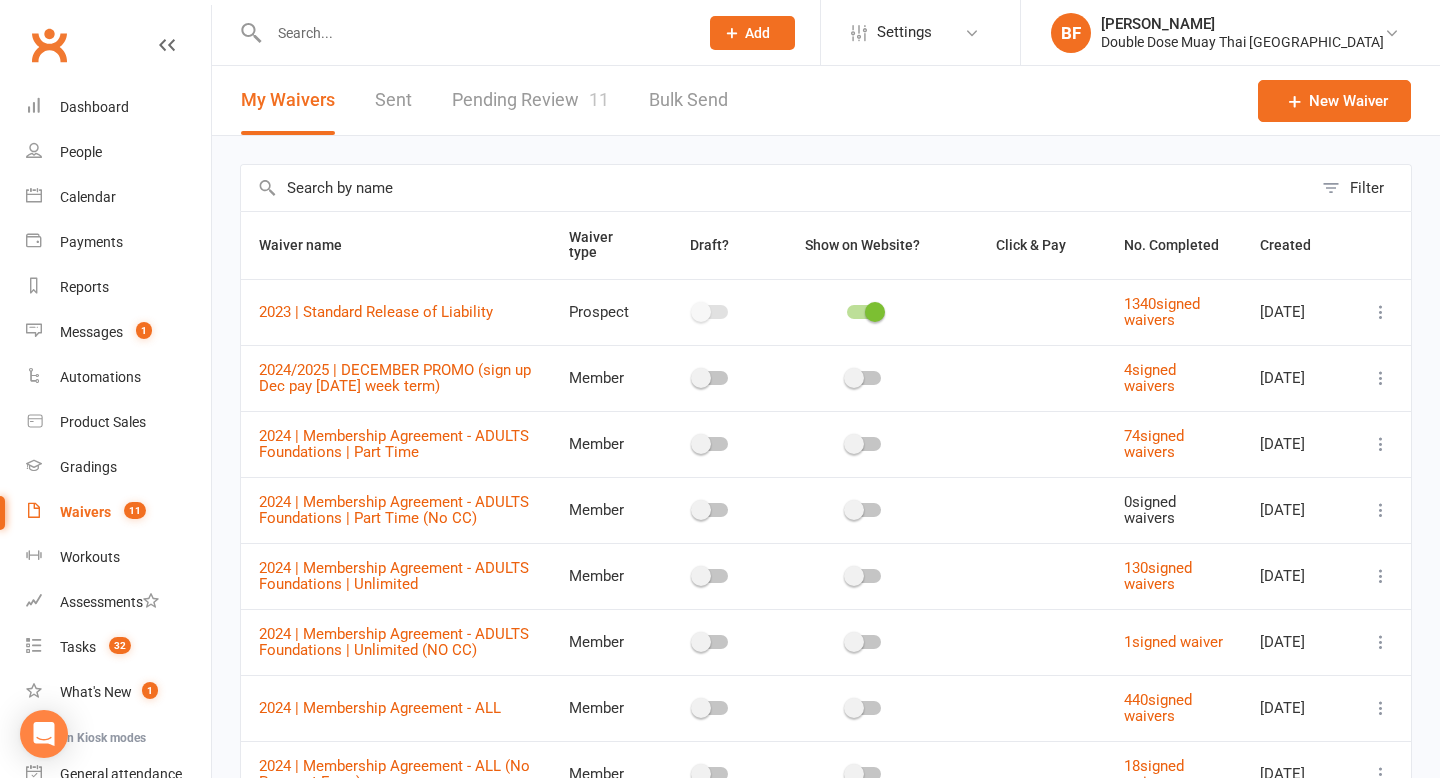click on "Pending Review 11" at bounding box center [530, 100] 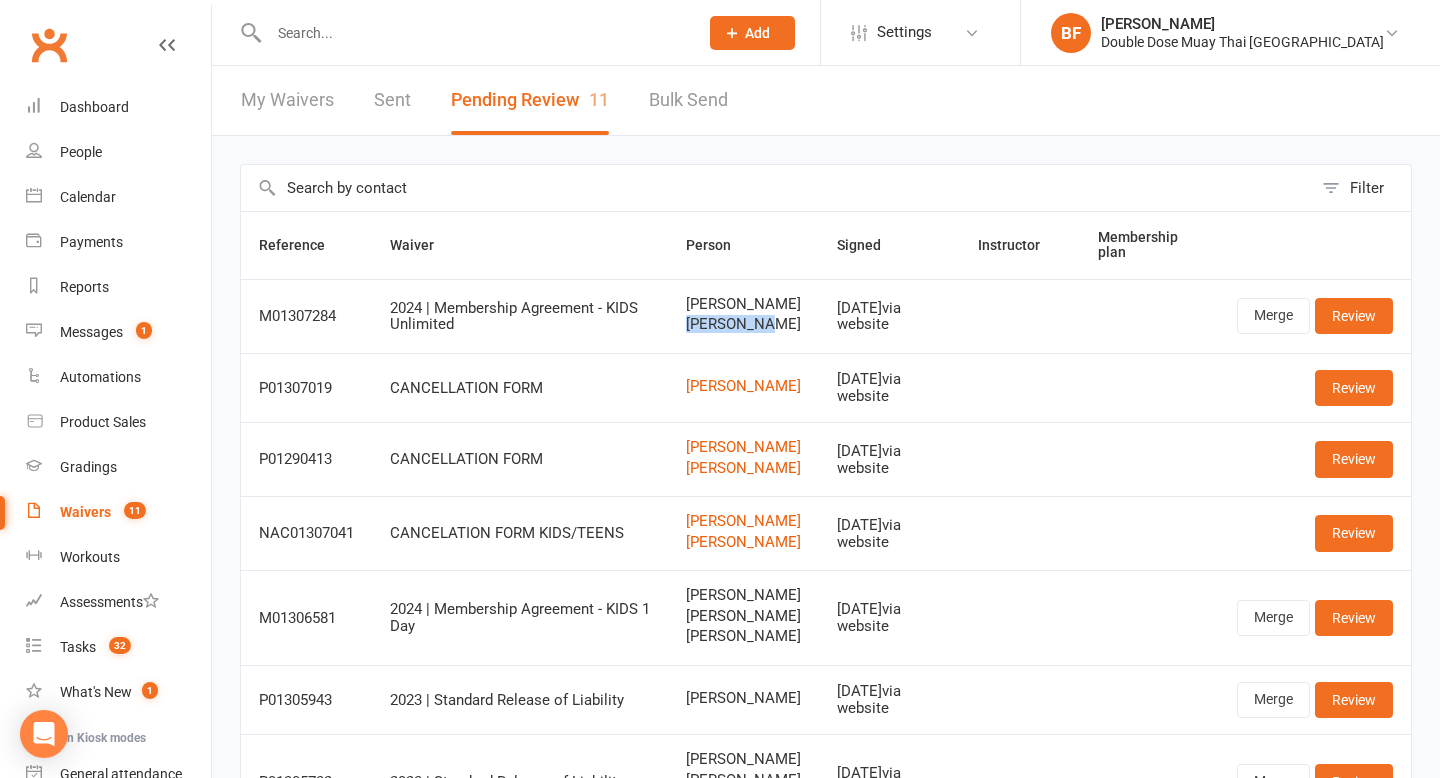 drag, startPoint x: 759, startPoint y: 324, endPoint x: 667, endPoint y: 327, distance: 92.0489 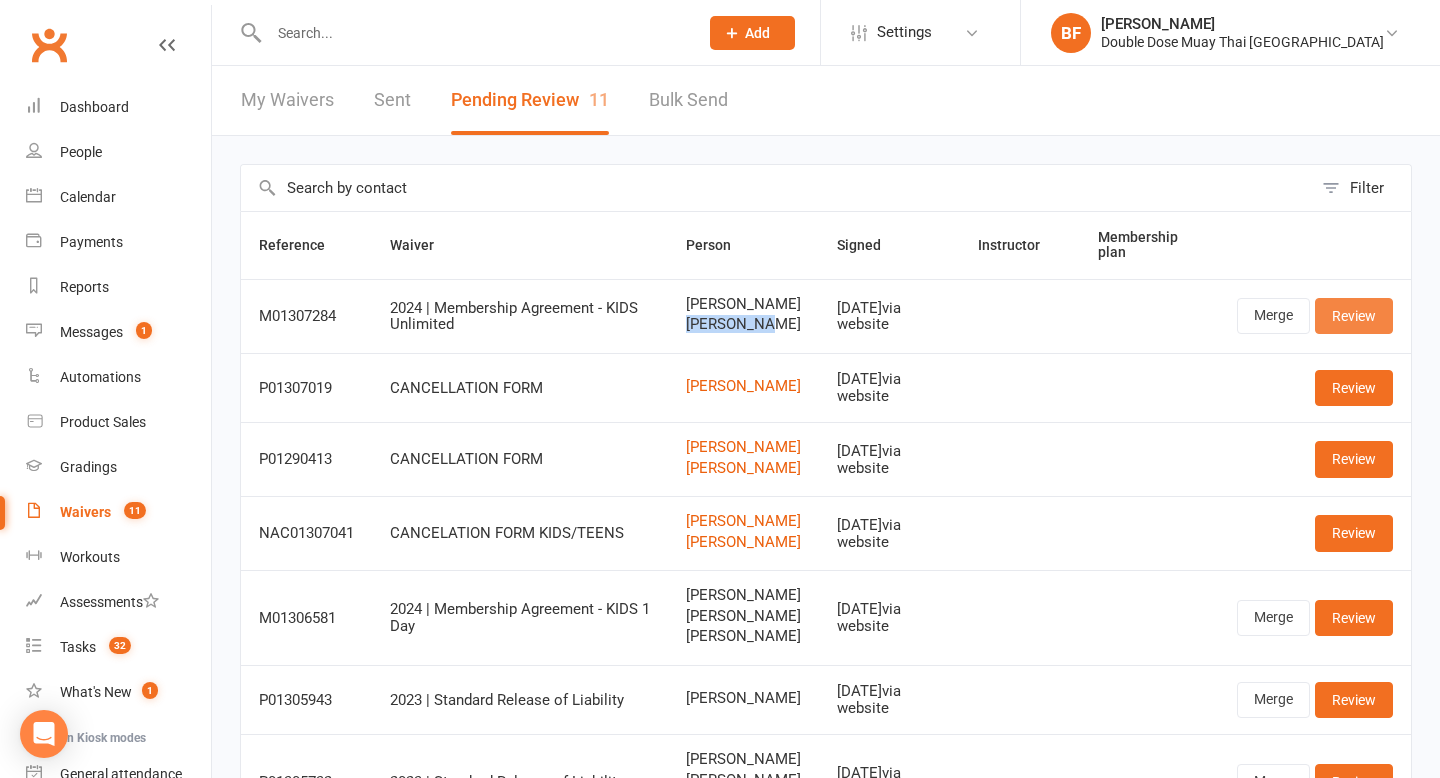 click on "Review" at bounding box center (1354, 316) 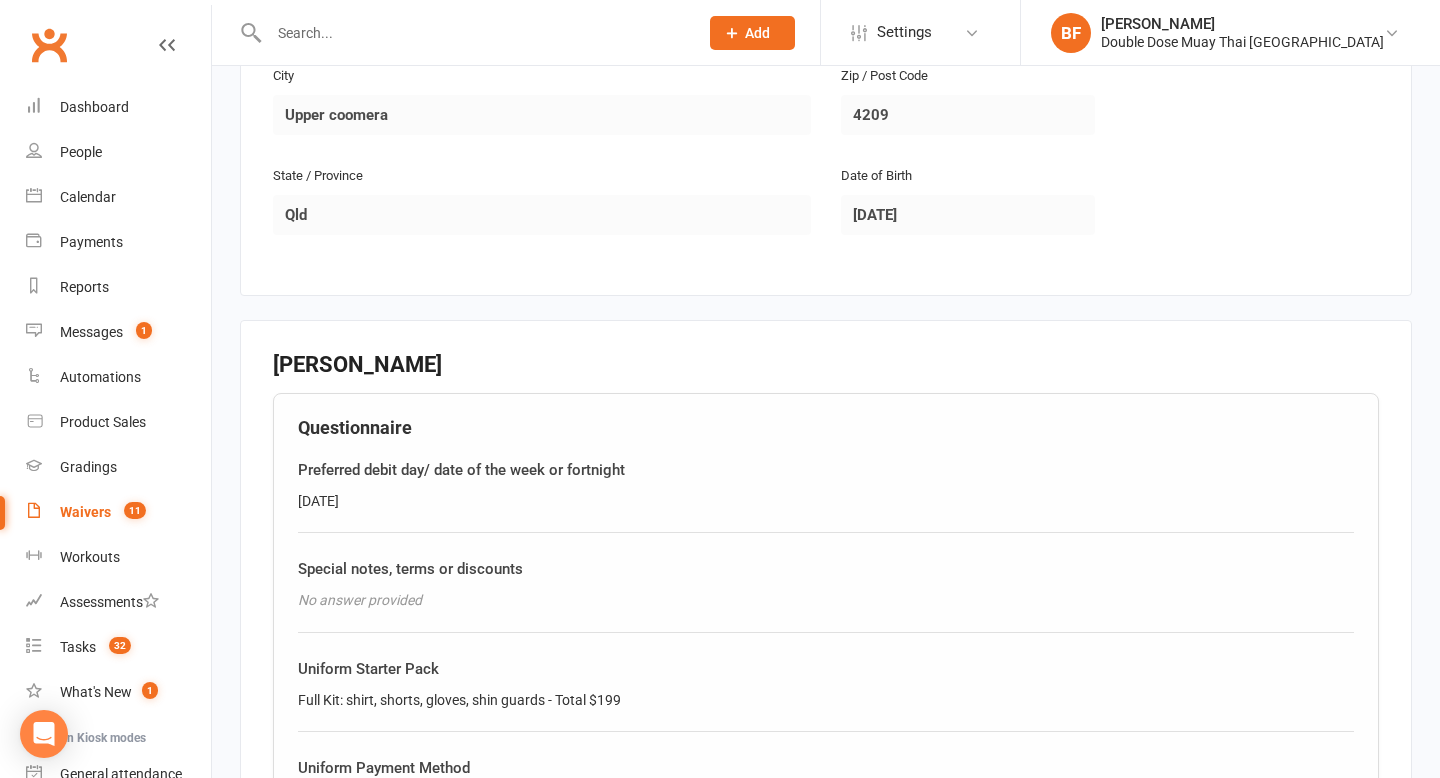 scroll, scrollTop: 1575, scrollLeft: 0, axis: vertical 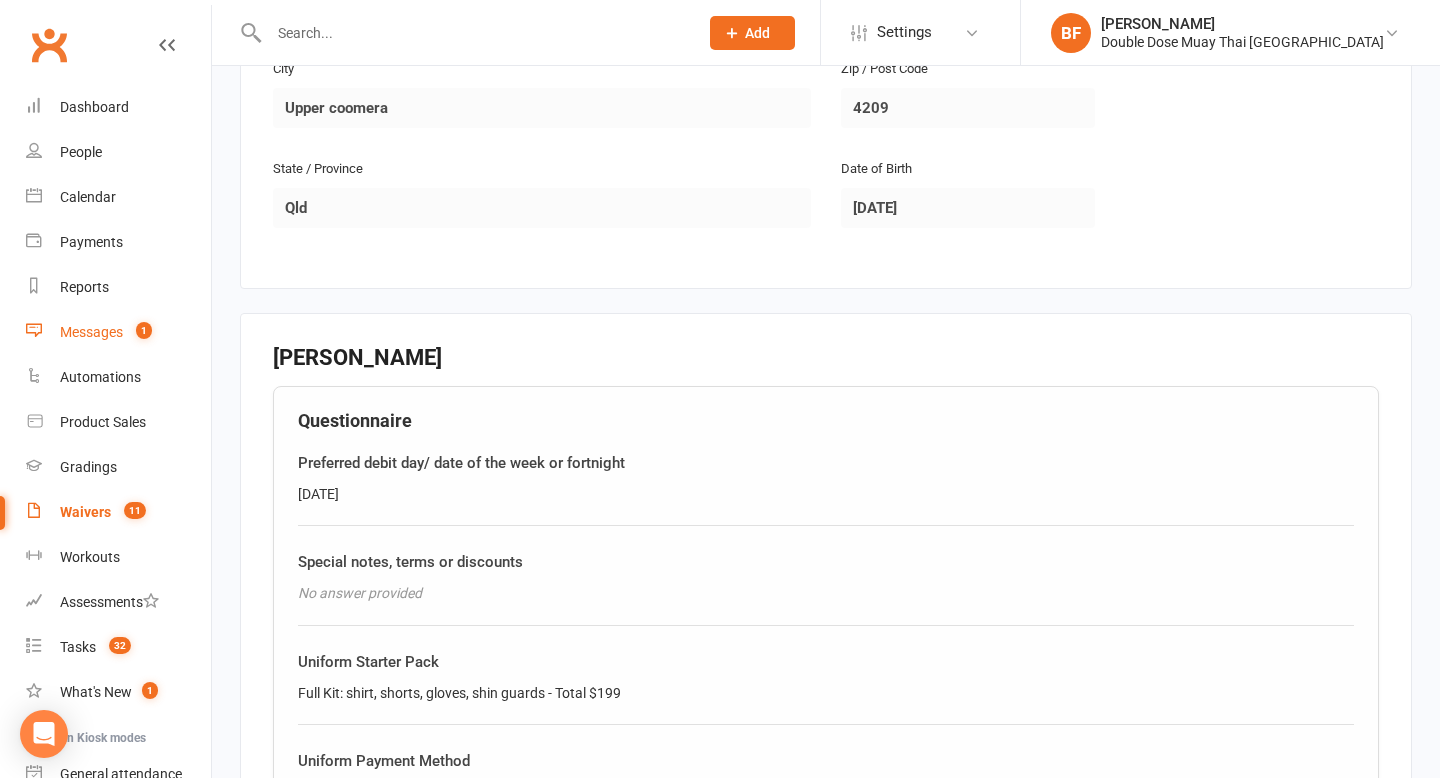 click on "Messages" at bounding box center (91, 332) 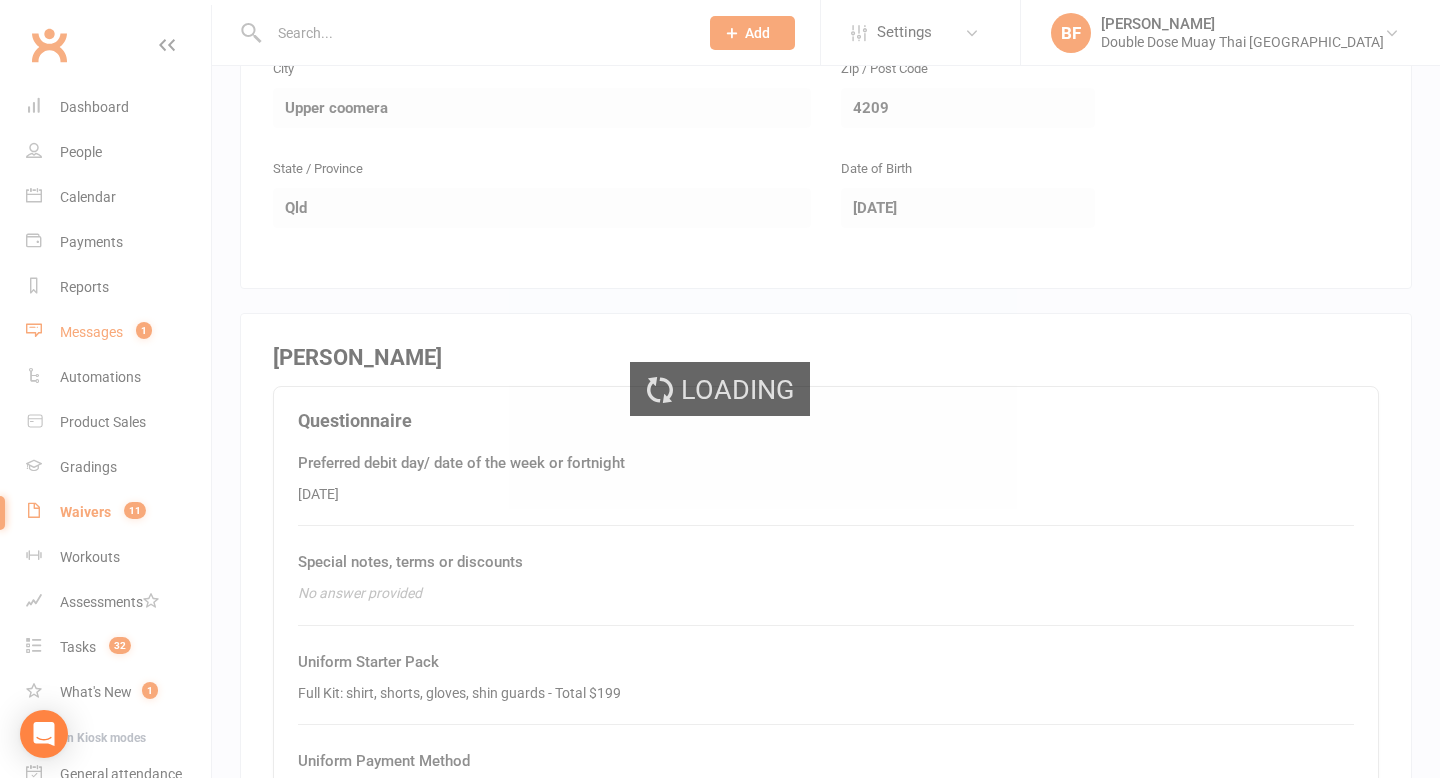 scroll, scrollTop: 0, scrollLeft: 0, axis: both 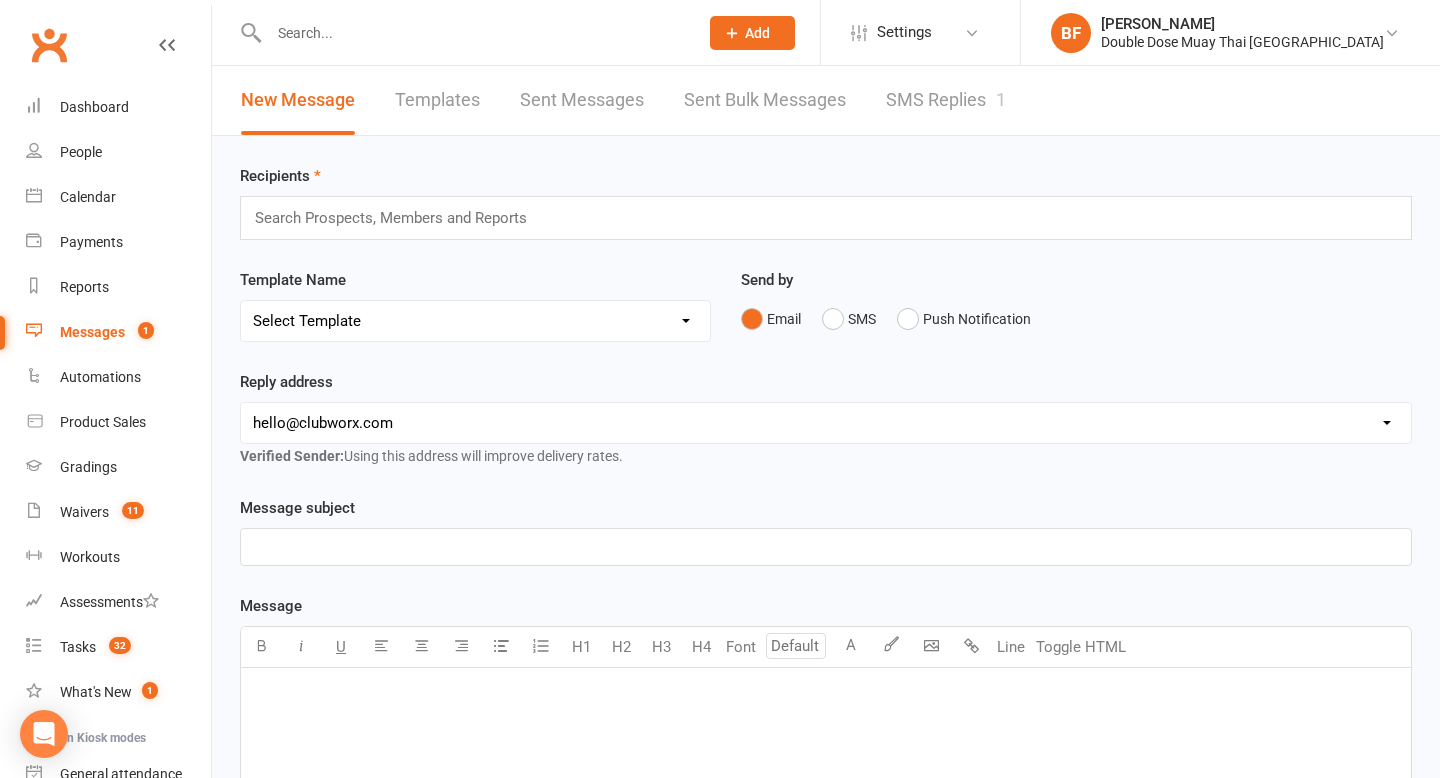click on "SMS Replies  1" at bounding box center [946, 100] 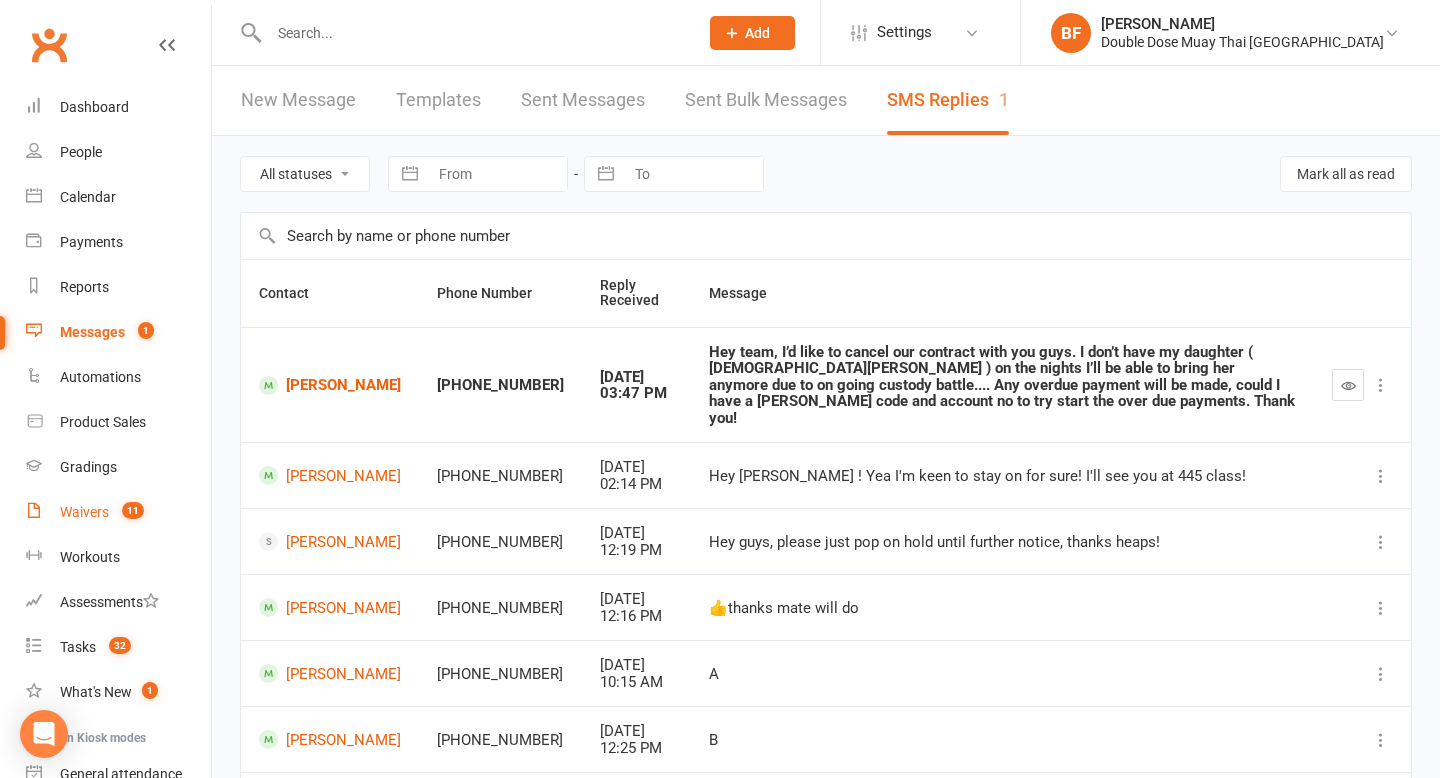 click on "Waivers" at bounding box center (84, 512) 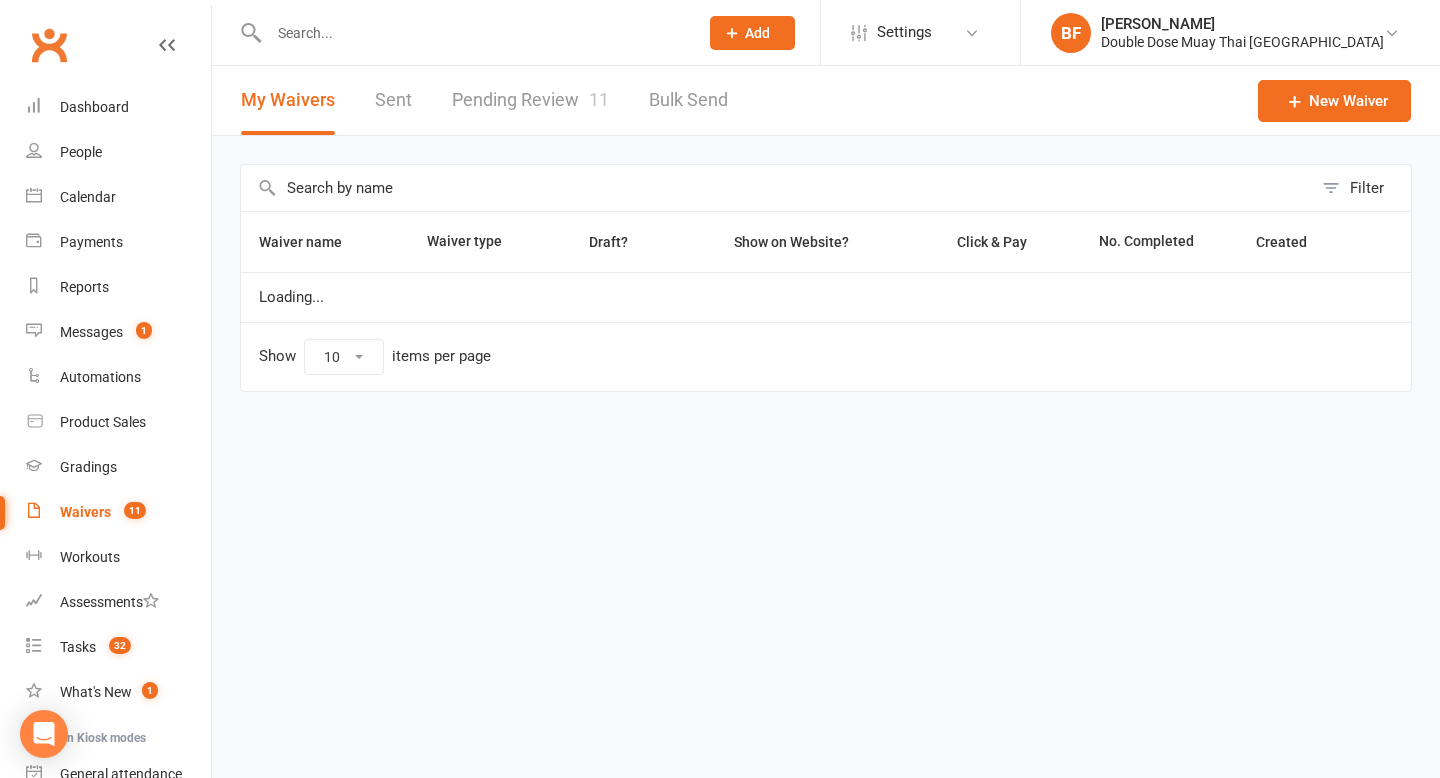 click on "Pending Review 11" at bounding box center (530, 100) 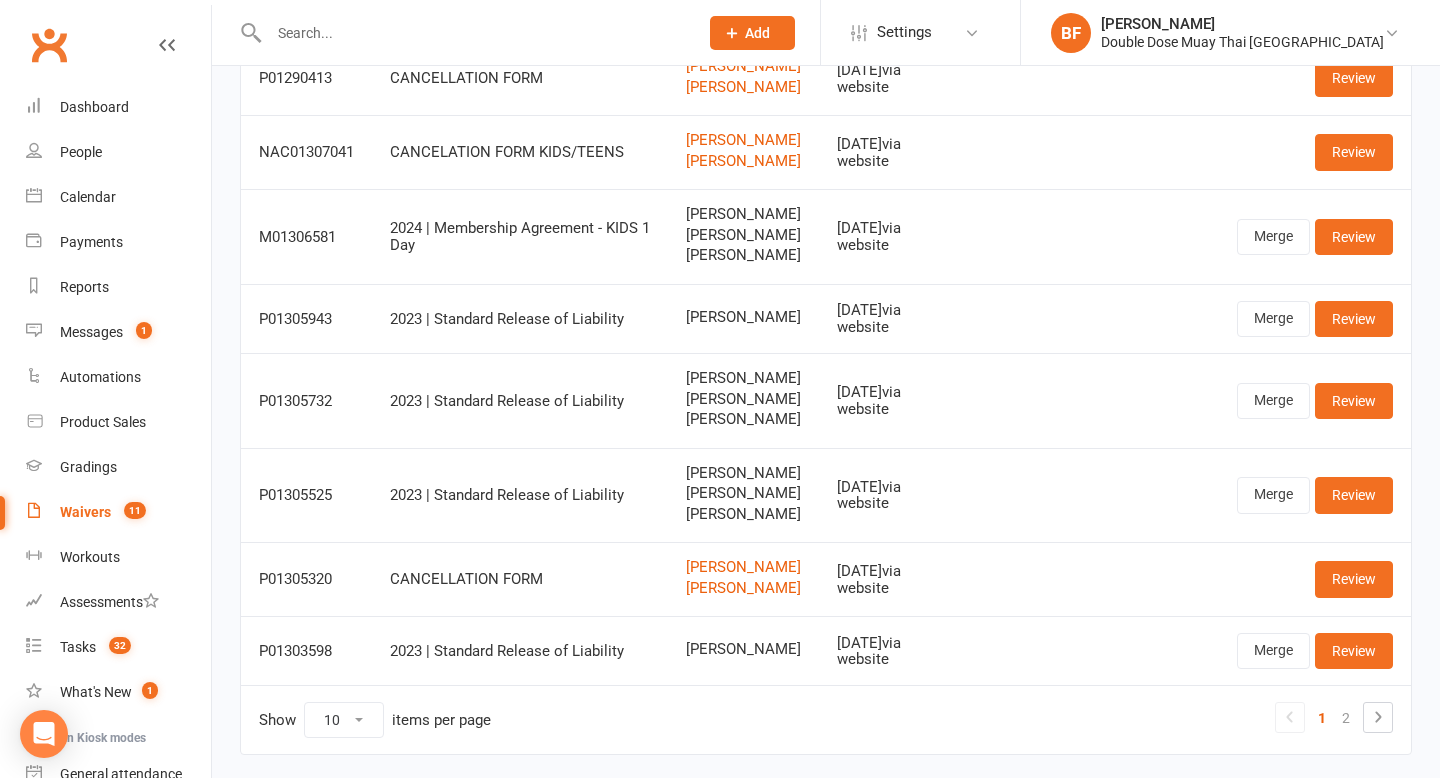 scroll, scrollTop: 430, scrollLeft: 0, axis: vertical 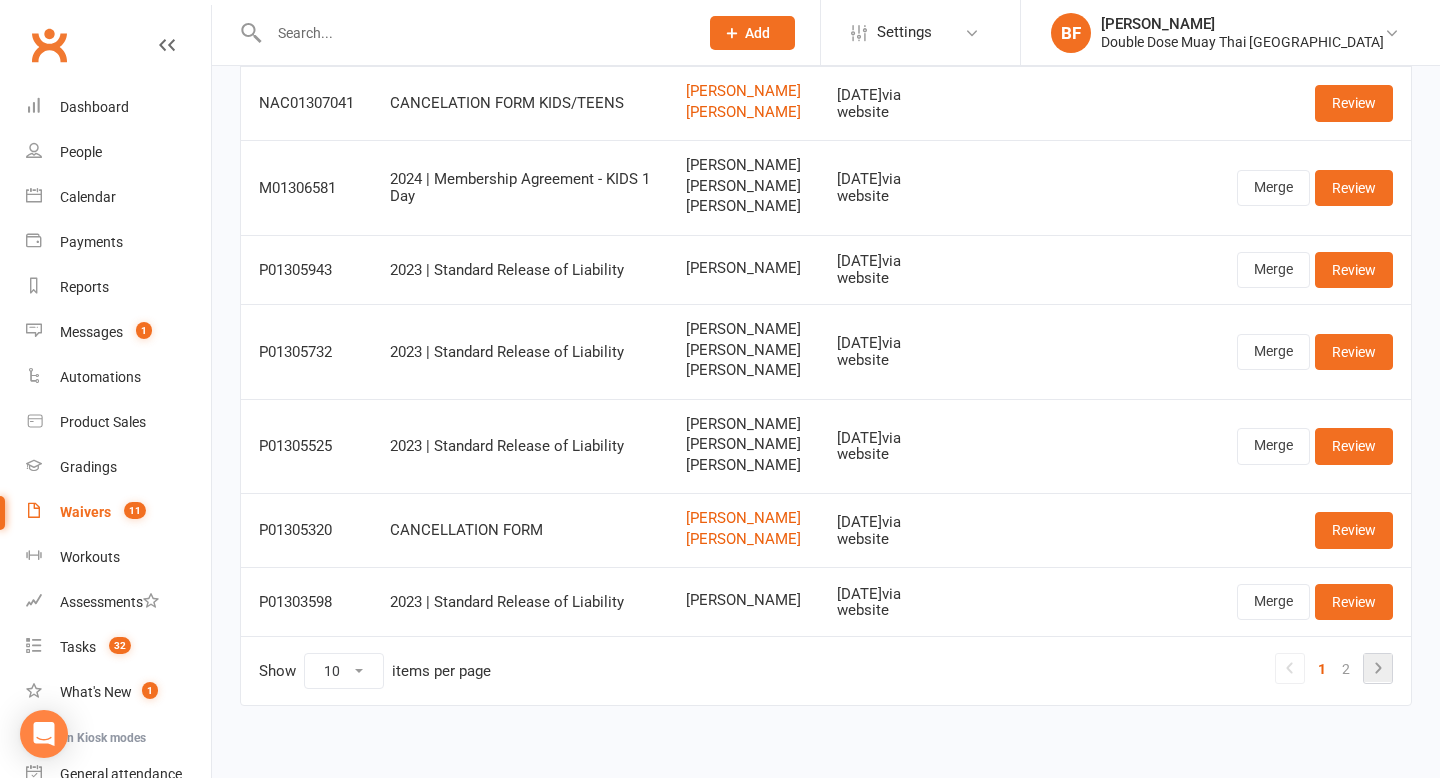 click 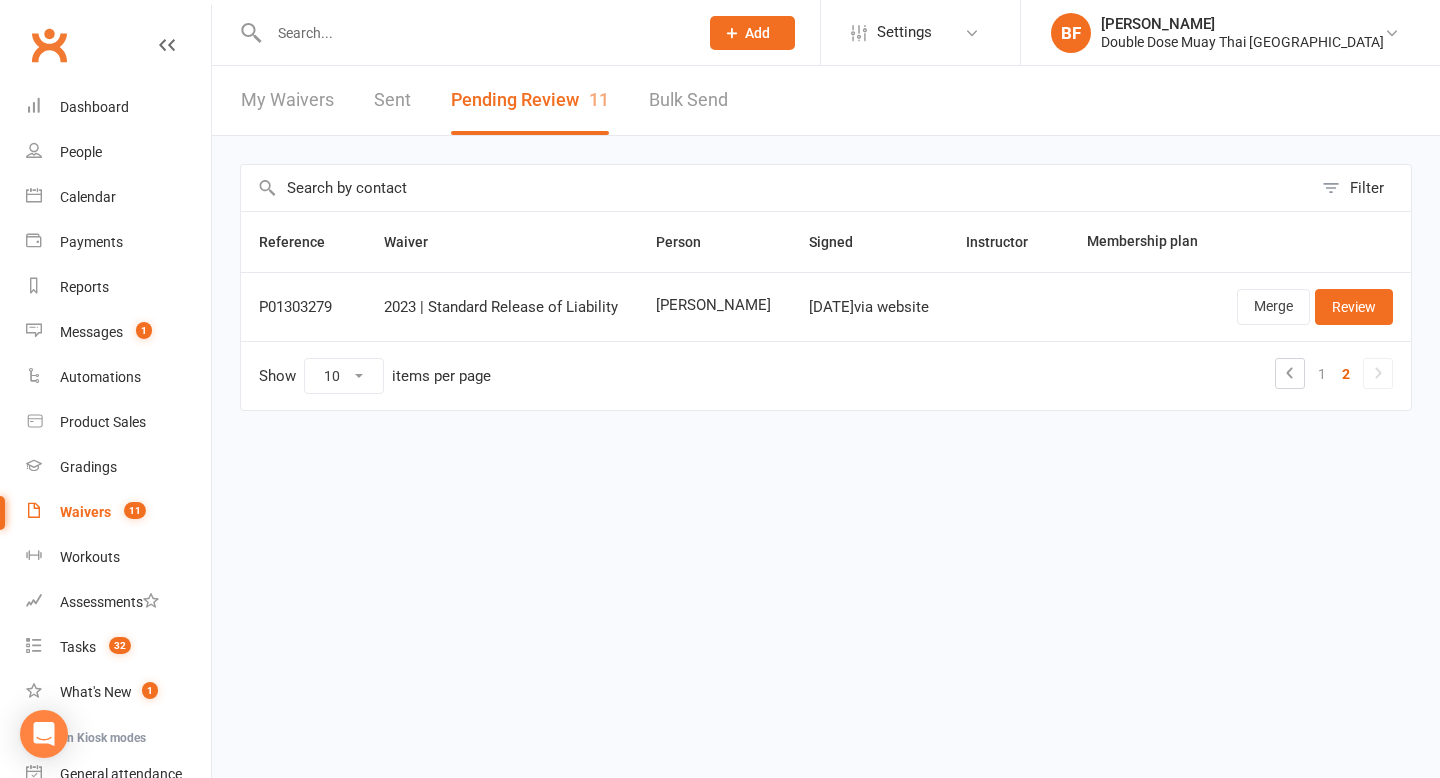 scroll, scrollTop: 0, scrollLeft: 0, axis: both 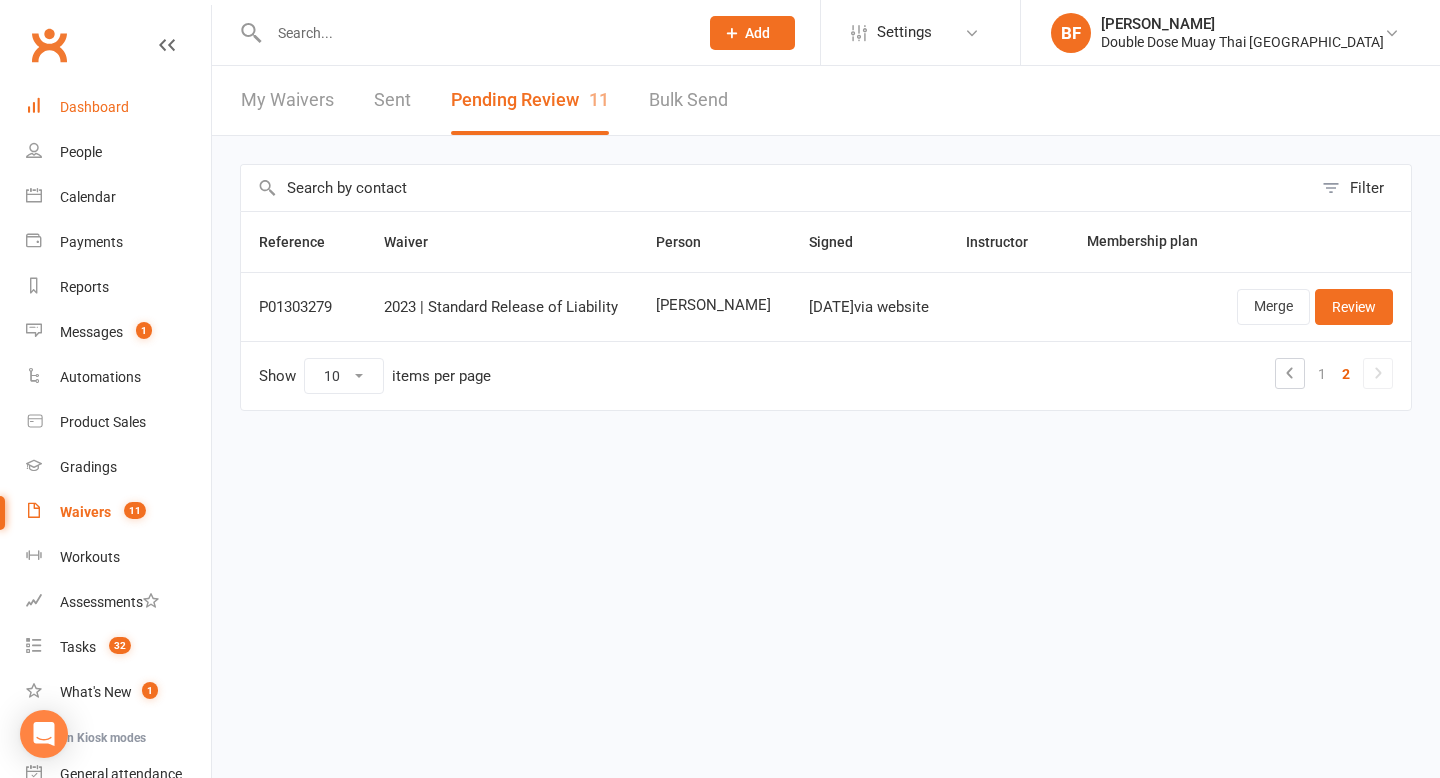 click on "Dashboard" at bounding box center (118, 107) 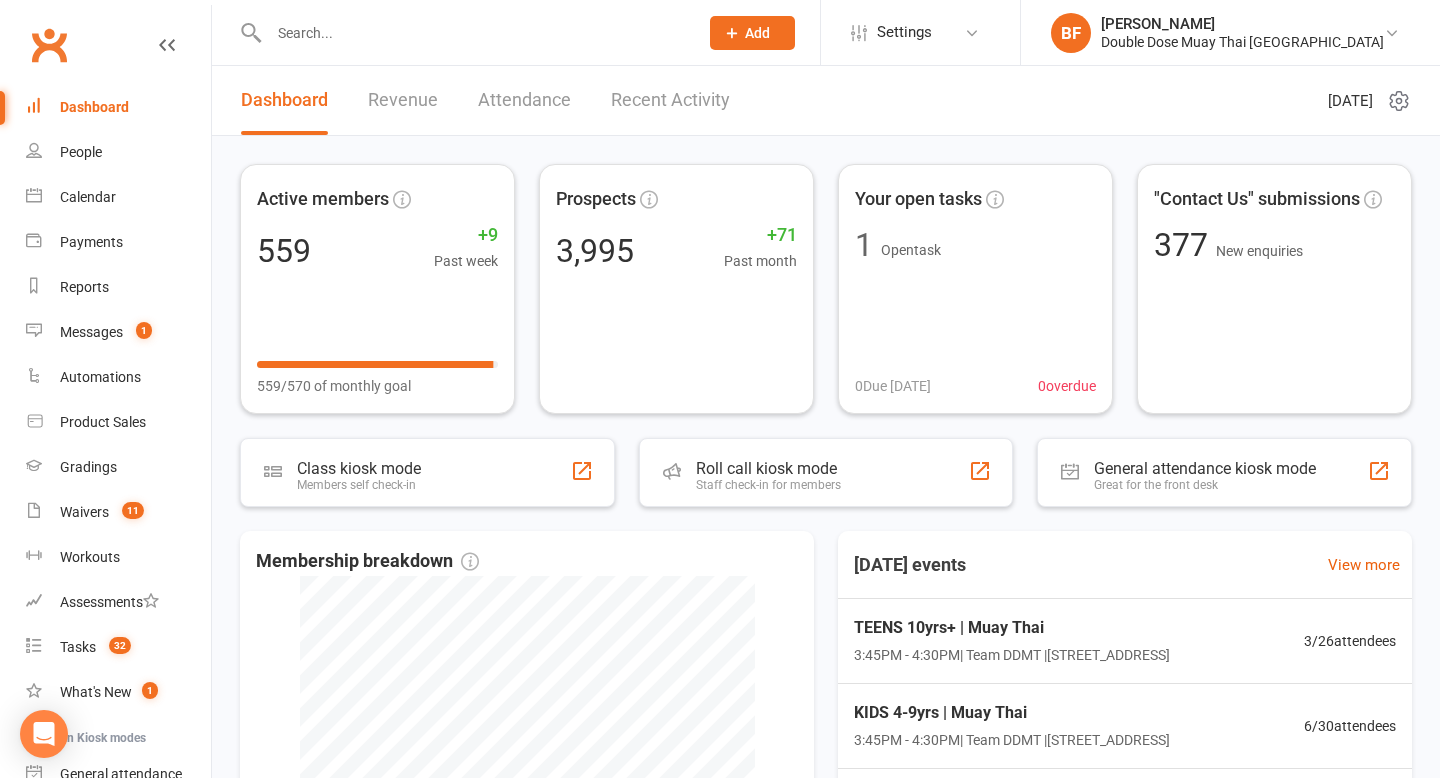 click at bounding box center [473, 33] 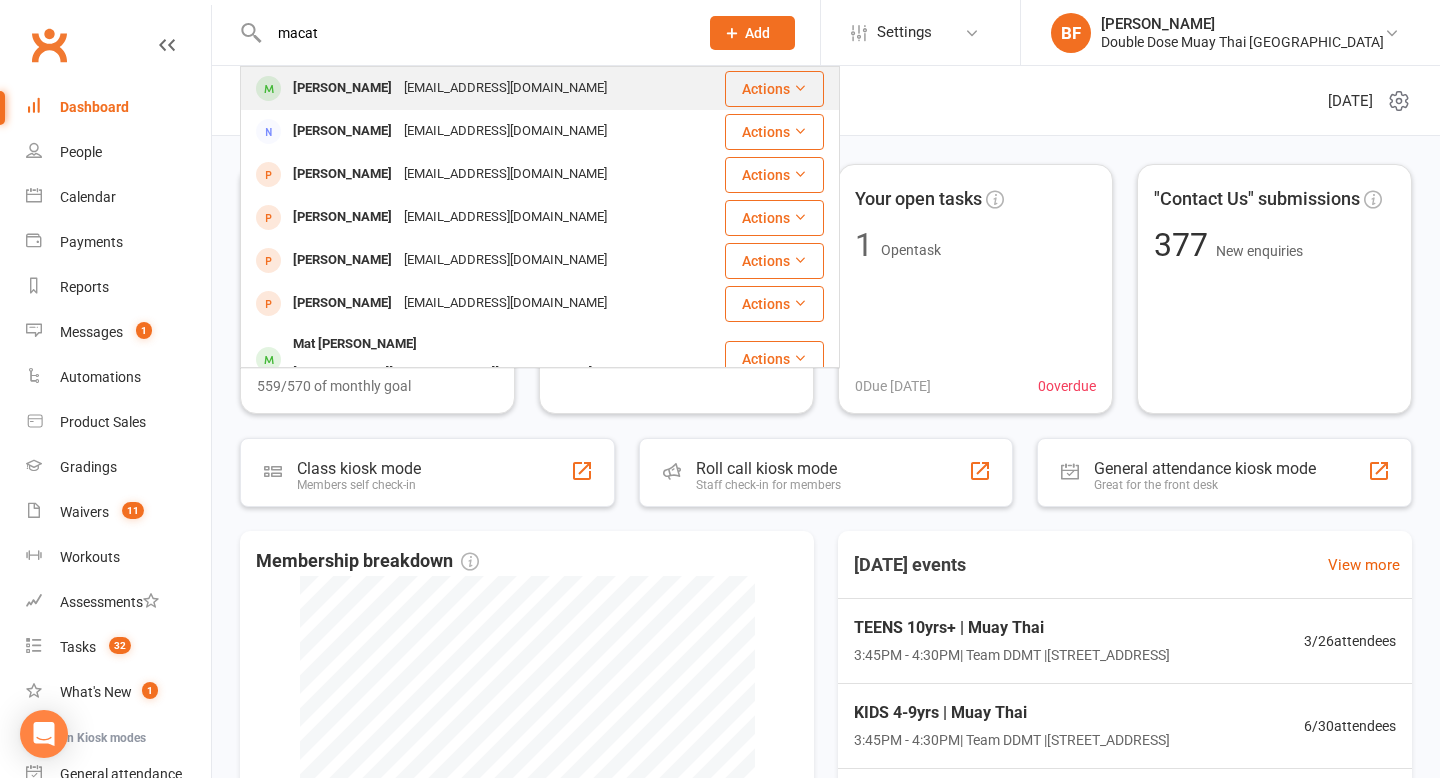 type on "macat" 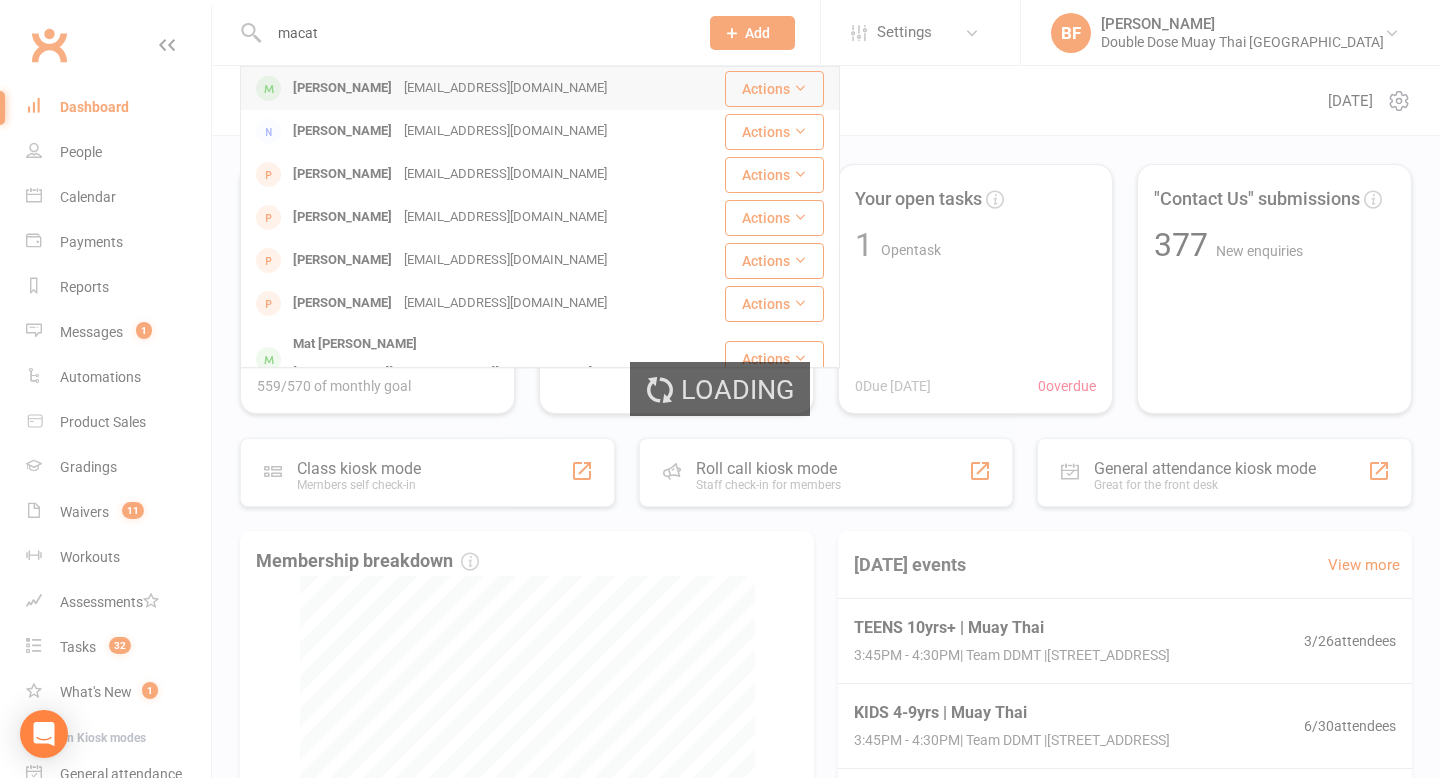 type 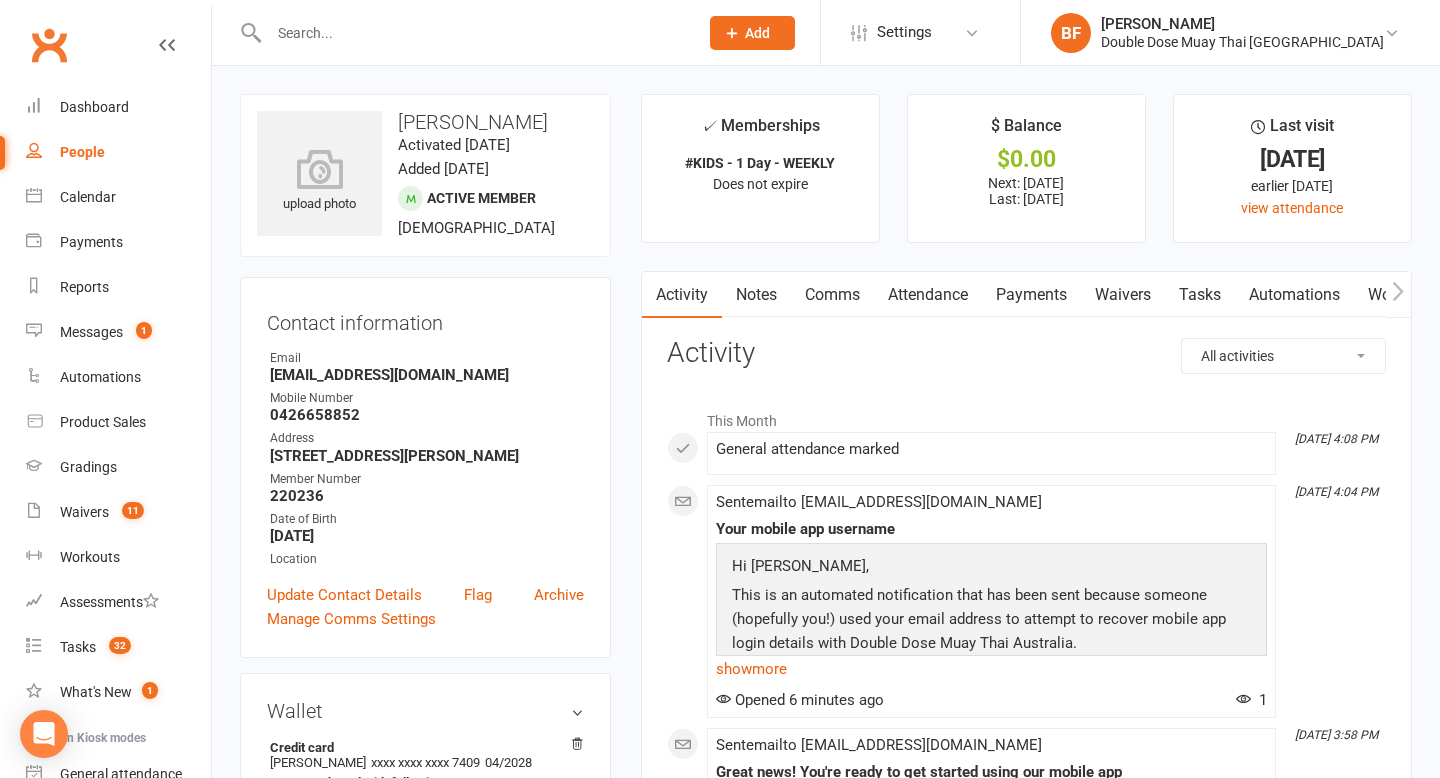 click on "Payments" at bounding box center [1031, 295] 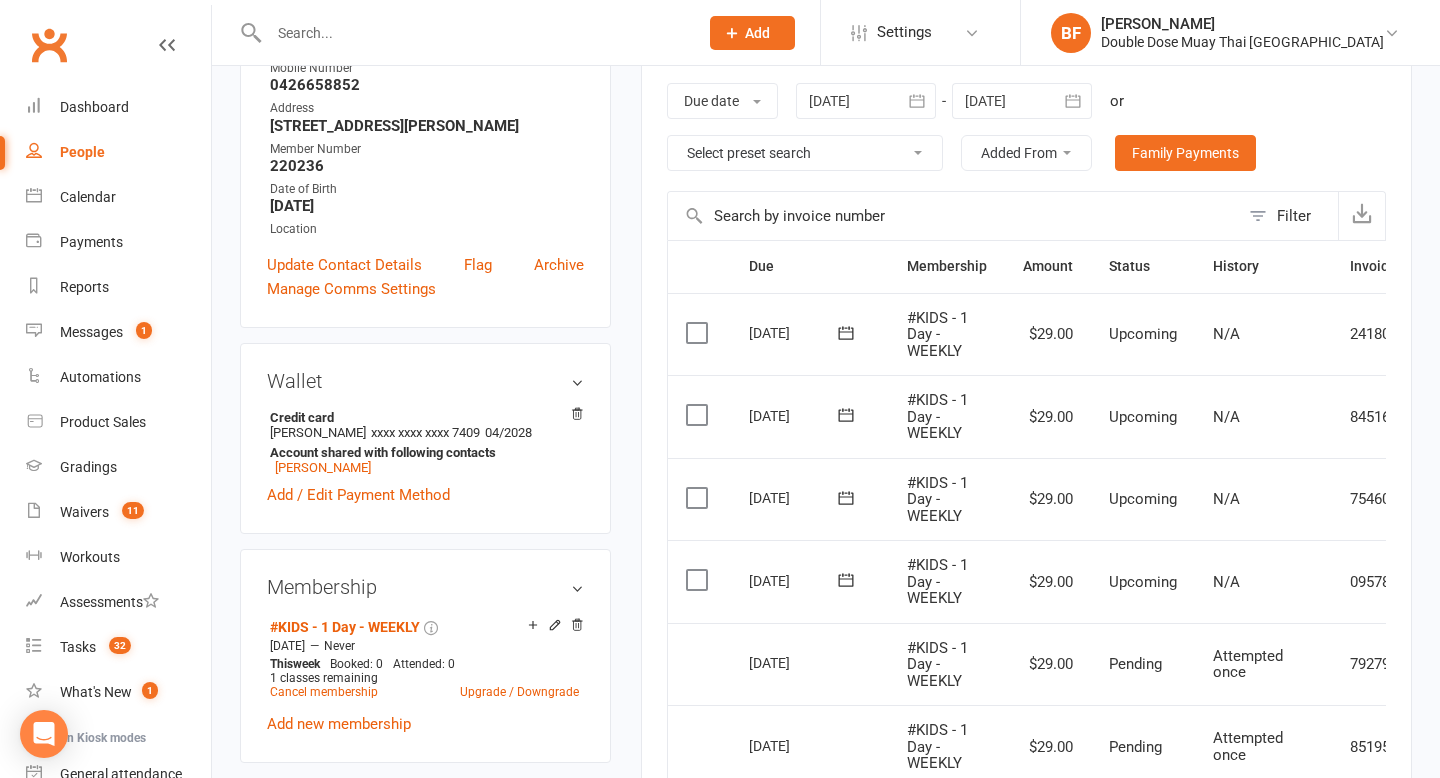 scroll, scrollTop: 467, scrollLeft: 0, axis: vertical 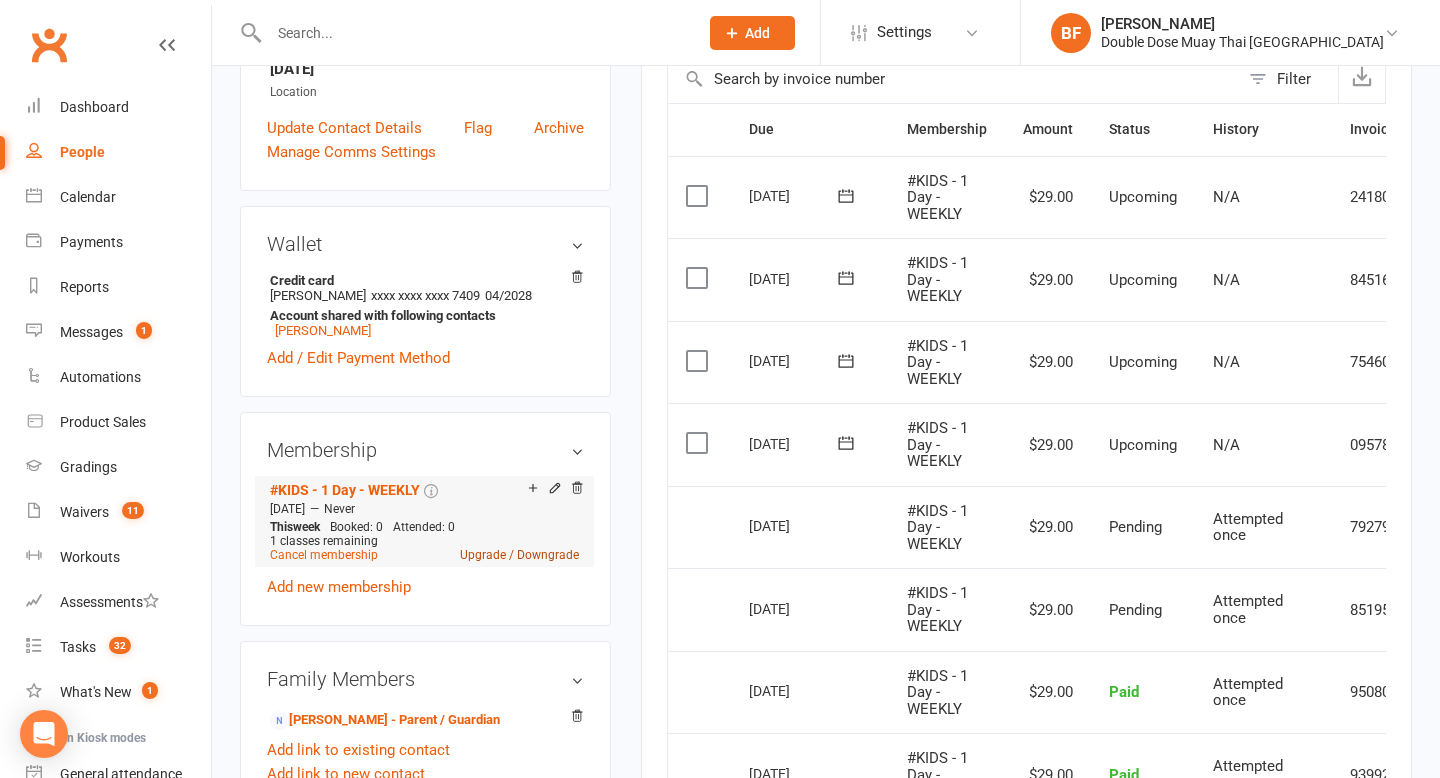 click on "Upgrade / Downgrade" at bounding box center [519, 555] 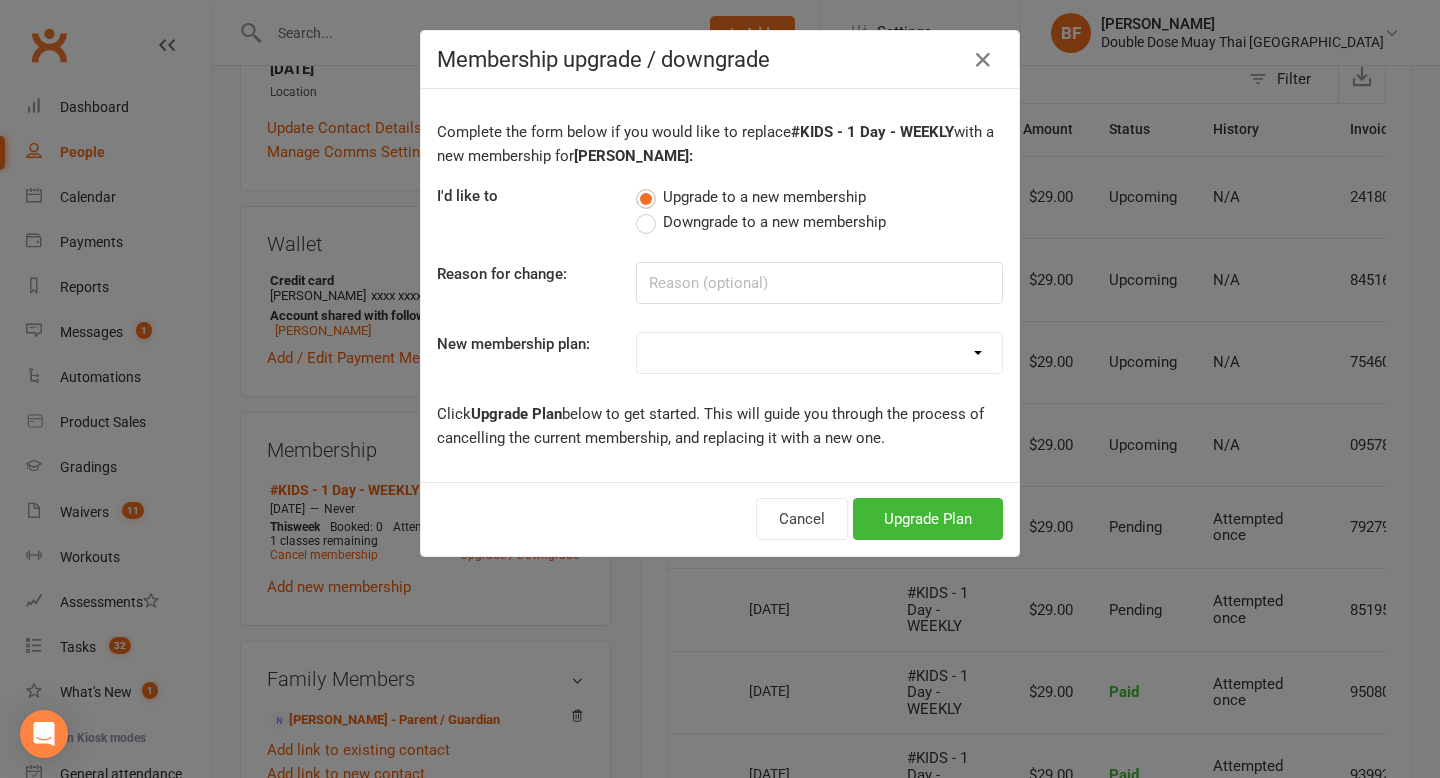 click on "#KIDS - 1 Day - WEEKLY #KIDS - 1 Day - FORTNIGHTLY #KIDS - 1 Day - 12 Wks - Paid in Full (5% off) #KIDS - 2 Day - WEEKLY #KIDS - 2 Day - FORTNIGHTLY #KIDS - 2 Day - 12Wks - Paid in Full (5% off) #KIDS - Unlimited - WEEKLY #KIDS - Unlimited - FORTNIGHTLY #KIDS - Unlimited - 12Wks - Paid in Full (5% off) #ADULTS - ASSOCIATES (3 Classes P/Wk) - WEEKLY #ADULTS - ASSOCIATES (3 Classes P/Wk) - FORTNIGHTLY #ADULTS - ASSOCIATES (3 Classes P/Wk) - 12 Wks - Paid In Full (5% off) #ADULTS - BACHELORS (Unlimited) - WEEKLY #ADULTS - BACHELORS (Unlimited) - FORTNIGHTLY #ADULTS - BACHELORS (Unlimited) - 12 Wks - Paid In Full (5% off) #ADULTS - HONOURS (Int/Adv Unlimited) - WEEKLY #ADULTS - HONOURS (Int/Adv Unlimited) - FORTNIGHTLY #ADULTS - MASTERS (Unlimited+PT) - WEEKLY 10 Pack Pass (Adults Foundations & Women's Only) #SPONSORED MEMBER PT CLIENT ONLY ONE OFF FEE Youth Off Season Membership | Weekly Youth Off Season Membership | Paid in full Free Week DDMT University Add On Recovery Centre add on fortnightly" at bounding box center (819, 353) 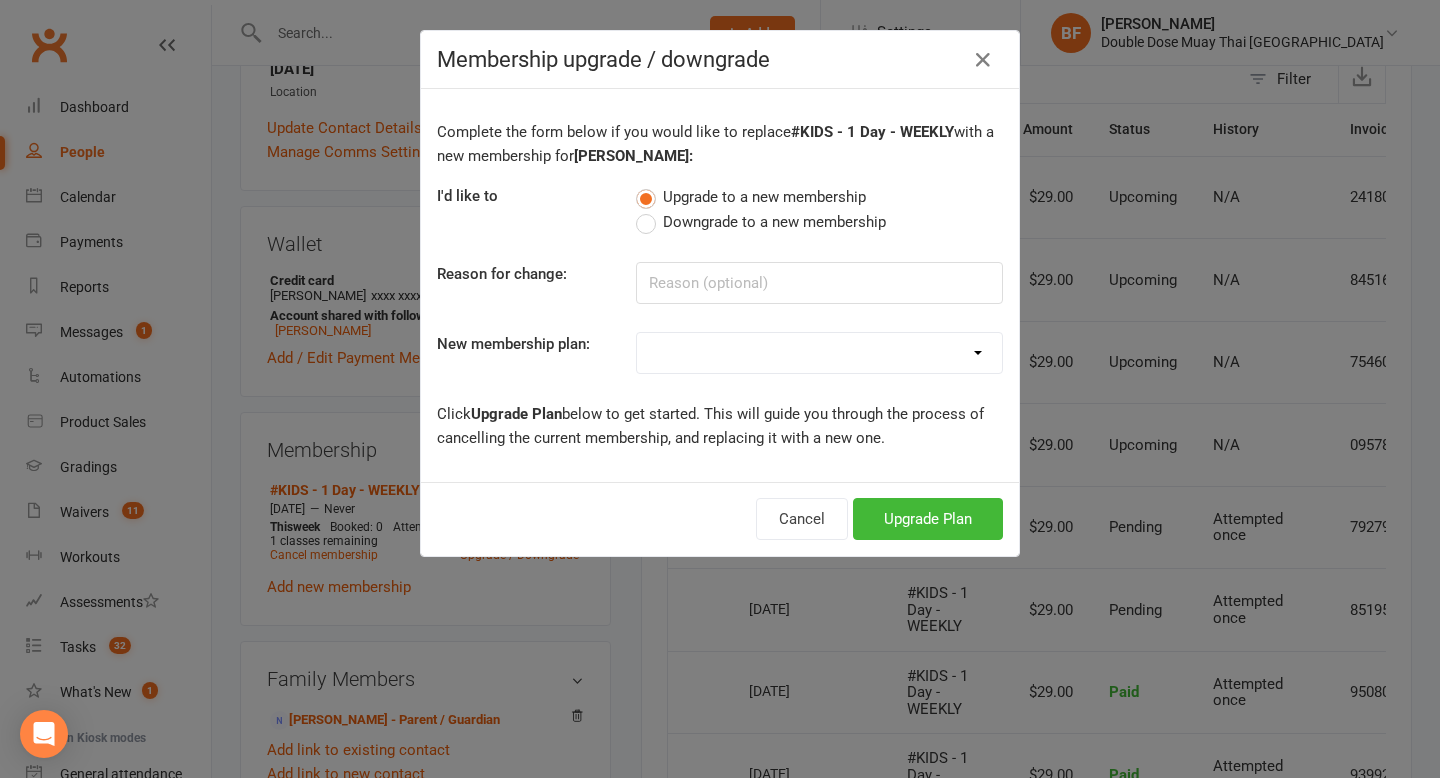 select on "3" 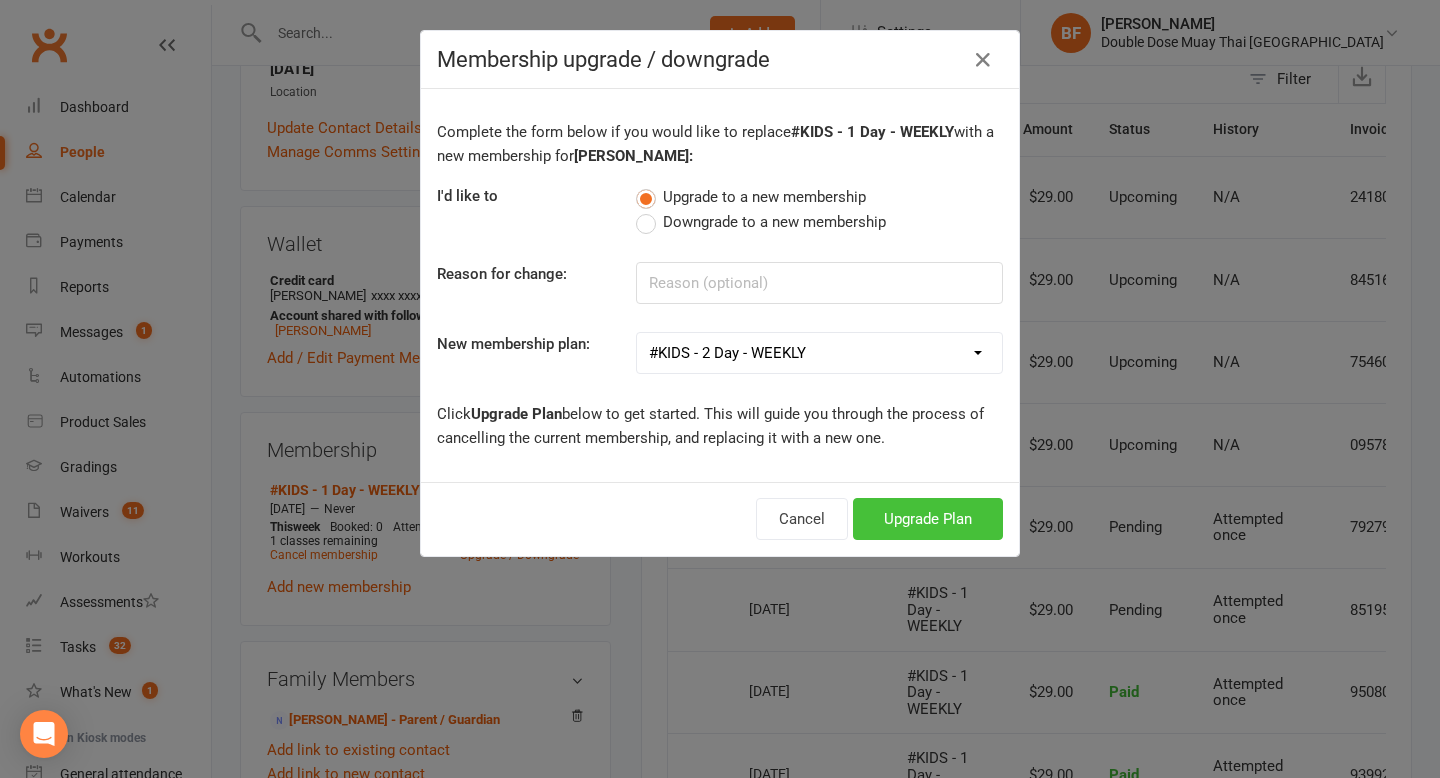 click on "Upgrade Plan" at bounding box center (928, 519) 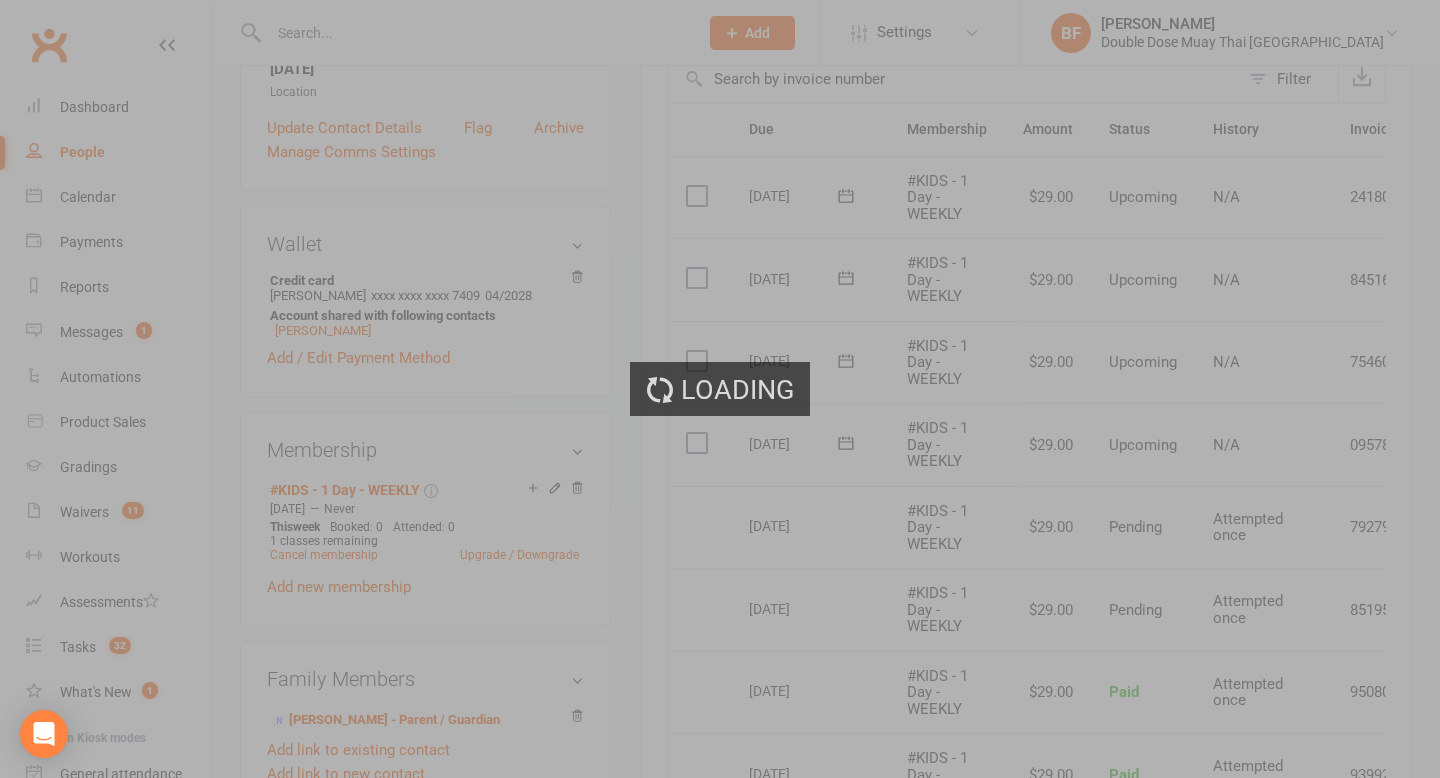 scroll, scrollTop: 0, scrollLeft: 0, axis: both 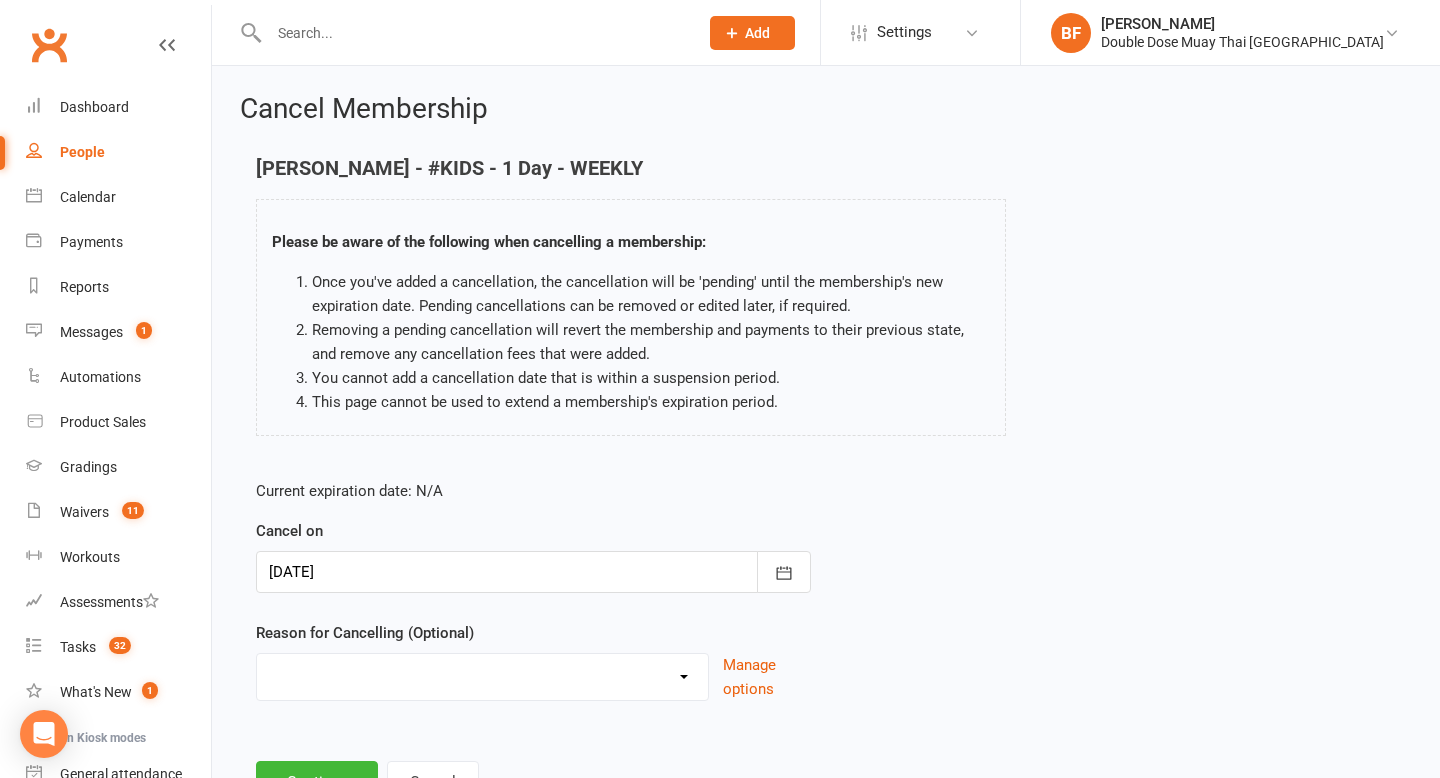 click on "Administration Error Holiday Injury Moving Away Upgrading/Downgrading membership Other reason" at bounding box center [482, 674] 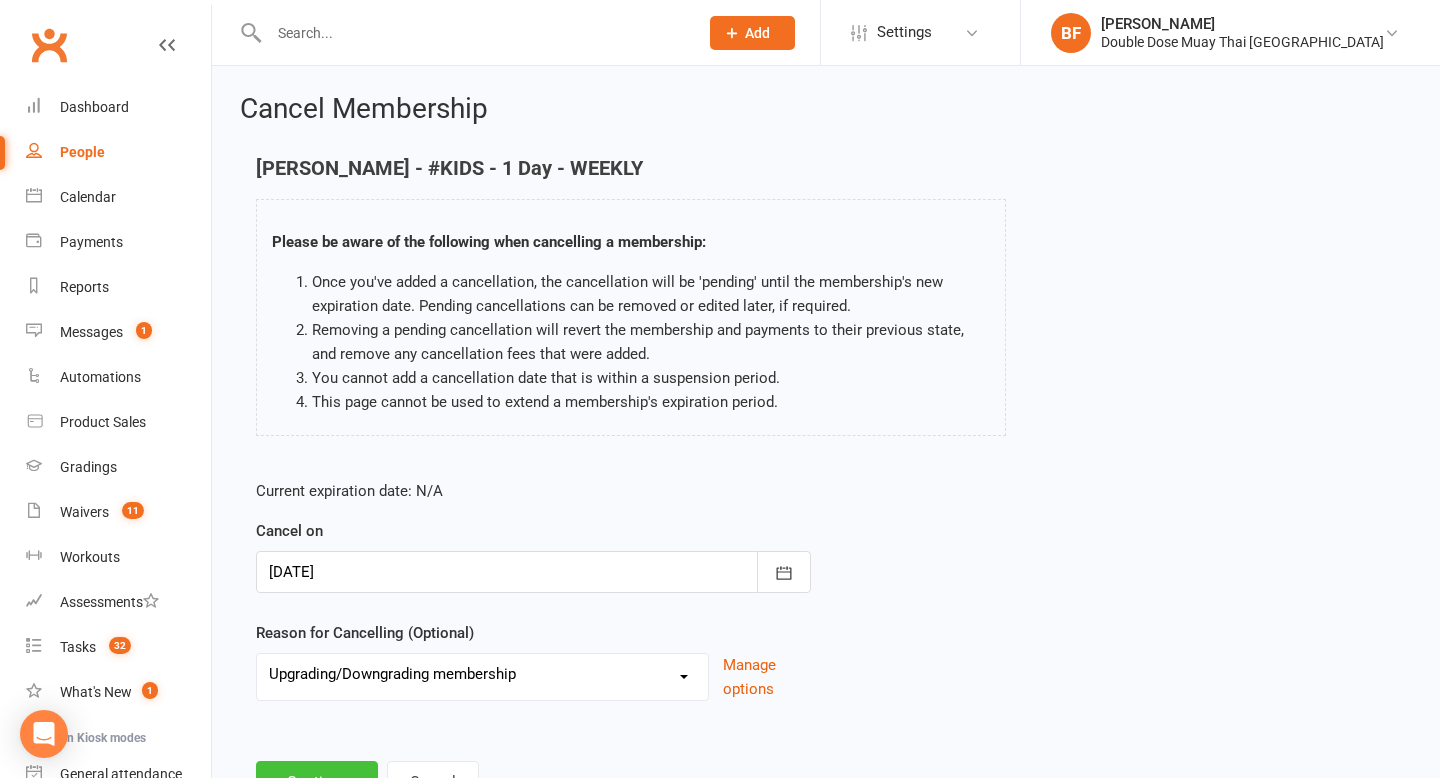 click on "Continue" at bounding box center [317, 782] 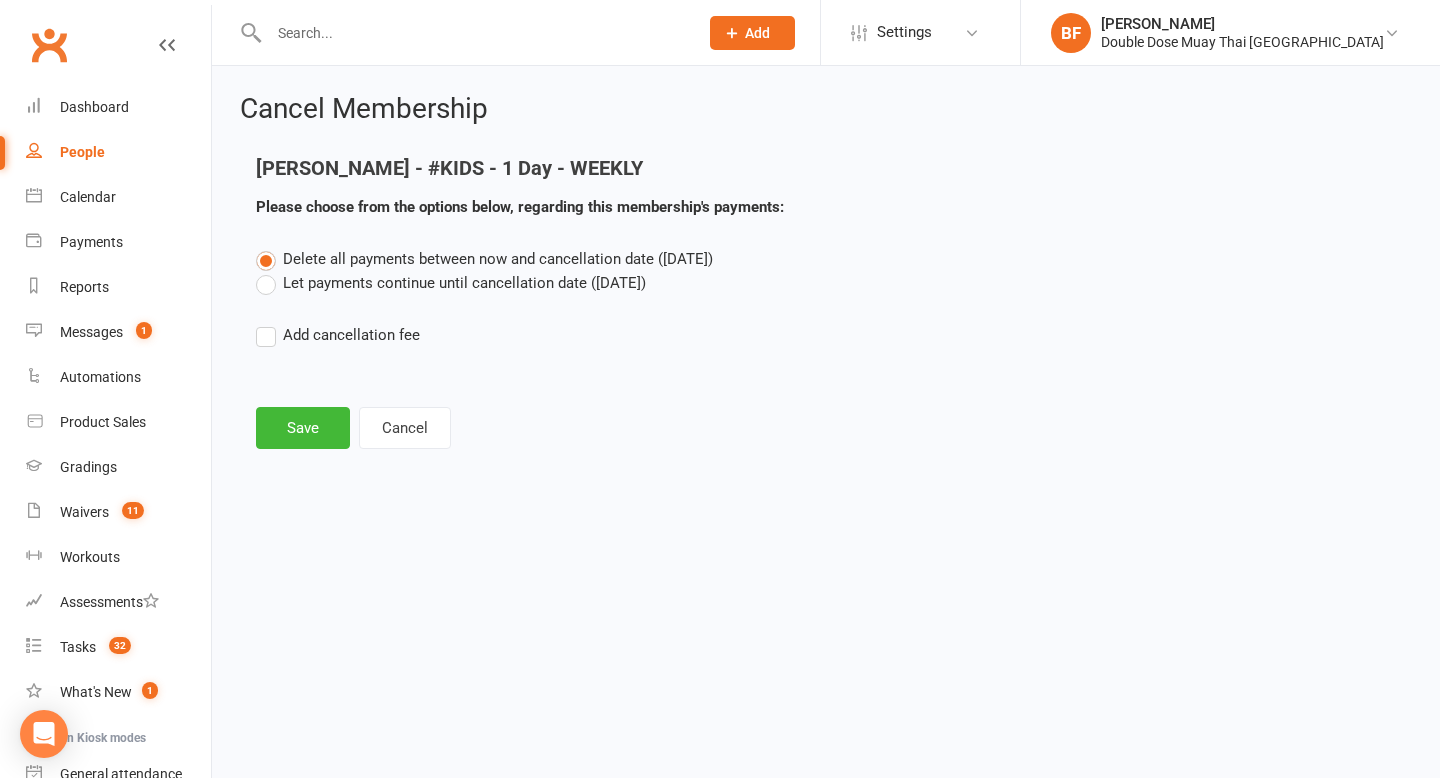 click on "Let payments continue until cancellation date ([DATE])" at bounding box center [451, 283] 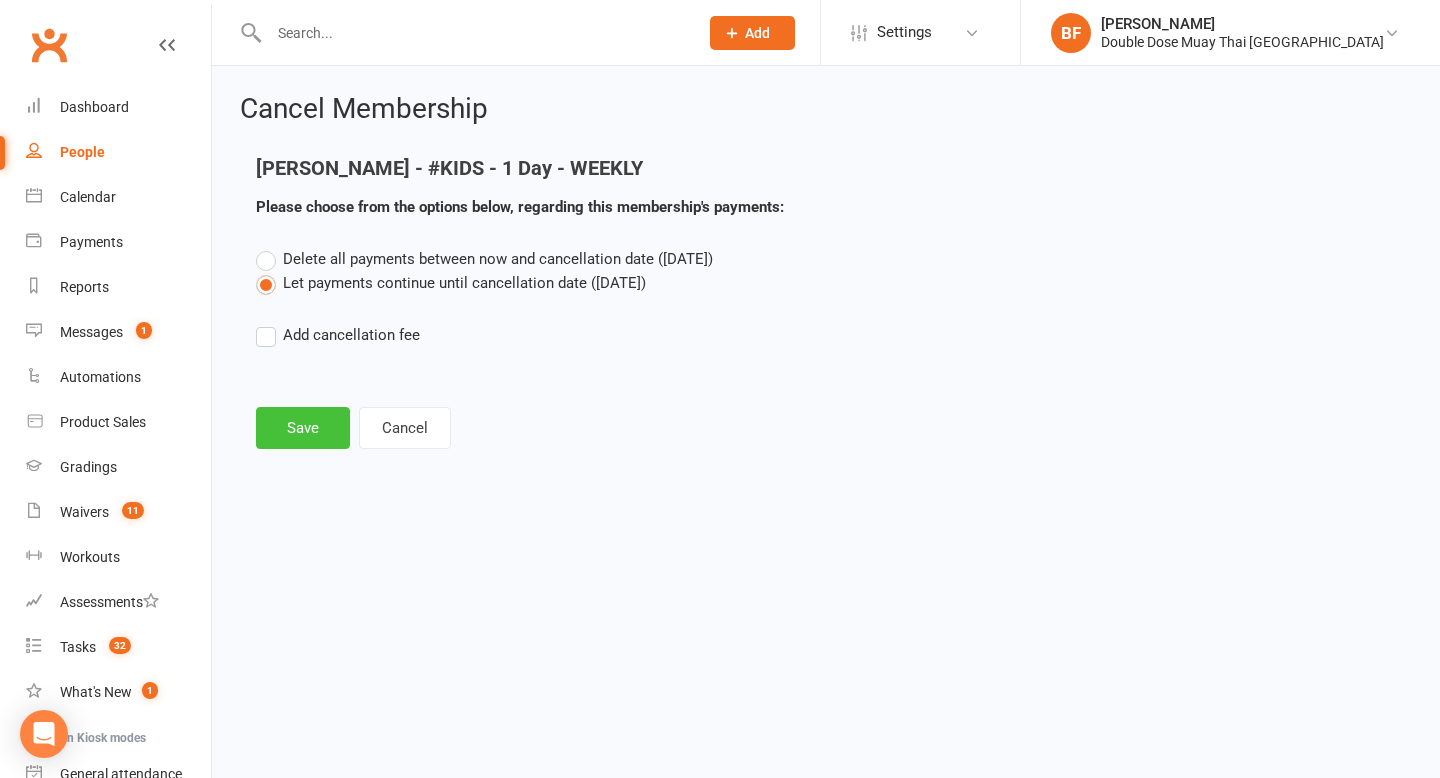 click on "Save" at bounding box center [303, 428] 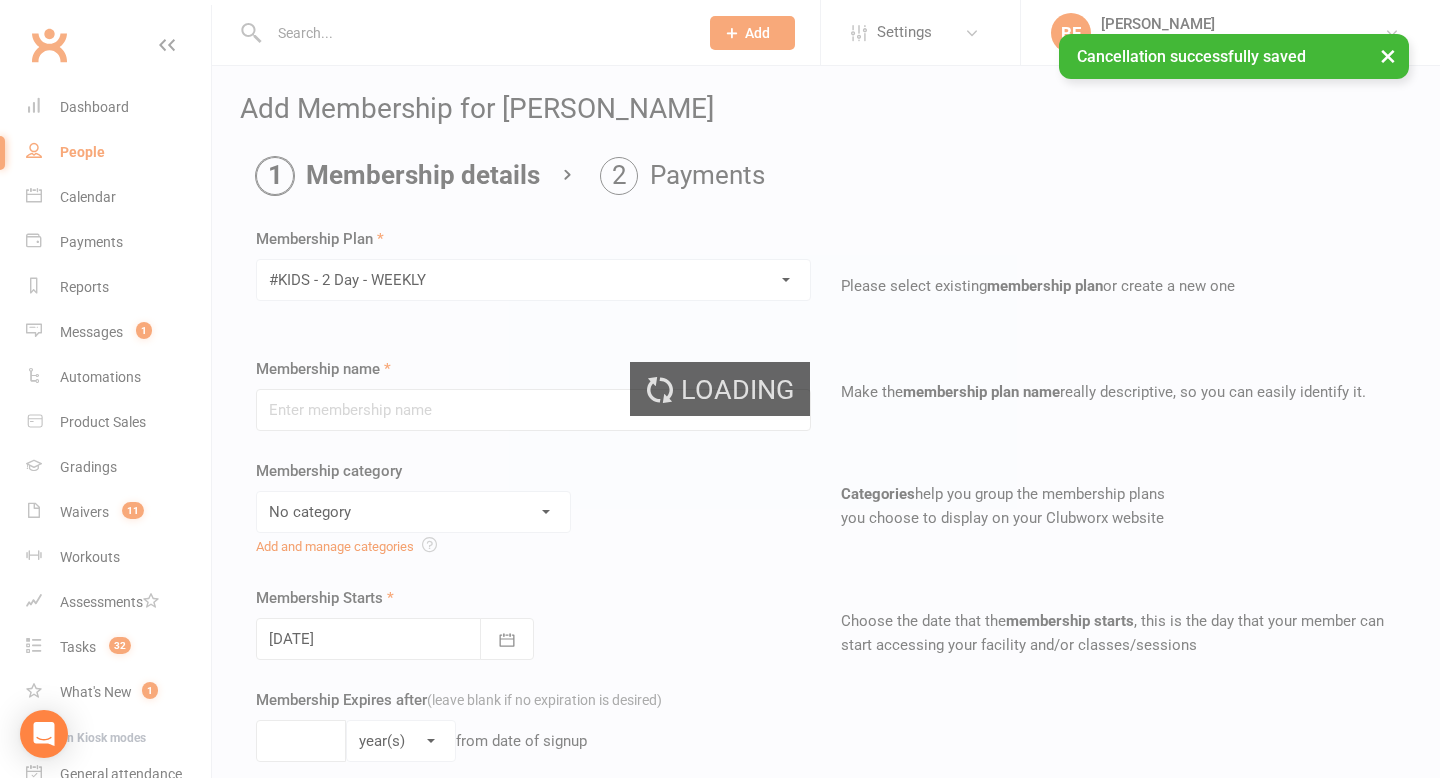 type on "#KIDS - 2 Day - WEEKLY" 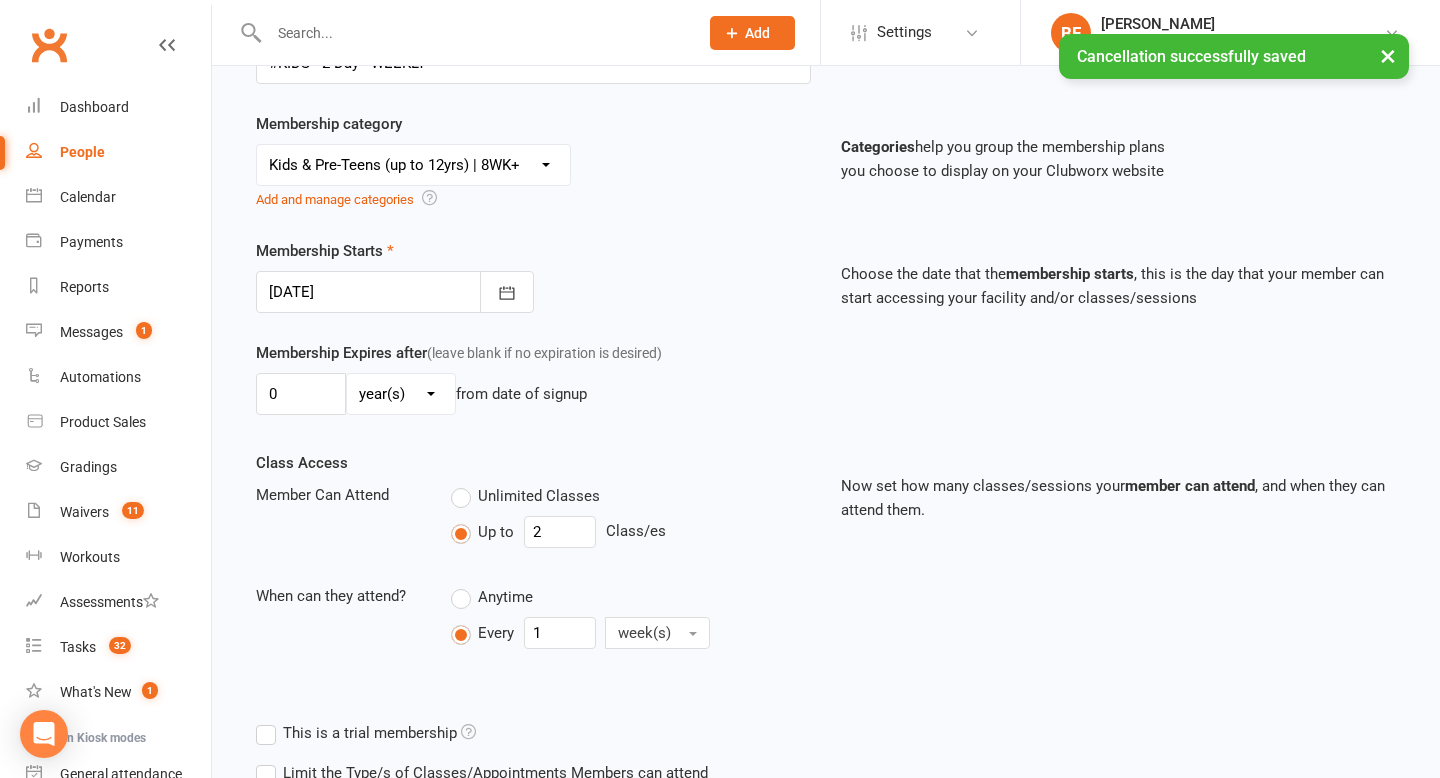scroll, scrollTop: 336, scrollLeft: 0, axis: vertical 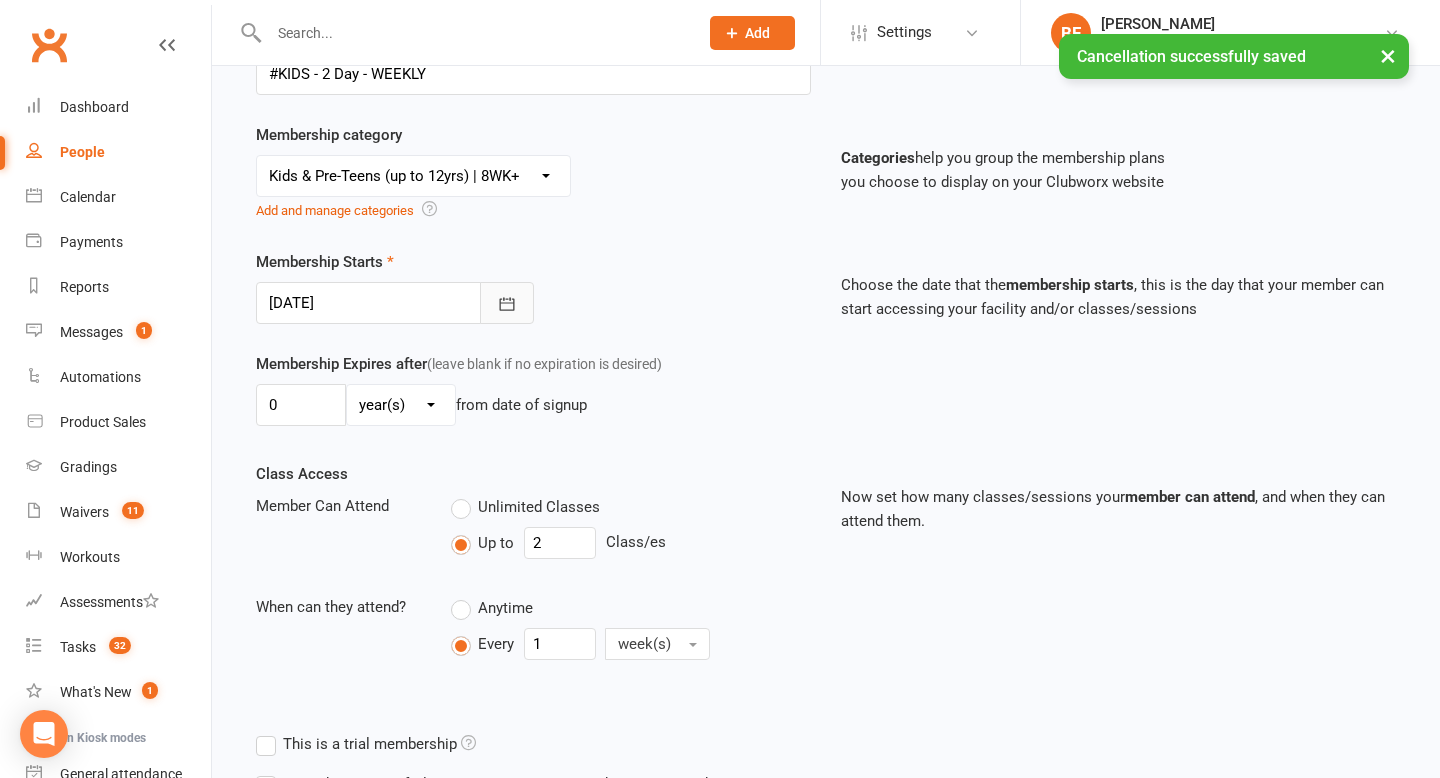 click at bounding box center (507, 303) 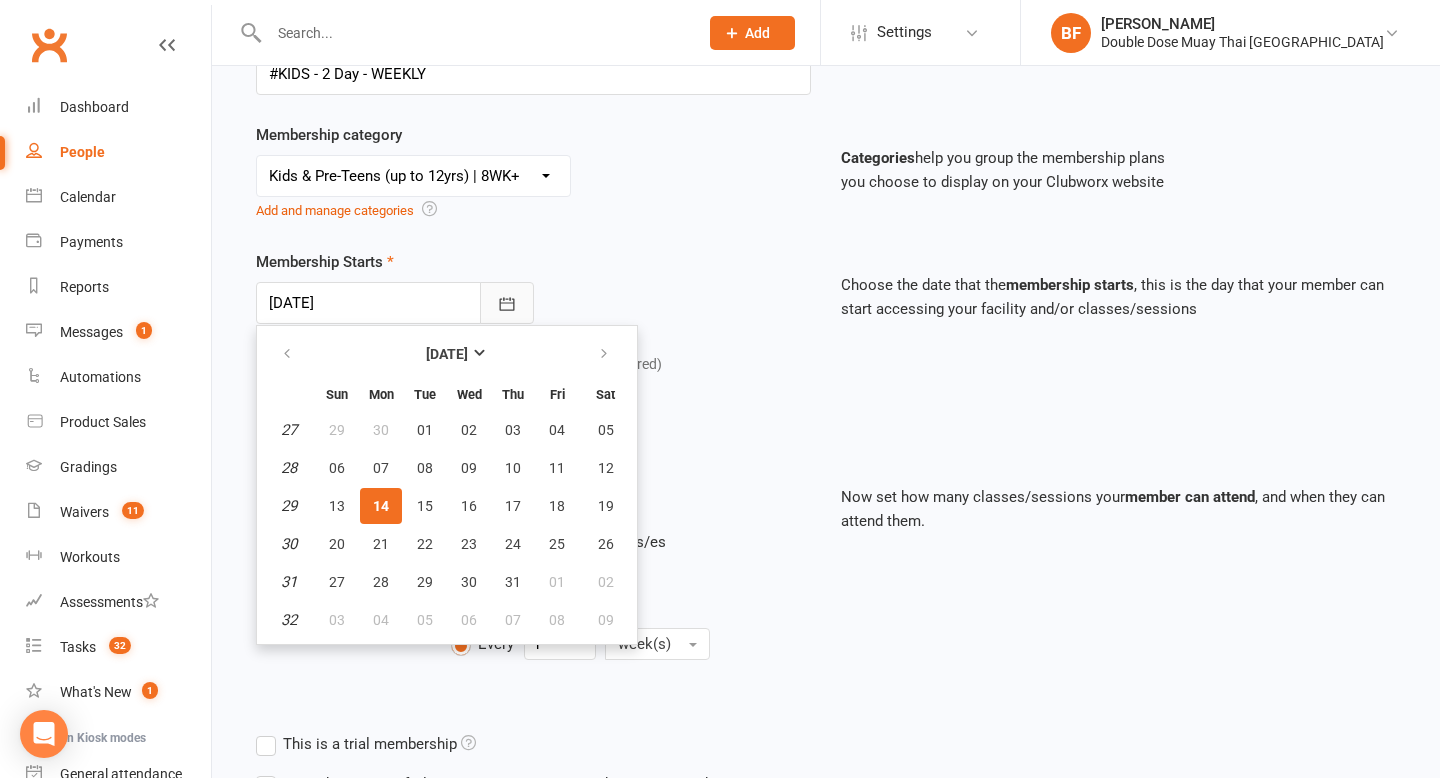 click at bounding box center (507, 303) 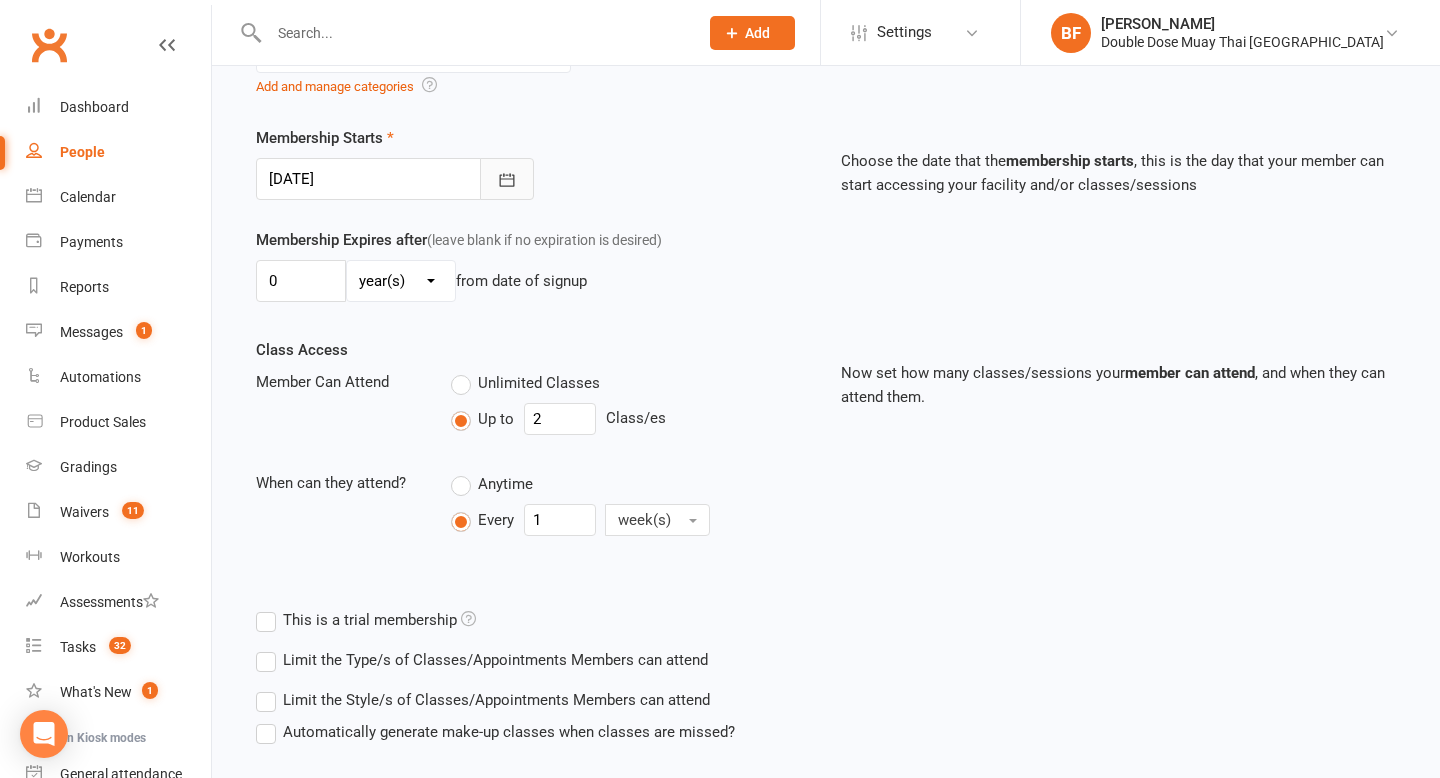 scroll, scrollTop: 585, scrollLeft: 0, axis: vertical 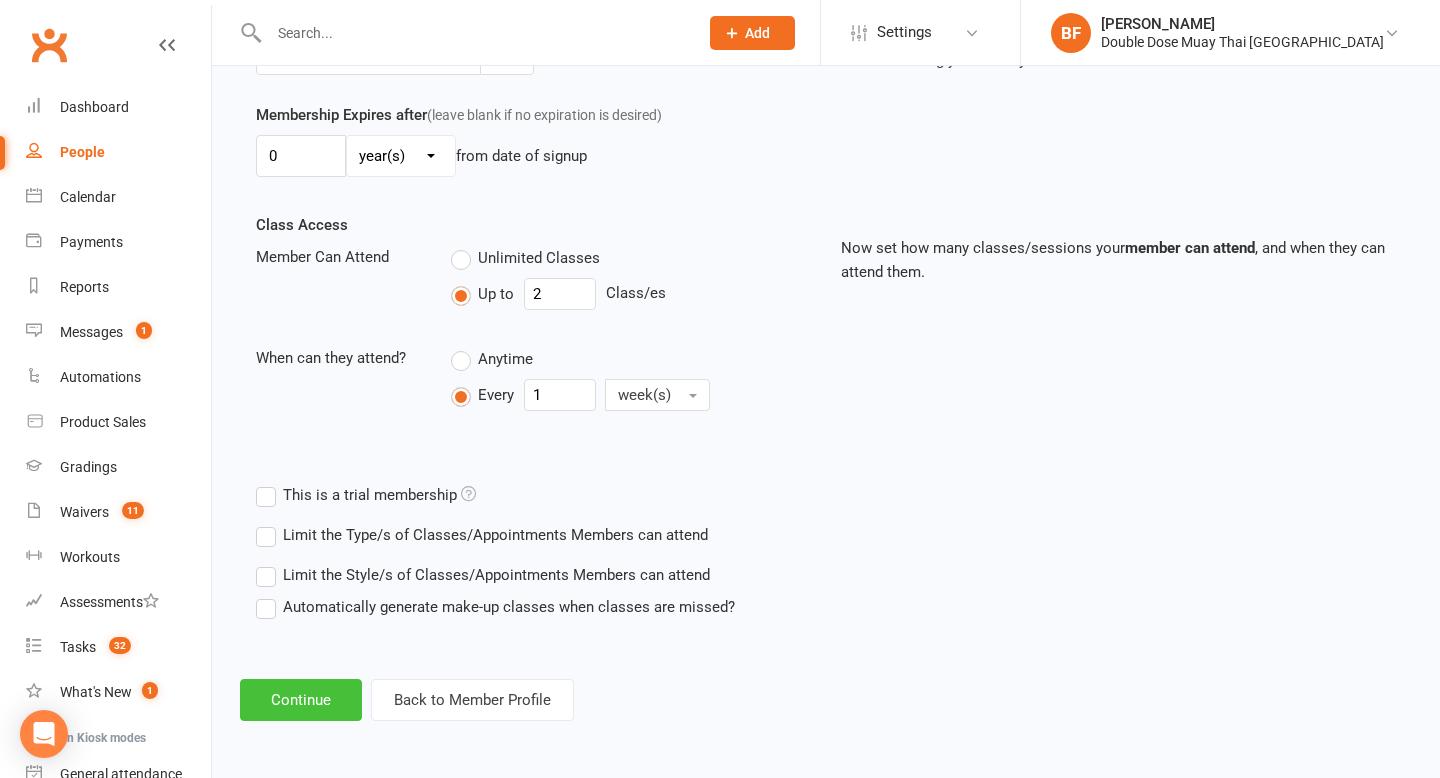 click on "Continue" at bounding box center (301, 700) 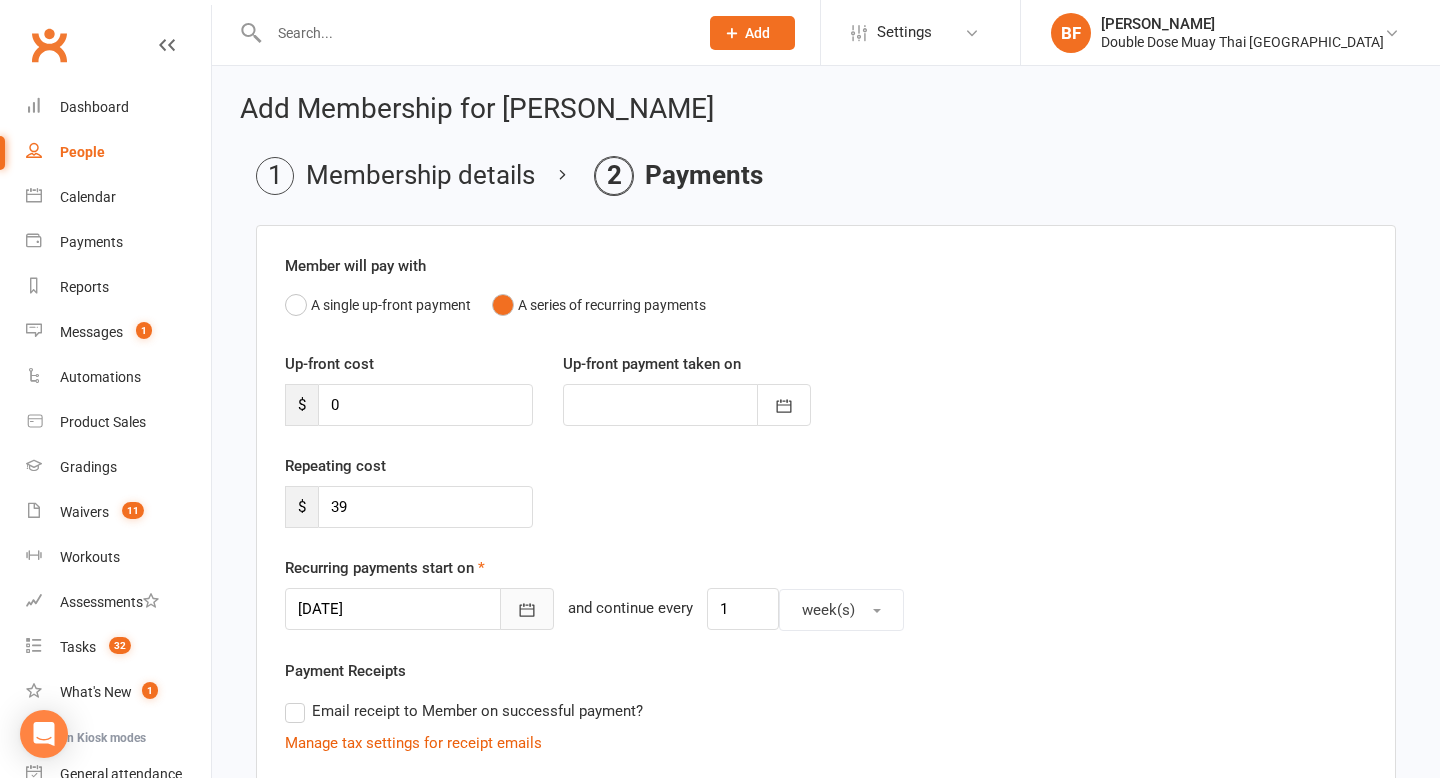 click 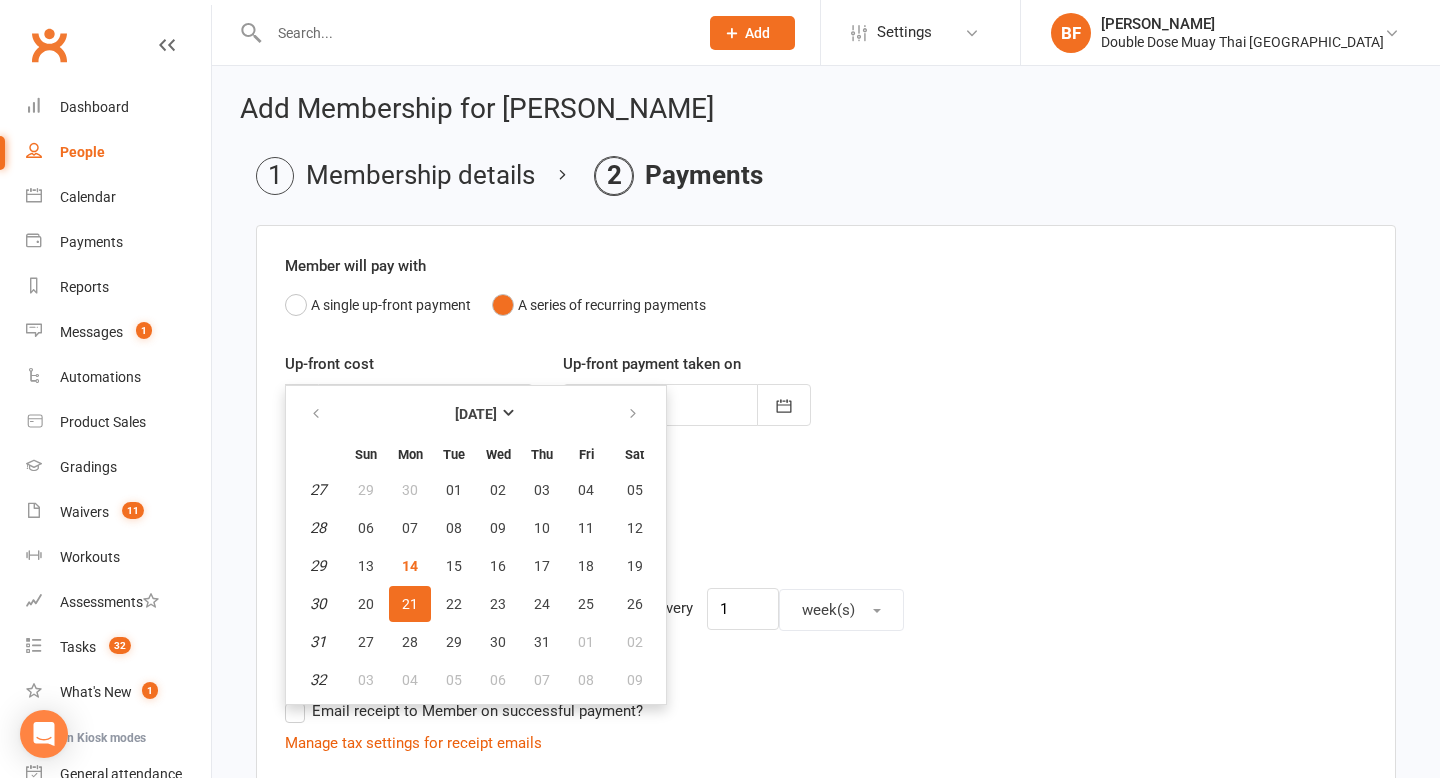 click on "21" at bounding box center [410, 604] 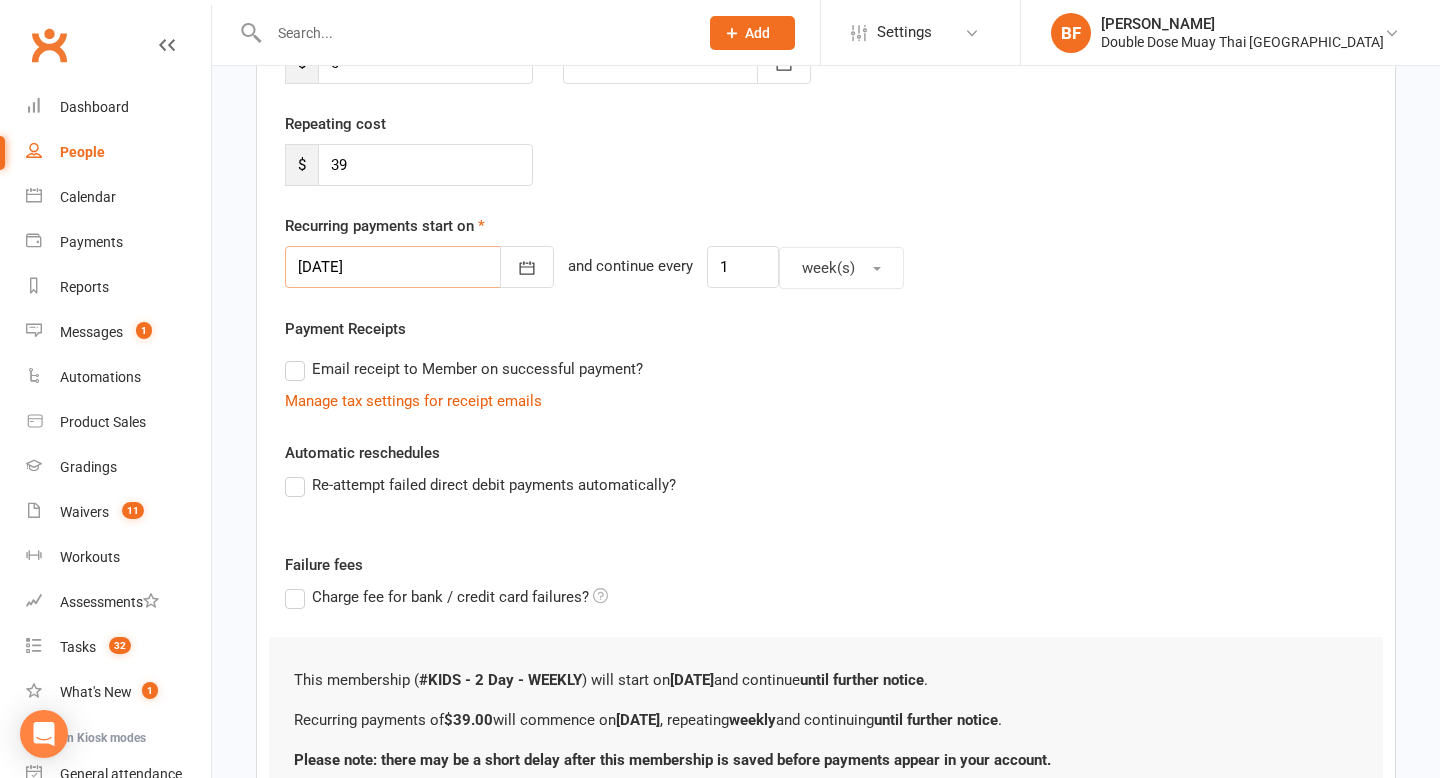 scroll, scrollTop: 516, scrollLeft: 0, axis: vertical 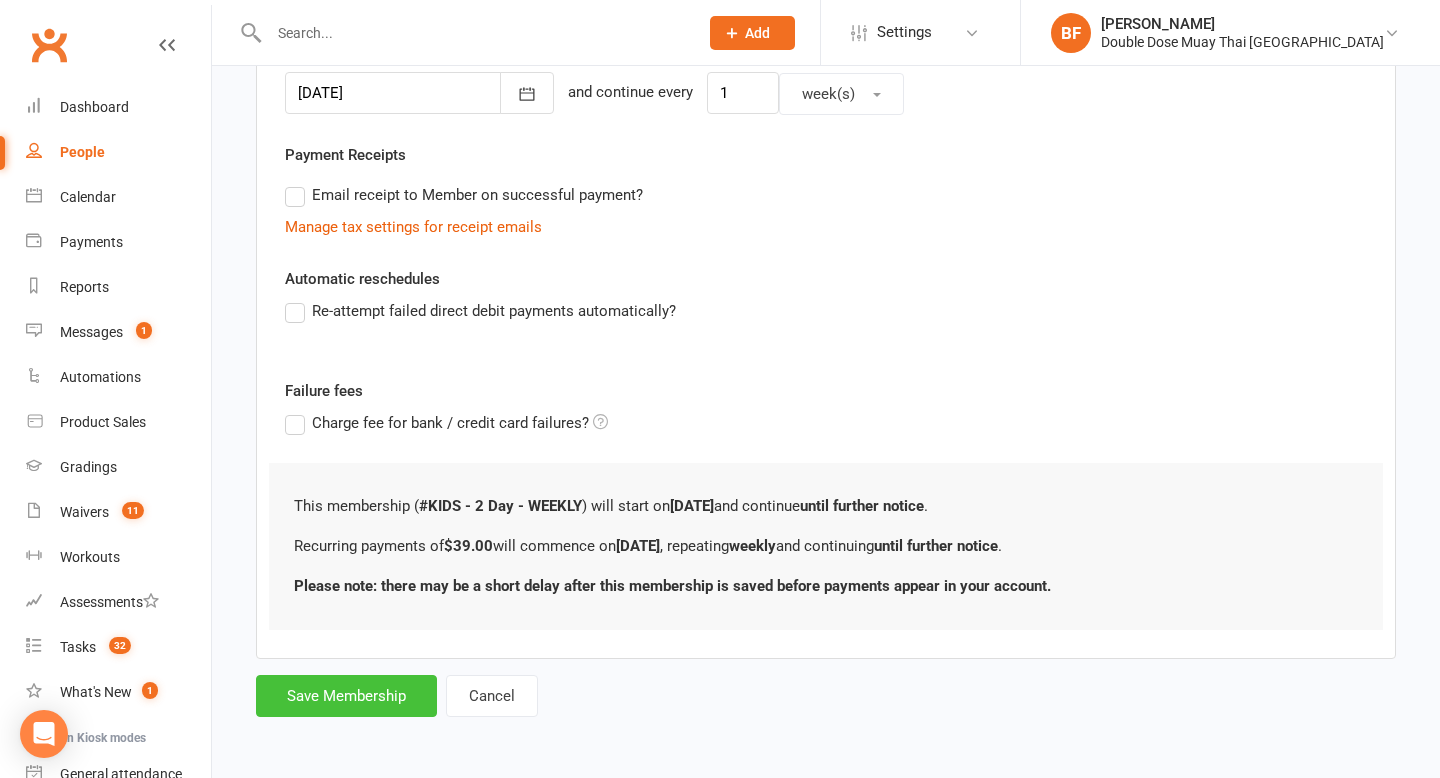click on "Save Membership" at bounding box center [346, 696] 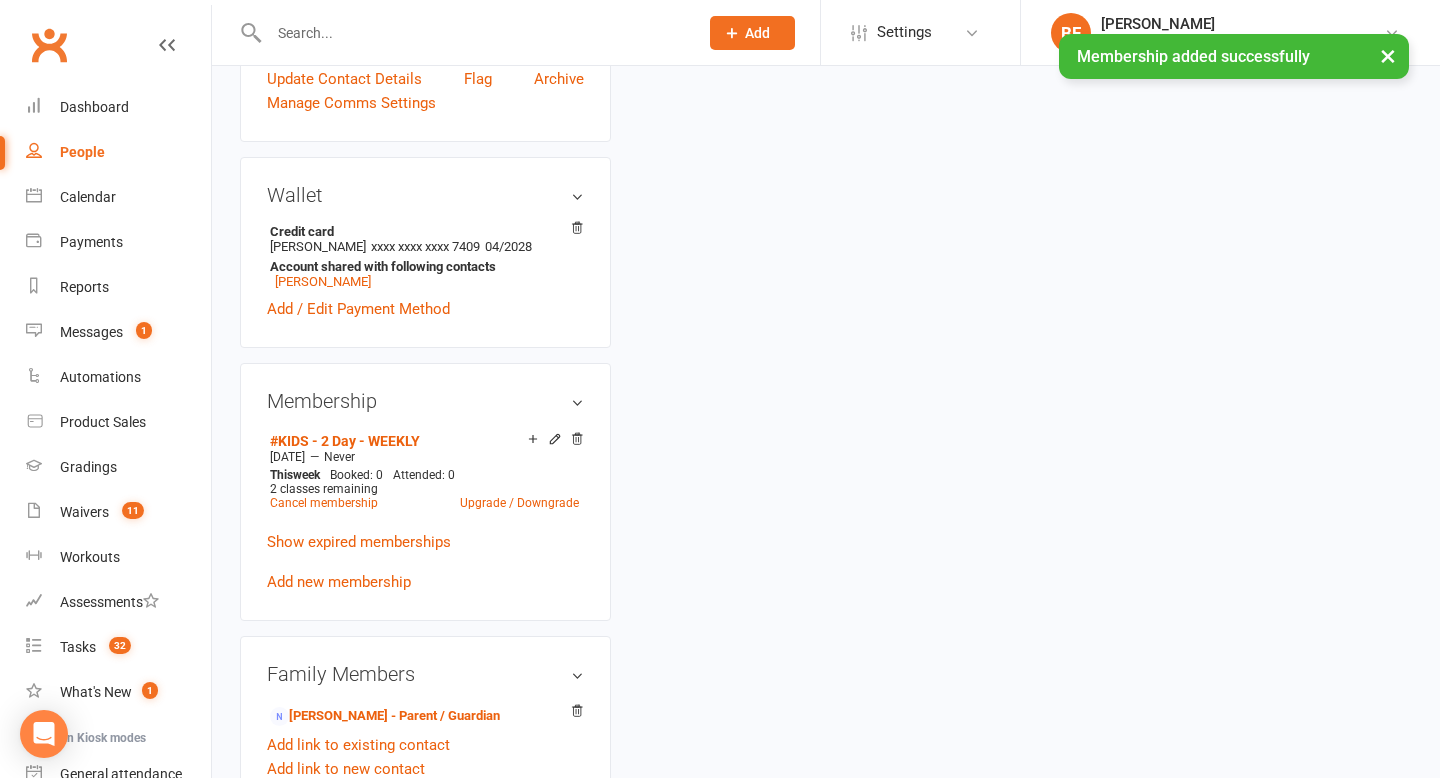 scroll, scrollTop: 0, scrollLeft: 0, axis: both 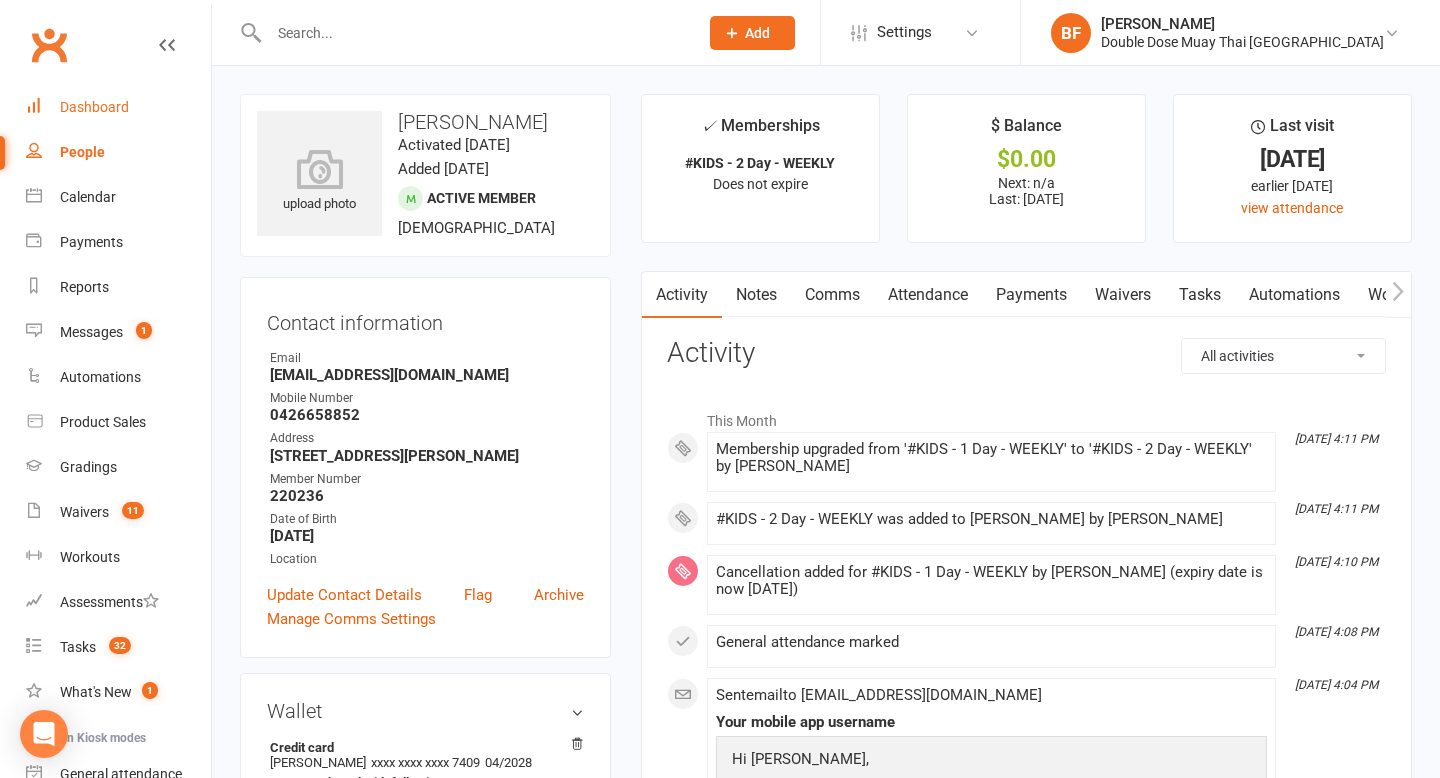 click on "Dashboard" at bounding box center [94, 107] 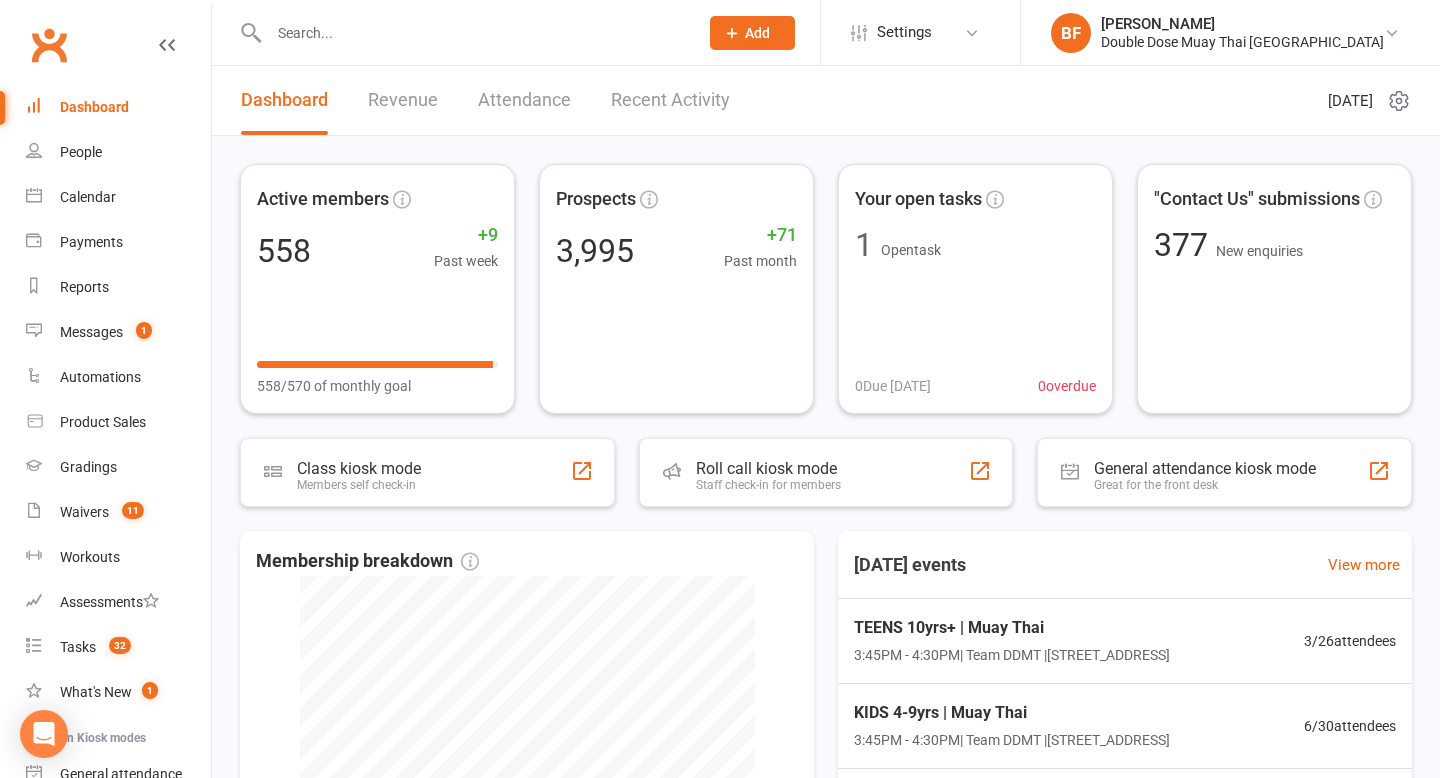 click at bounding box center (462, 32) 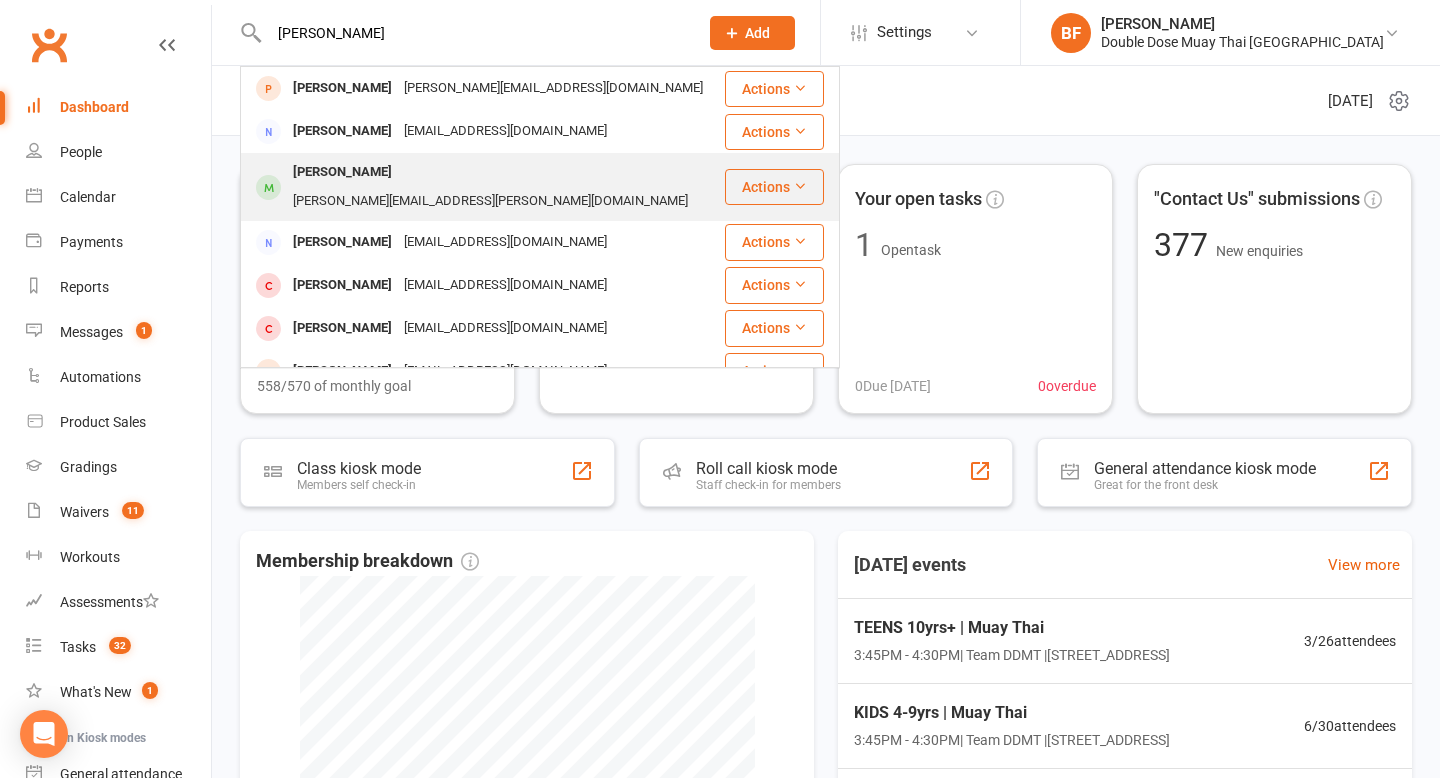 type on "[PERSON_NAME]" 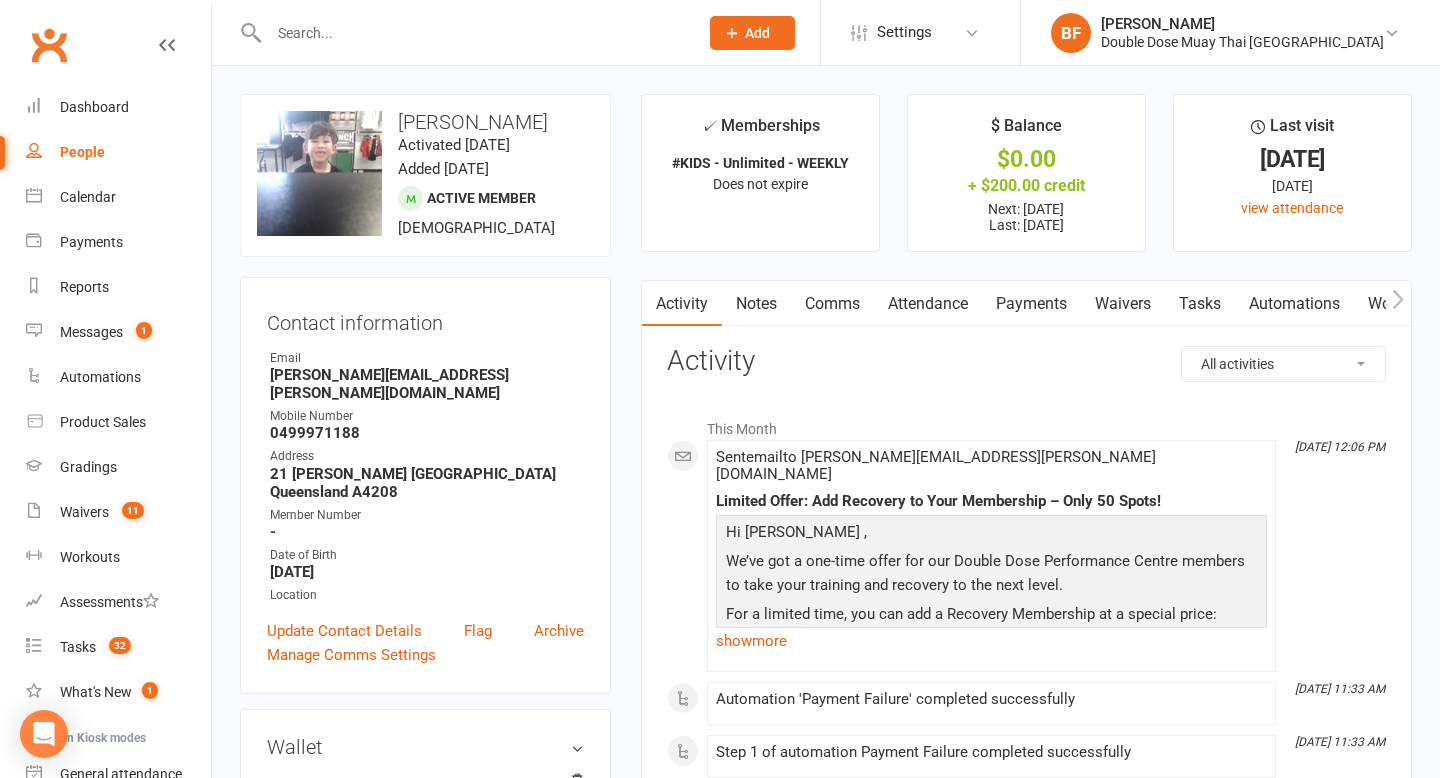 click on "Payments" at bounding box center (1031, 304) 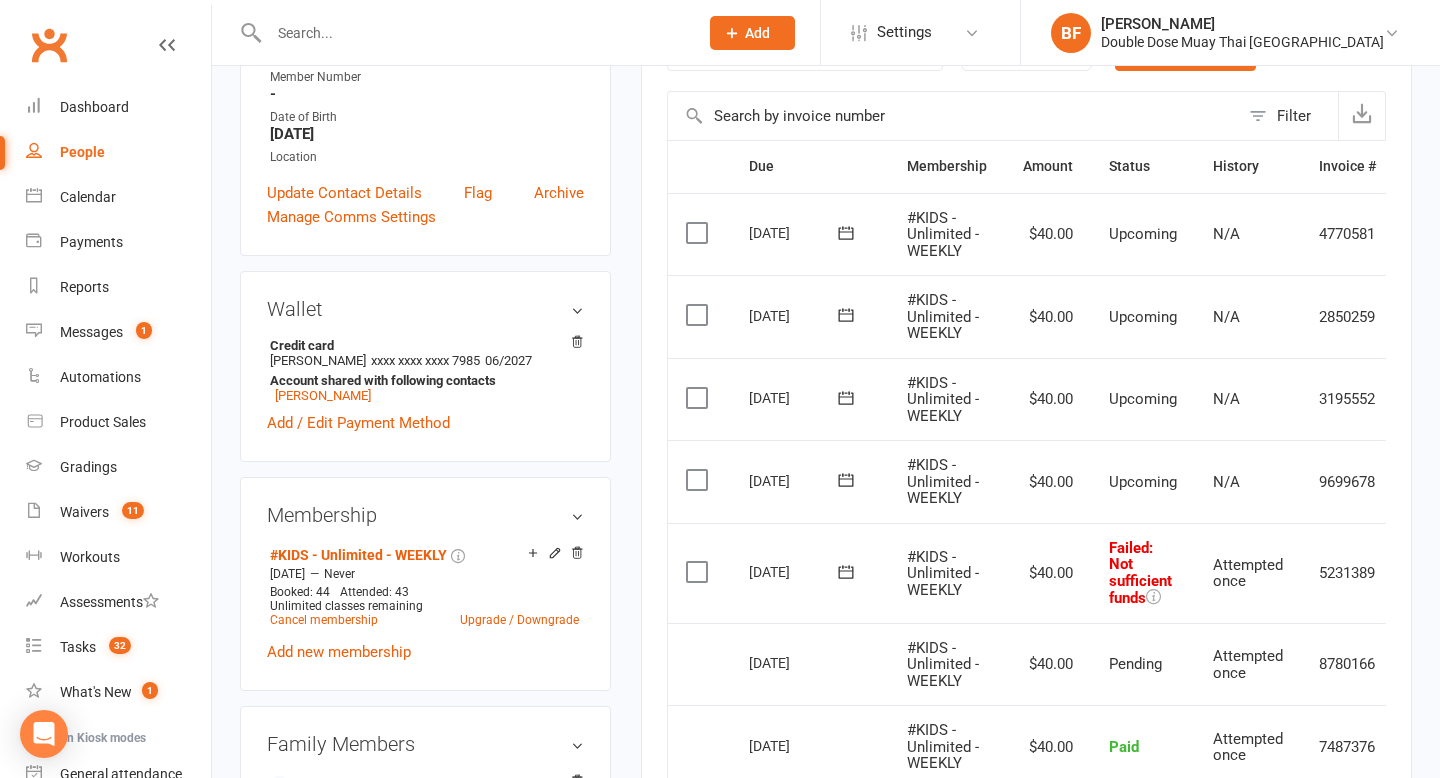 scroll, scrollTop: 683, scrollLeft: 0, axis: vertical 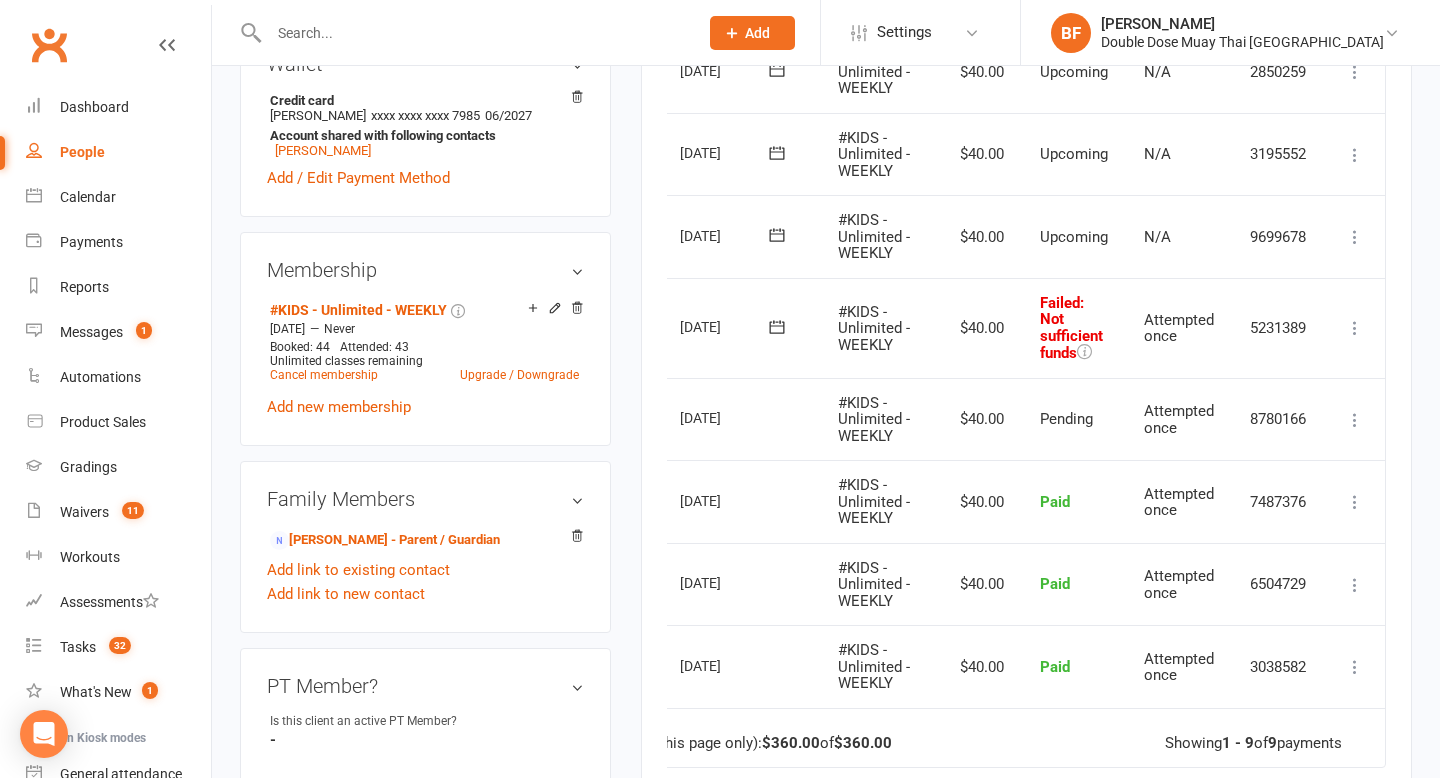 click at bounding box center [1355, 328] 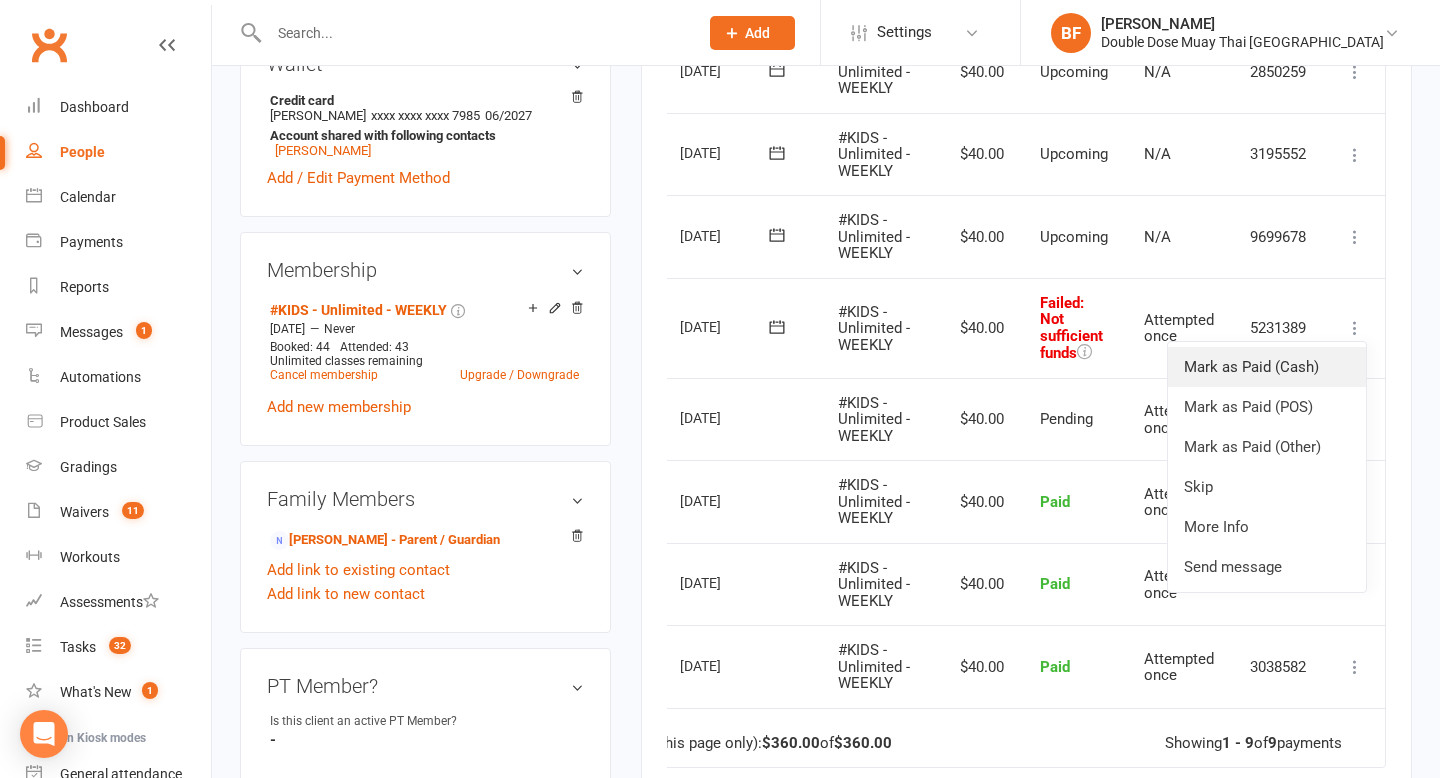 click on "Mark as Paid (Cash)" at bounding box center (1267, 367) 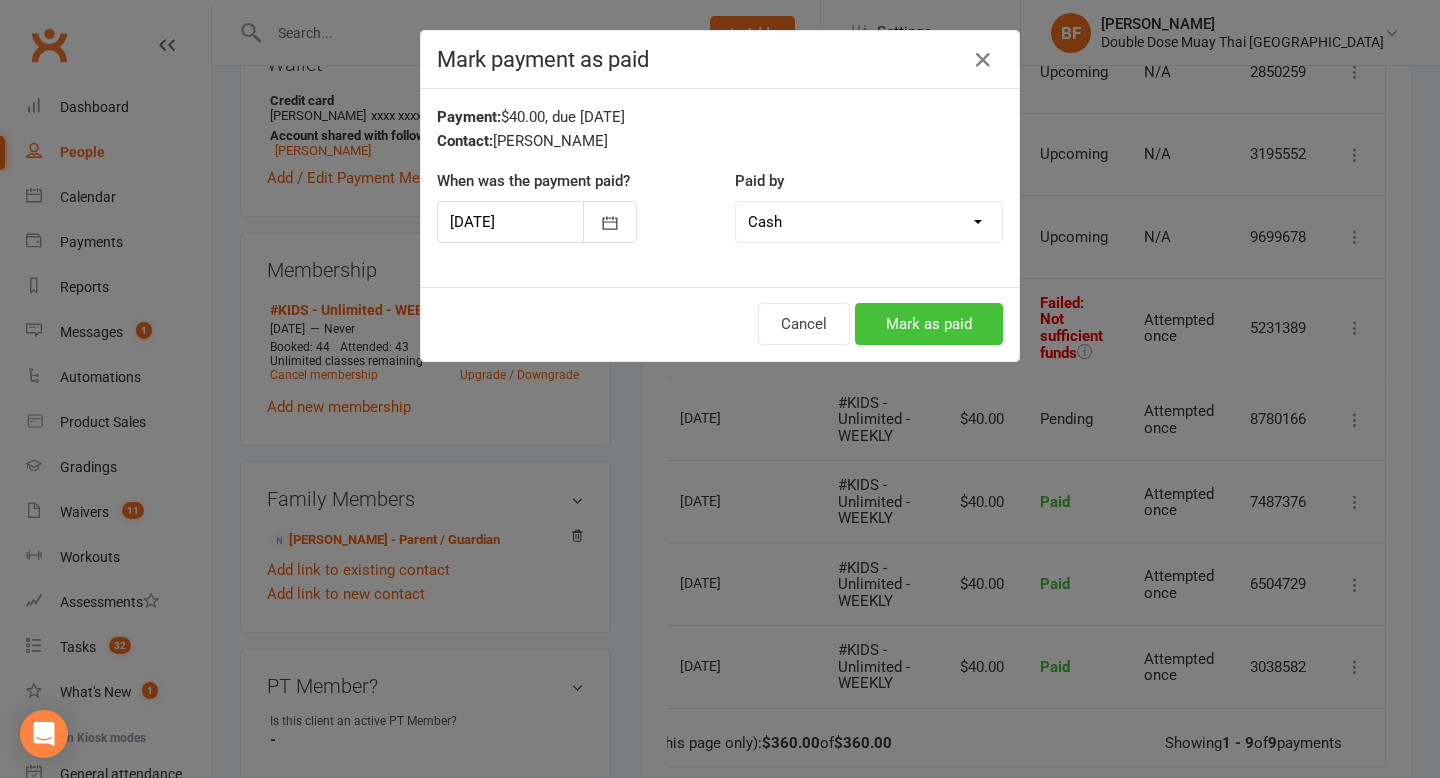 click on "Mark as paid" at bounding box center [929, 324] 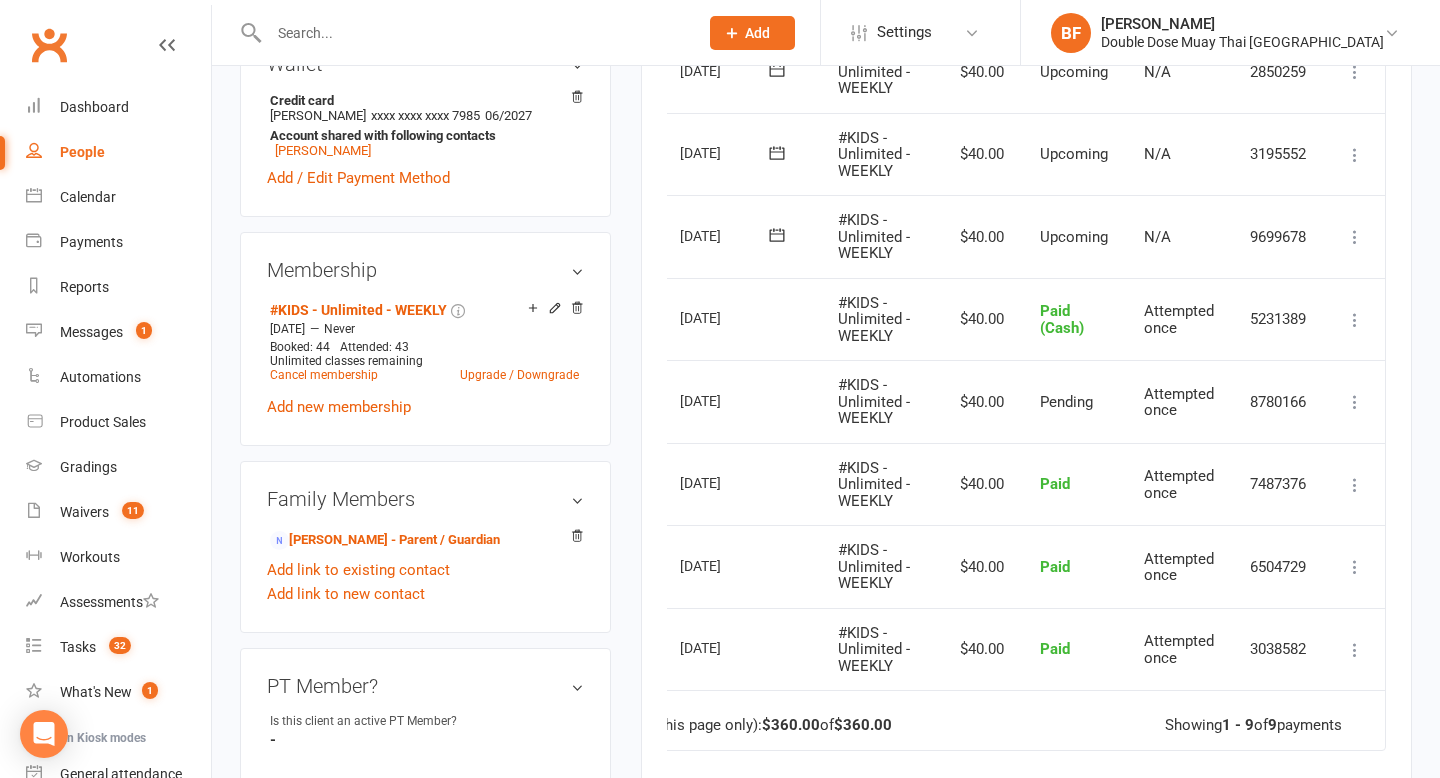 click at bounding box center [473, 33] 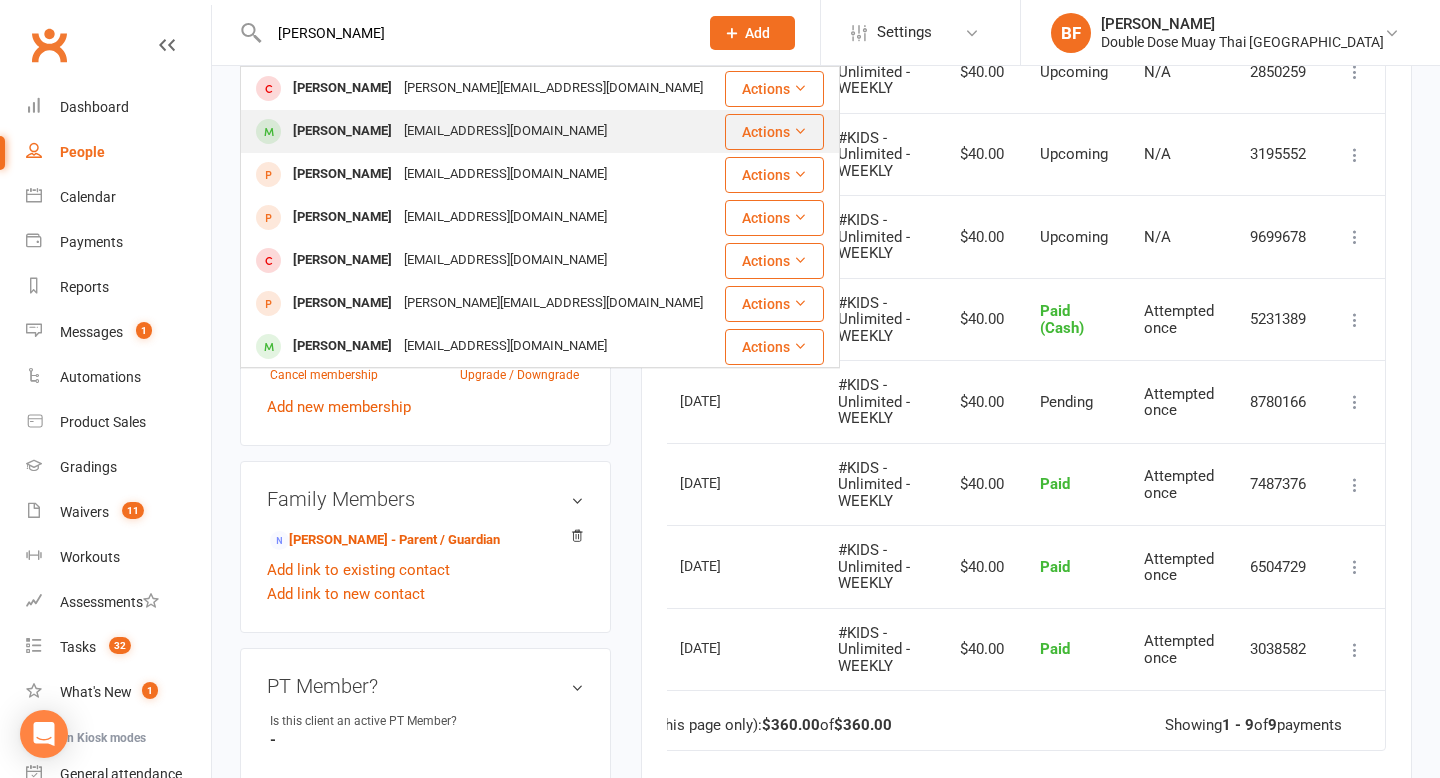 type on "[PERSON_NAME]" 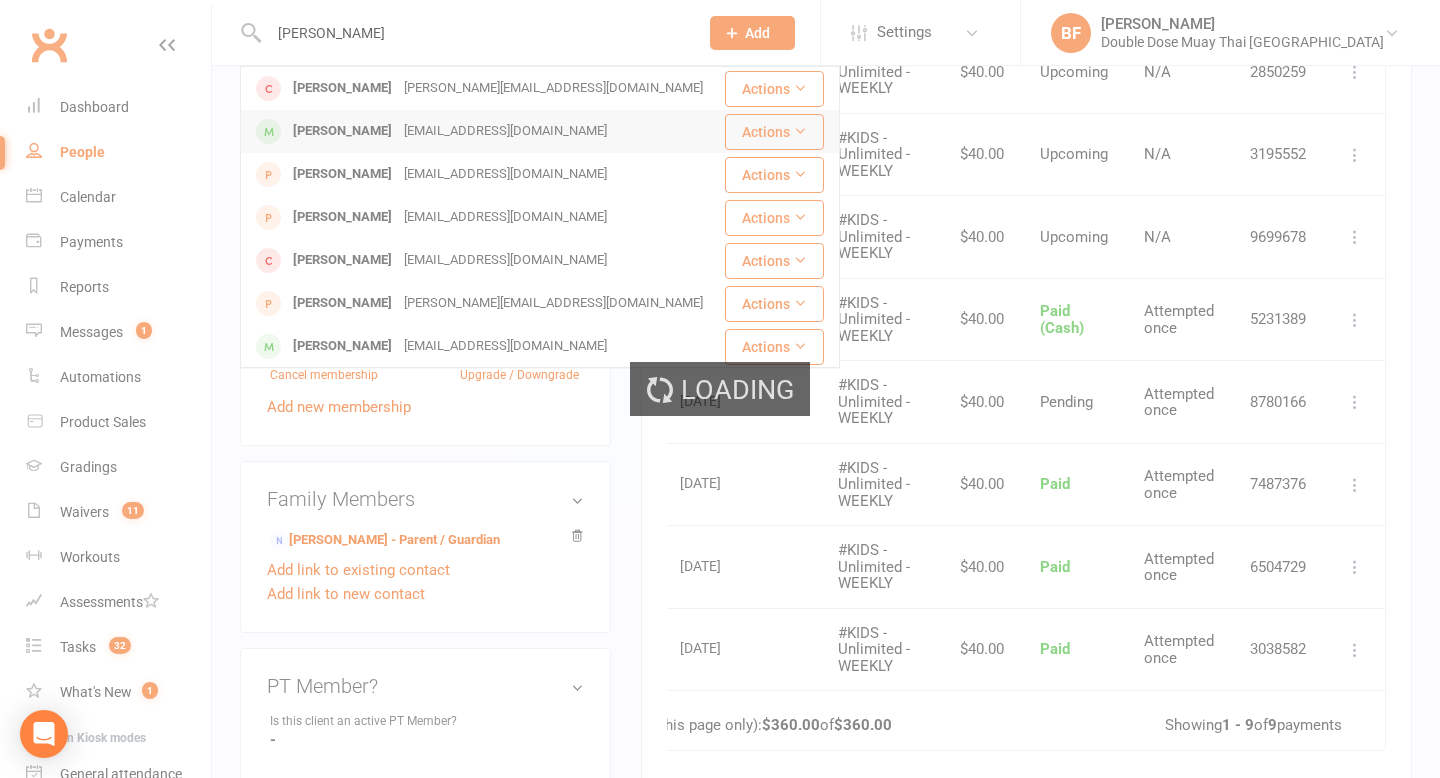 type 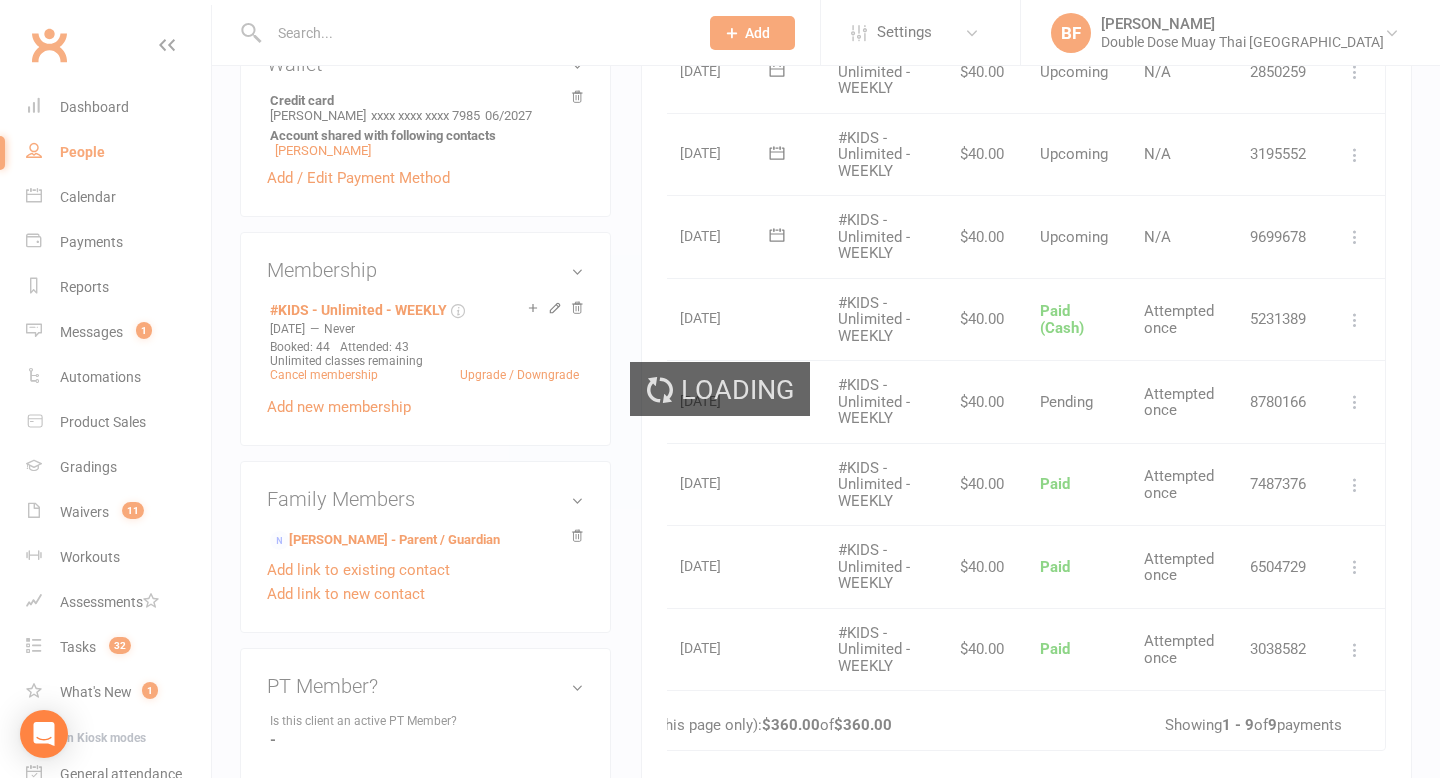 scroll, scrollTop: 0, scrollLeft: 0, axis: both 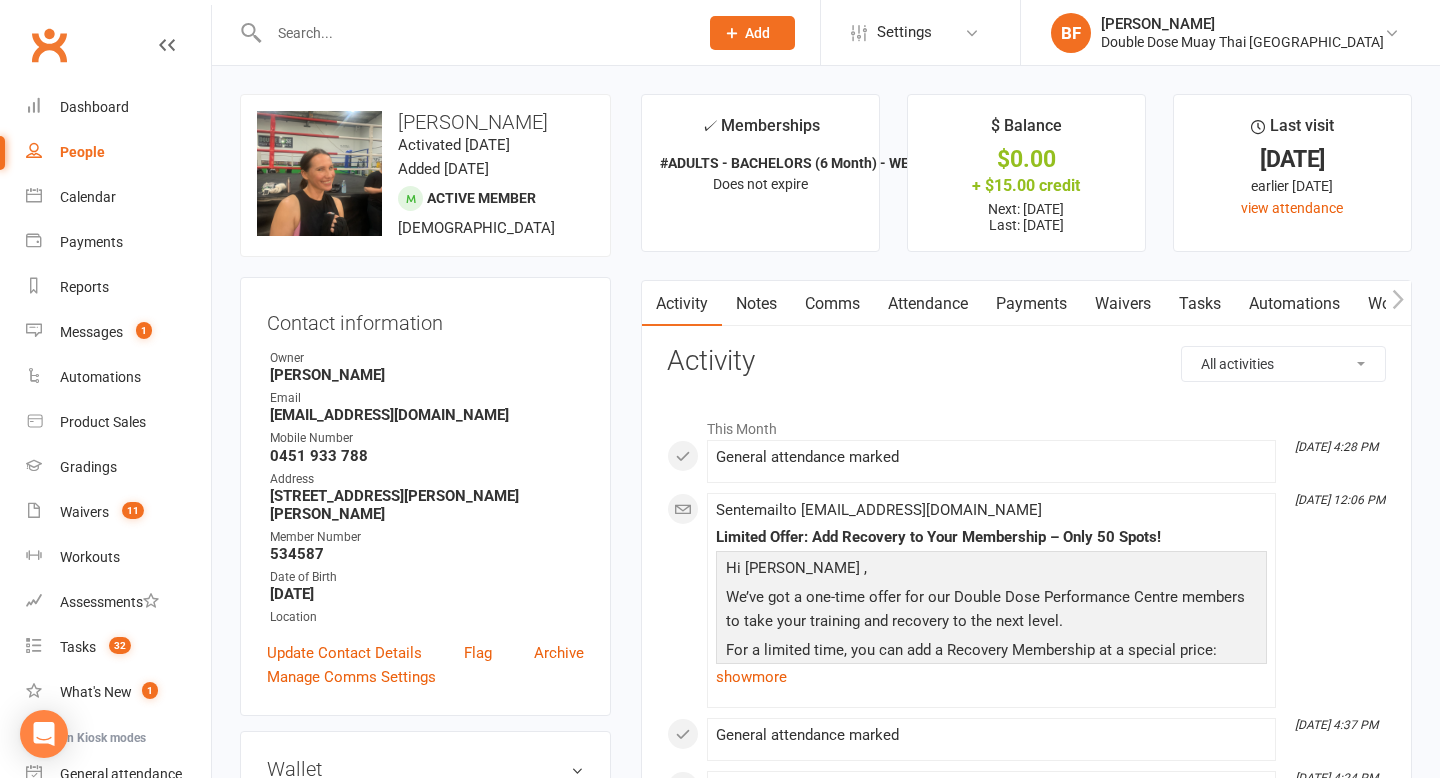 click on "Waivers" at bounding box center [1123, 304] 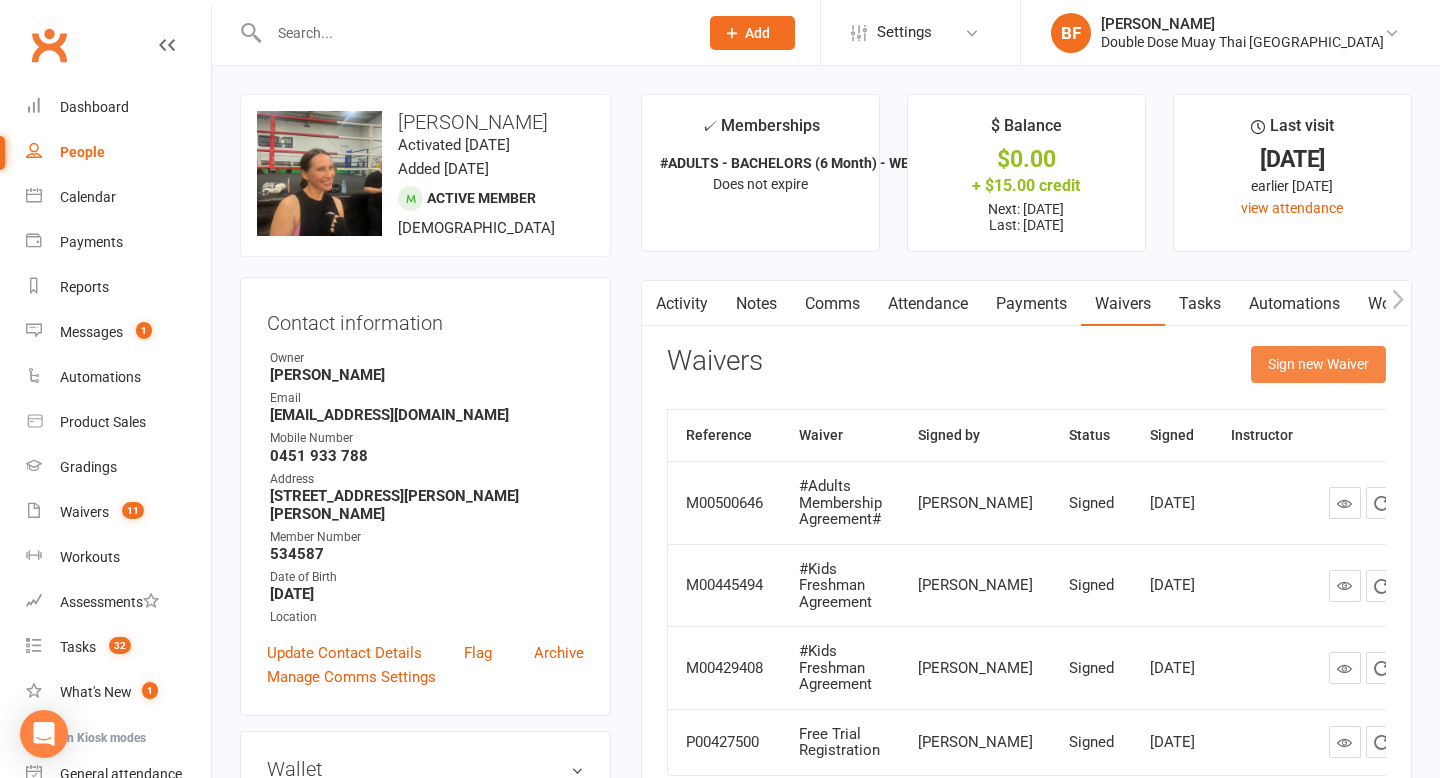 click on "Sign new Waiver" at bounding box center (1318, 364) 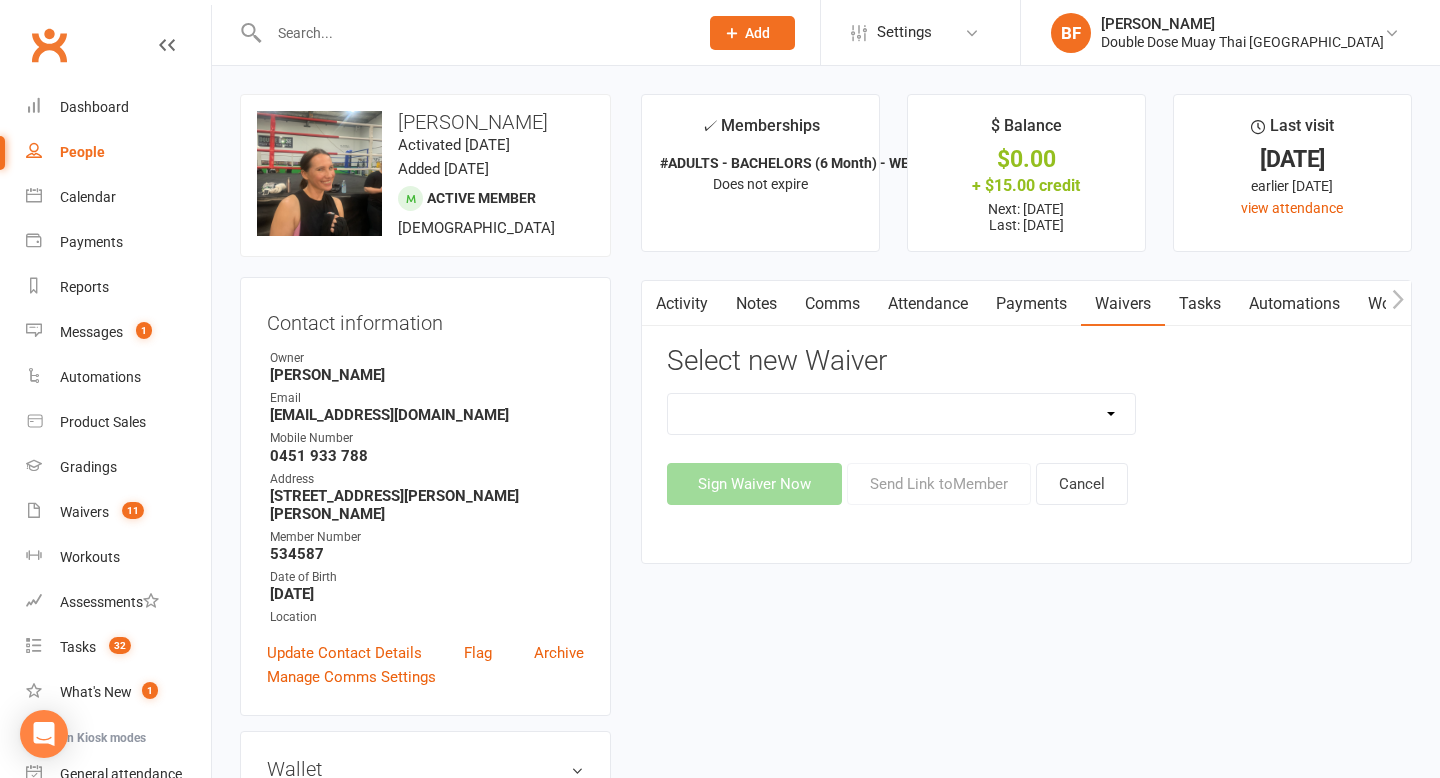 click on "2023 | Standard Release of Liability 2024/2025 | DECEMBER PROMO (sign up Dec pay [DATE] week term) 2024 | Membership Agreement - ADULTS Foundations | Part Time 2024 | Membership Agreement - ADULTS Foundations | Part Time (No CC) 2024 | Membership Agreement - ADULTS Foundations | Unlimited 2024 | Membership Agreement - ADULTS Foundations | Unlimited (NO CC) 2024 | Membership Agreement - ALL 2024 | Membership Agreement - ALL (No Payment Form) 2024 | Membership Agreement - KIDS 1 Day 2024 | Membership Agreement - KIDS 2 Days 2024 | Membership Agreement - KIDS Unlimited 2024 | Membership Agreement - UNIVERSITY 2024 | Membership Agreement - UNIVERSITY (No CC) CANCELLATION FORM Change Of Payment Details COACHING DEVELOPMENT PROGRAM AGREEMENT 09.23 INTERMEDIATE PROGRAM AGREEMENT 09.23 RECOVERY ADD ON -1 SESSION P/W RECOVERY Cancelation RECOVERY CENTRE - $20 Introductory Recovery Centre Add-On RECOVERY CENTRE - UNLIMITED Rising Stars Recovery Club" at bounding box center (902, 414) 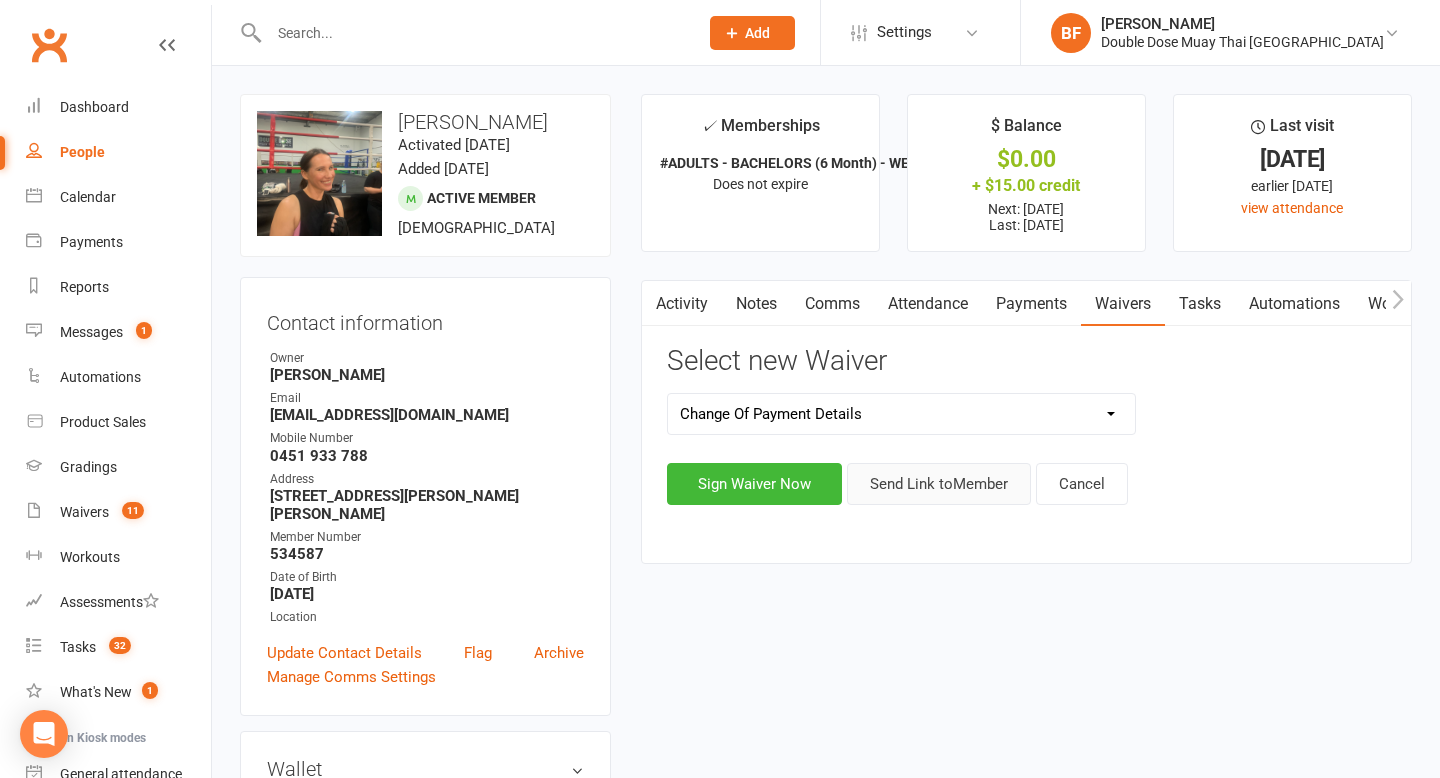 click on "Send Link to  Member" at bounding box center (939, 484) 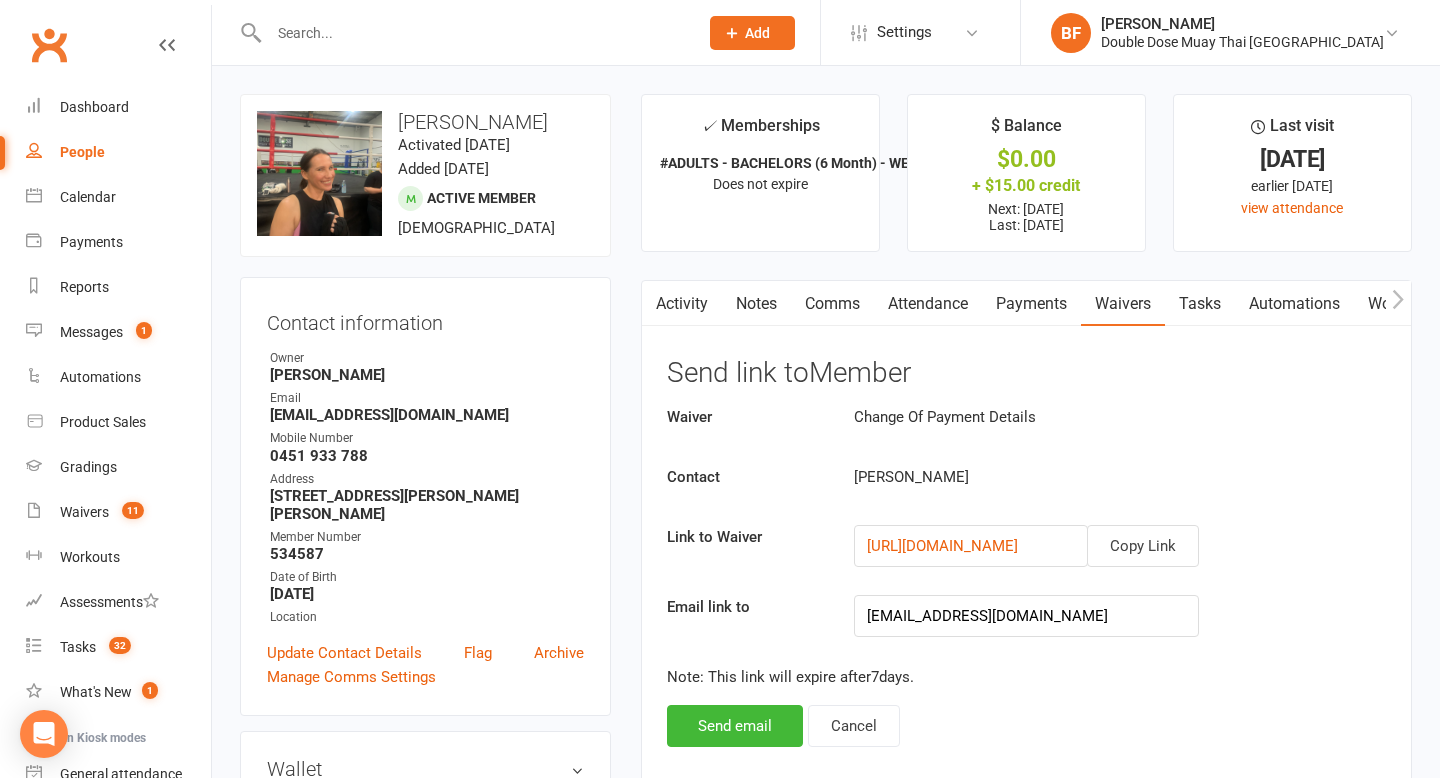 click on "Activity Notes Comms Attendance Payments Waivers Tasks Automations Workouts Gradings / Promotions Mobile App Access Control Credit balance
Send link to  Member Waiver Change Of Payment Details Contact [PERSON_NAME] Link to Waiver Copy Link [URL][DOMAIN_NAME] Email link to [EMAIL_ADDRESS][DOMAIN_NAME] Note: This link will expire after  7  days. Send email Cancel Waivers Sign new Waiver Reference Waiver Signed by Status Signed Instructor M00500646 #Adults Membership Agreement# [PERSON_NAME] Signed [DATE] M00445494 #Kids Freshman Agreement [PERSON_NAME] Signed [DATE] M00429408 #Kids Freshman Agreement [PERSON_NAME] Signed [DATE] P00427500 Free Trial Registration [PERSON_NAME] Signed [DATE]" at bounding box center [1026, 553] 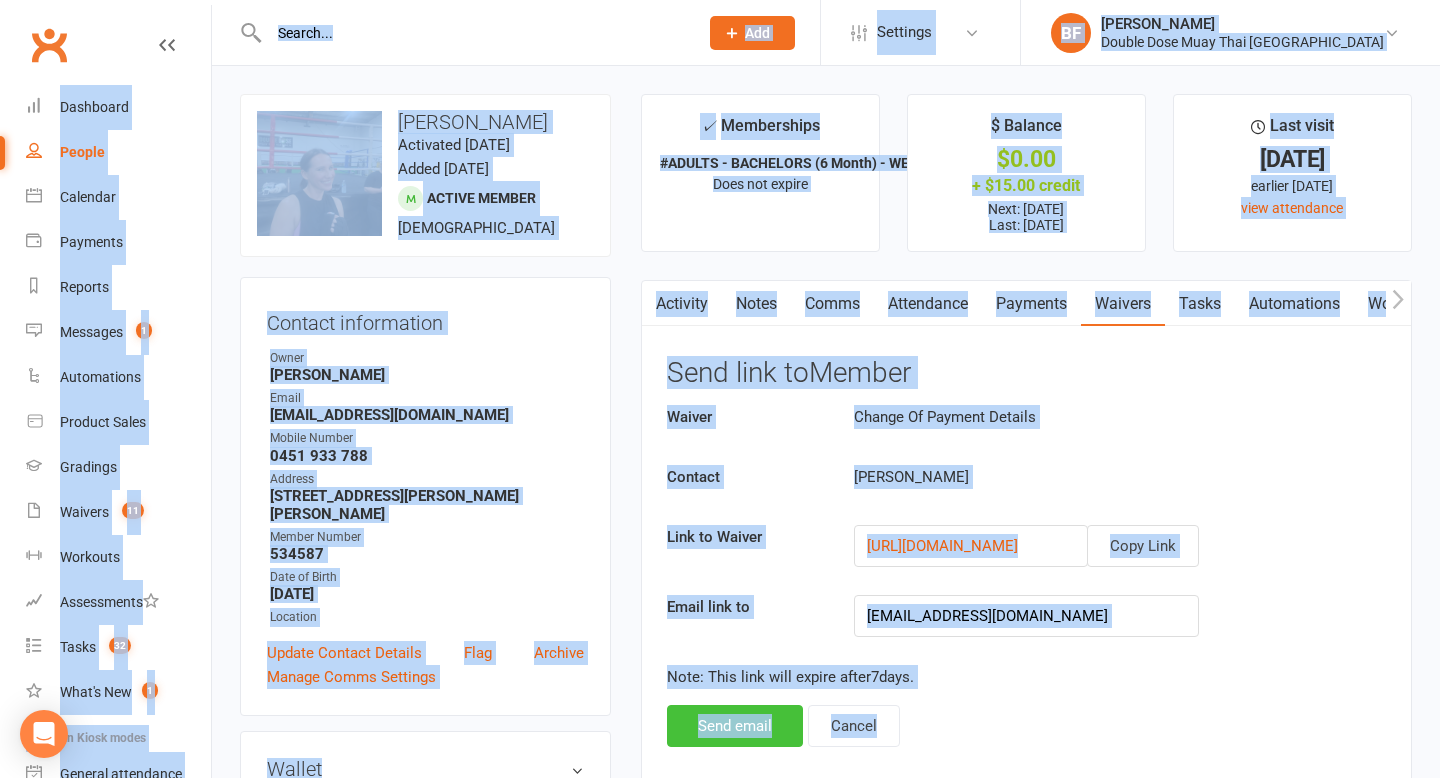 drag, startPoint x: 722, startPoint y: 755, endPoint x: 722, endPoint y: 744, distance: 11 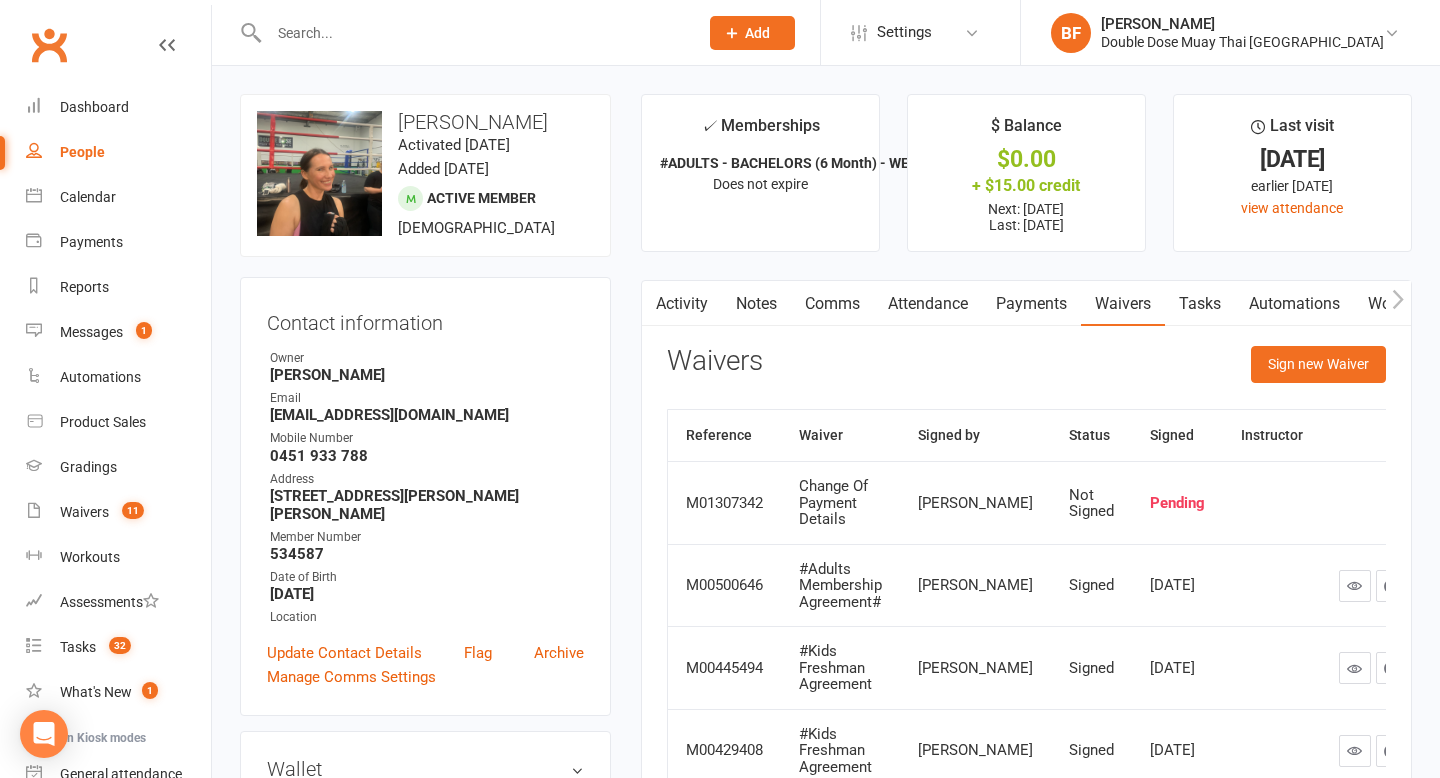 click on "Waivers Sign new Waiver" at bounding box center [1026, 369] 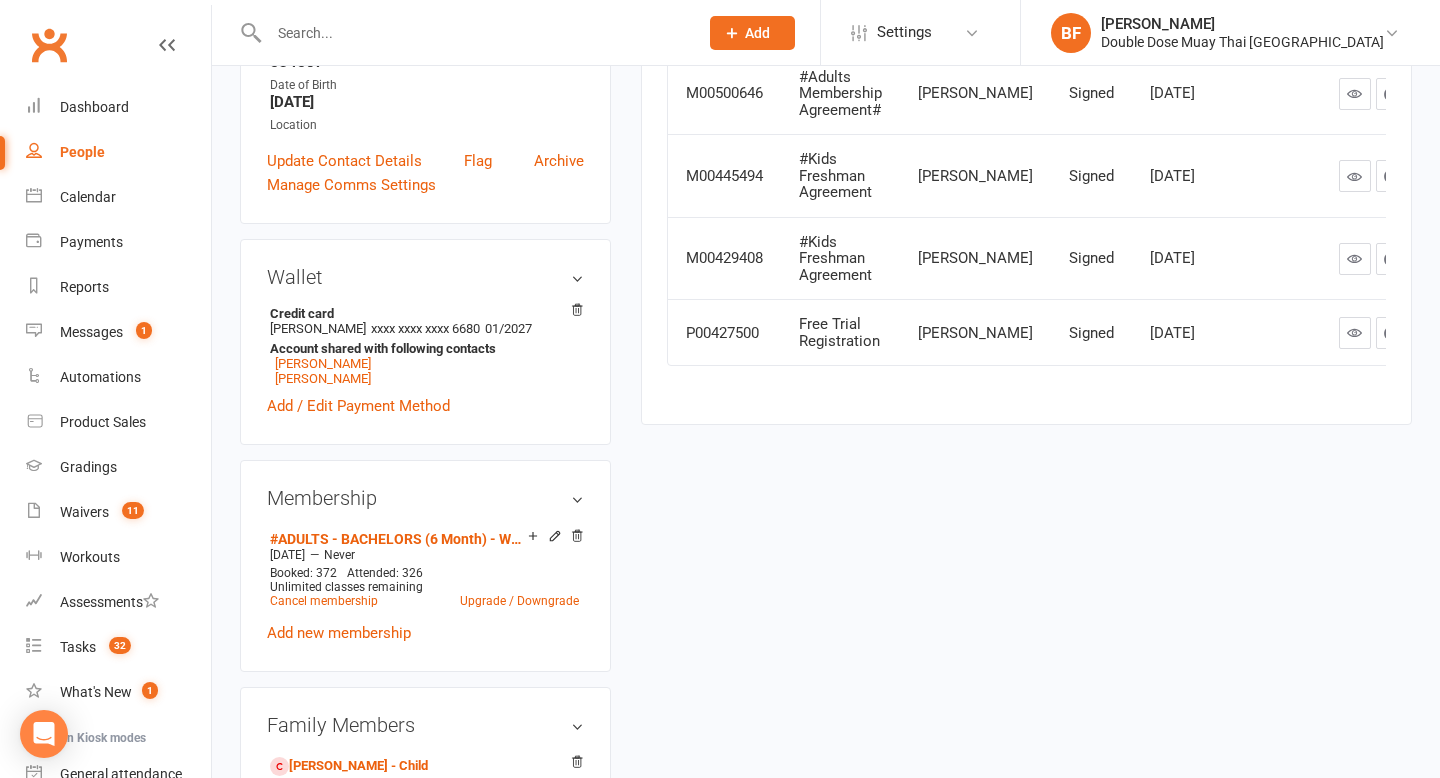 scroll, scrollTop: 476, scrollLeft: 0, axis: vertical 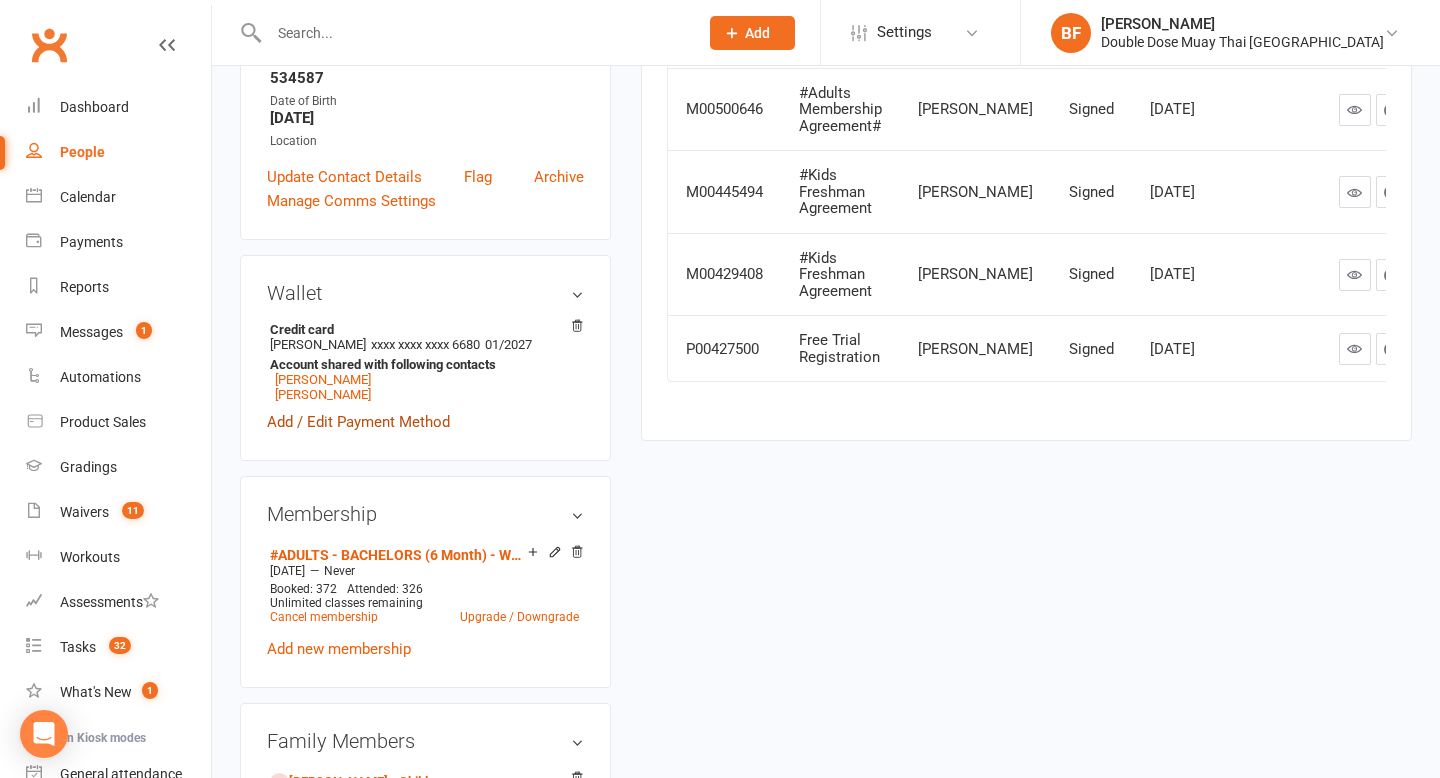 click on "Add / Edit Payment Method" at bounding box center [358, 422] 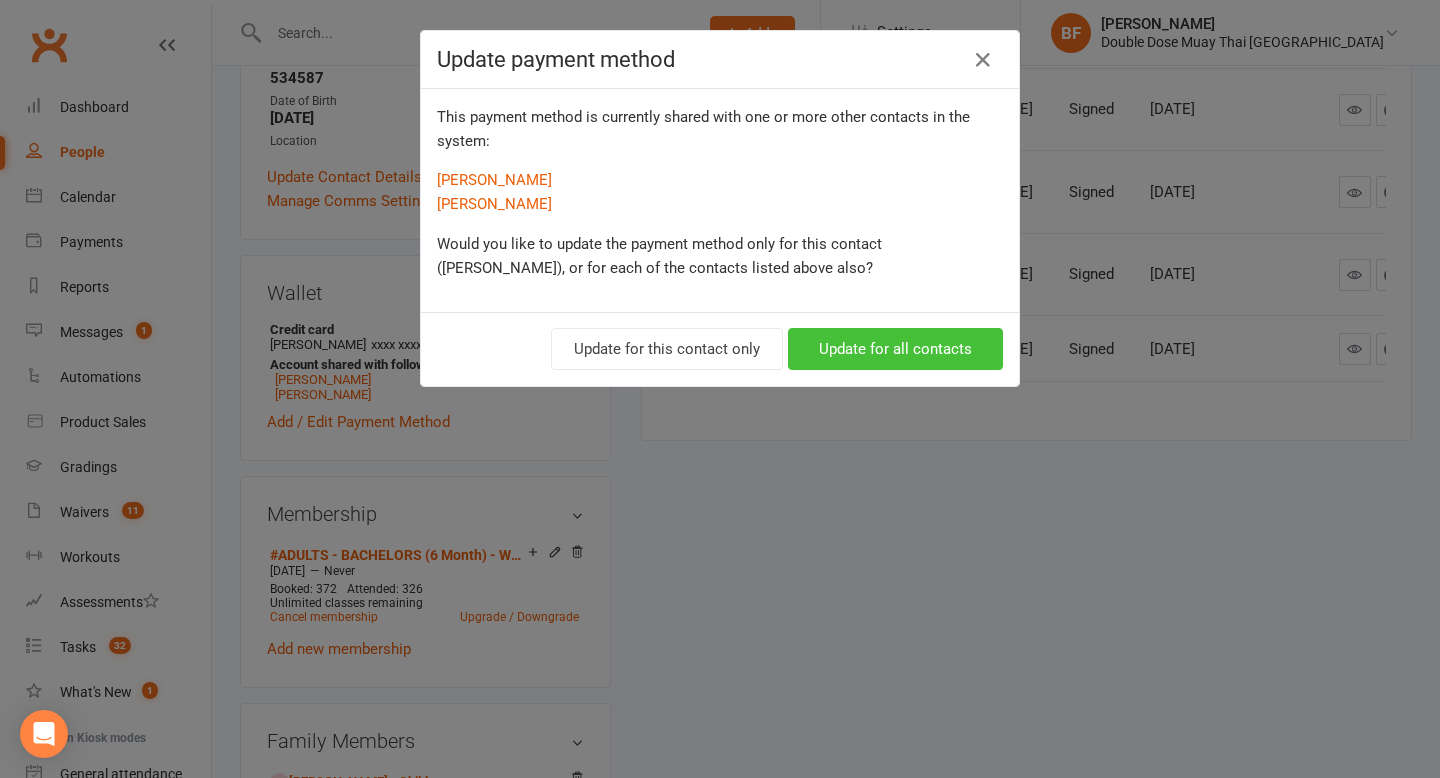 click on "Update for all contacts" at bounding box center [895, 349] 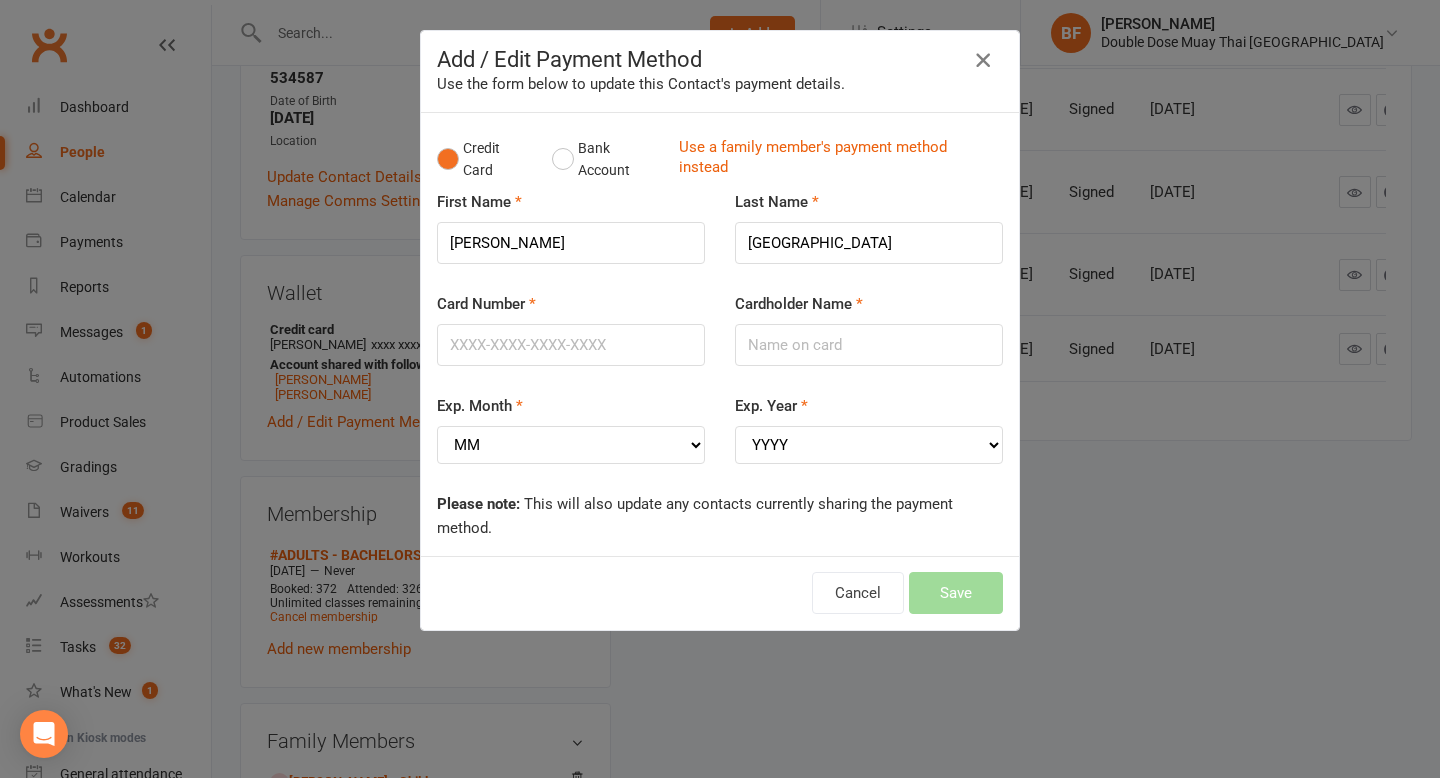 click at bounding box center (983, 60) 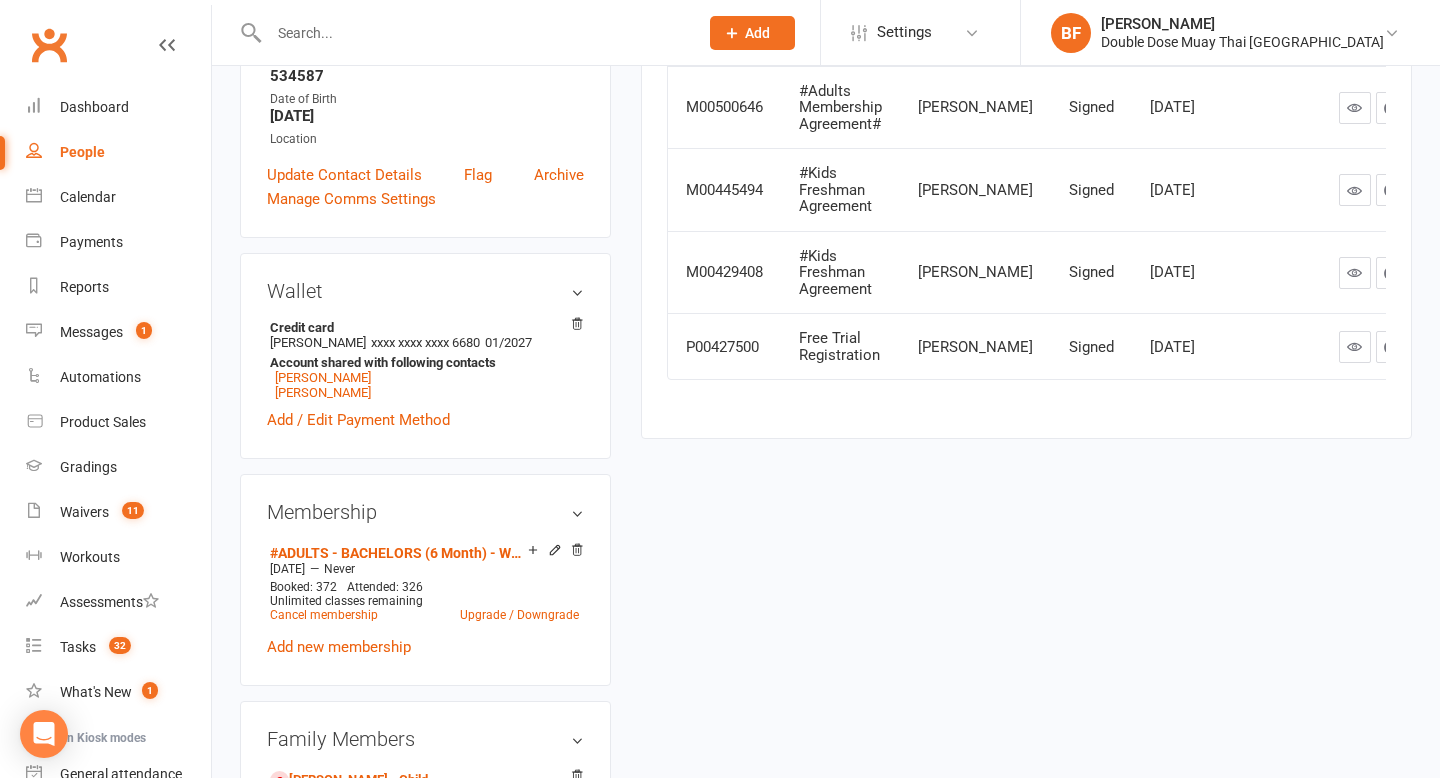scroll, scrollTop: 464, scrollLeft: 0, axis: vertical 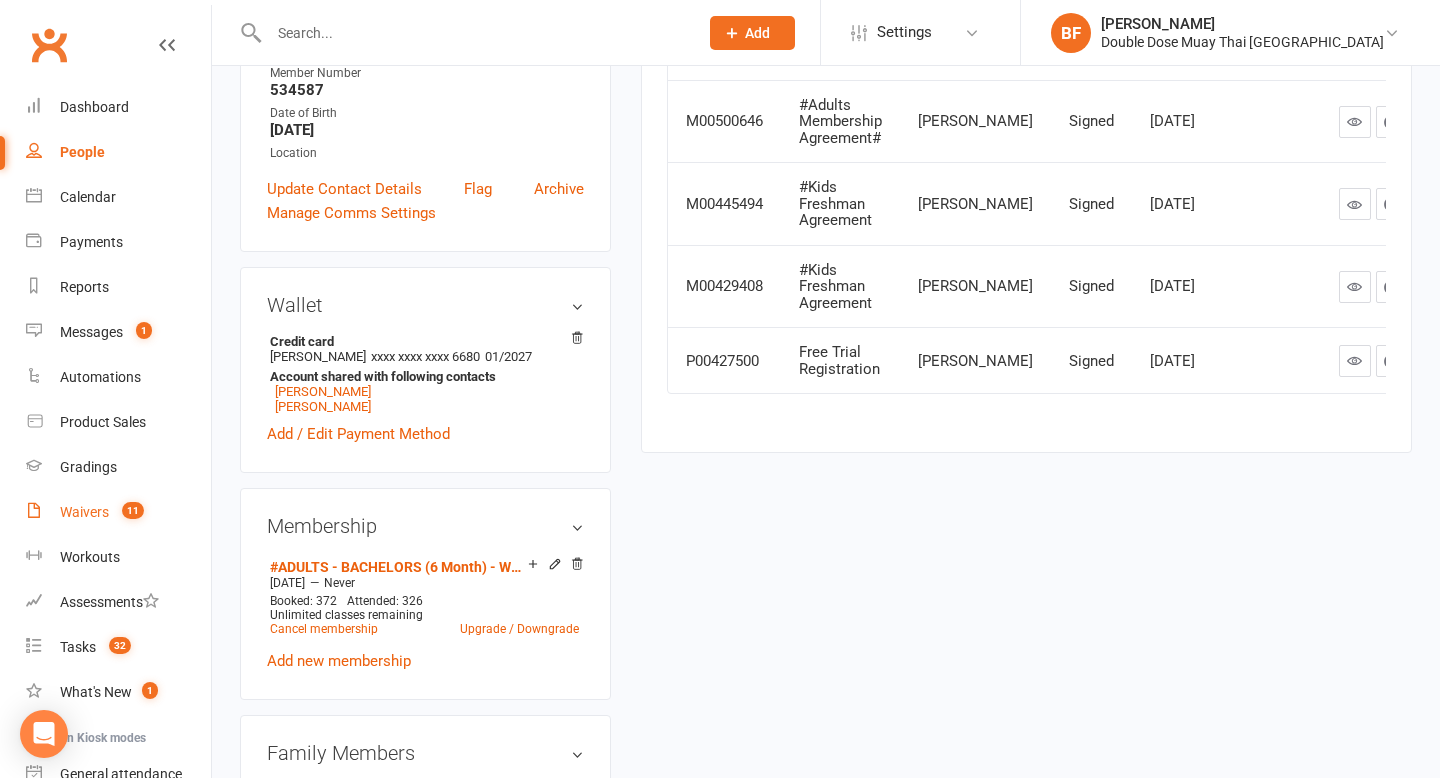 click on "Waivers   11" at bounding box center [118, 512] 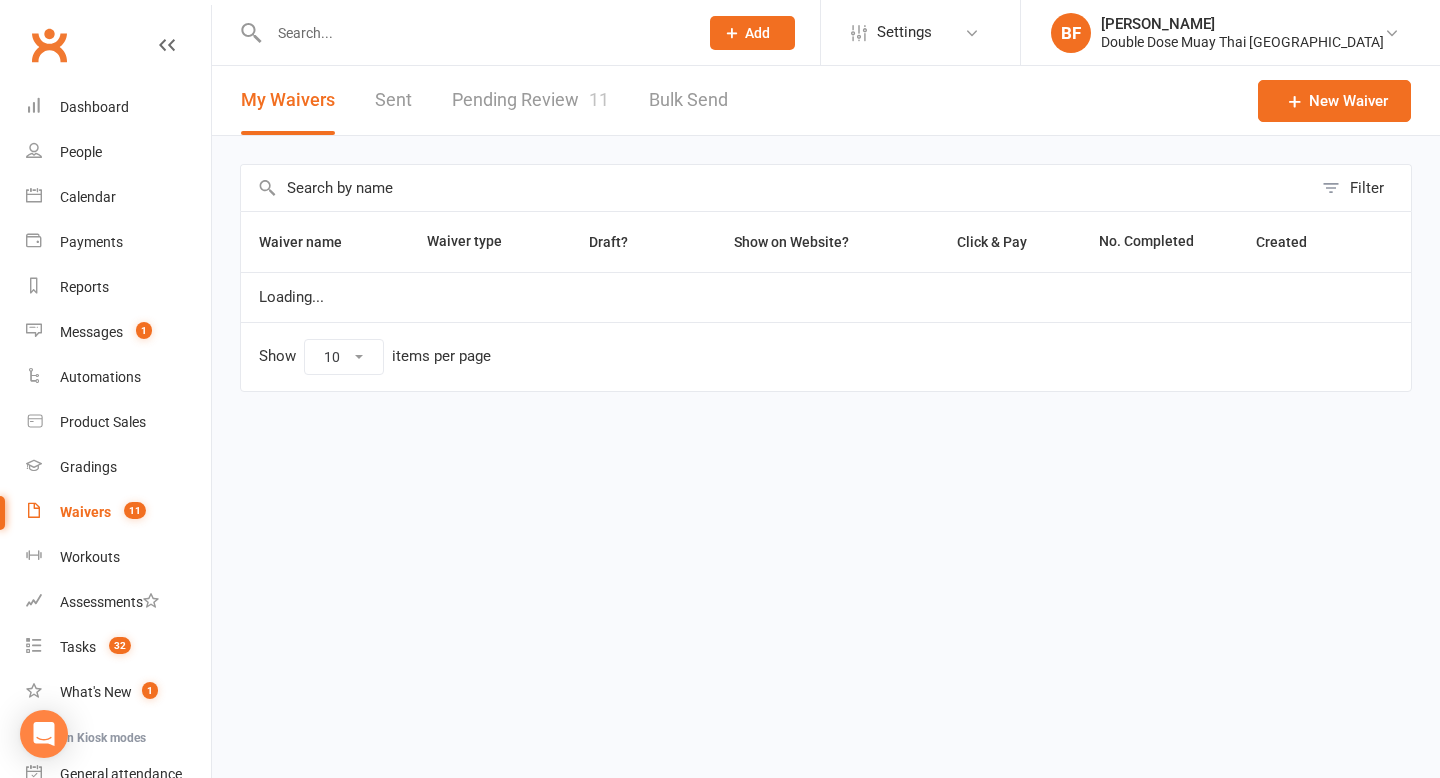scroll, scrollTop: 0, scrollLeft: 0, axis: both 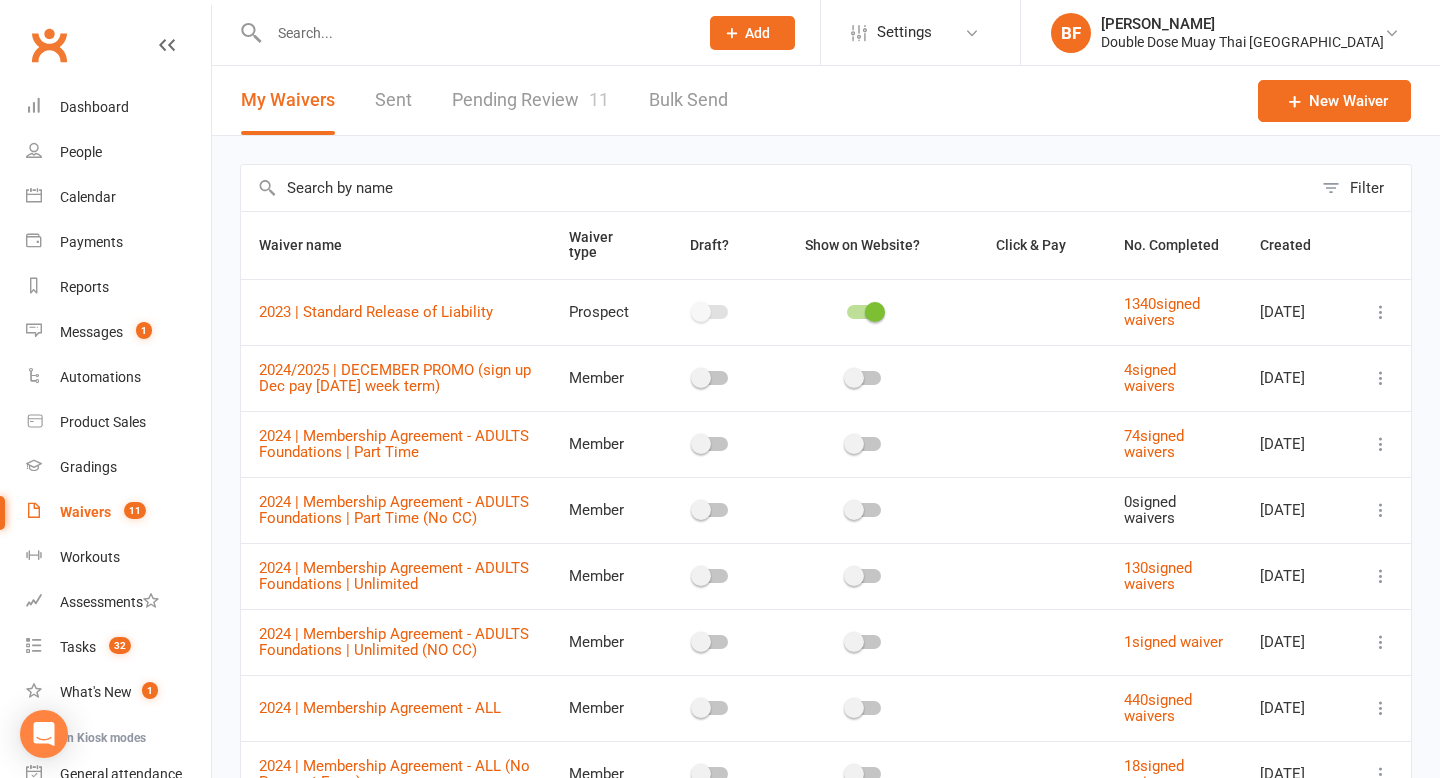 click on "Pending Review 11" at bounding box center (530, 100) 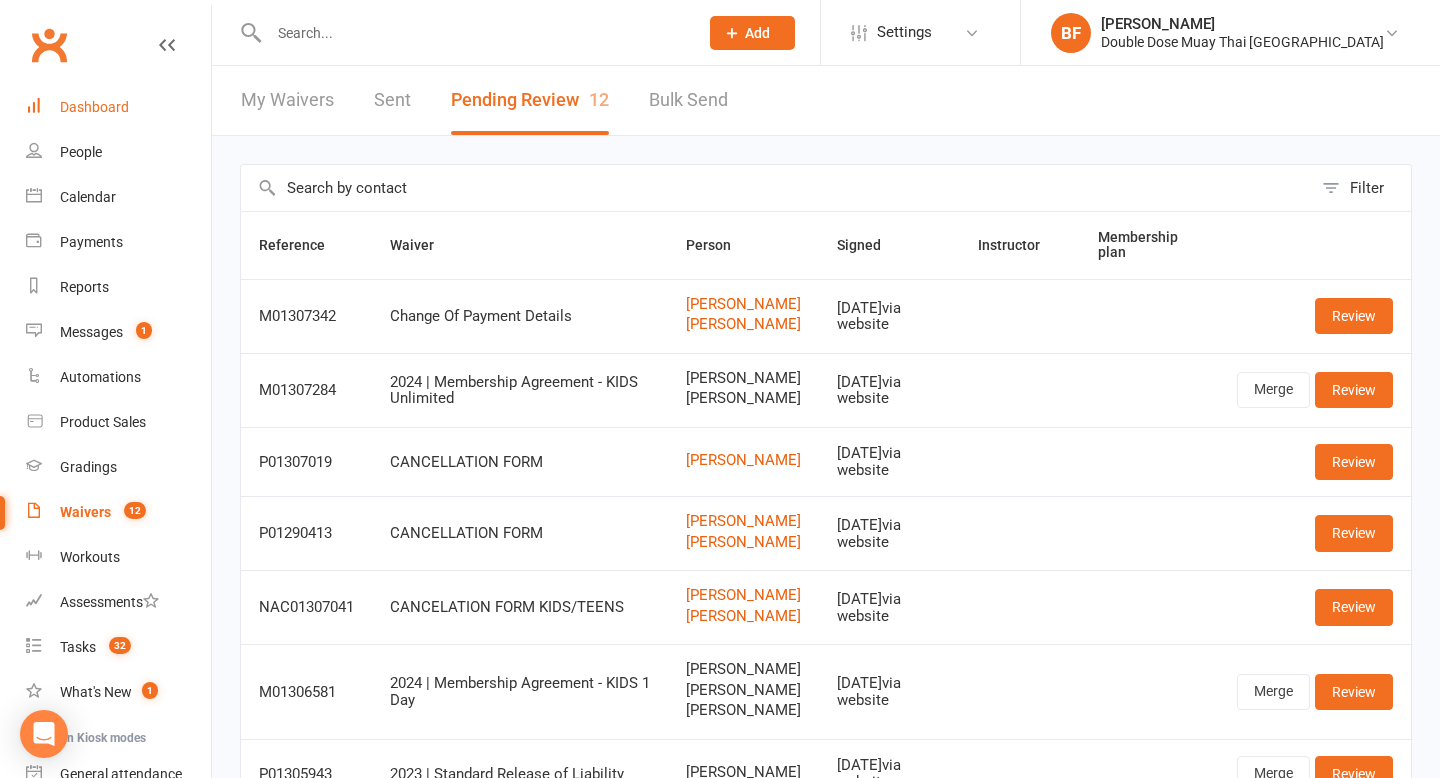 click on "Dashboard" at bounding box center [118, 107] 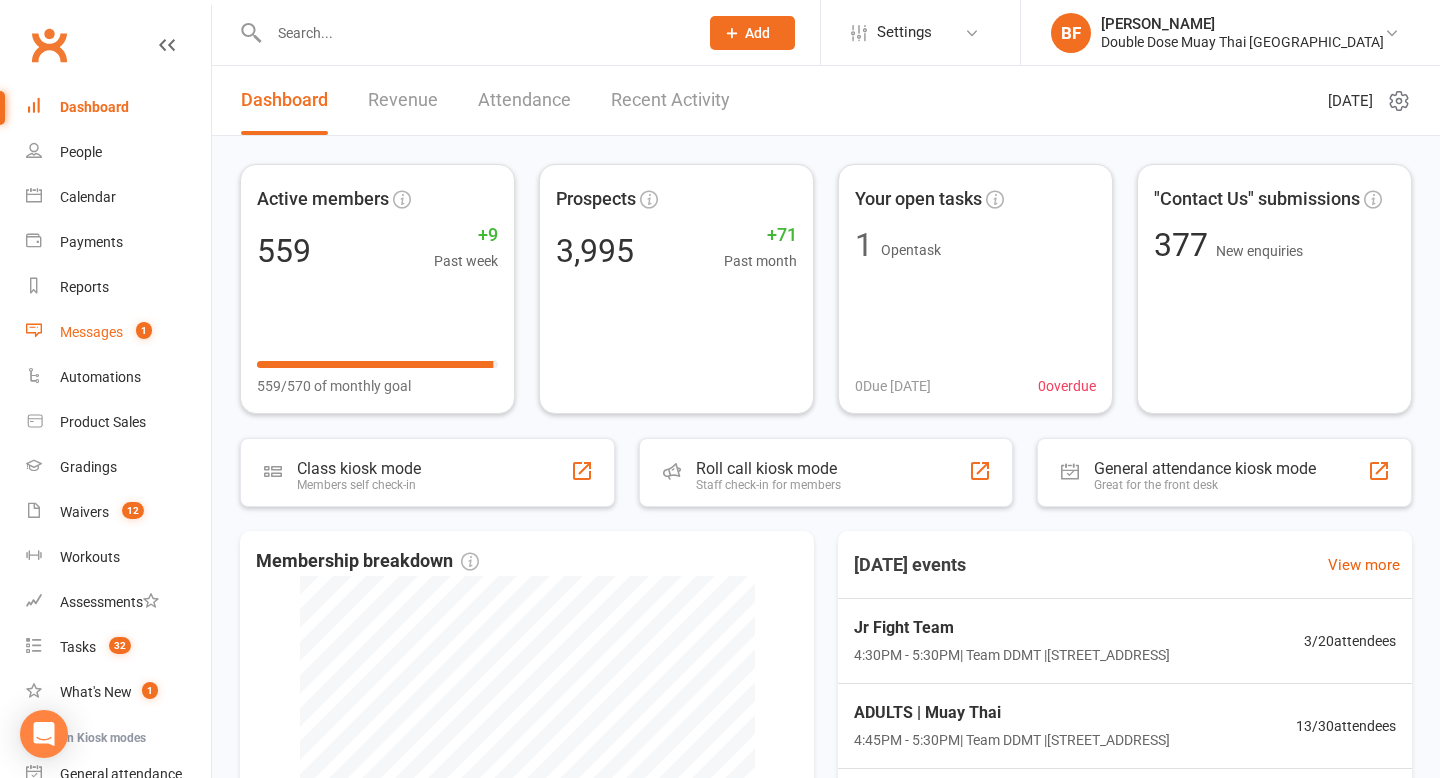 click on "1" at bounding box center (139, 332) 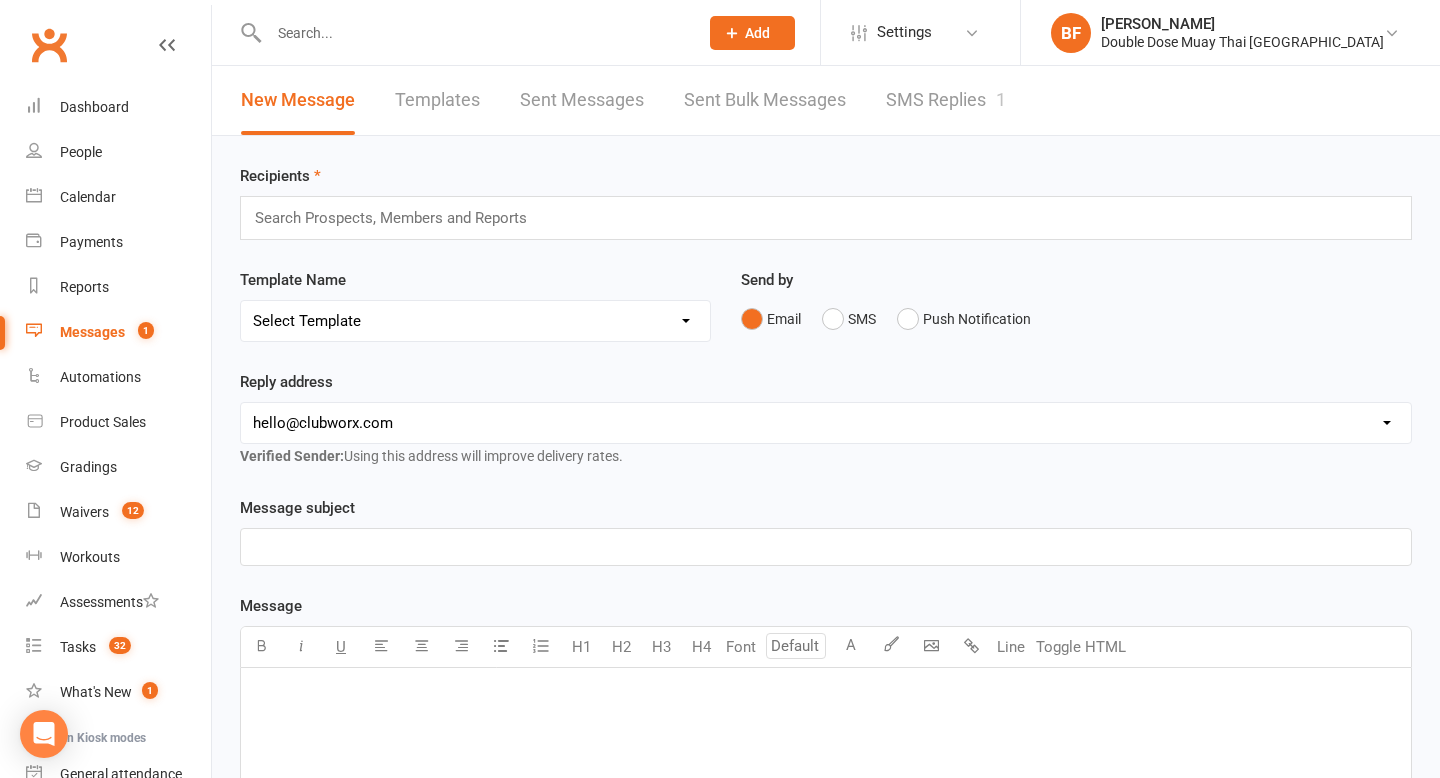 click on "SMS Replies  1" at bounding box center [946, 100] 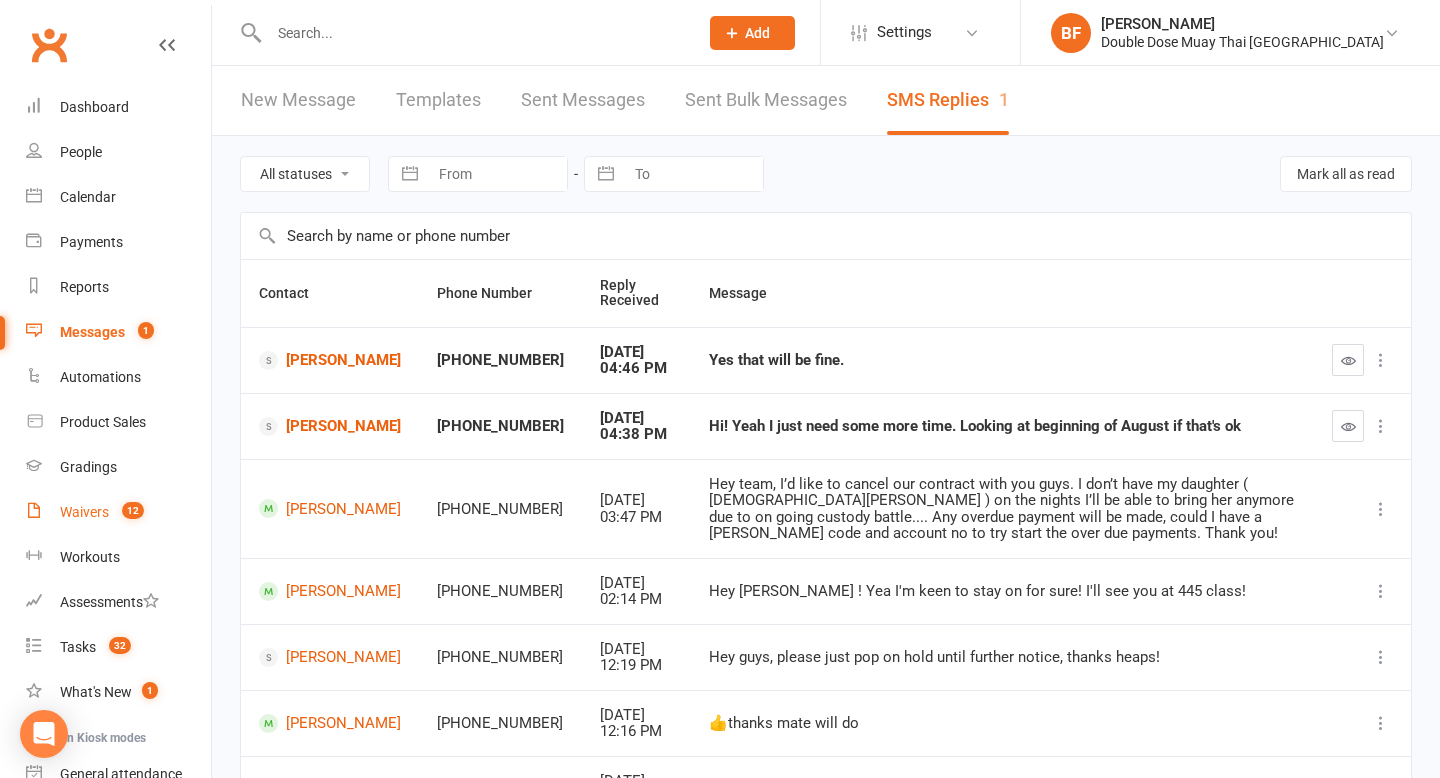 click on "12" at bounding box center (133, 510) 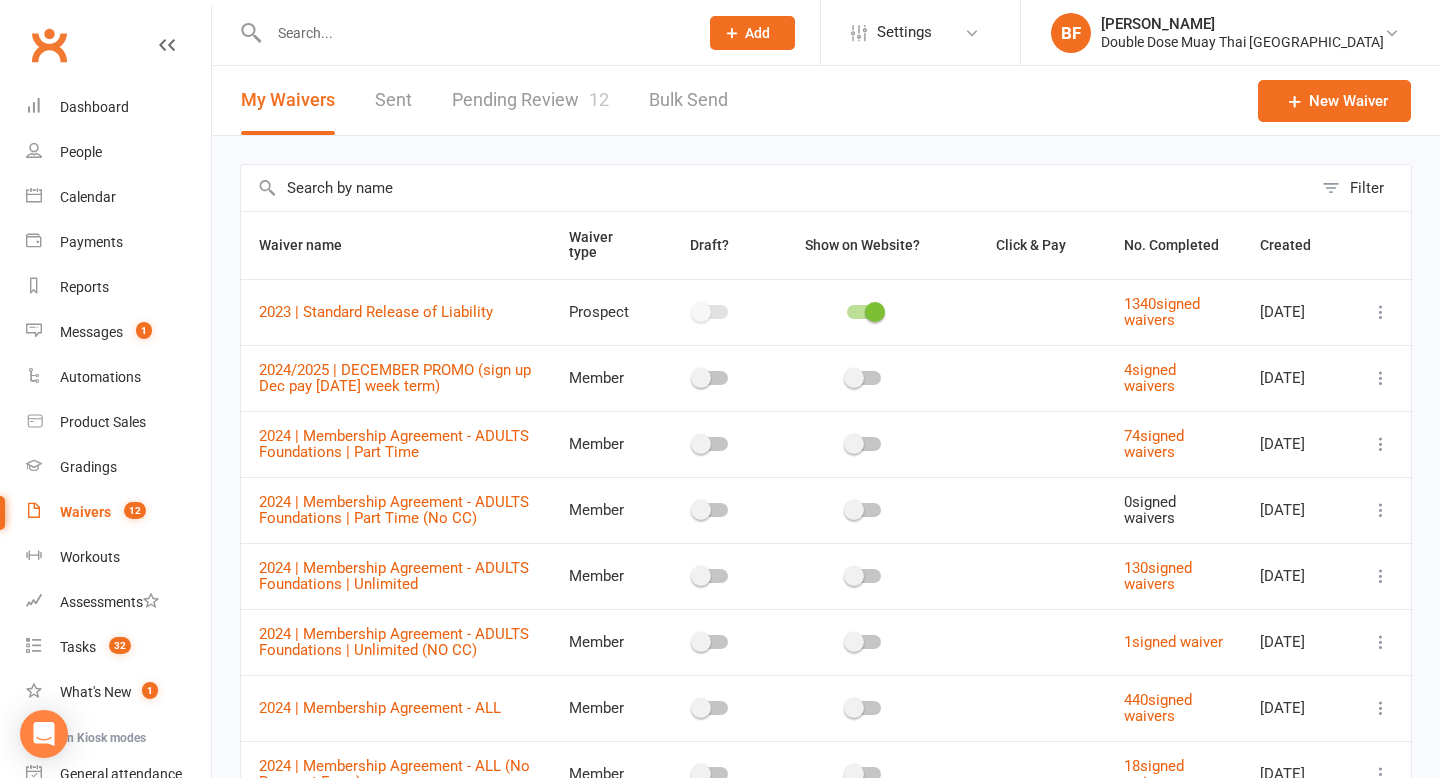 click on "Pending Review 12" at bounding box center [530, 100] 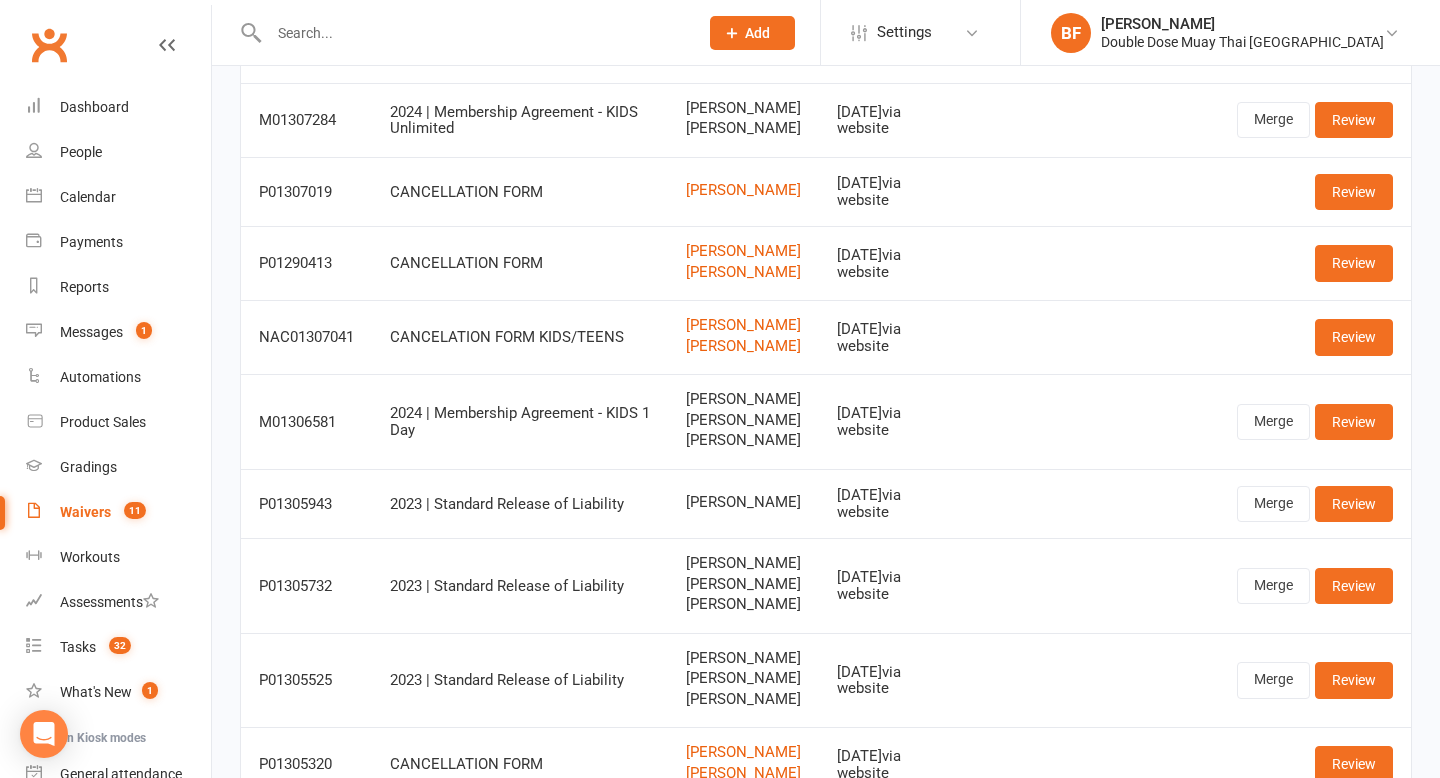 scroll, scrollTop: 215, scrollLeft: 0, axis: vertical 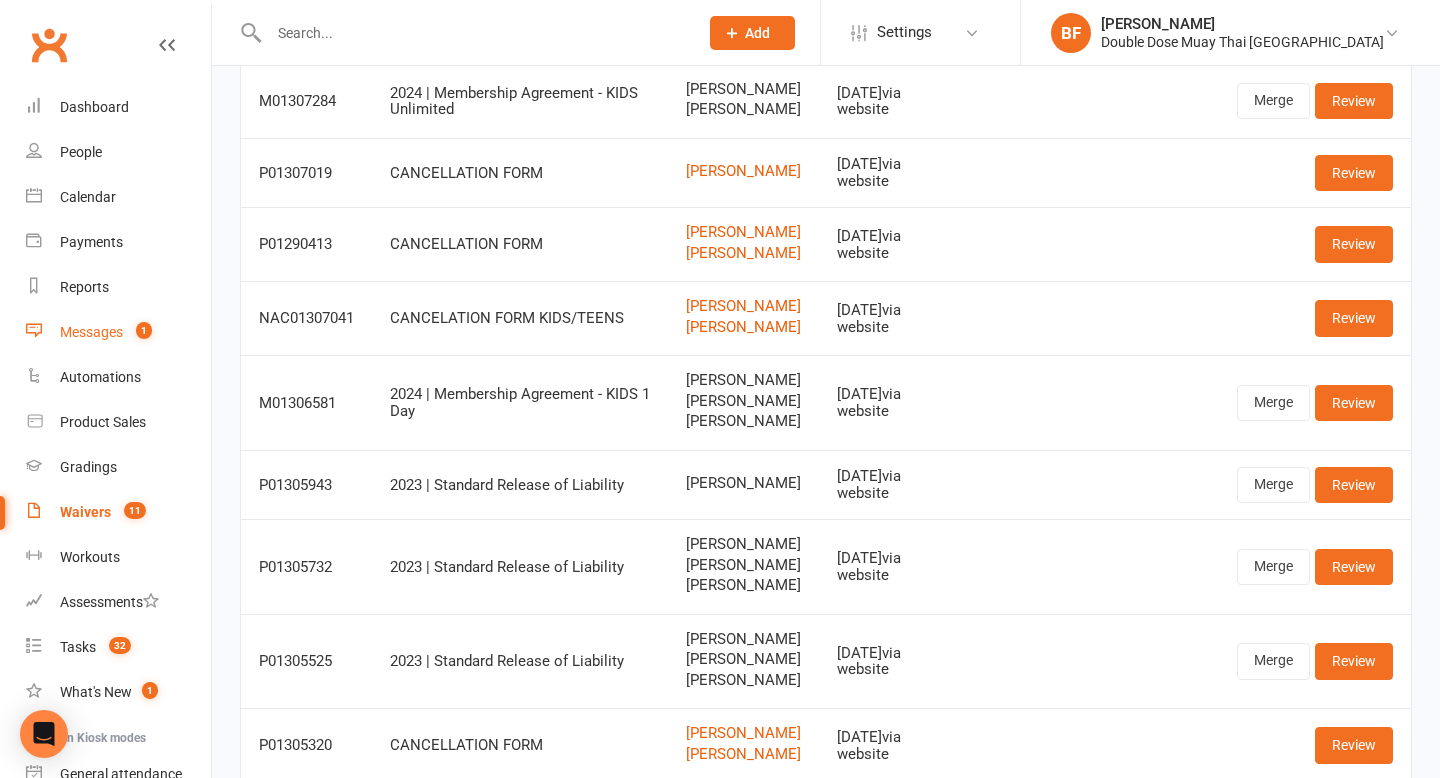 click on "1" at bounding box center [139, 332] 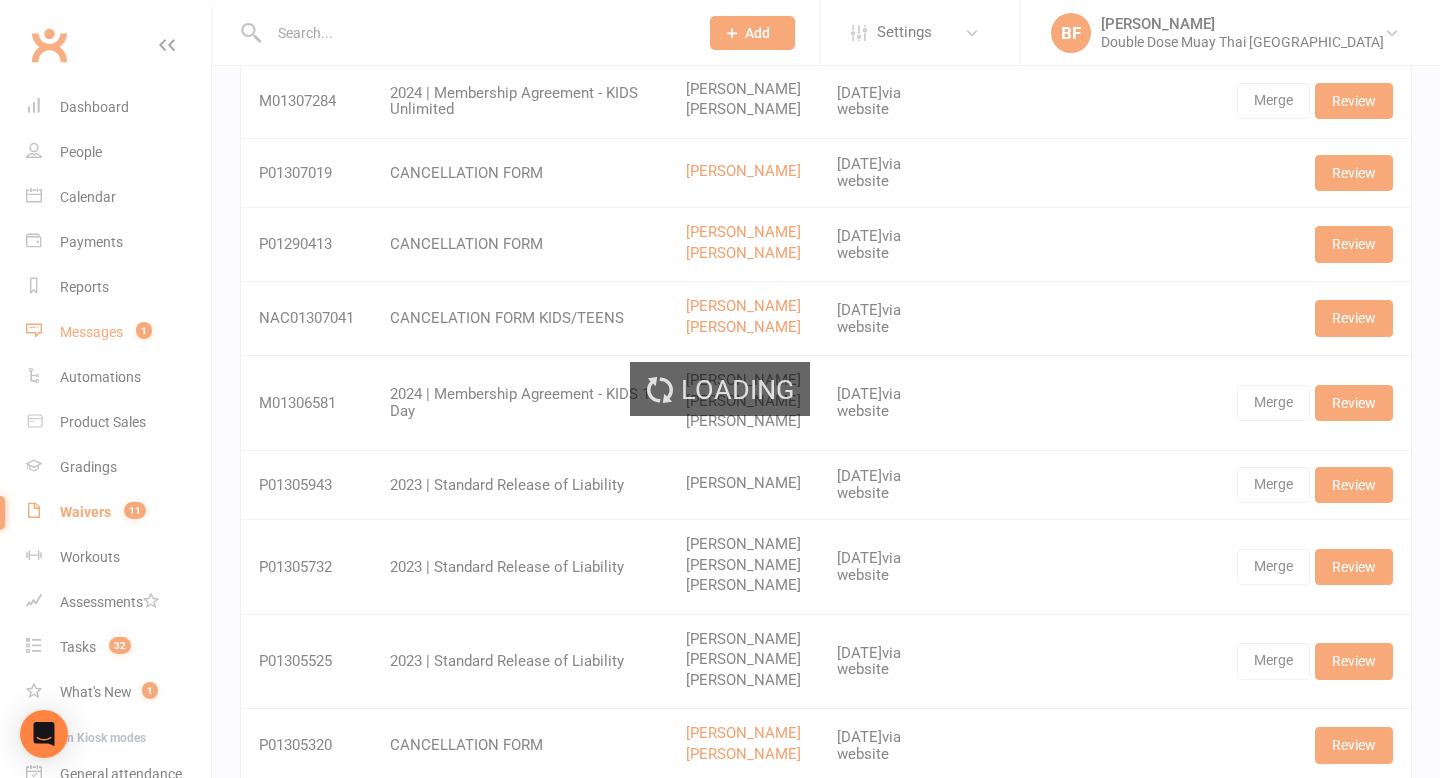 scroll, scrollTop: 0, scrollLeft: 0, axis: both 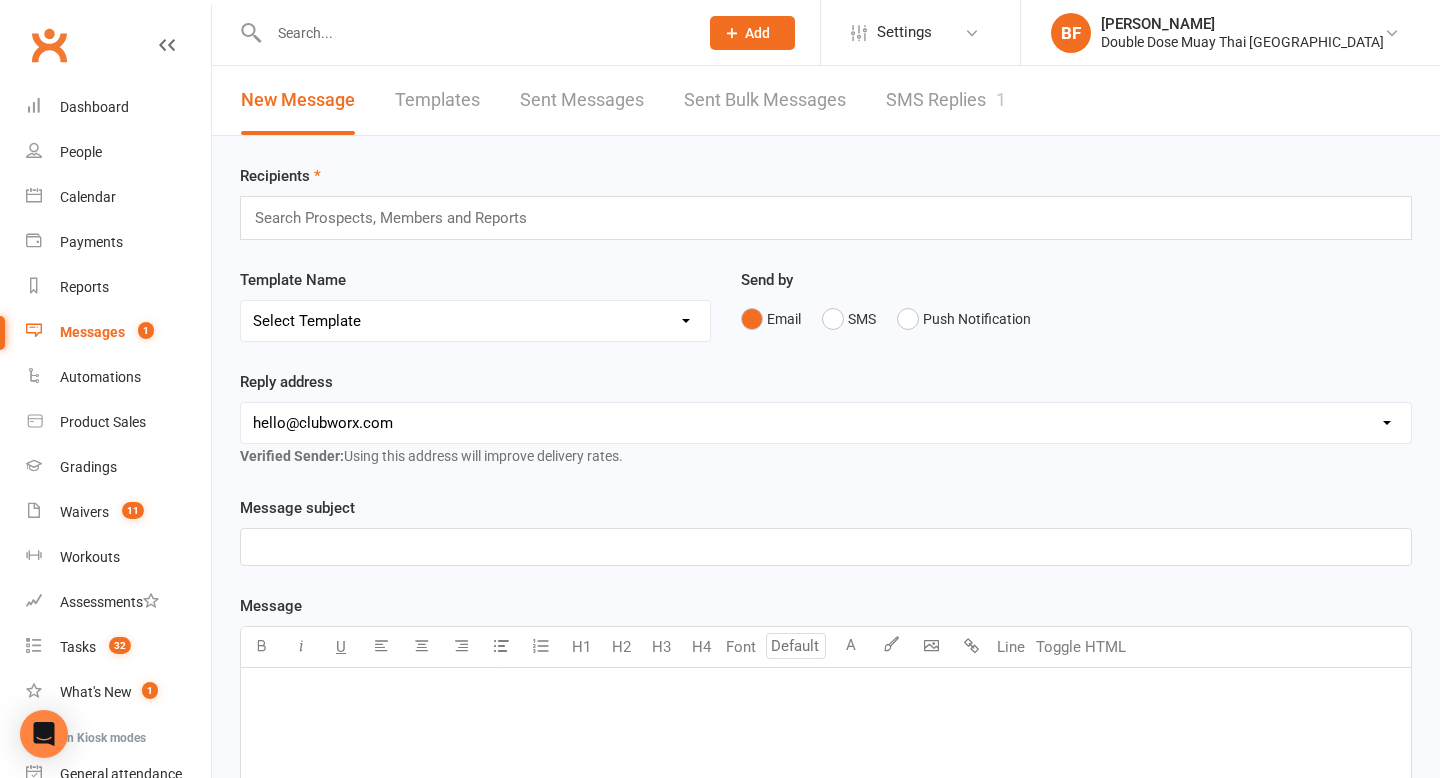 click on "SMS Replies  1" at bounding box center [946, 100] 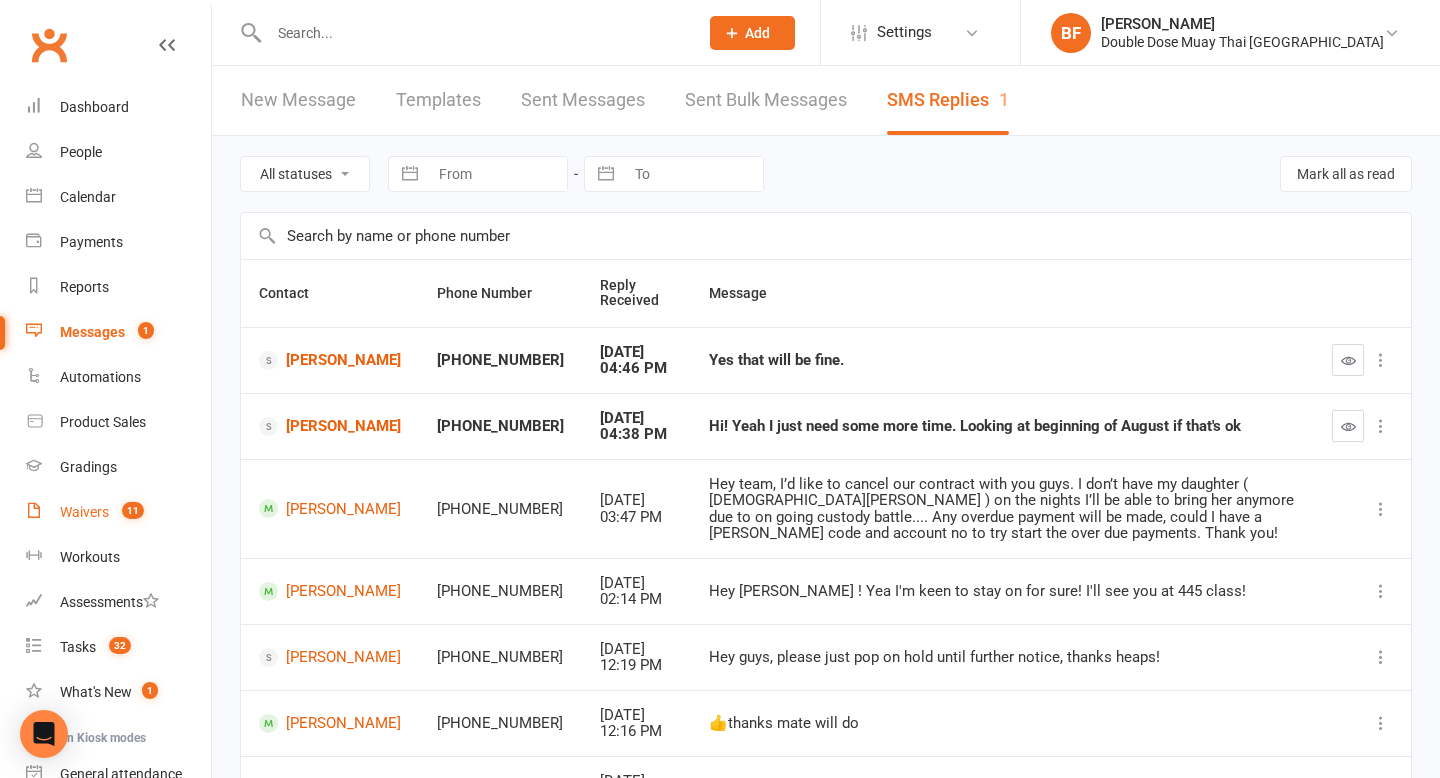 click on "Waivers   11" at bounding box center [118, 512] 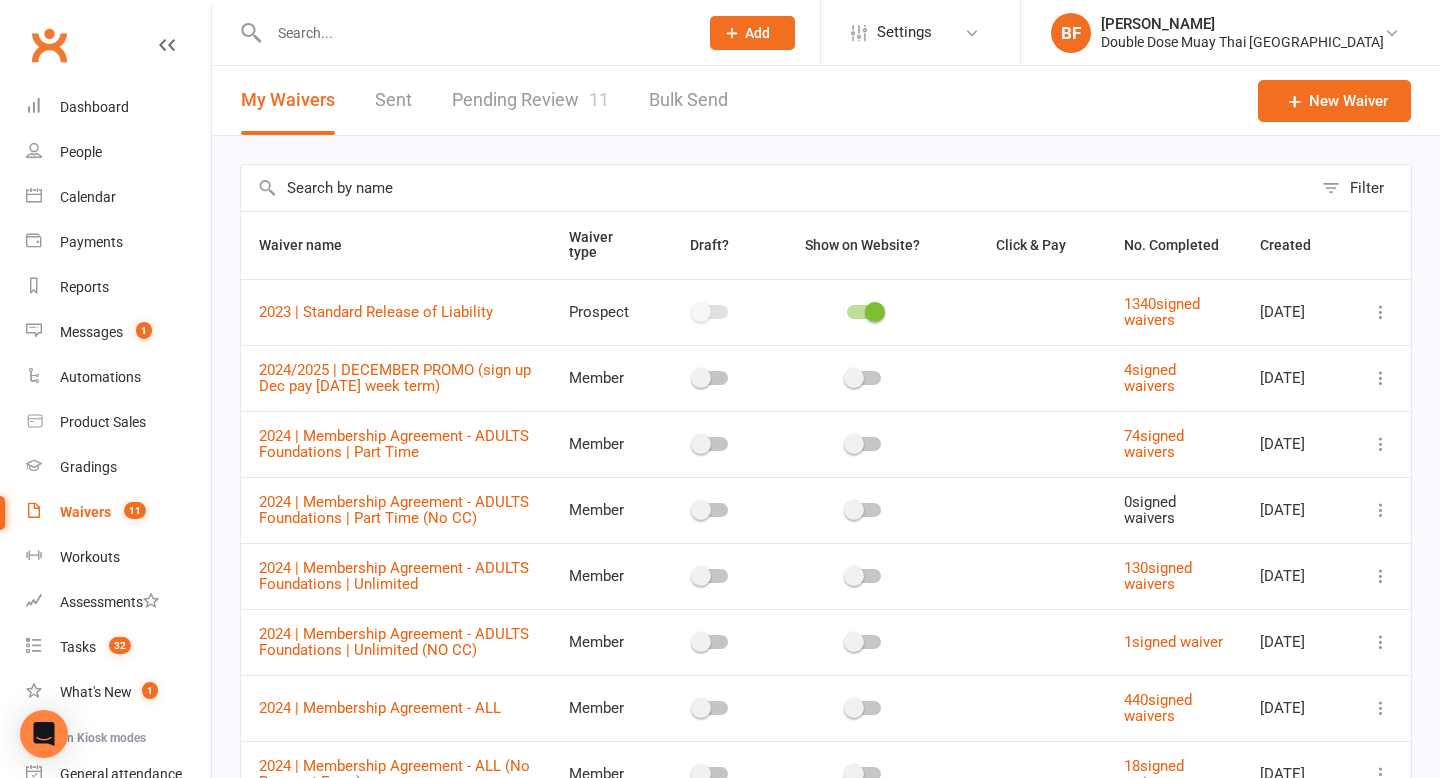 click on "Pending Review 11" at bounding box center [530, 100] 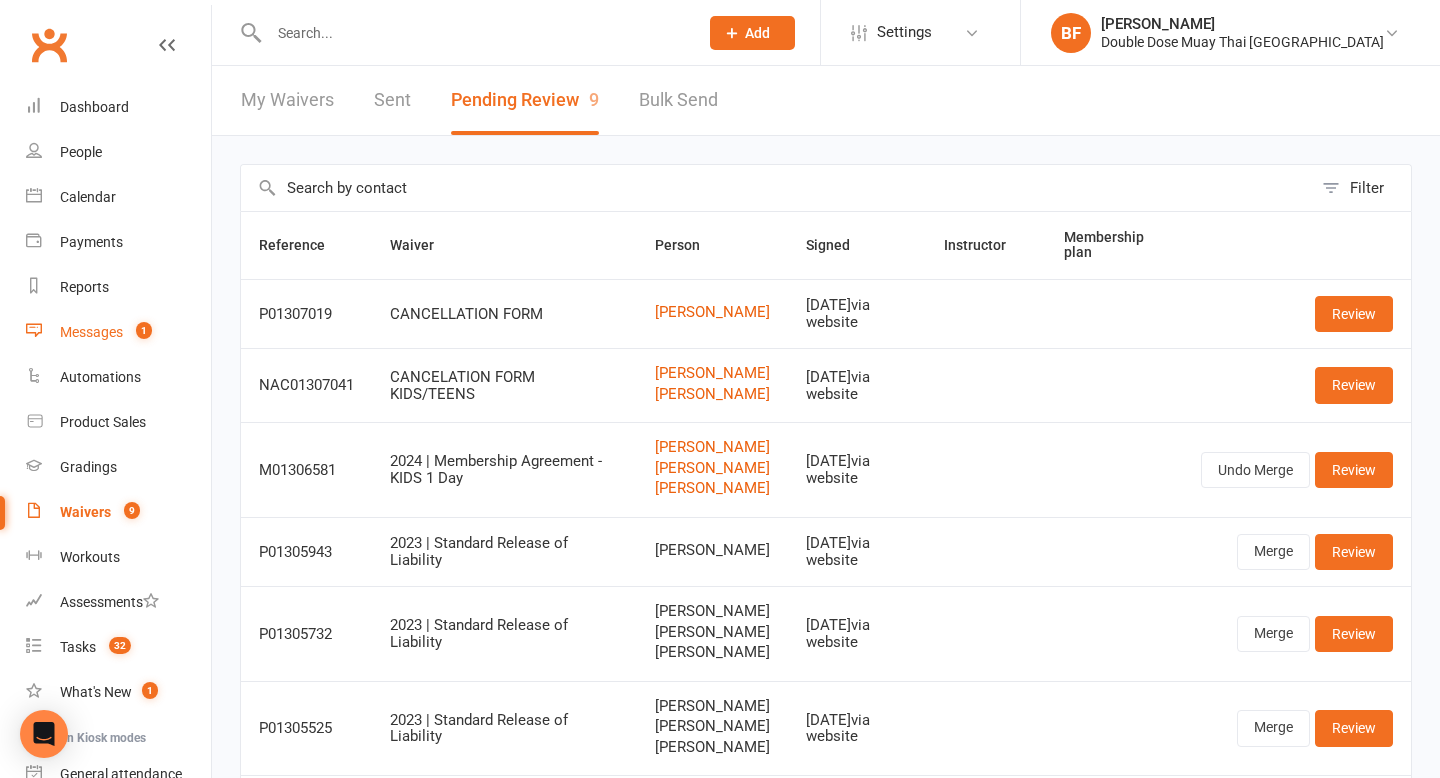 click on "Messages   1" at bounding box center [118, 332] 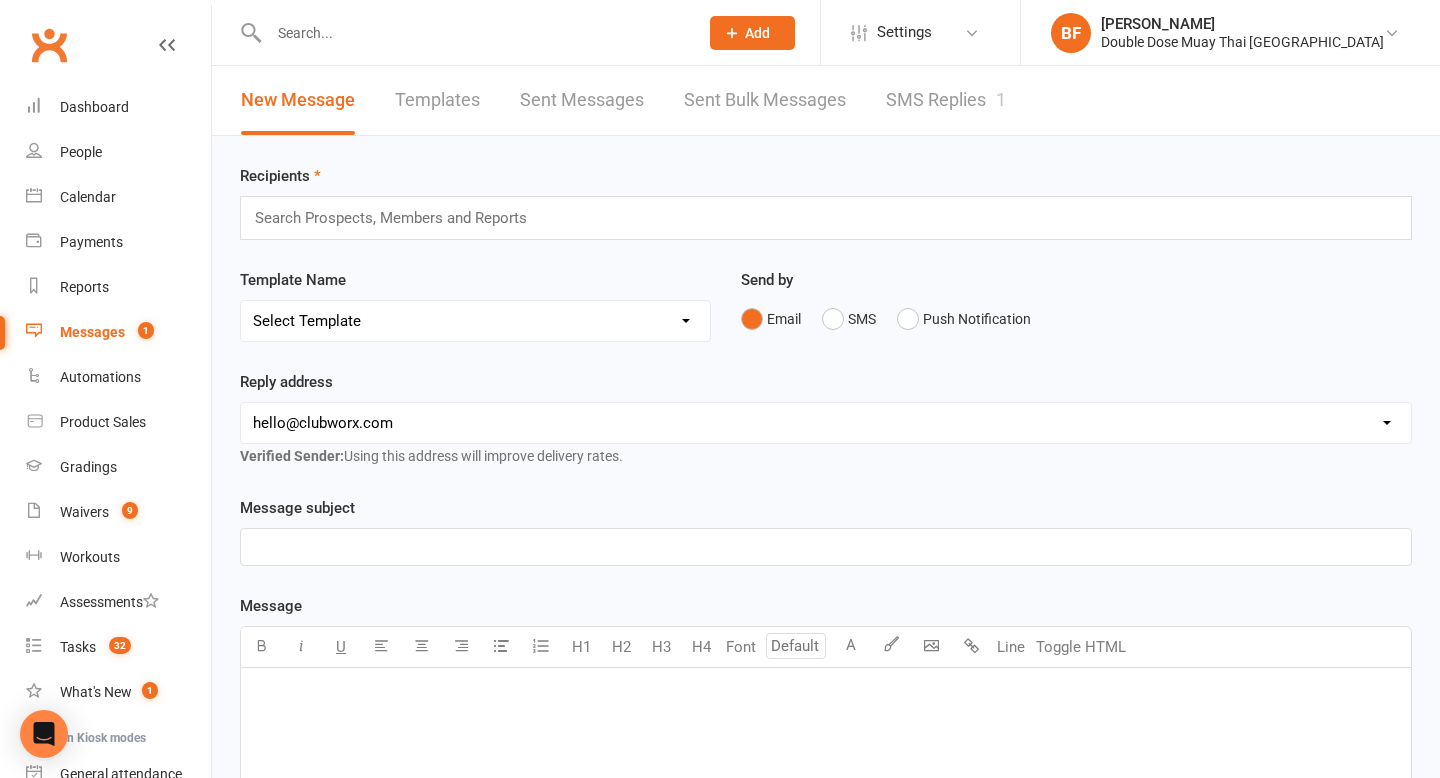 click on "SMS Replies  1" at bounding box center [946, 100] 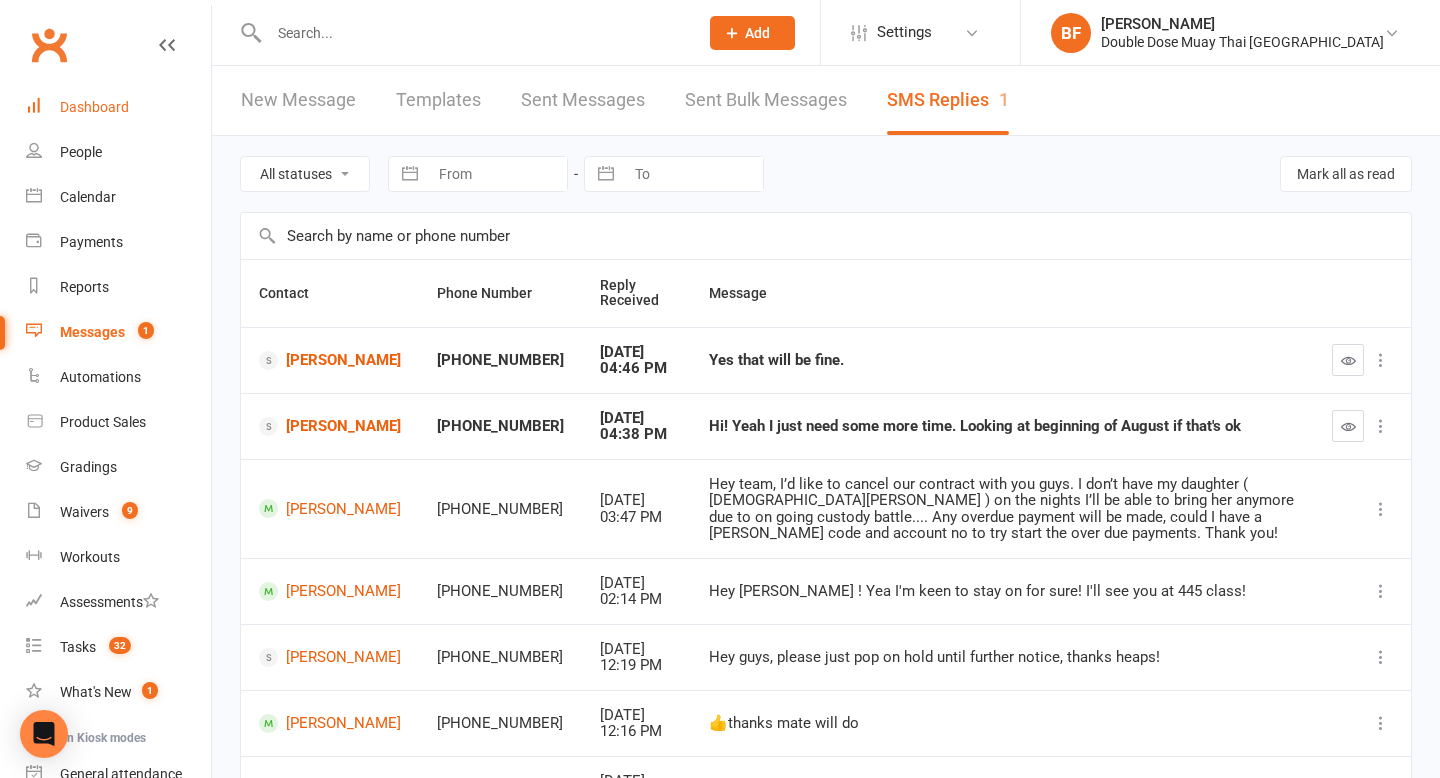 click on "Dashboard" at bounding box center (94, 107) 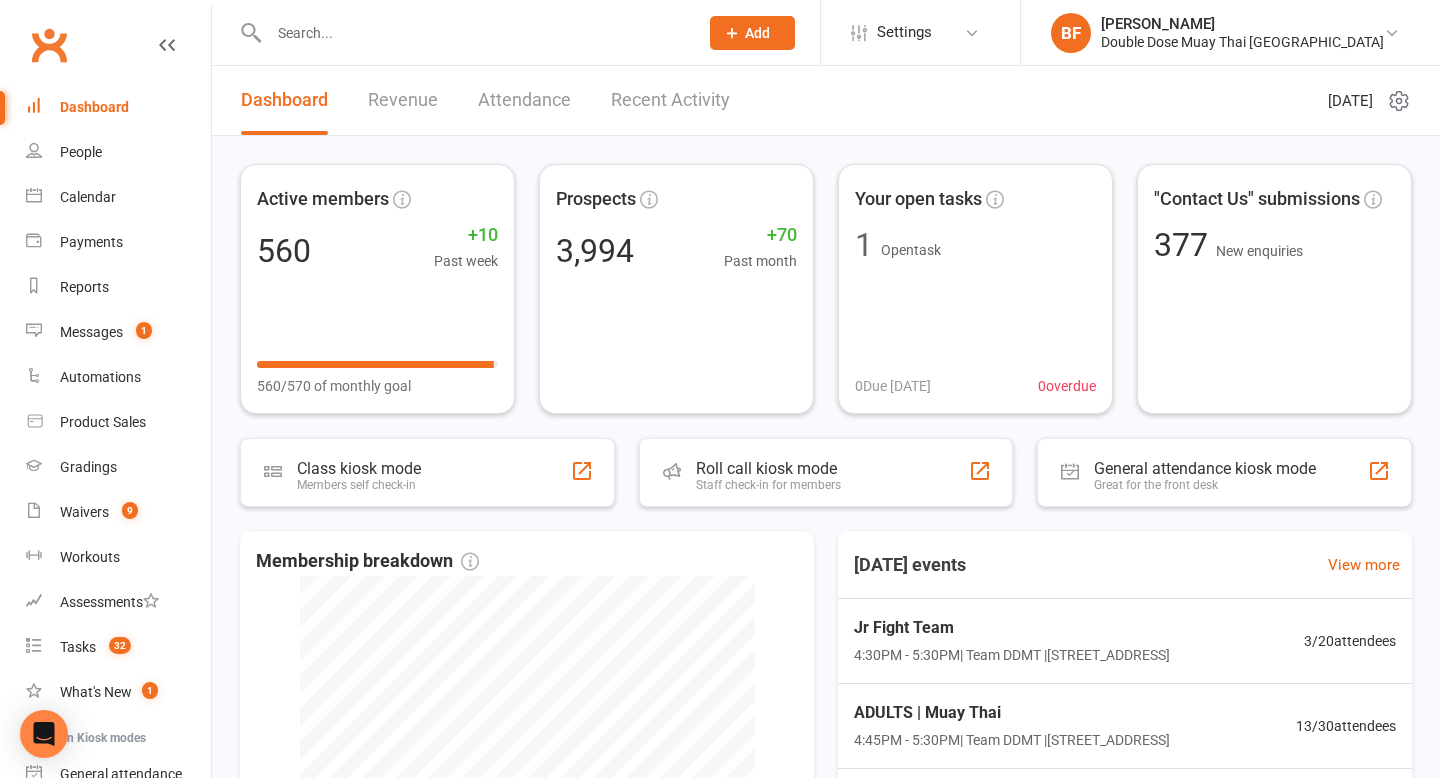 click at bounding box center [473, 33] 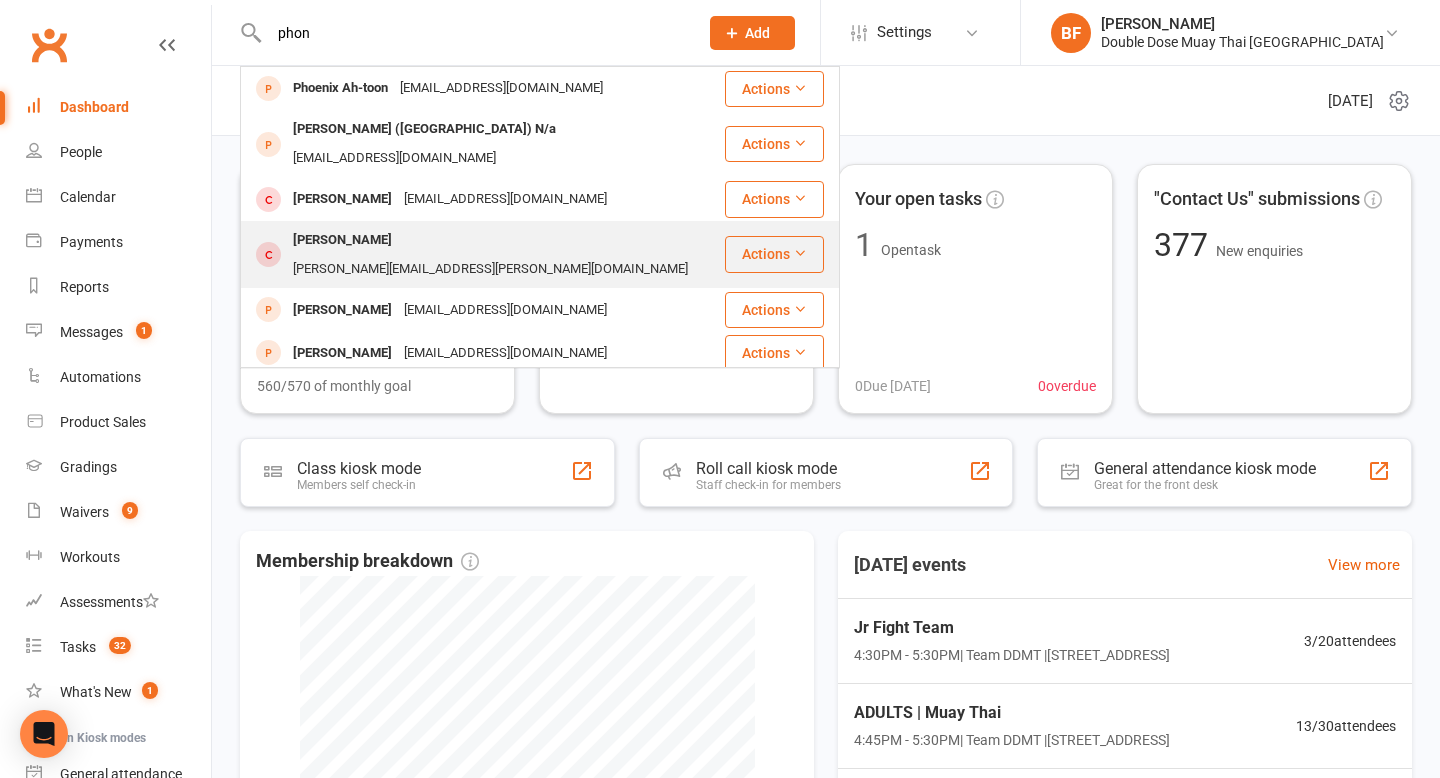 scroll, scrollTop: 1, scrollLeft: 0, axis: vertical 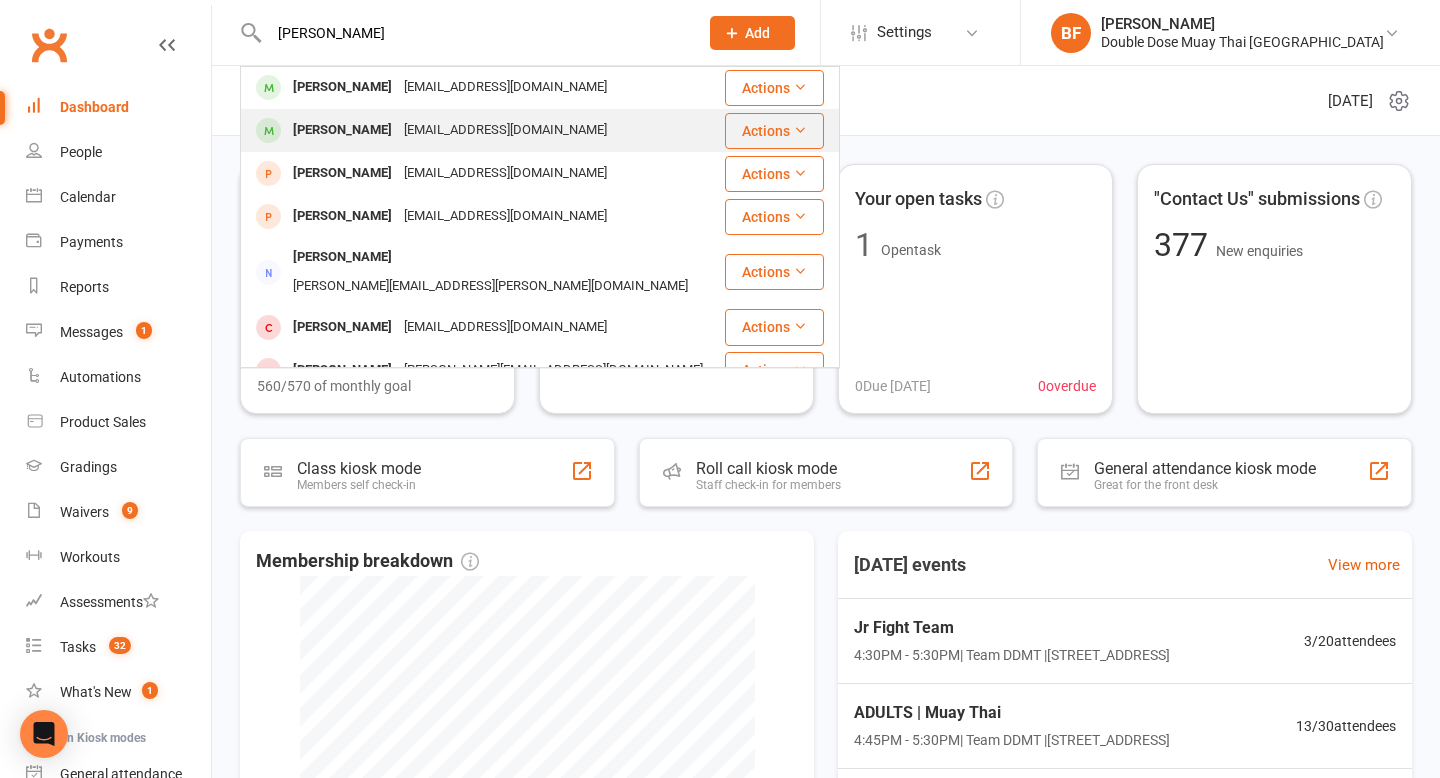 type on "[PERSON_NAME]" 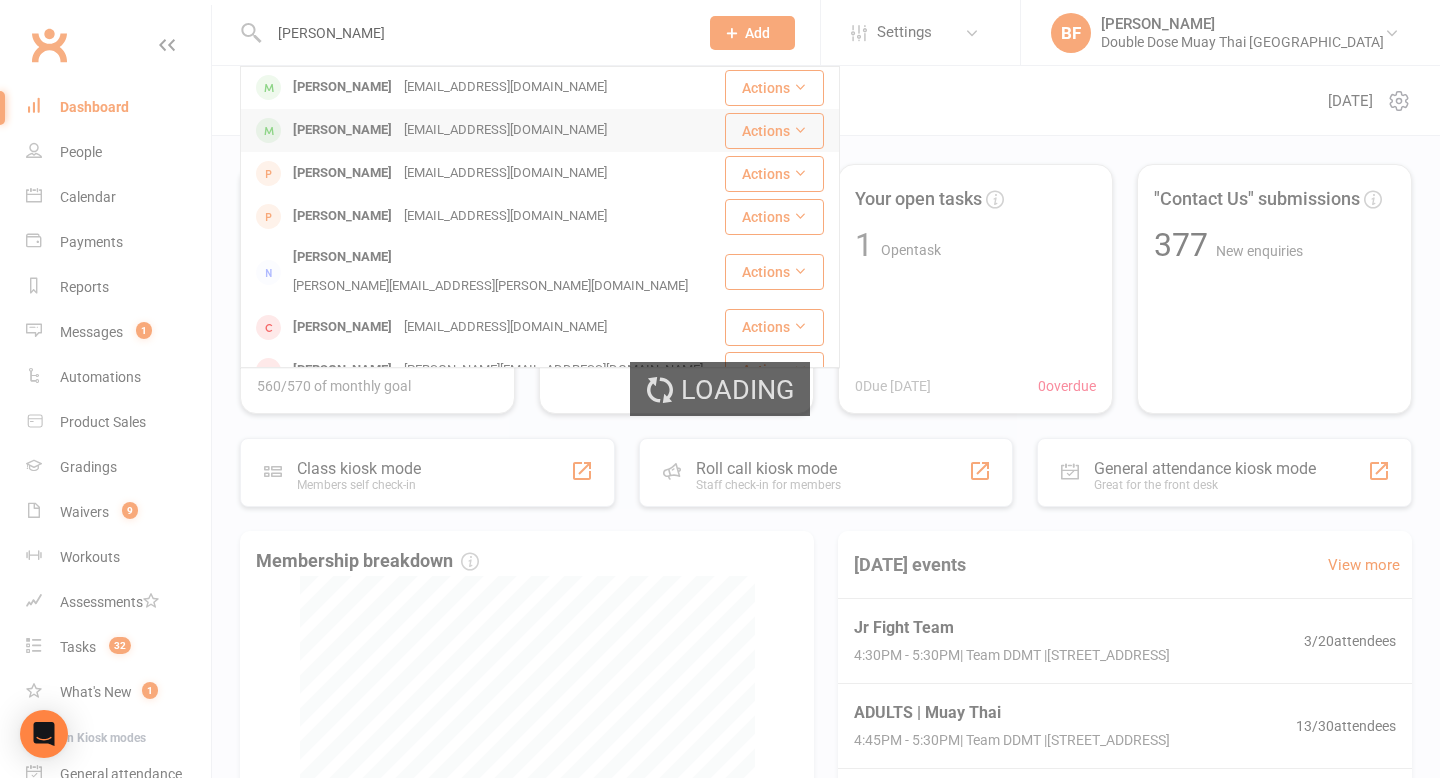 type 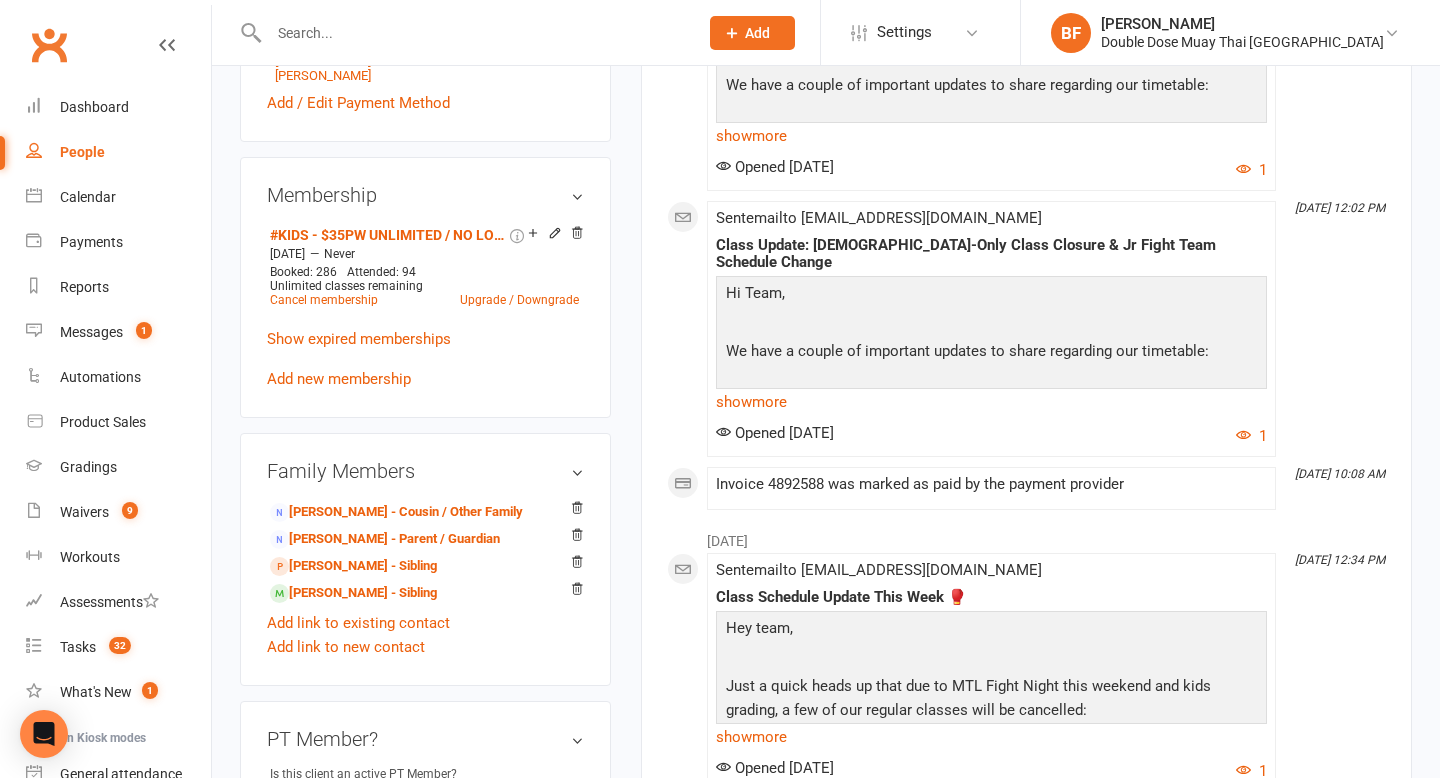 scroll, scrollTop: 0, scrollLeft: 0, axis: both 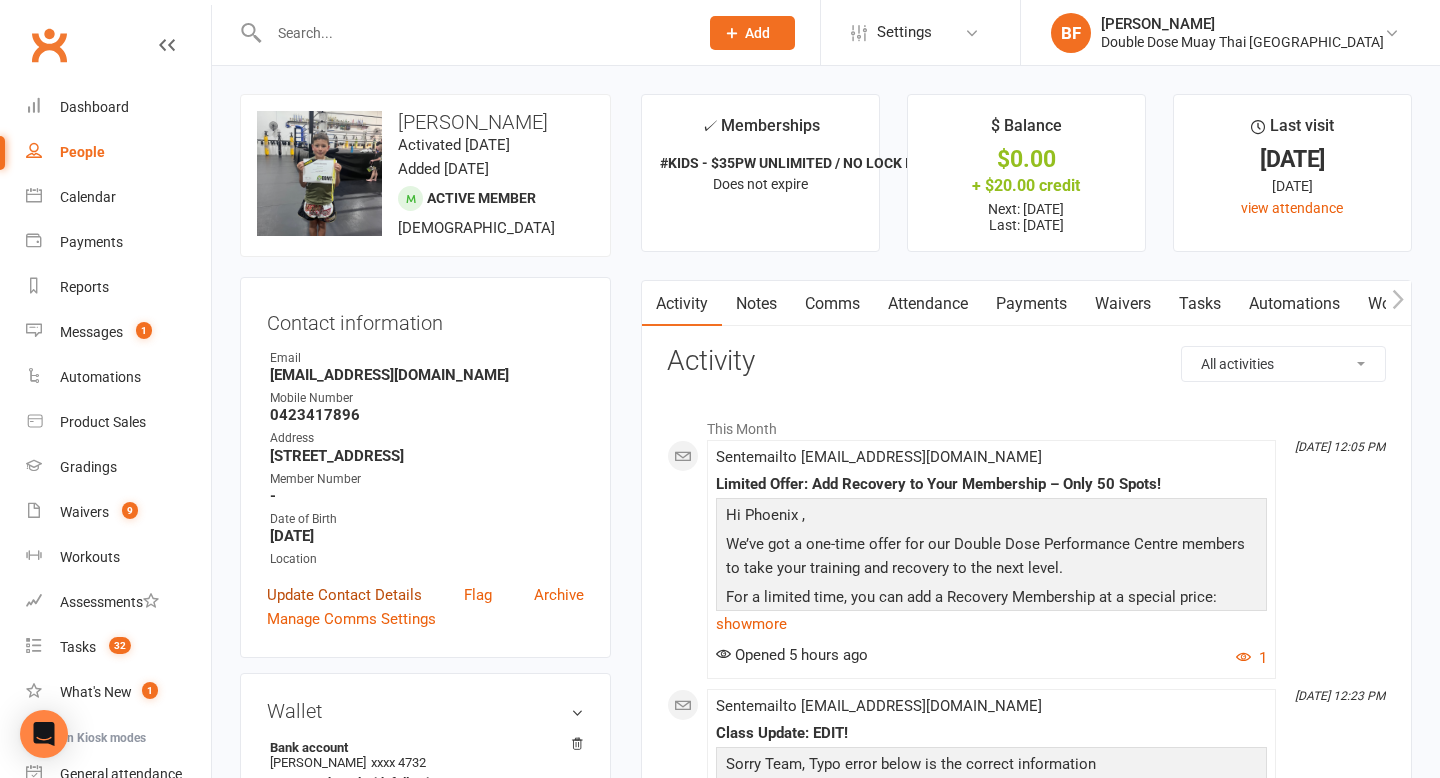 click on "Update Contact Details" at bounding box center (344, 595) 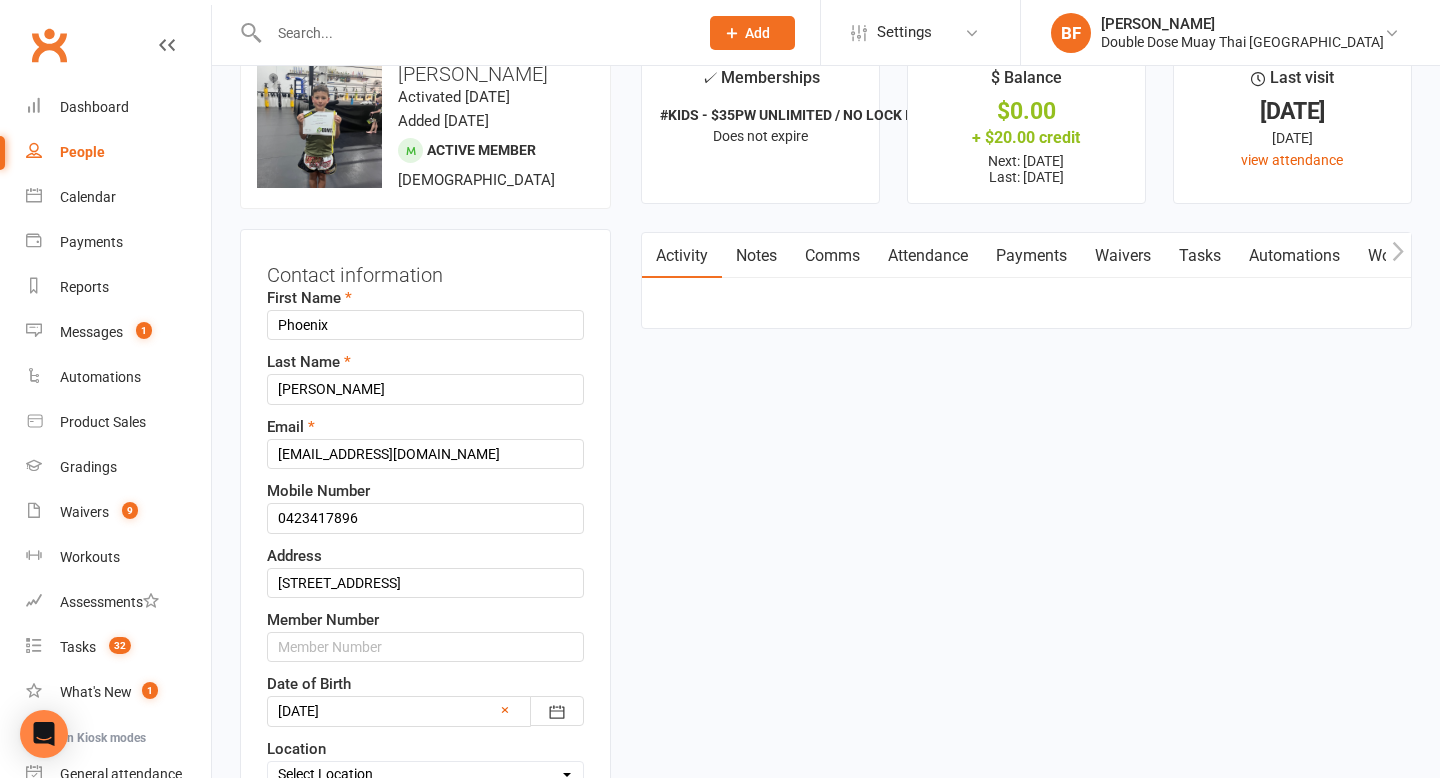 scroll, scrollTop: 94, scrollLeft: 0, axis: vertical 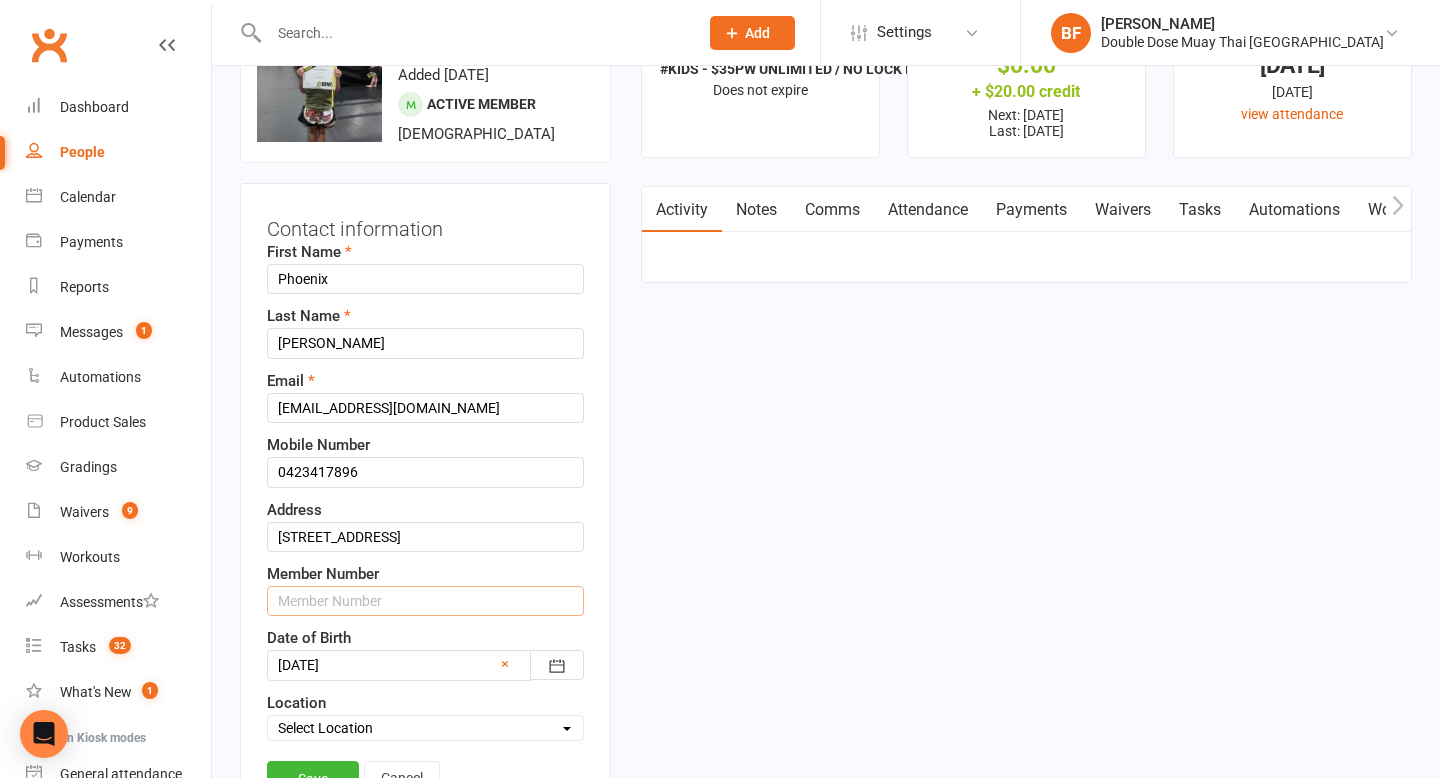 click at bounding box center [425, 601] 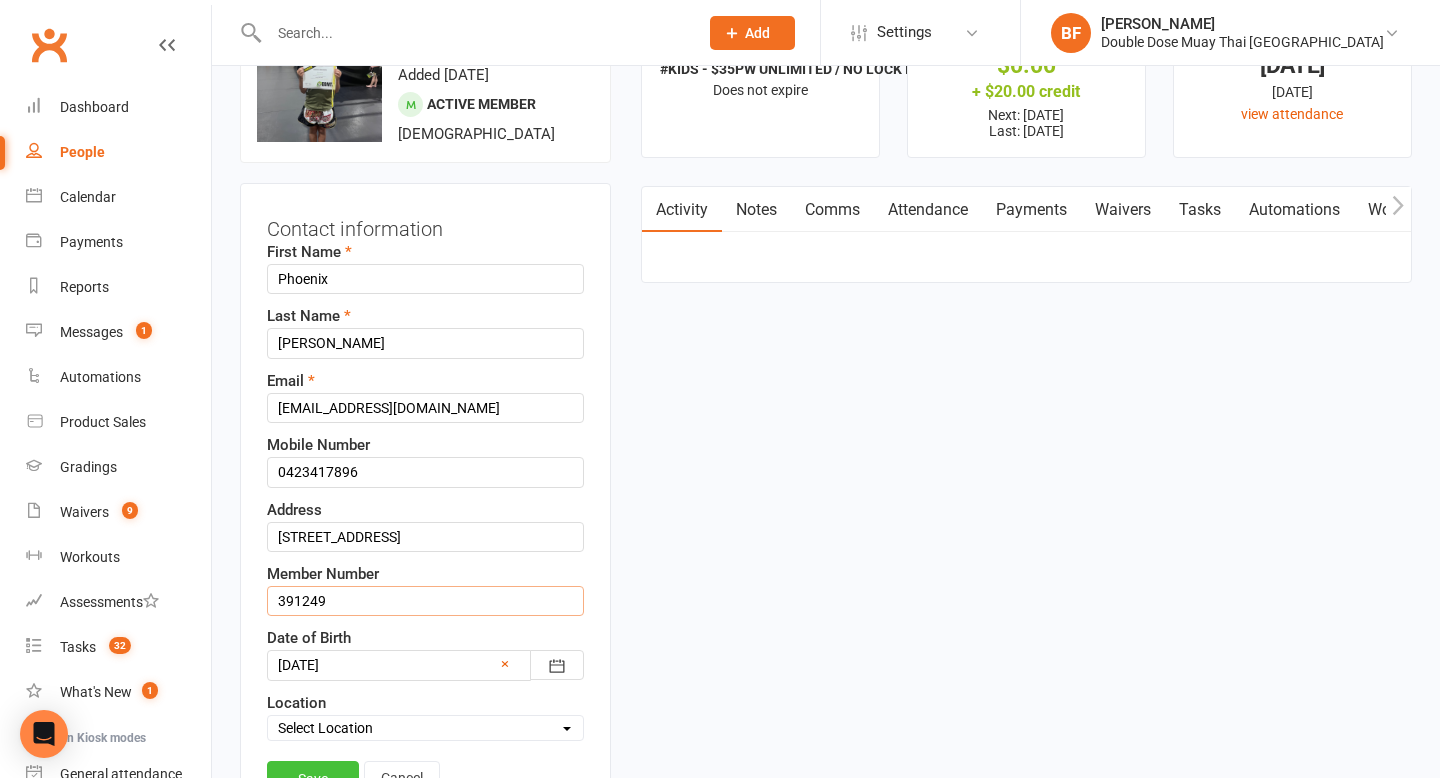 type on "391249" 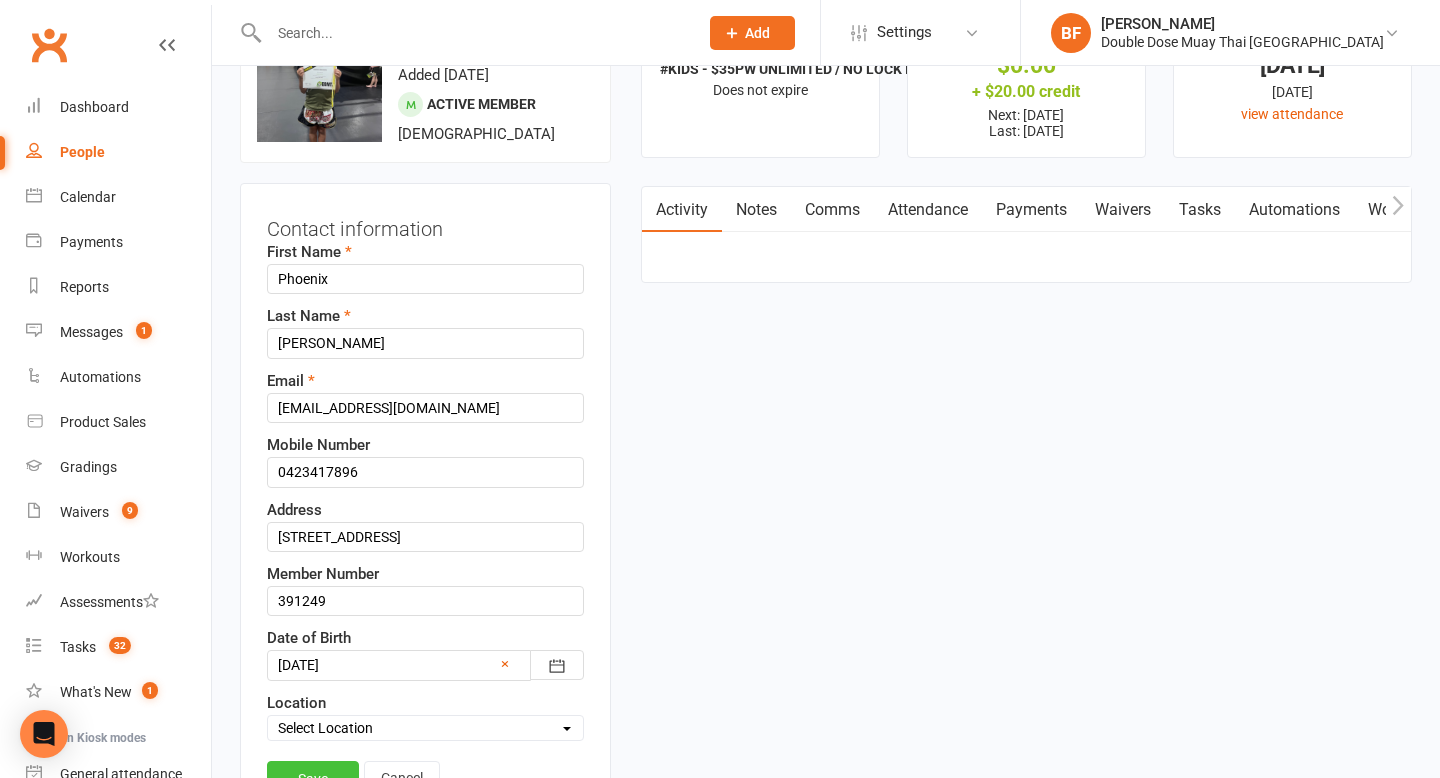 click on "Save" at bounding box center [313, 779] 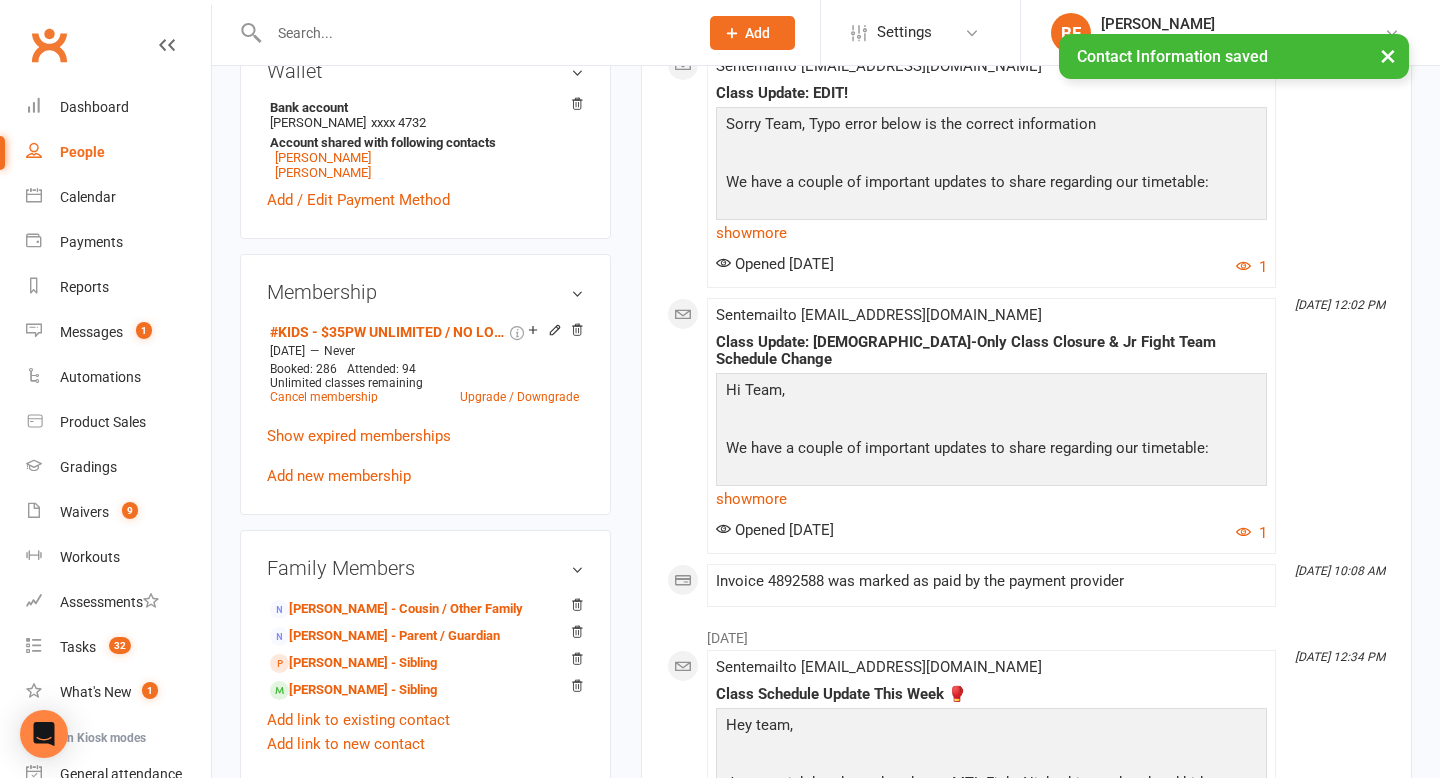 scroll, scrollTop: 648, scrollLeft: 0, axis: vertical 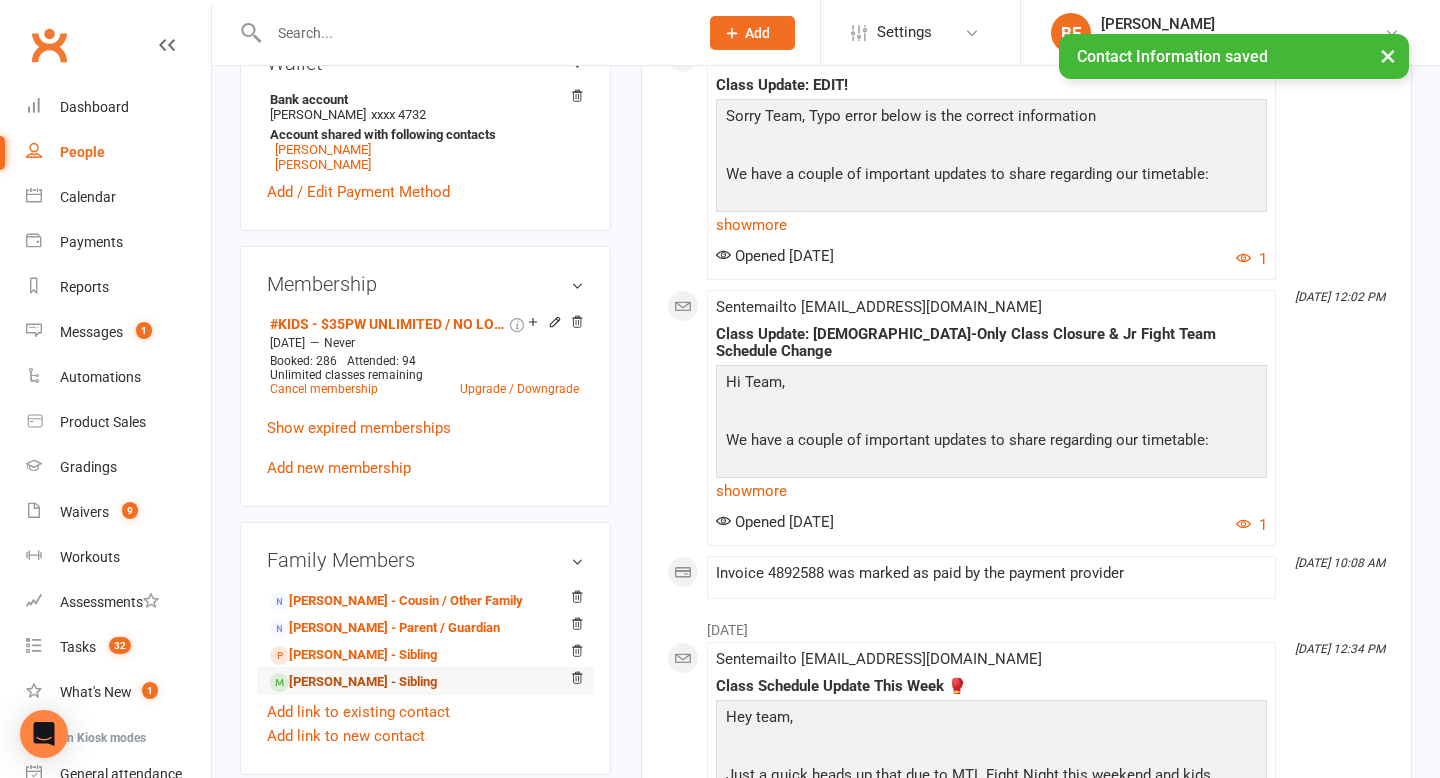 click on "[PERSON_NAME] - Sibling" at bounding box center [353, 682] 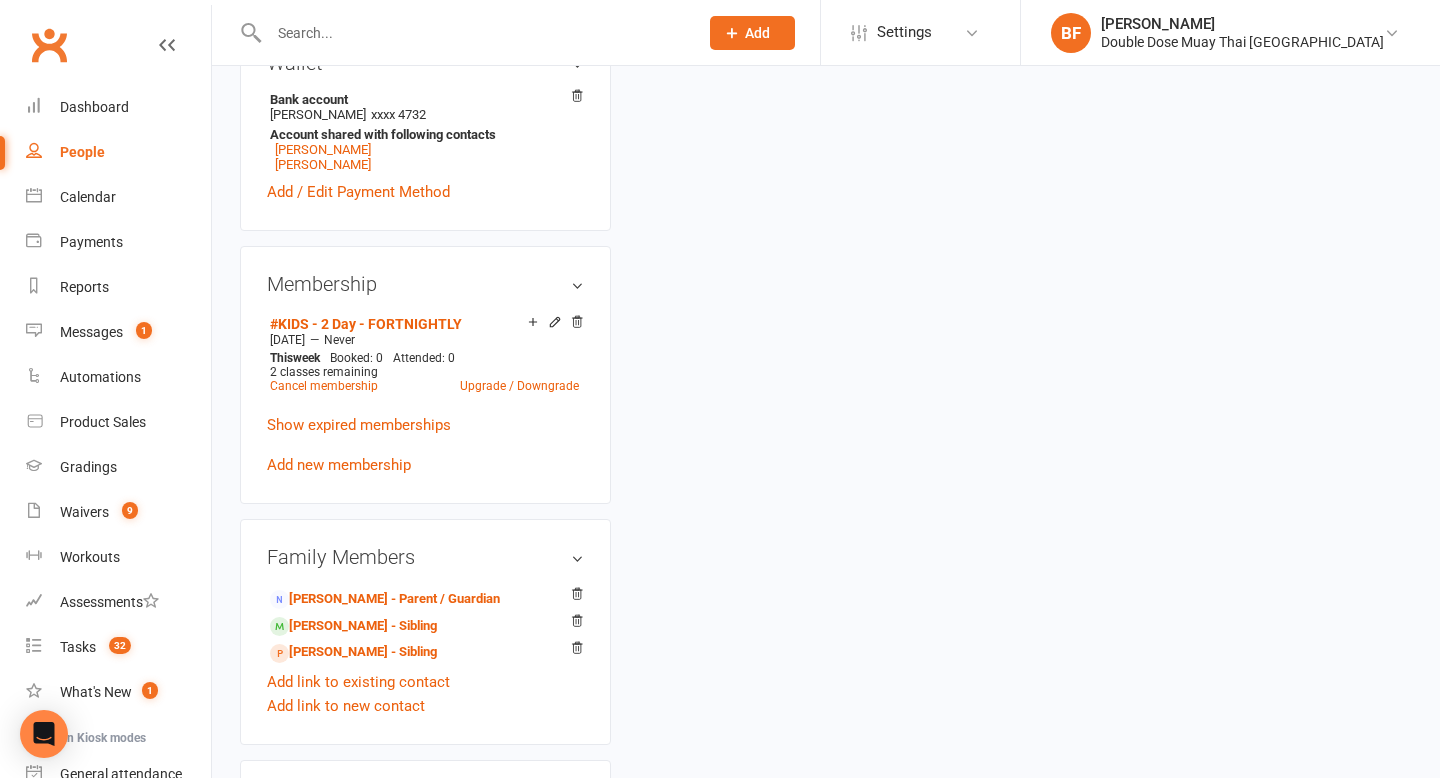 scroll, scrollTop: 0, scrollLeft: 0, axis: both 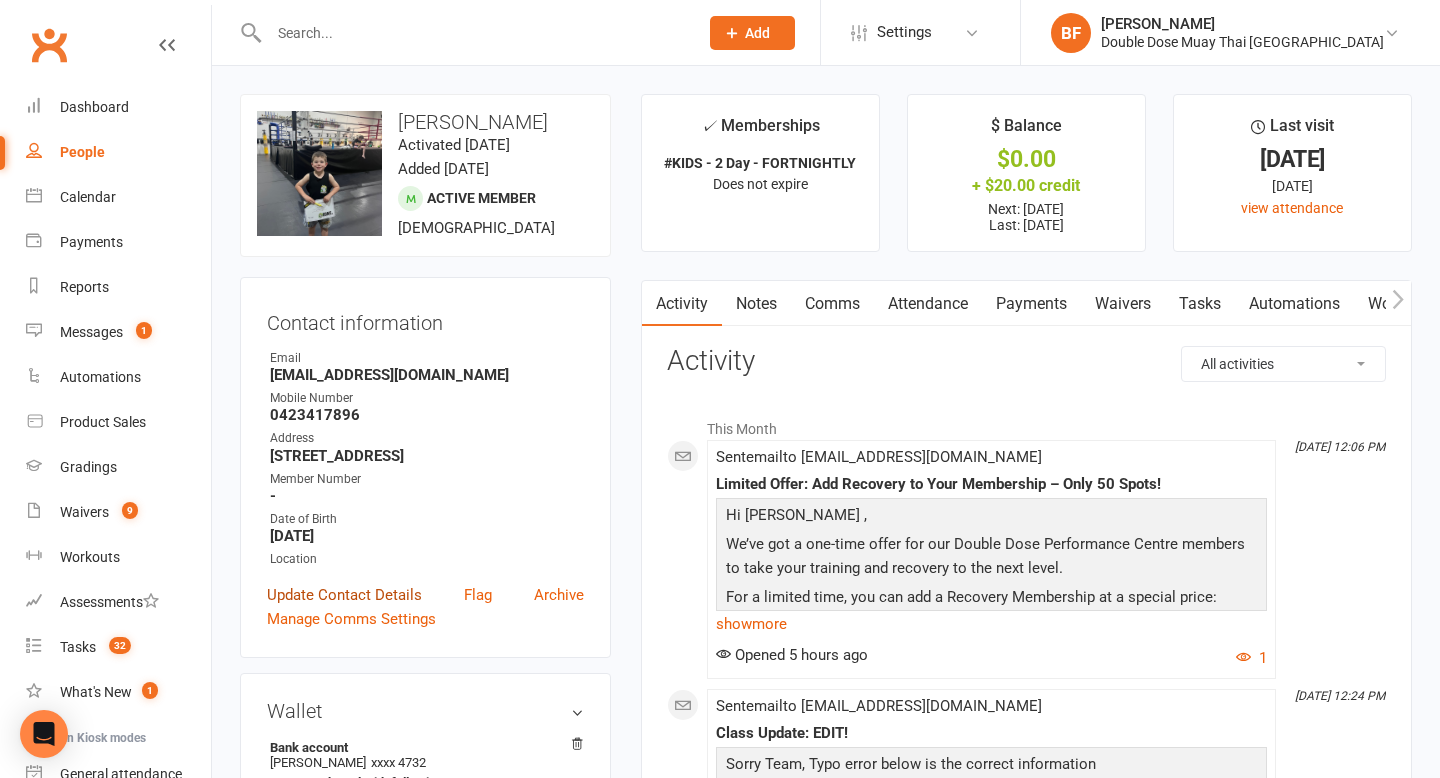 click on "Update Contact Details" at bounding box center [344, 595] 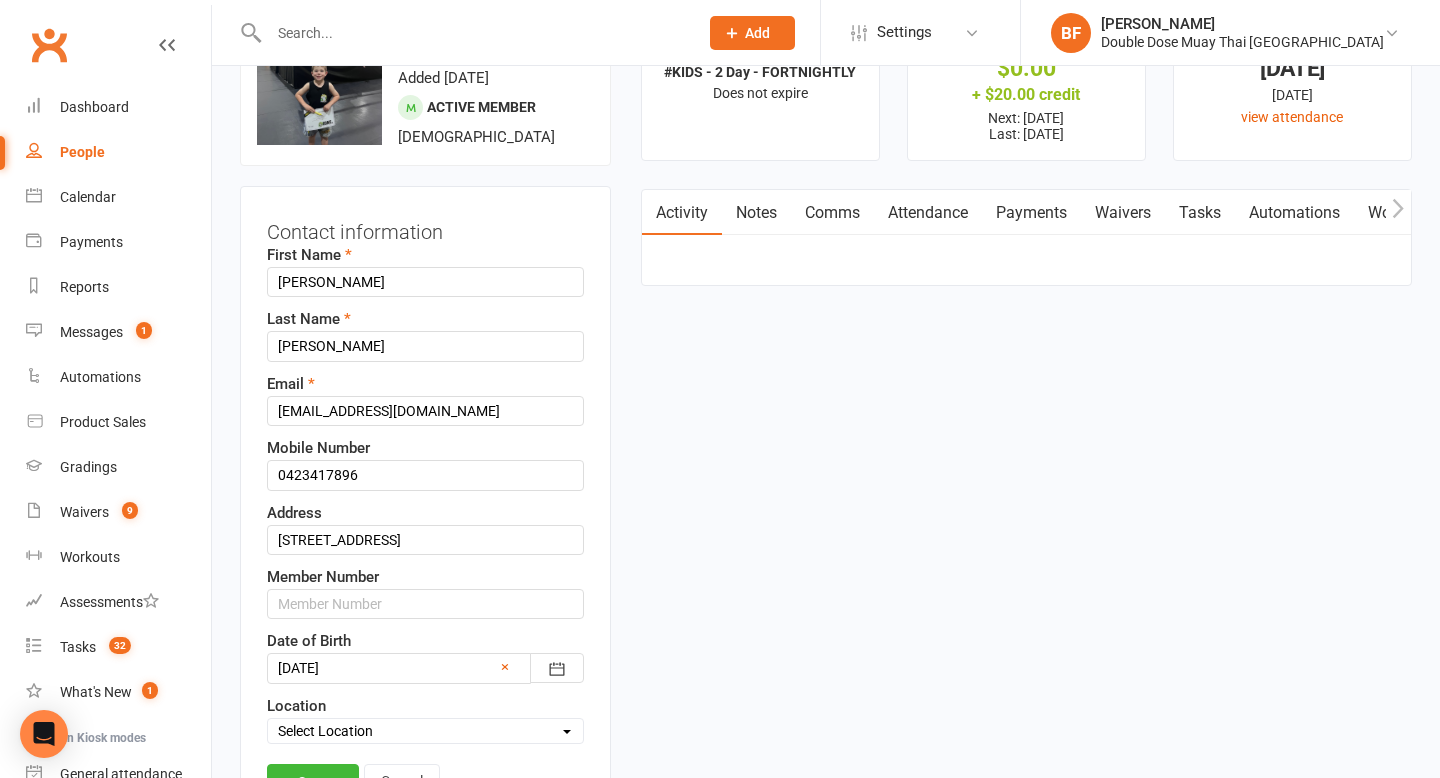scroll, scrollTop: 94, scrollLeft: 0, axis: vertical 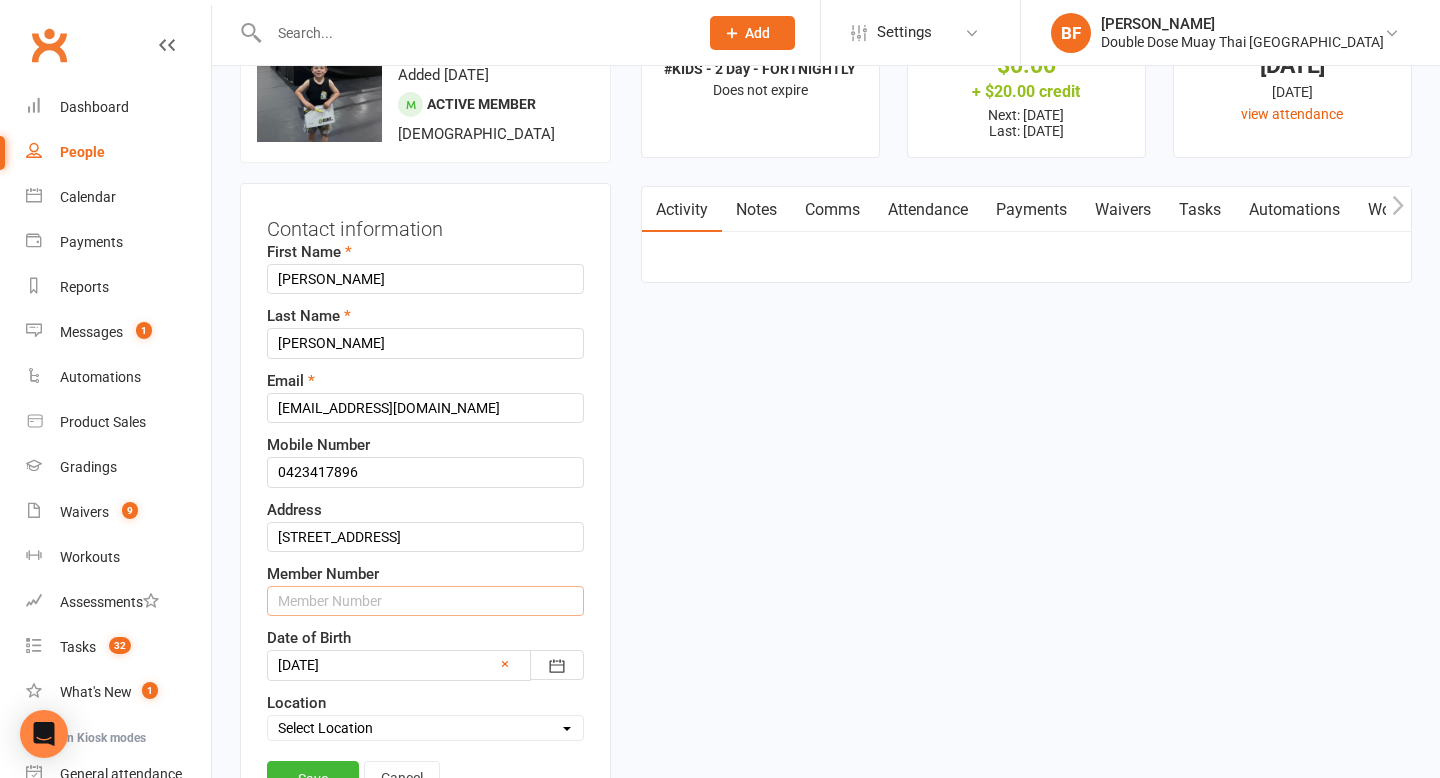 click at bounding box center (425, 601) 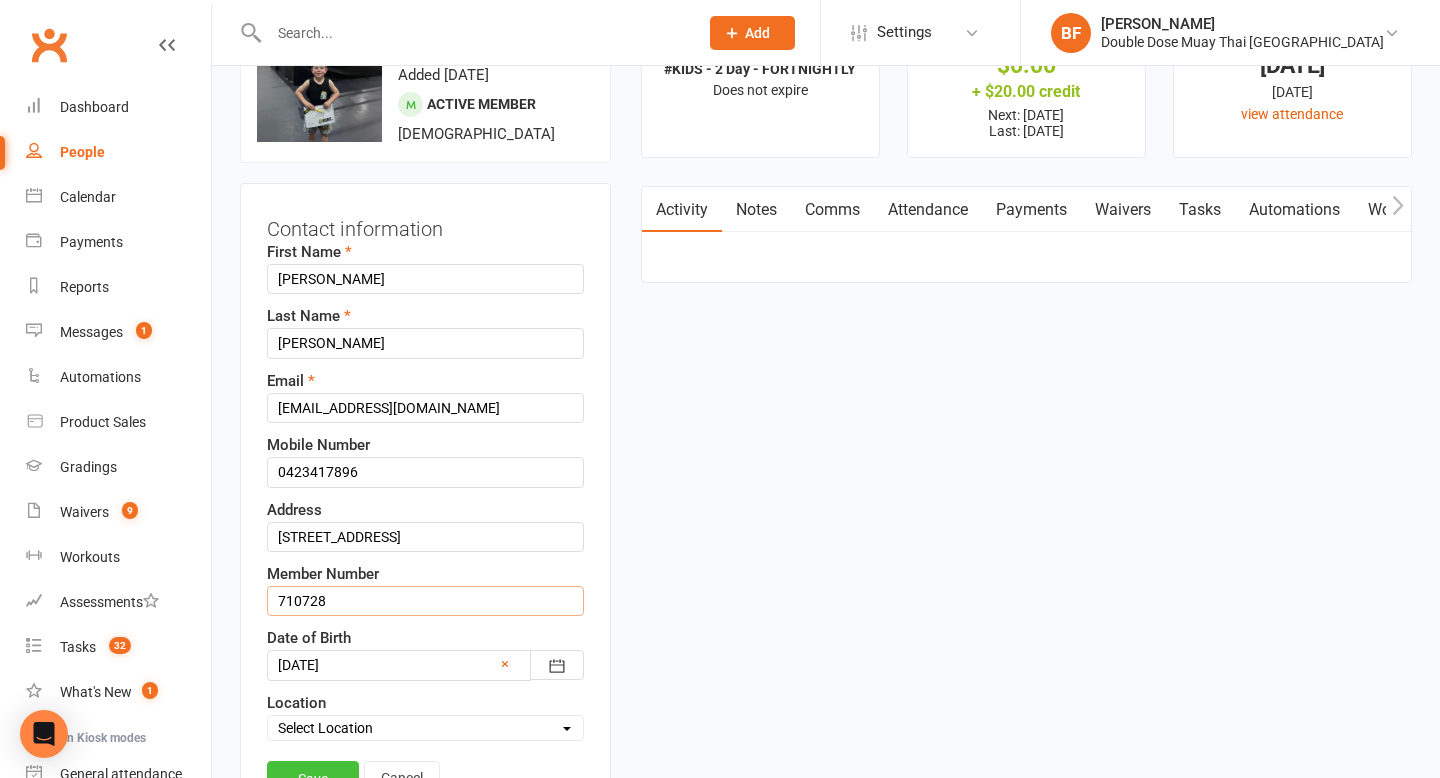 type on "710728" 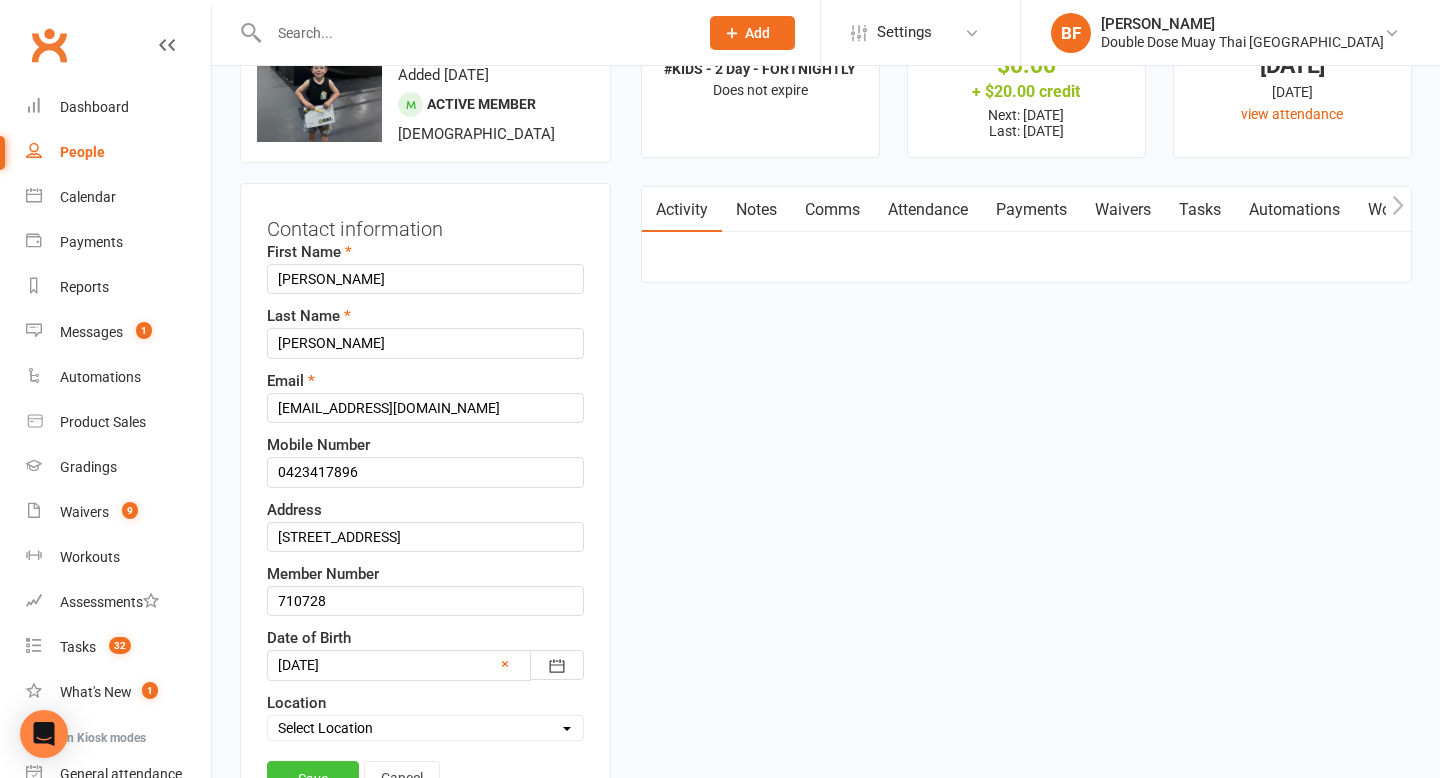 click on "Save" at bounding box center (313, 779) 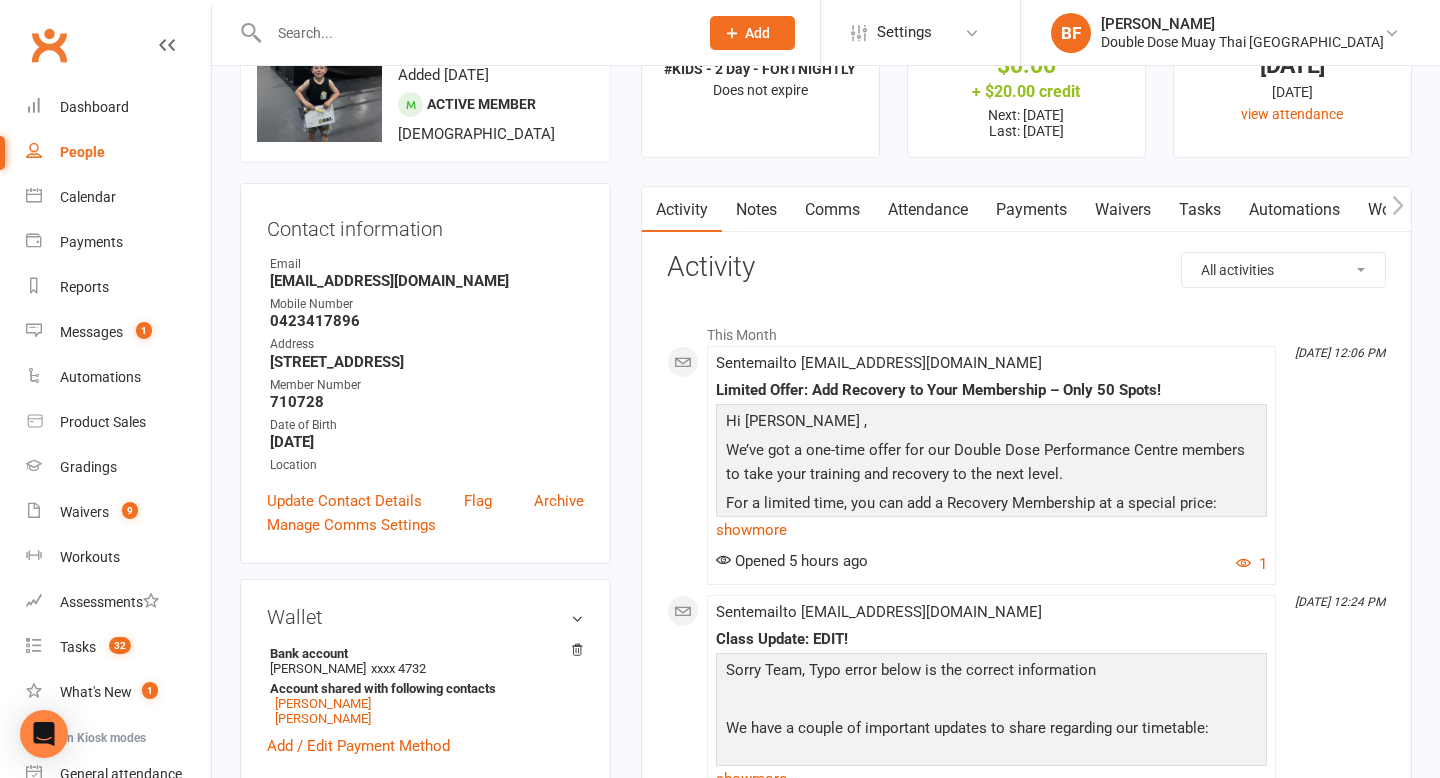 click at bounding box center (473, 33) 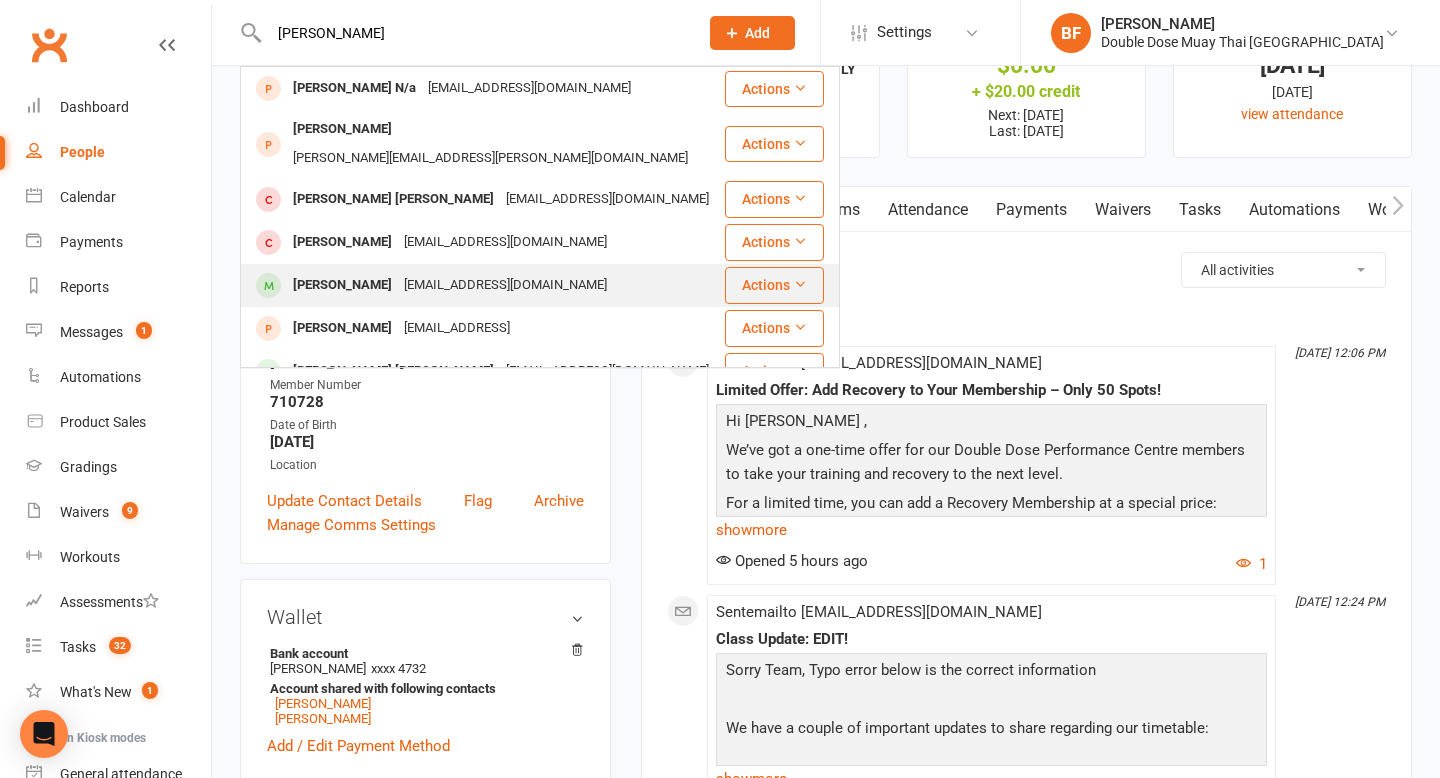 type on "[PERSON_NAME]" 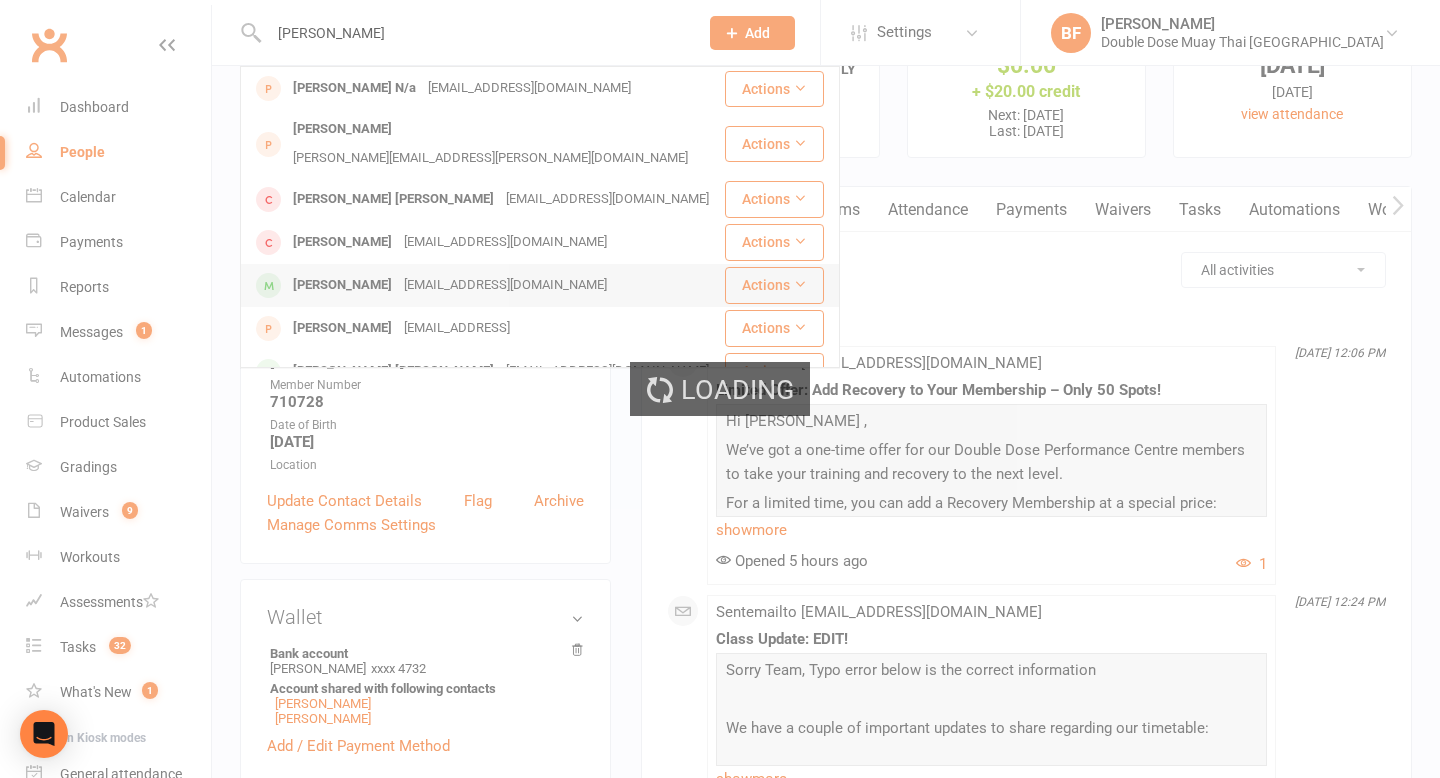 type 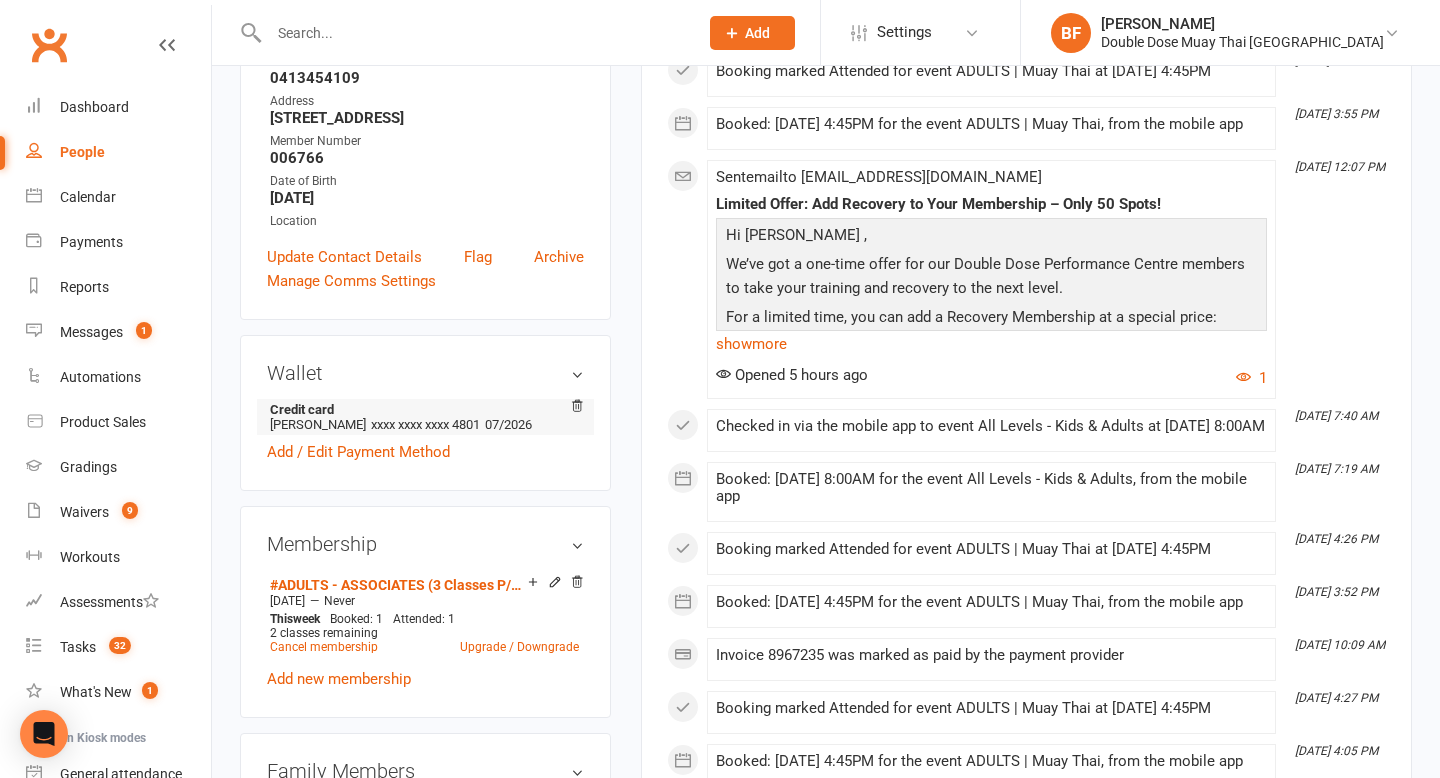 scroll, scrollTop: 712, scrollLeft: 0, axis: vertical 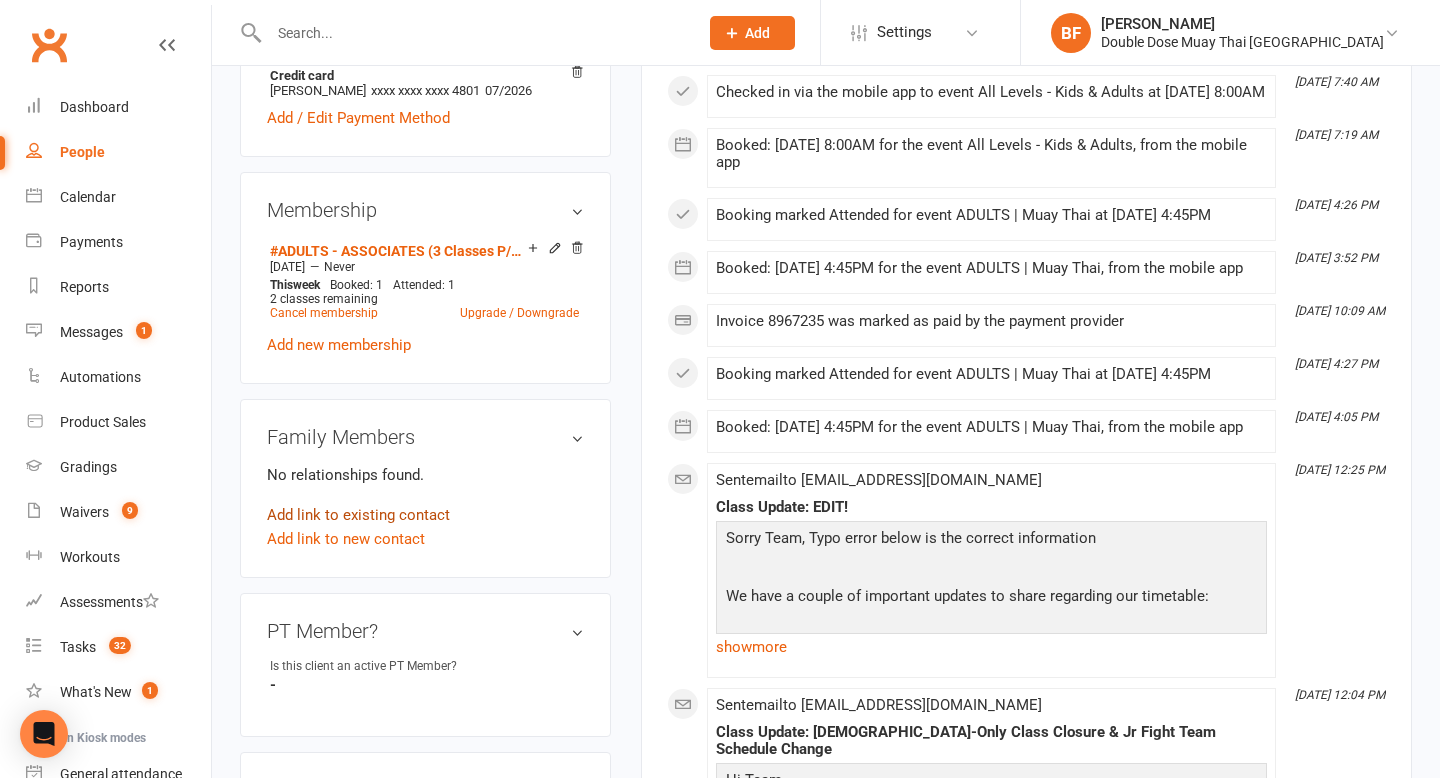 click on "Add link to existing contact" at bounding box center [358, 515] 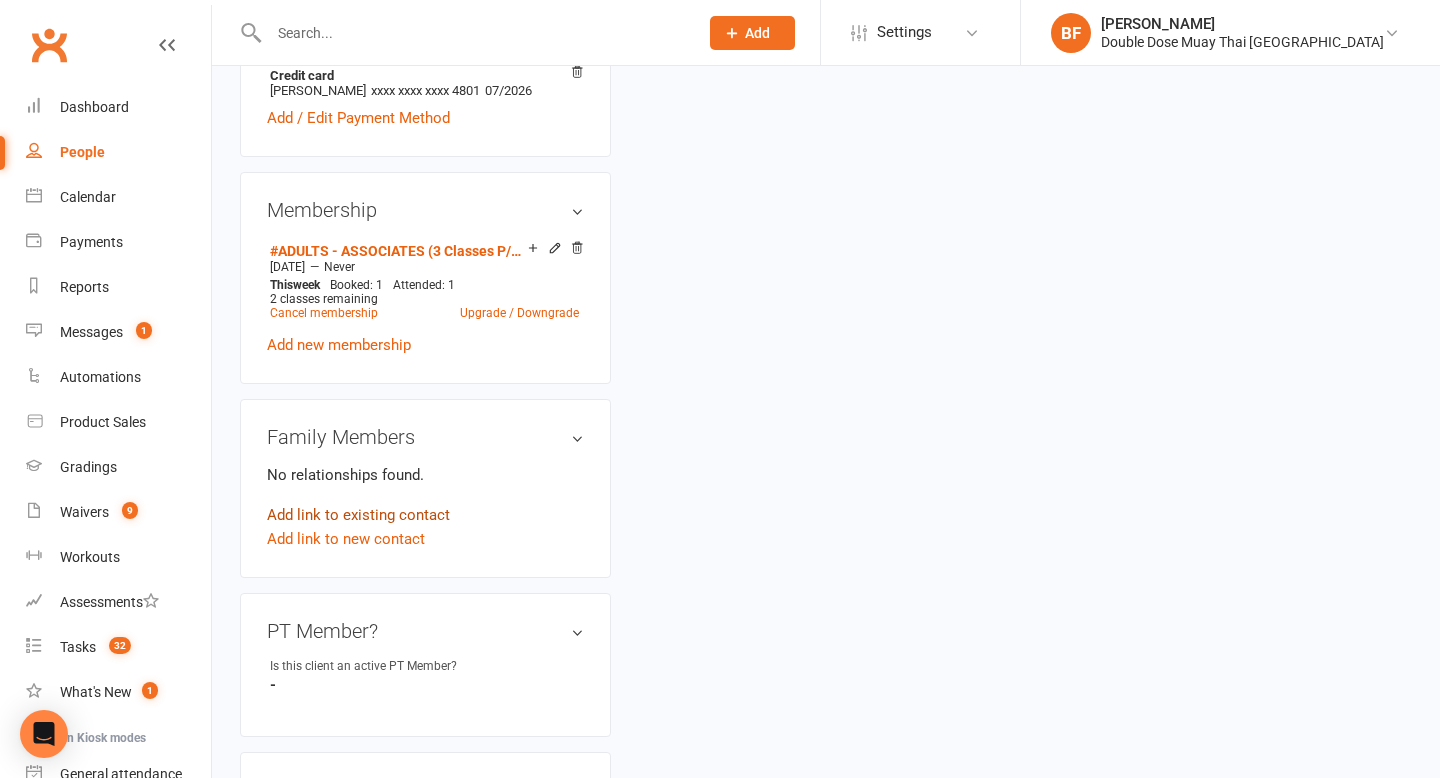 scroll, scrollTop: 20, scrollLeft: 0, axis: vertical 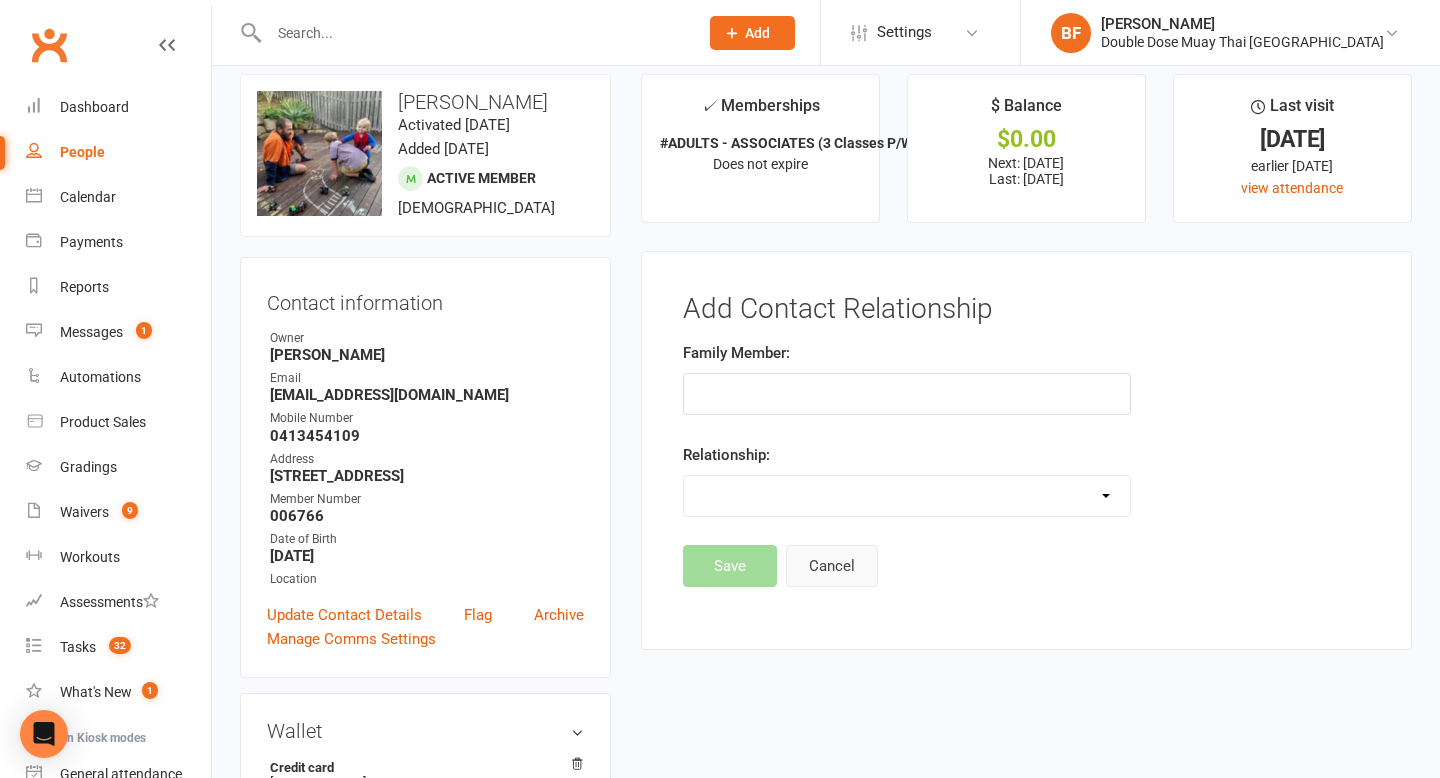 click on "Cancel" at bounding box center (832, 566) 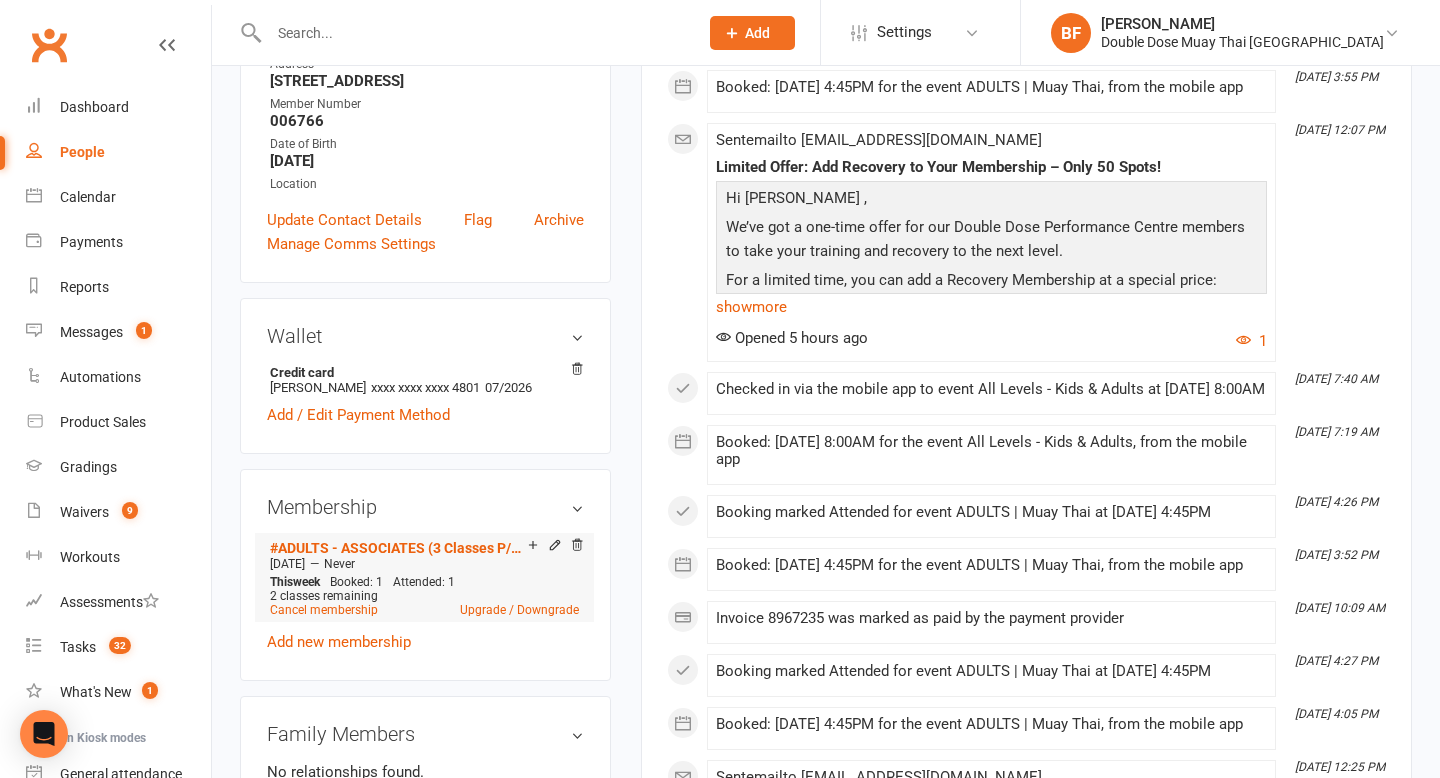 scroll, scrollTop: 848, scrollLeft: 0, axis: vertical 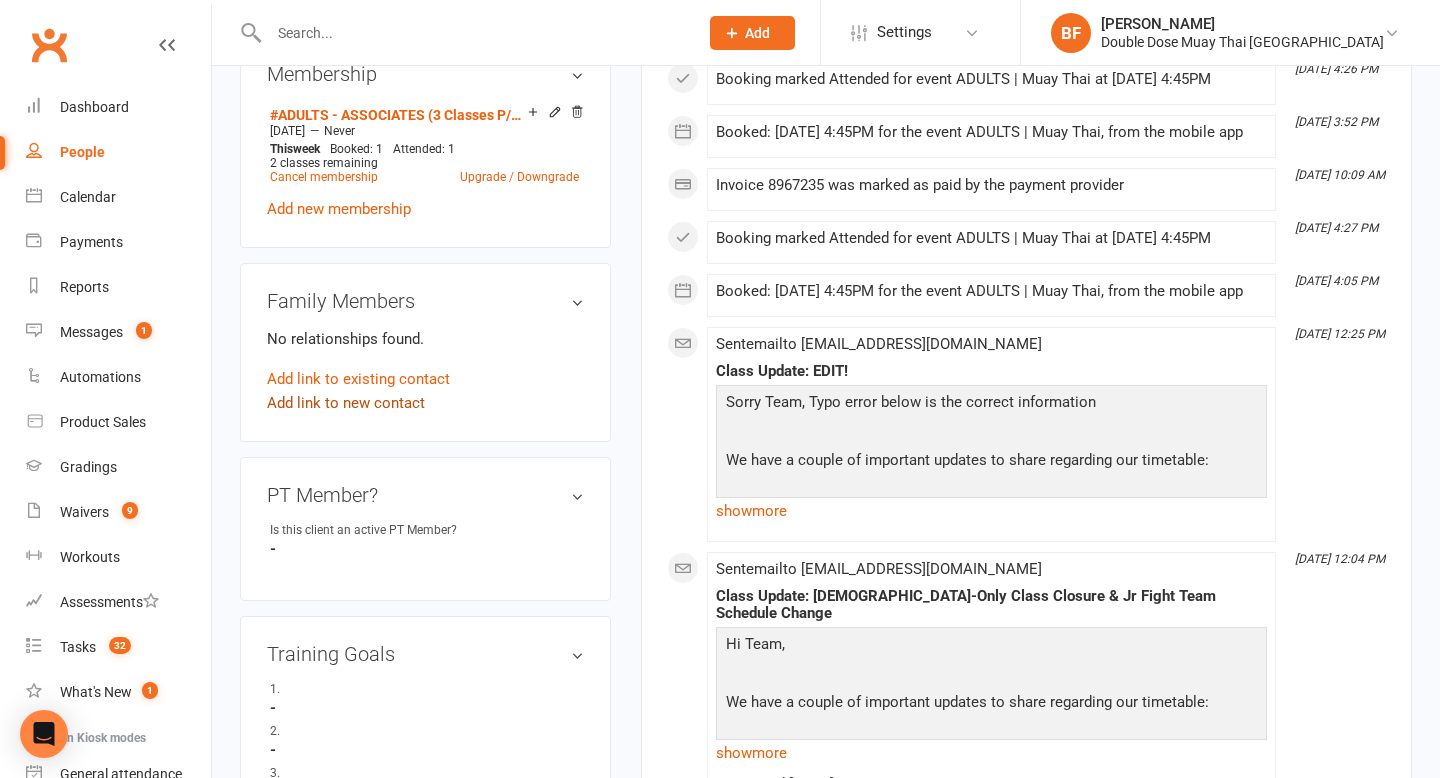 click on "Add link to new contact" at bounding box center (346, 403) 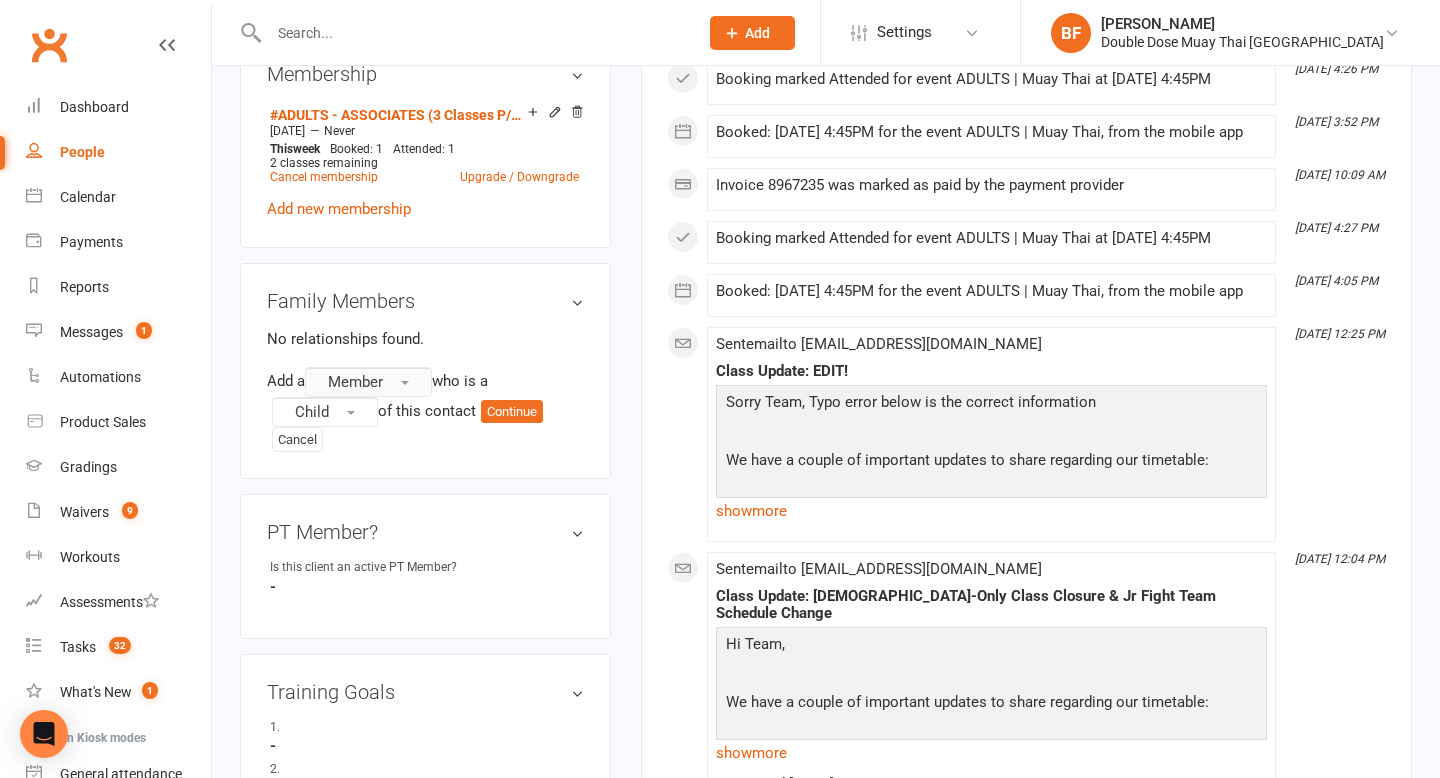 click on "Member" at bounding box center [355, 382] 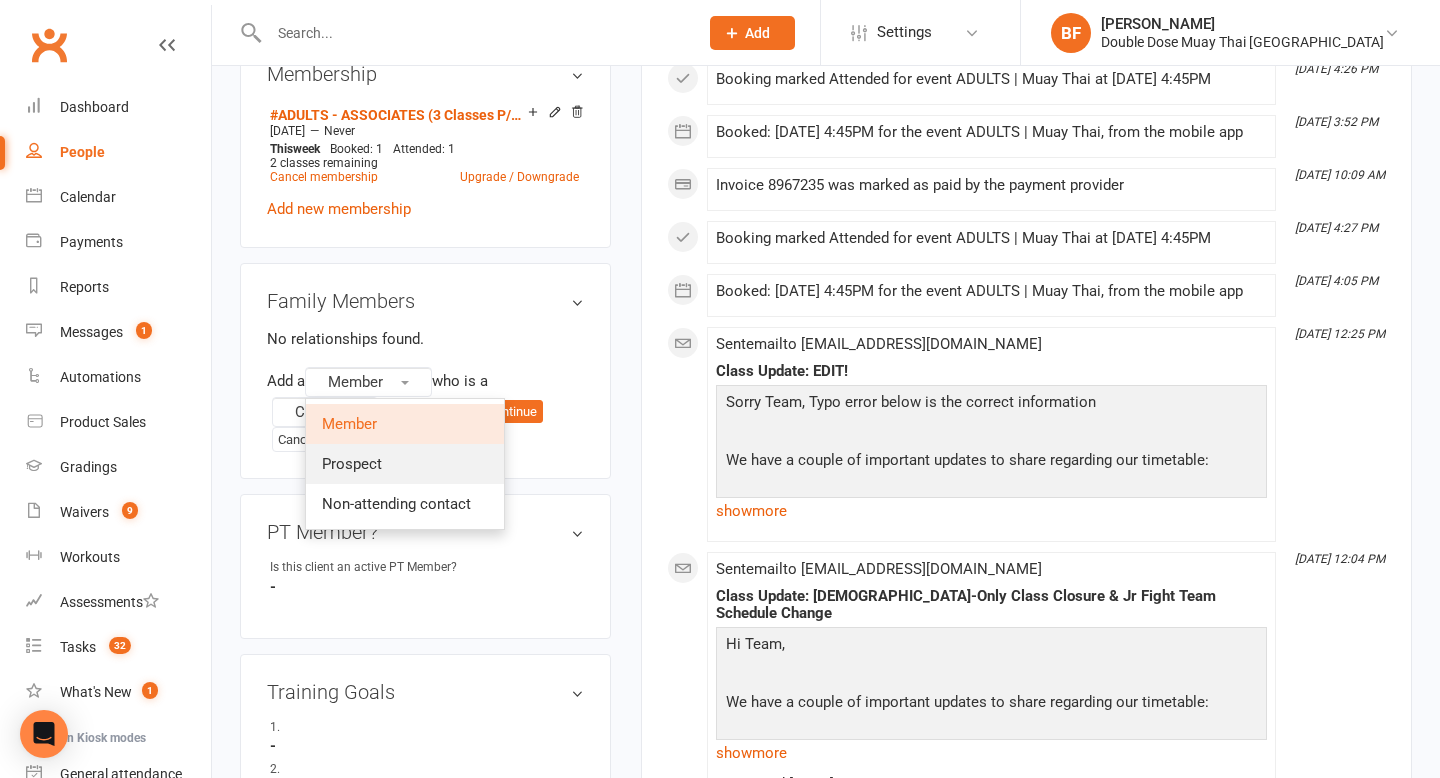 click on "Prospect" at bounding box center [352, 464] 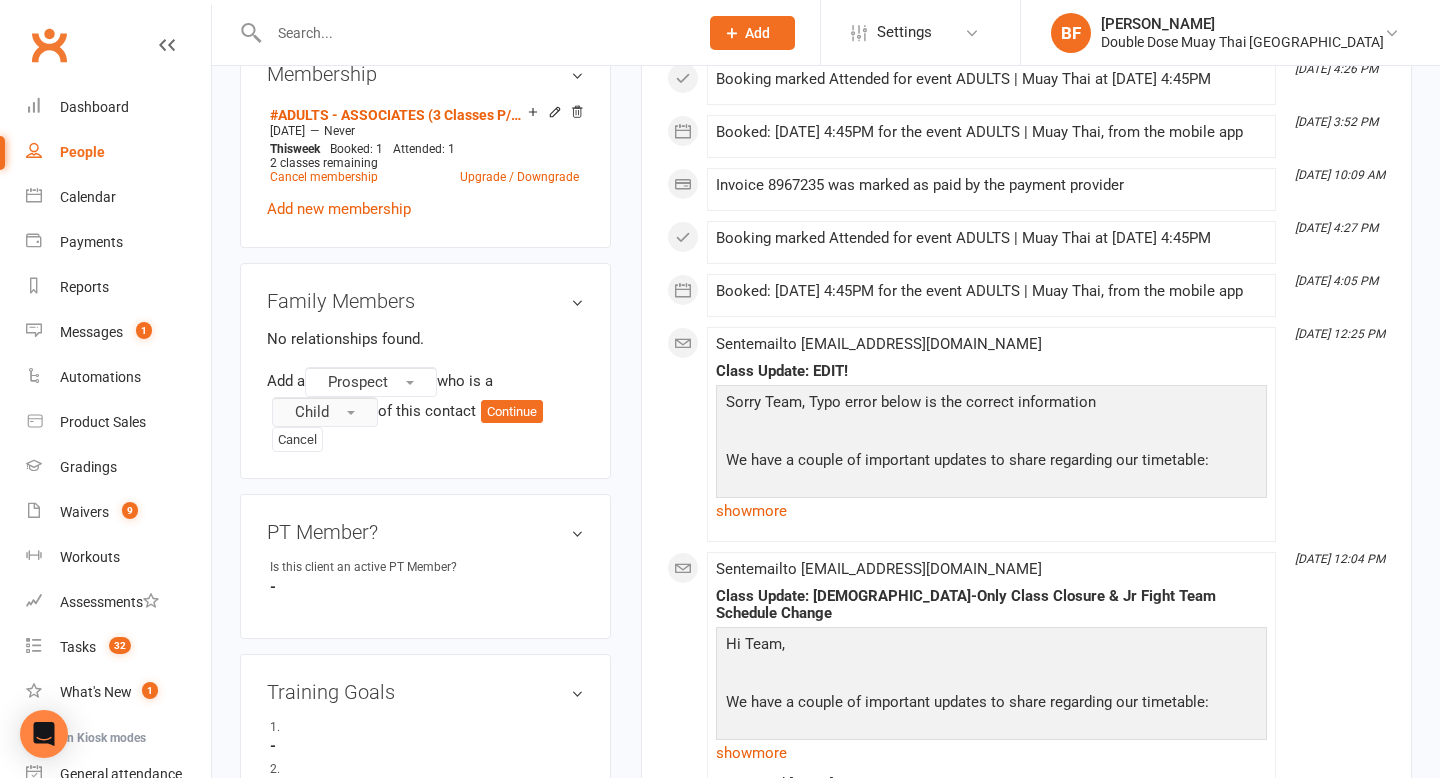 click at bounding box center [351, 413] 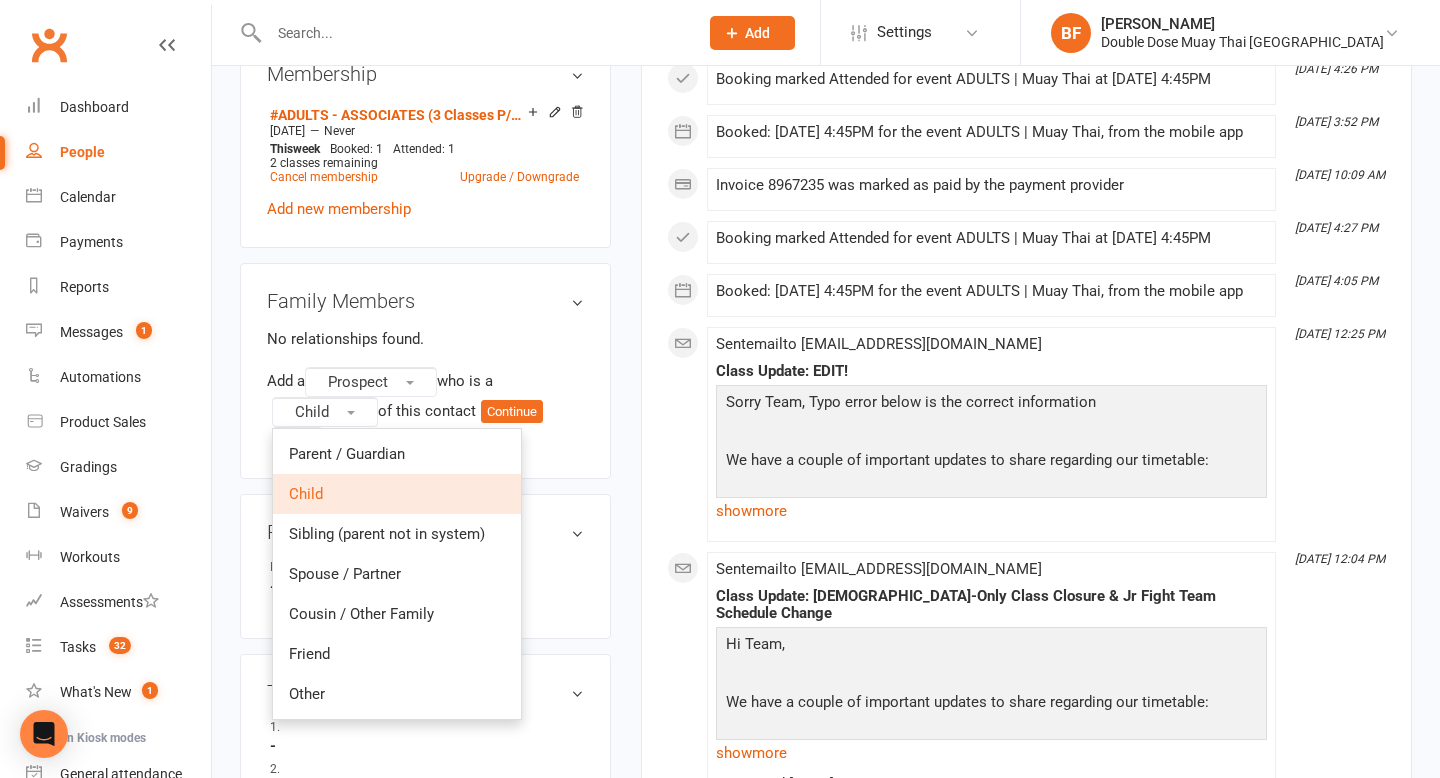 click on "Child" at bounding box center [397, 494] 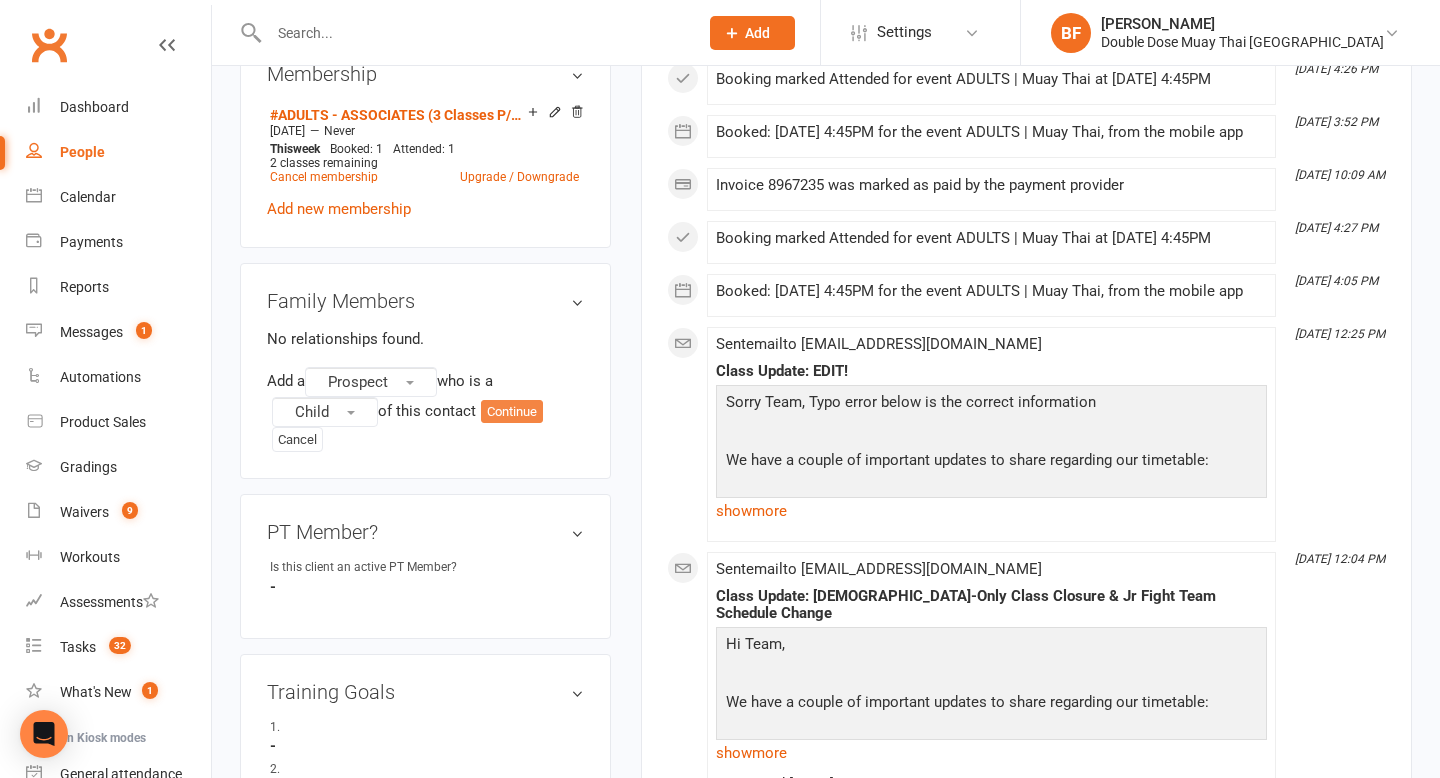 click on "Continue" at bounding box center [512, 412] 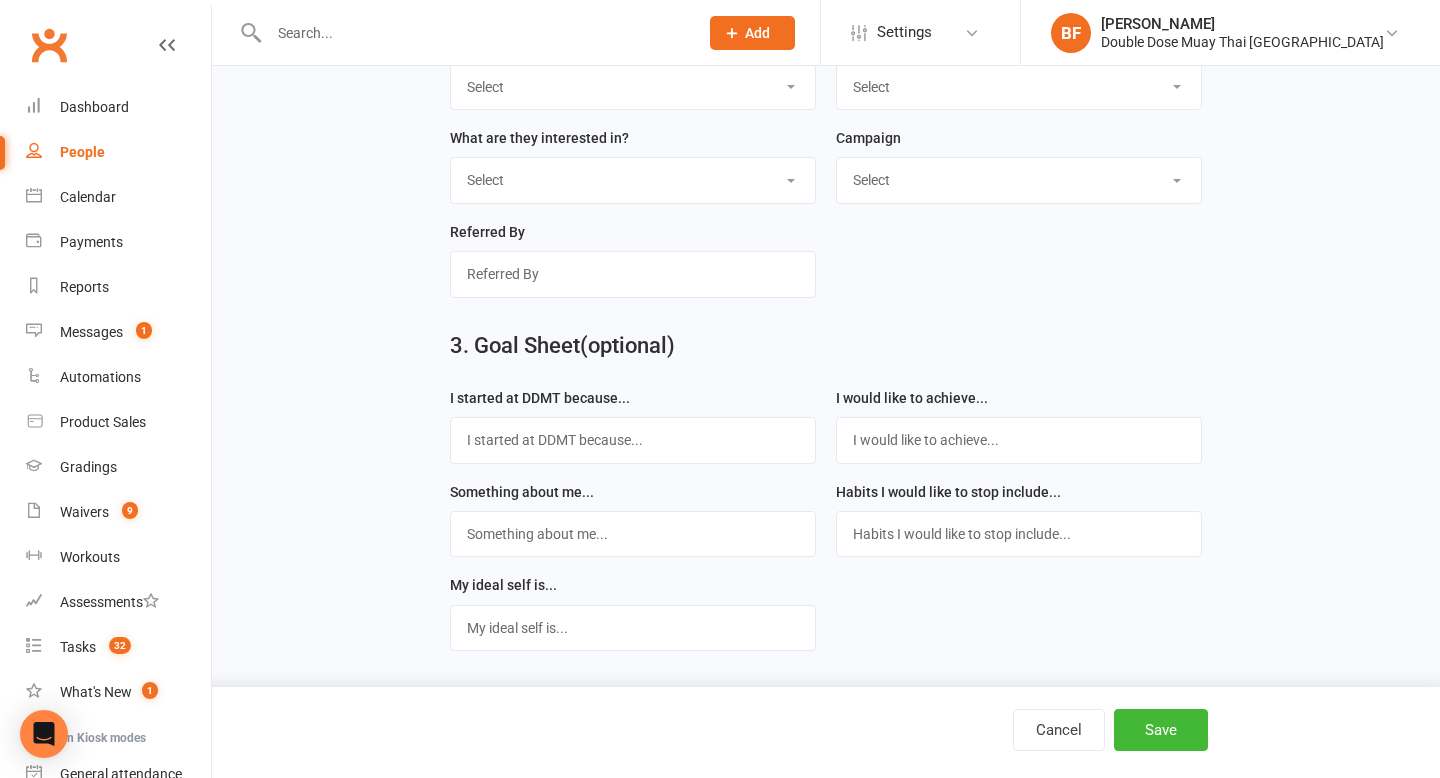 scroll, scrollTop: 0, scrollLeft: 0, axis: both 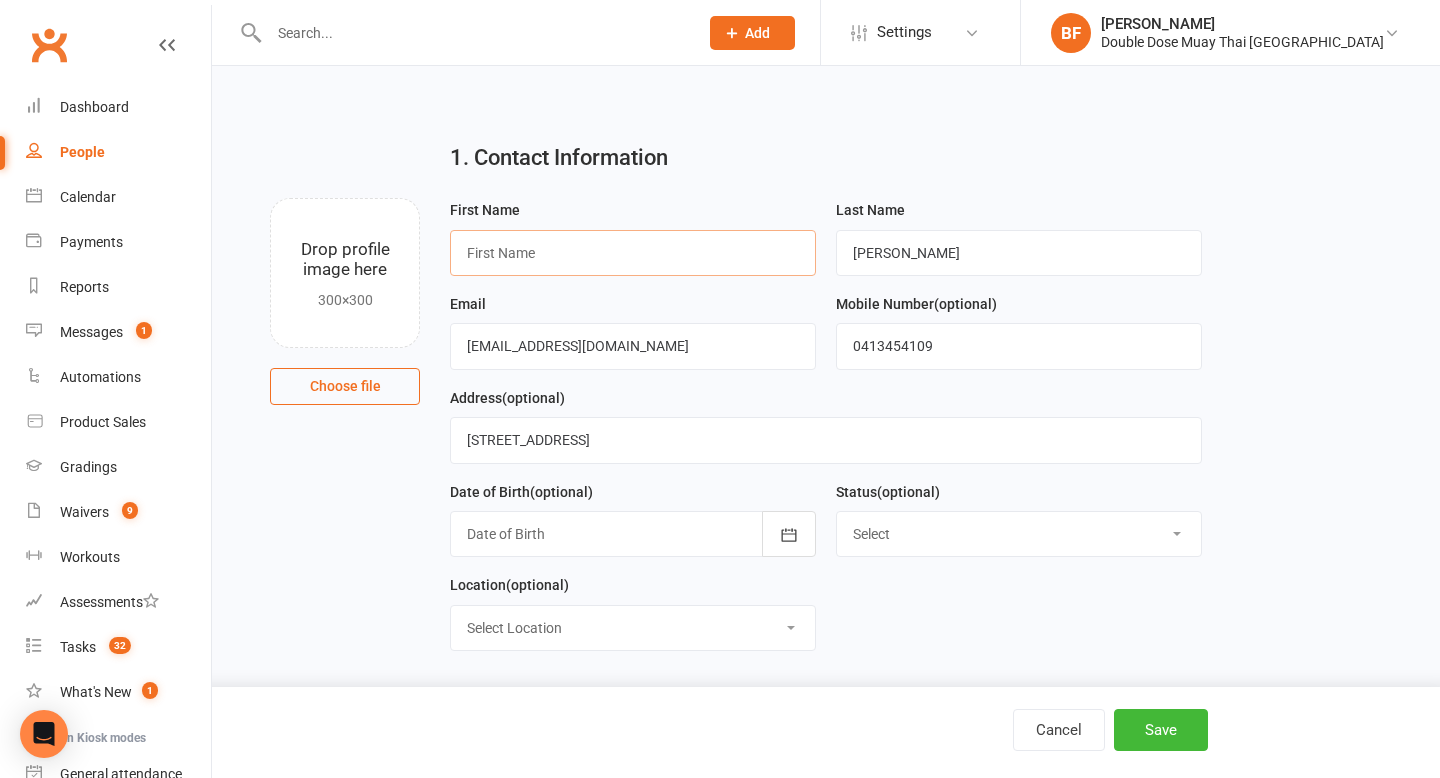 click at bounding box center [633, 253] 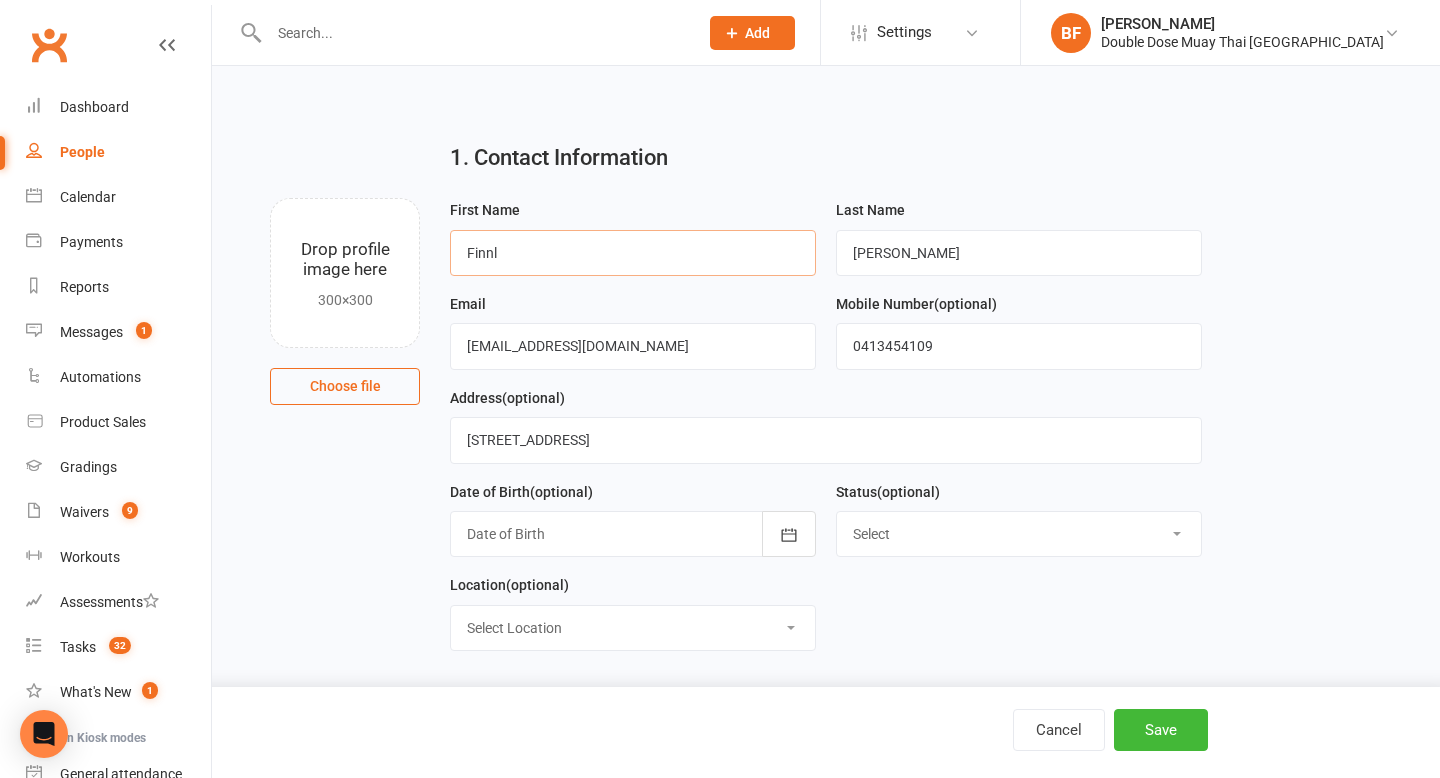 type on "[PERSON_NAME]" 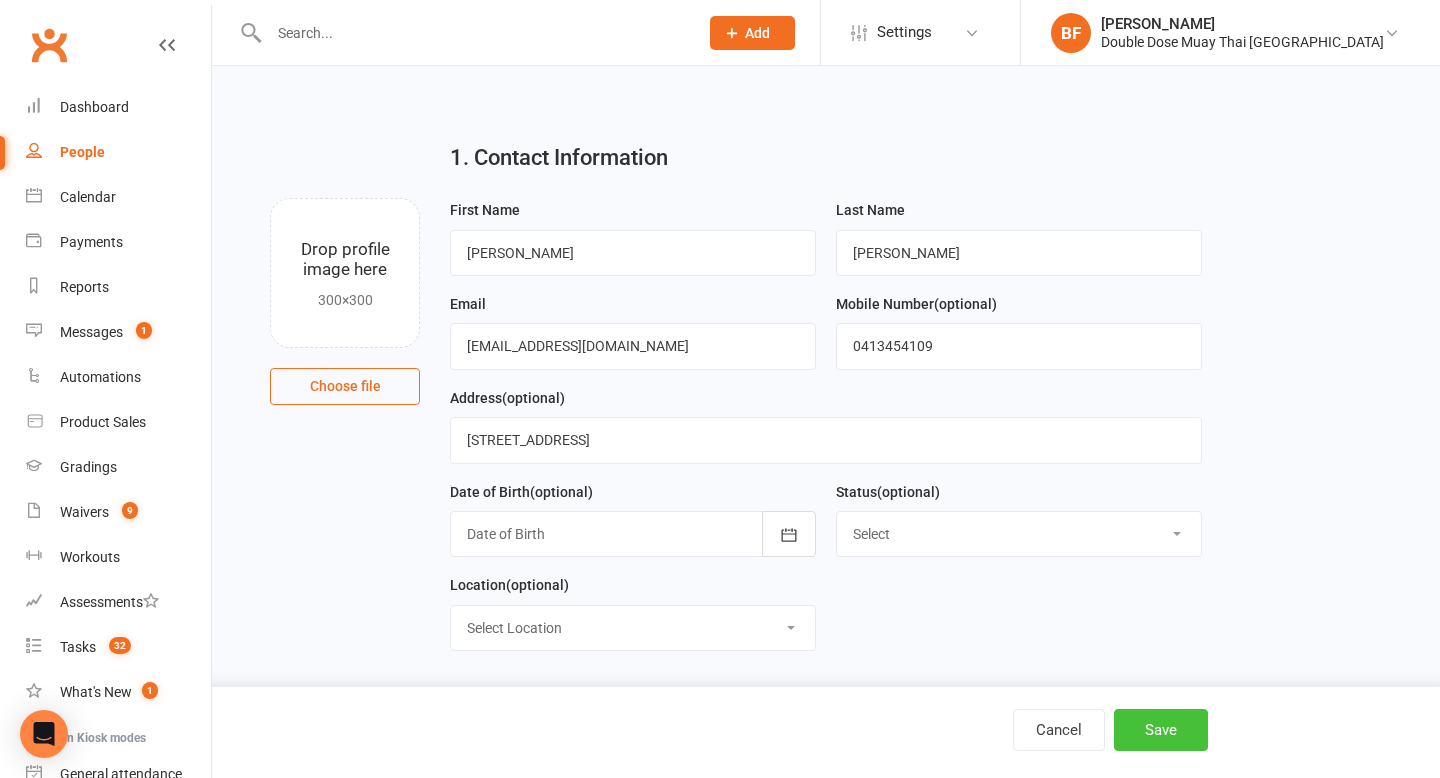click on "Save" at bounding box center [1161, 730] 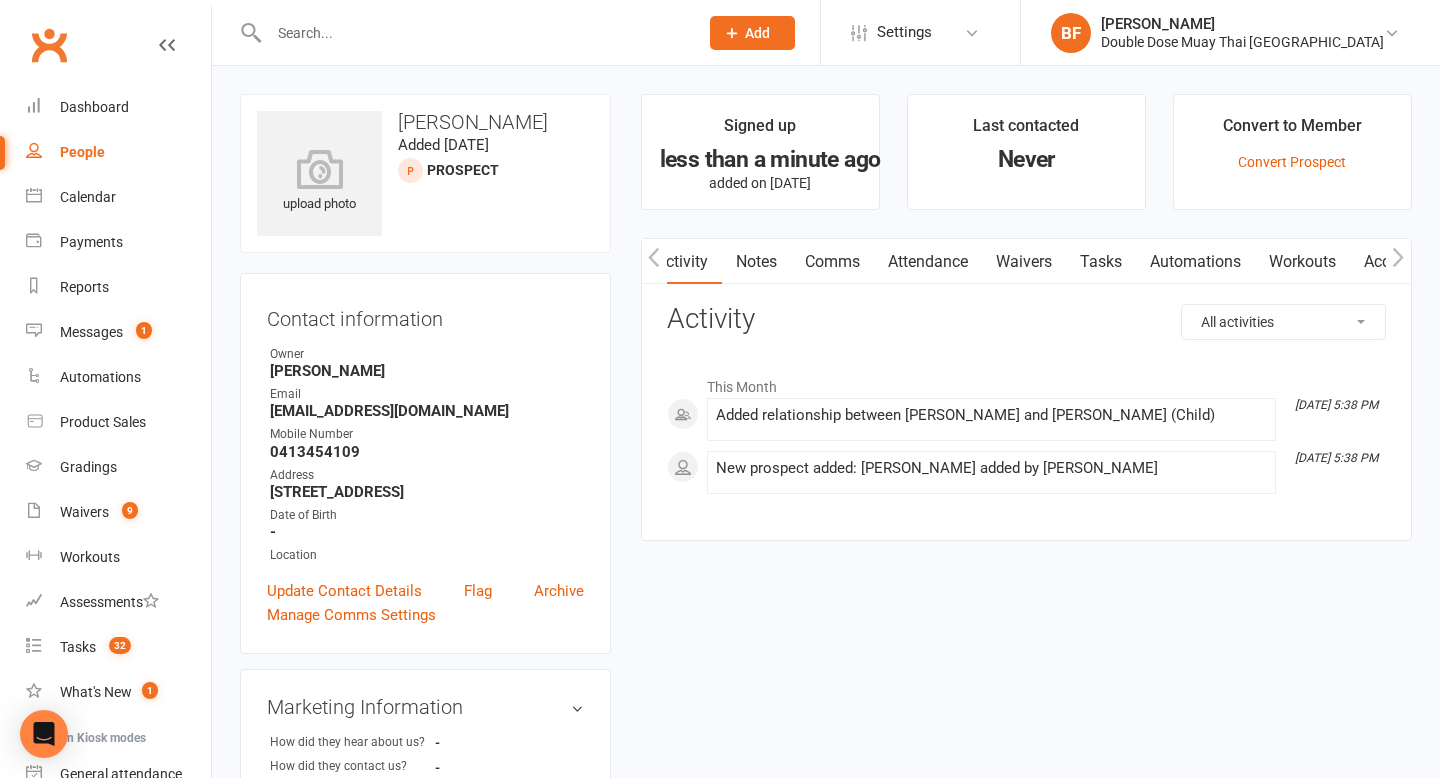 scroll, scrollTop: 0, scrollLeft: 1, axis: horizontal 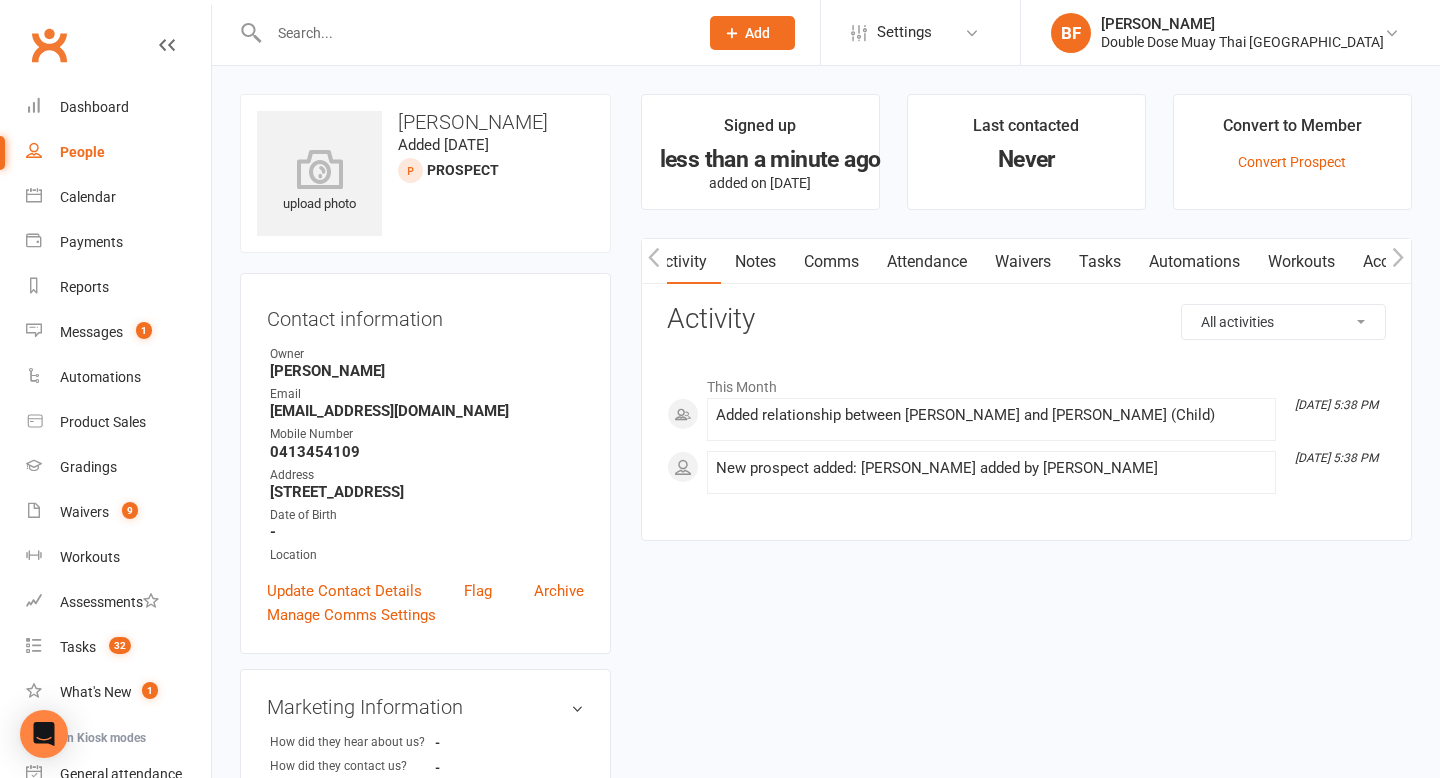 click on "Attendance" at bounding box center [927, 262] 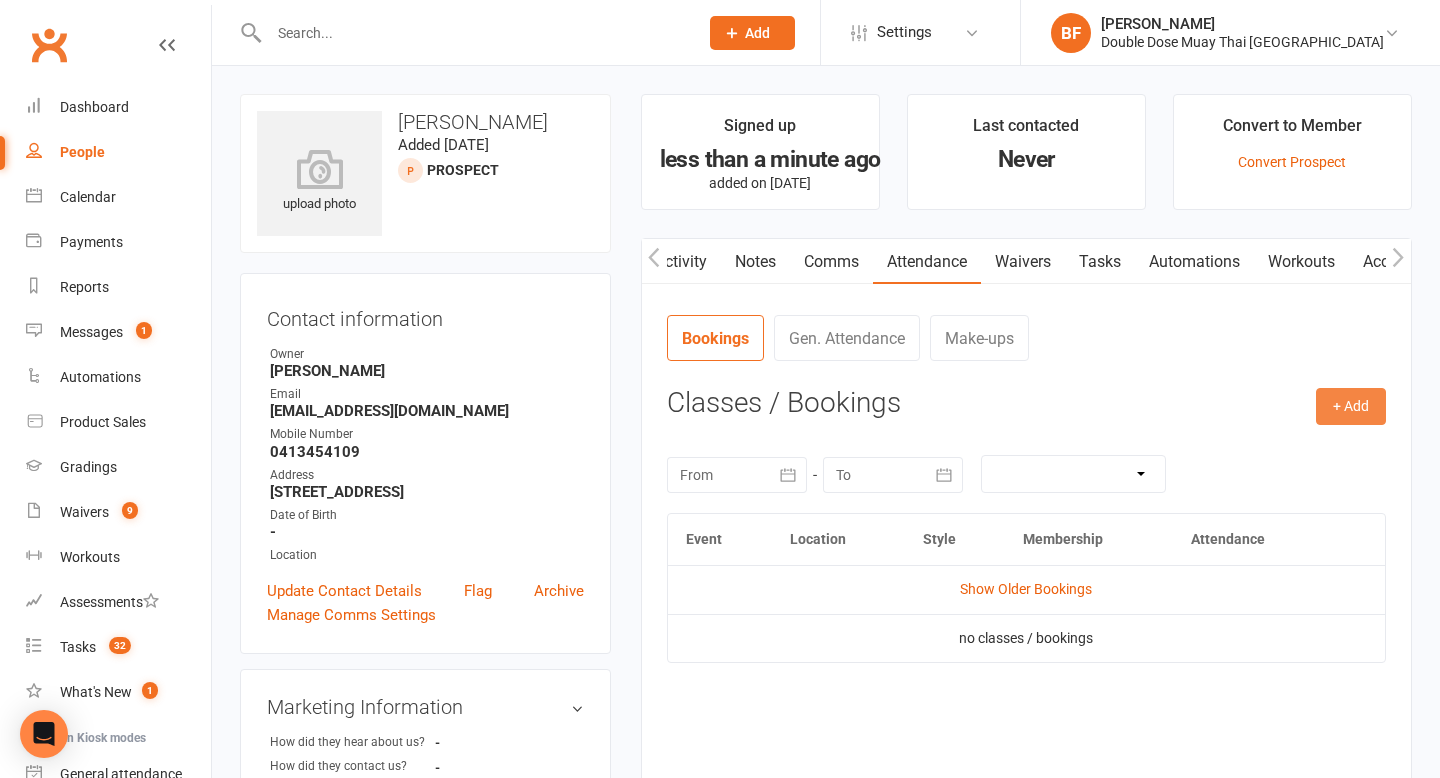 click on "+ Add" at bounding box center (1351, 406) 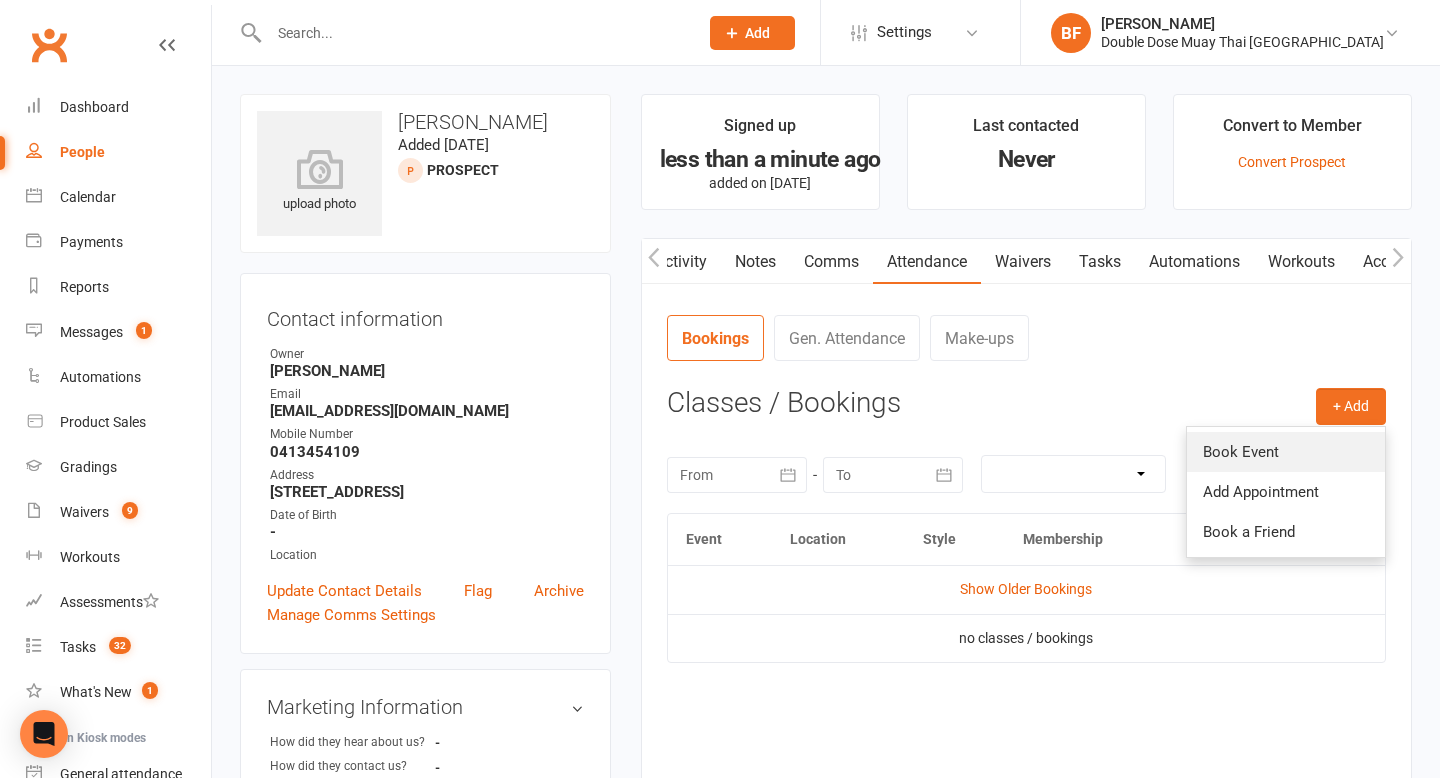 click on "Book Event" at bounding box center [1286, 452] 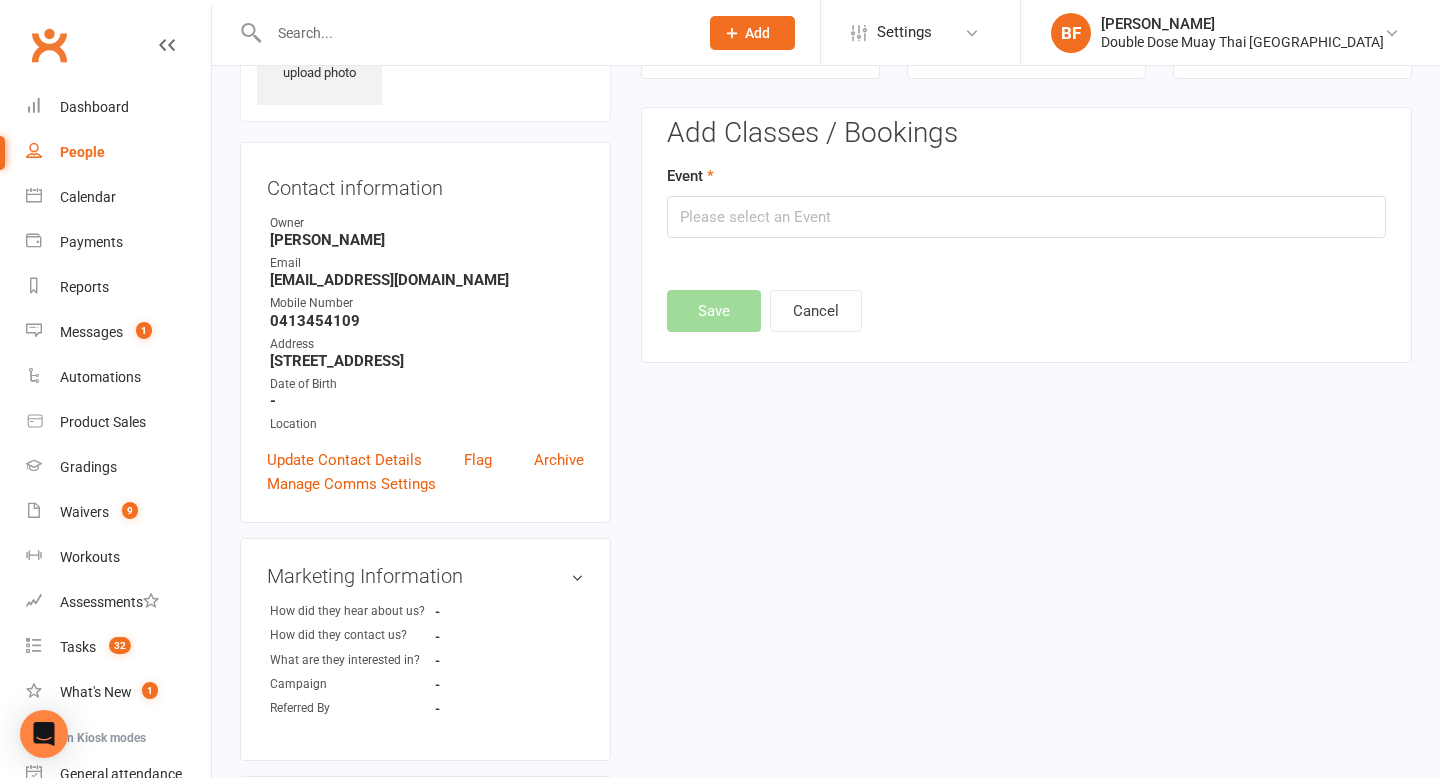scroll, scrollTop: 137, scrollLeft: 0, axis: vertical 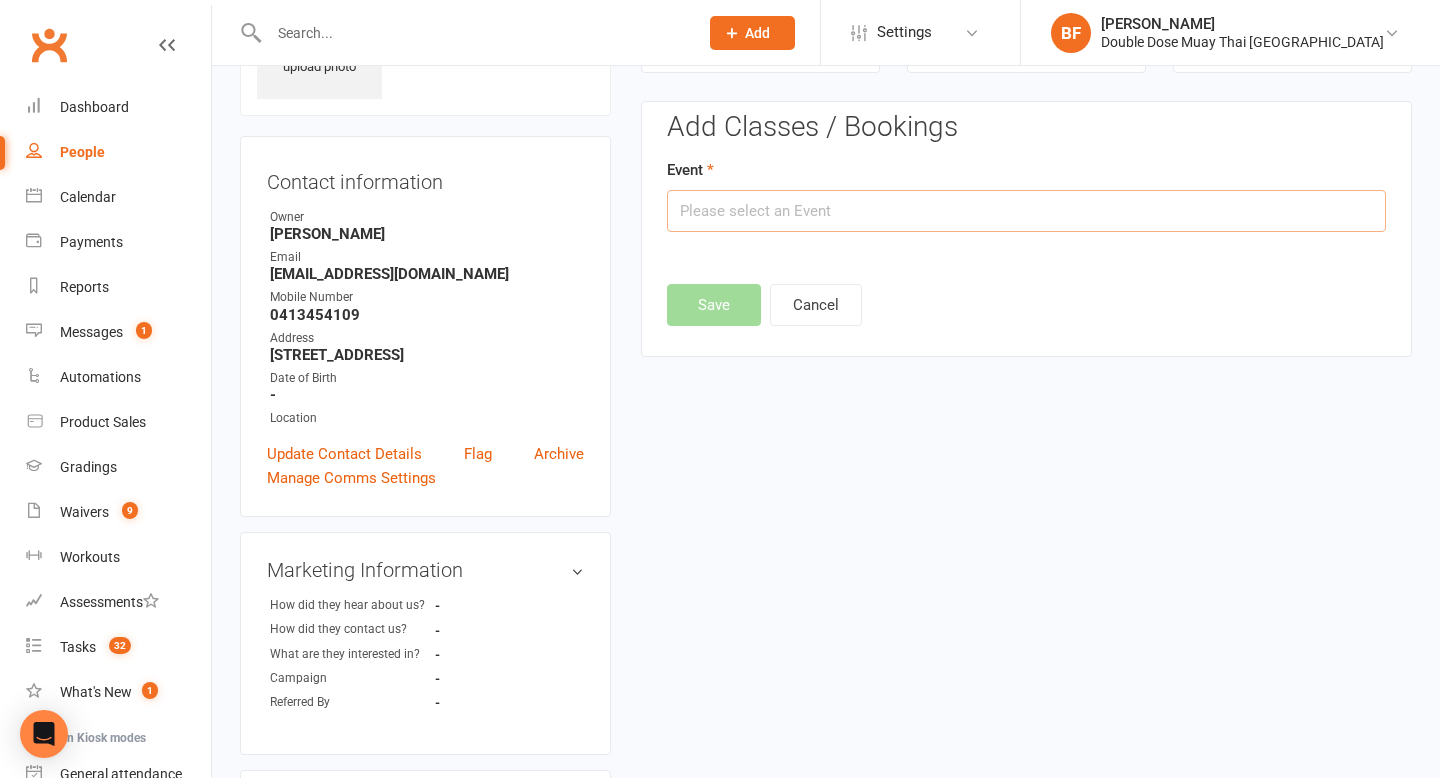 click at bounding box center (1026, 211) 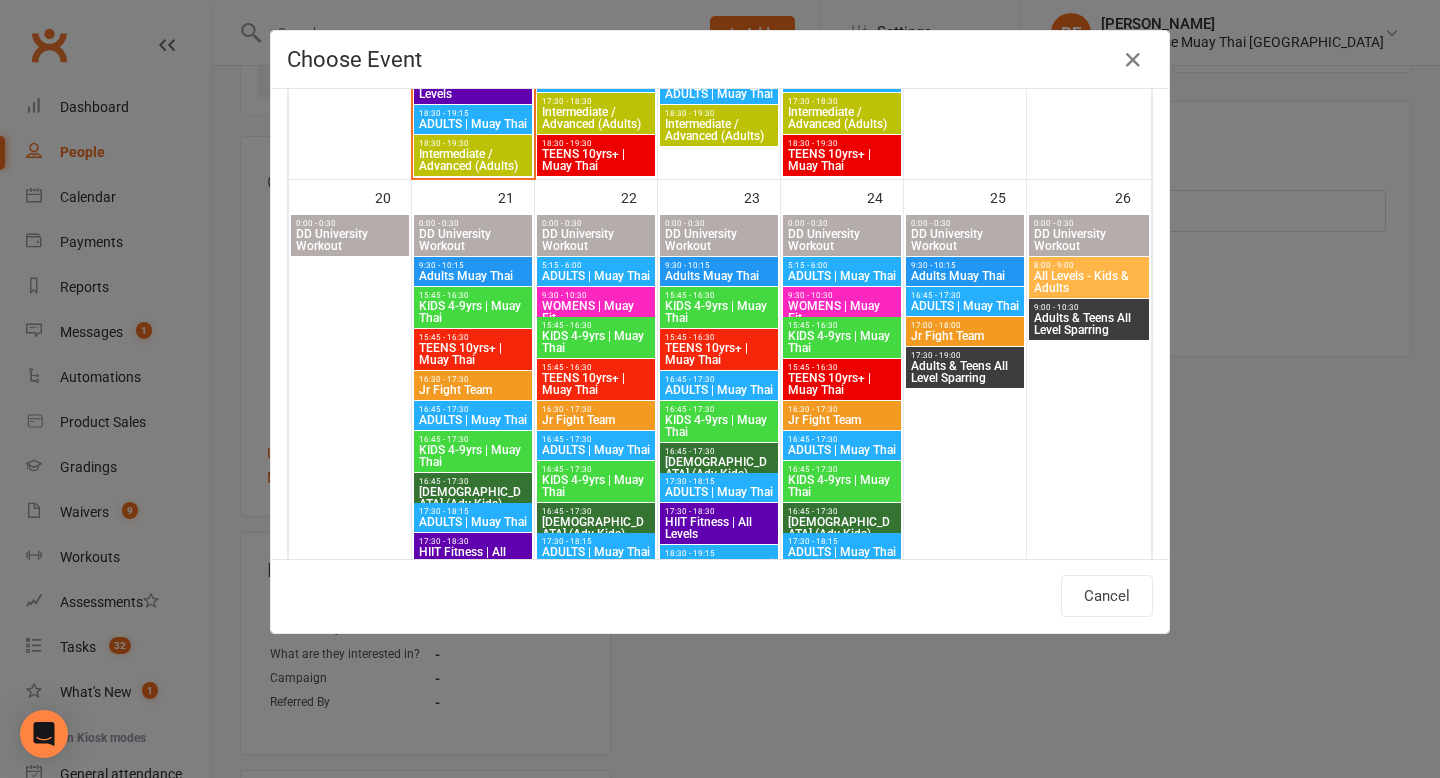 scroll, scrollTop: 1454, scrollLeft: 0, axis: vertical 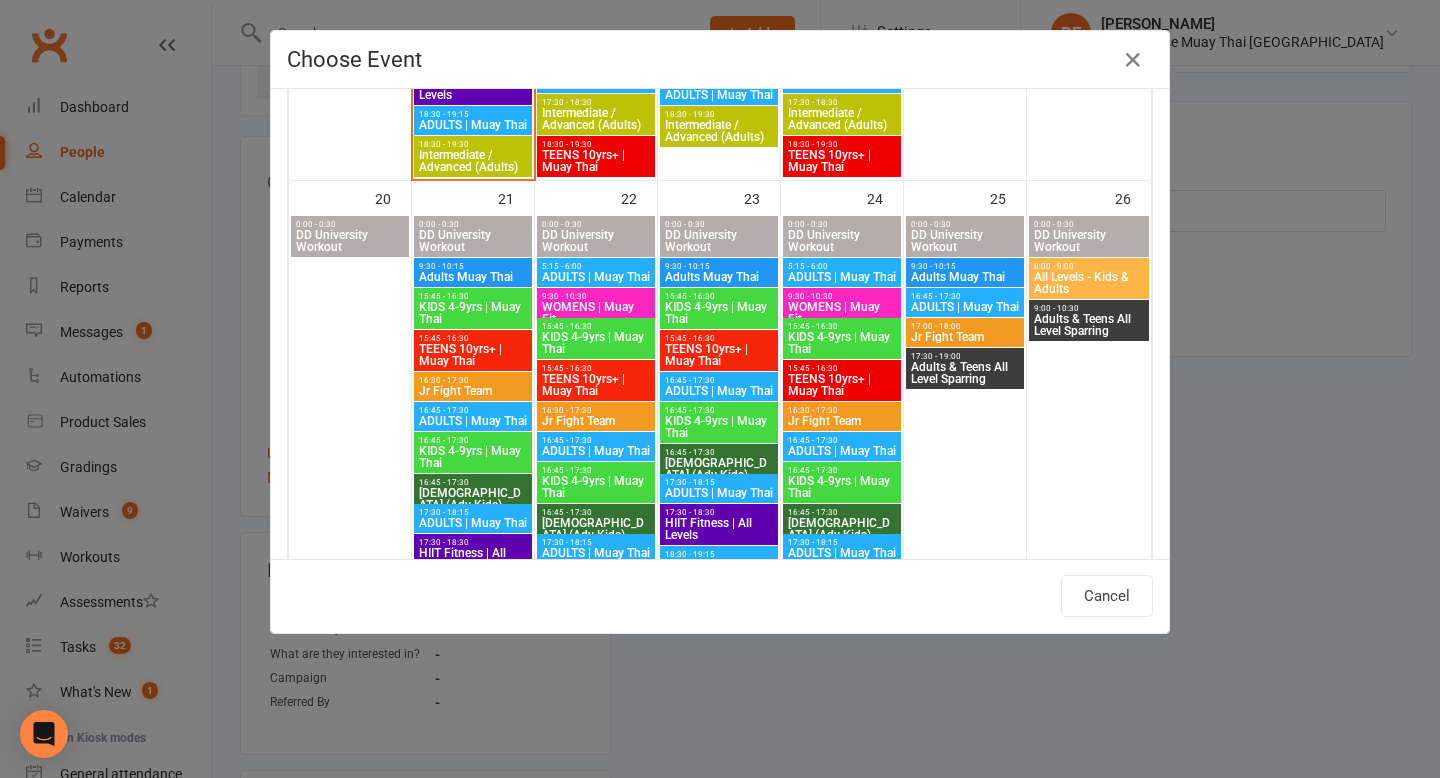 click on "16:45 - 17:30" at bounding box center (596, 470) 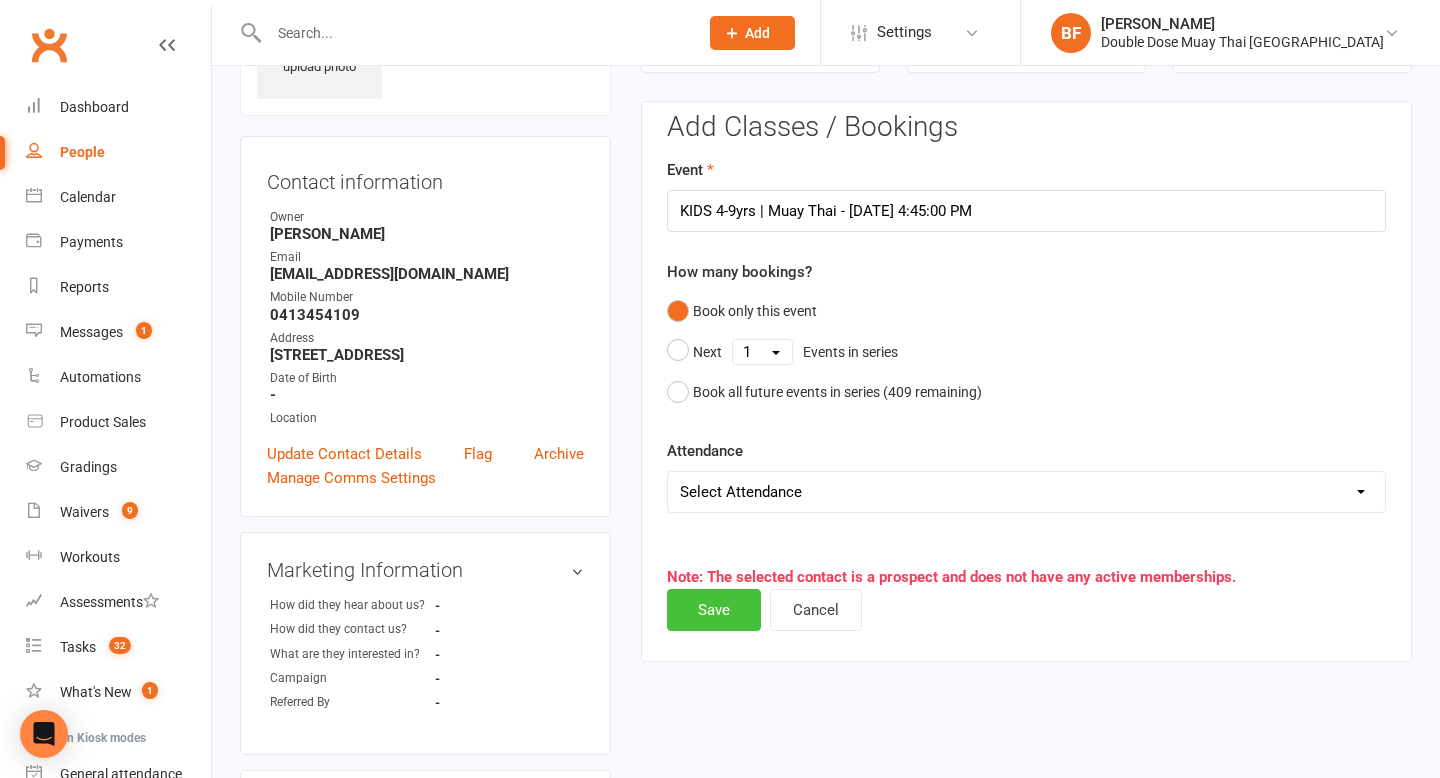 click on "Save" at bounding box center (714, 610) 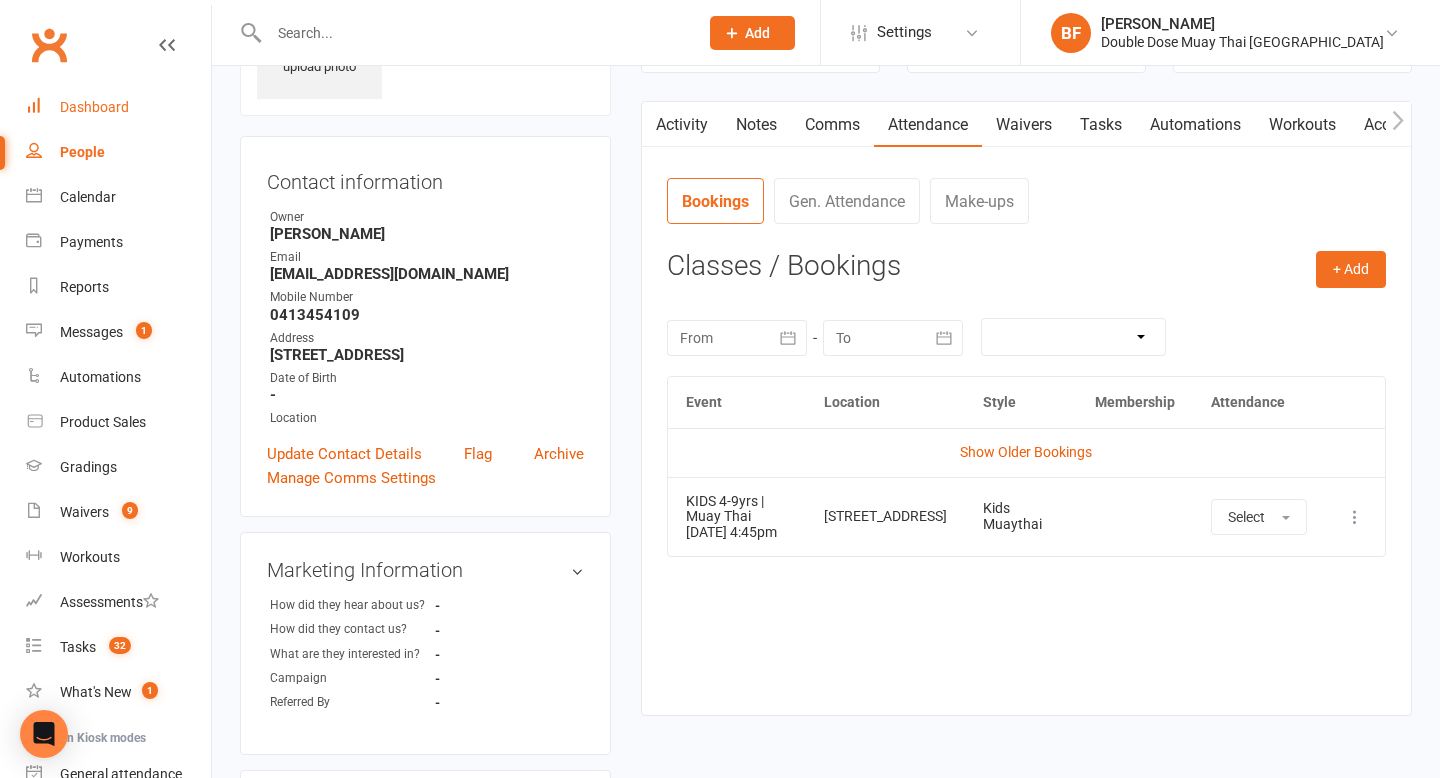 click on "Dashboard" at bounding box center [94, 107] 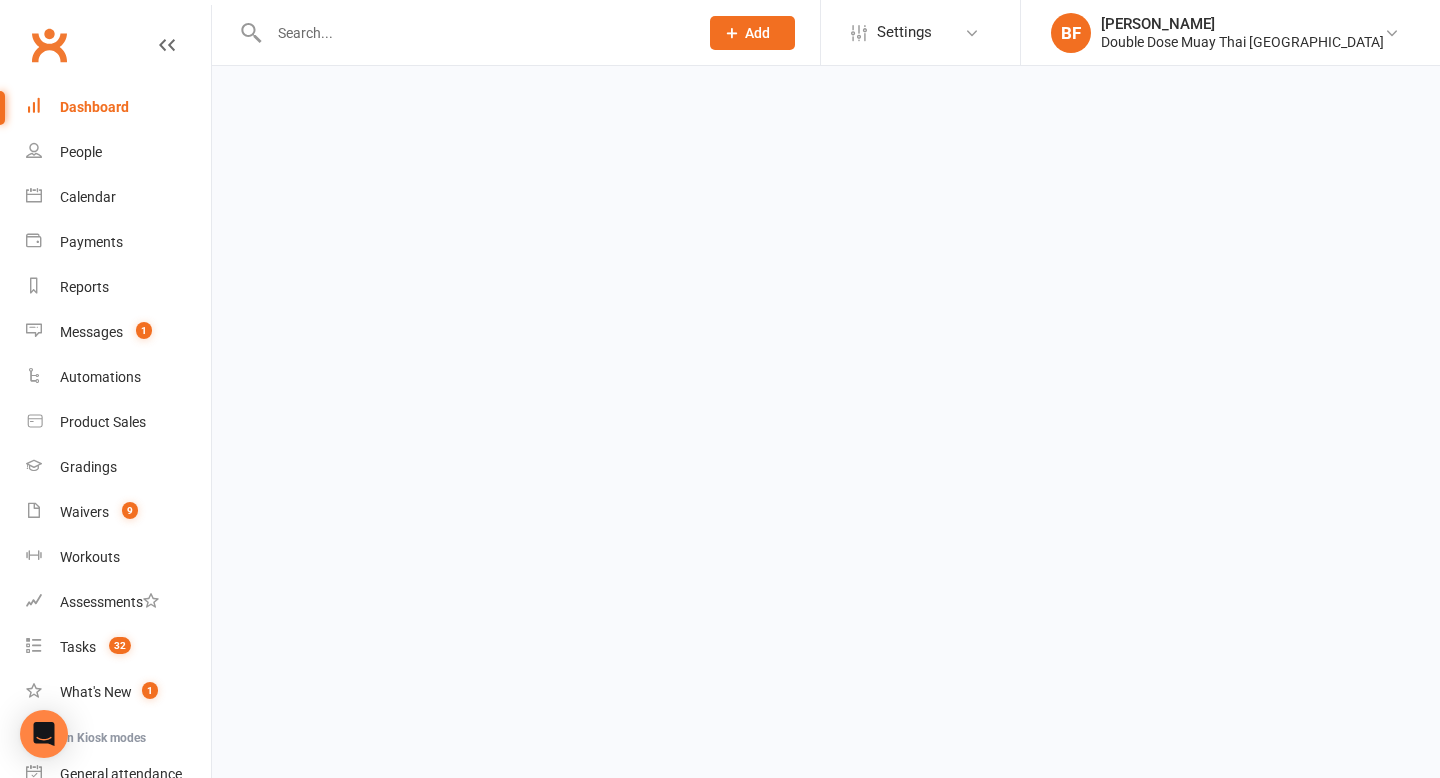 scroll, scrollTop: 0, scrollLeft: 0, axis: both 